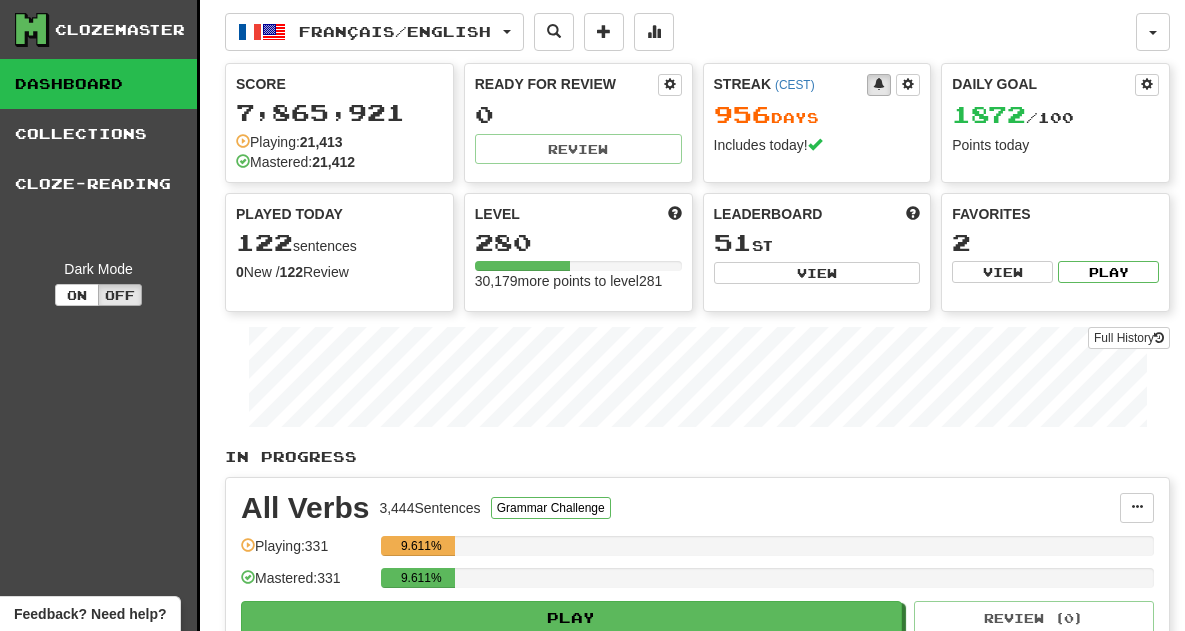 scroll, scrollTop: 0, scrollLeft: 0, axis: both 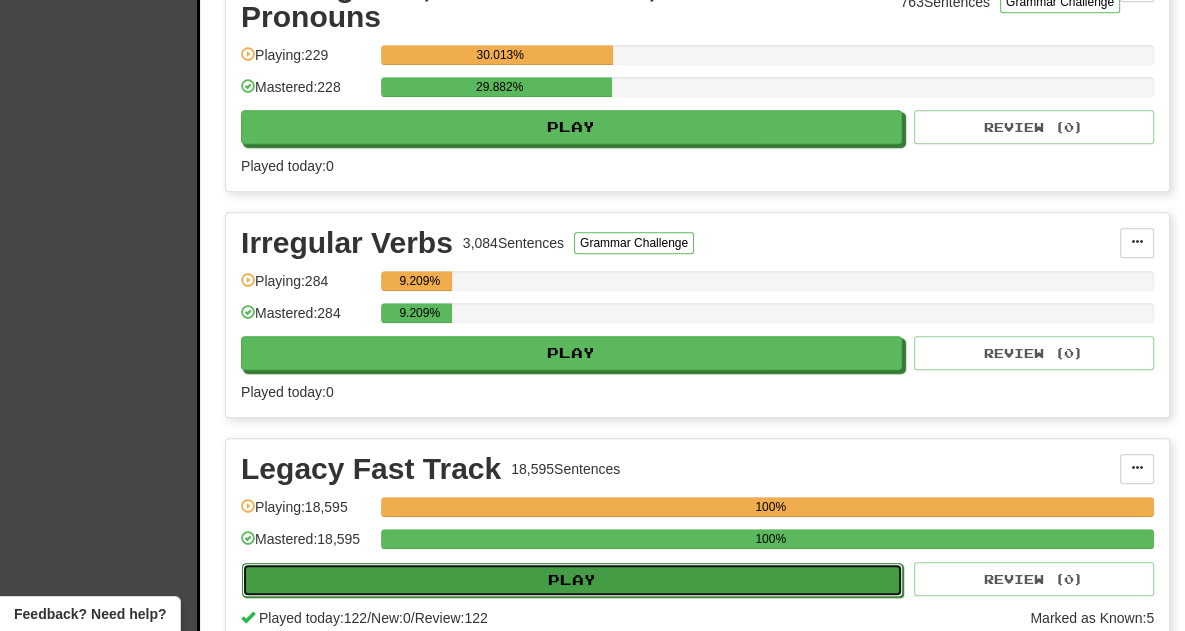 click on "Play" at bounding box center (572, 580) 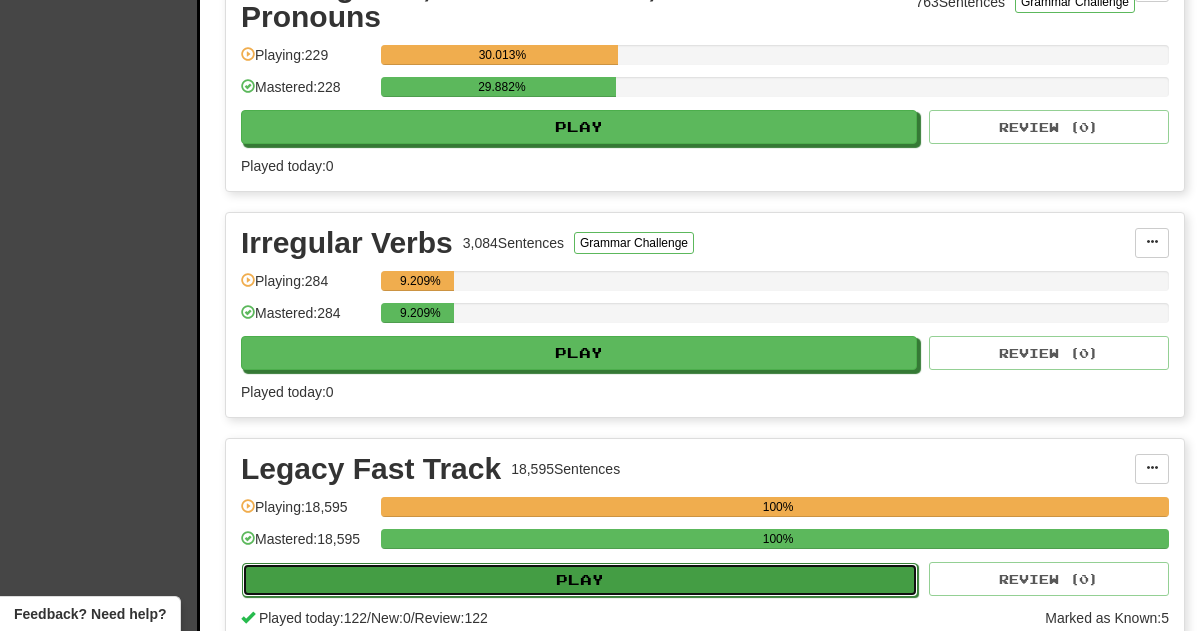 select on "**" 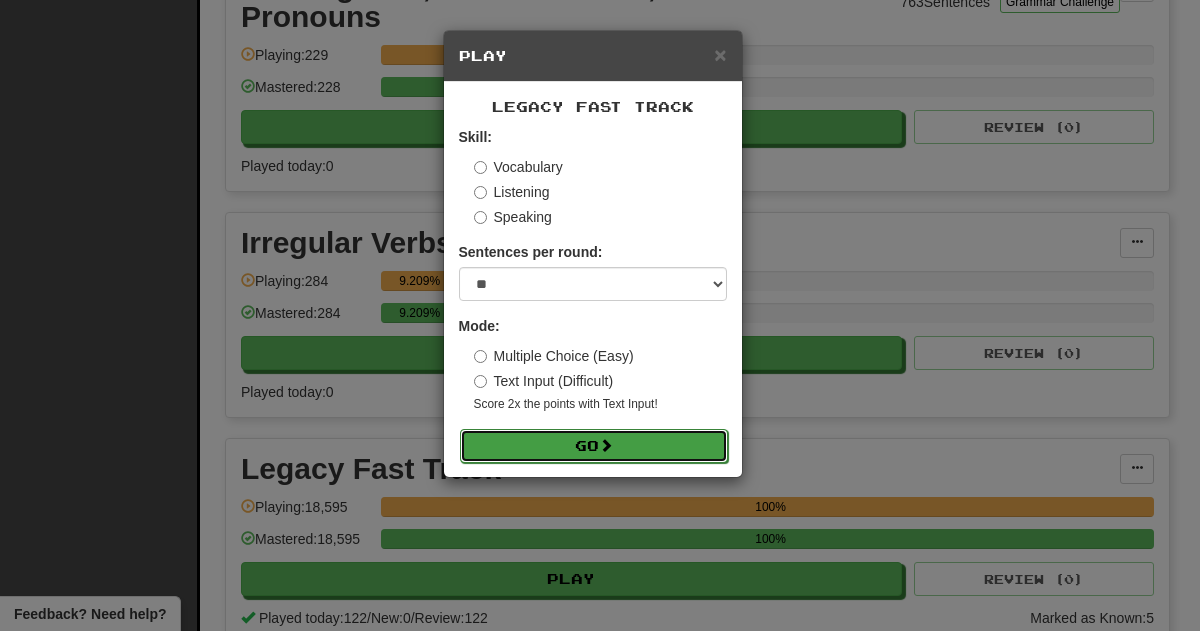 click on "Go" at bounding box center [594, 446] 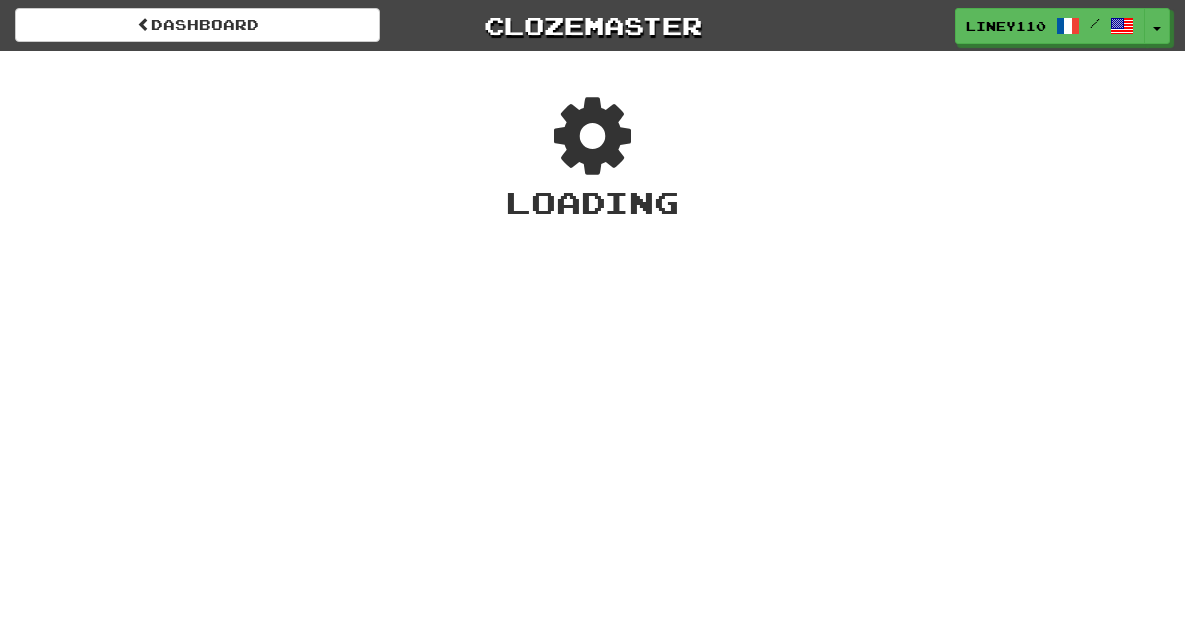 scroll, scrollTop: 0, scrollLeft: 0, axis: both 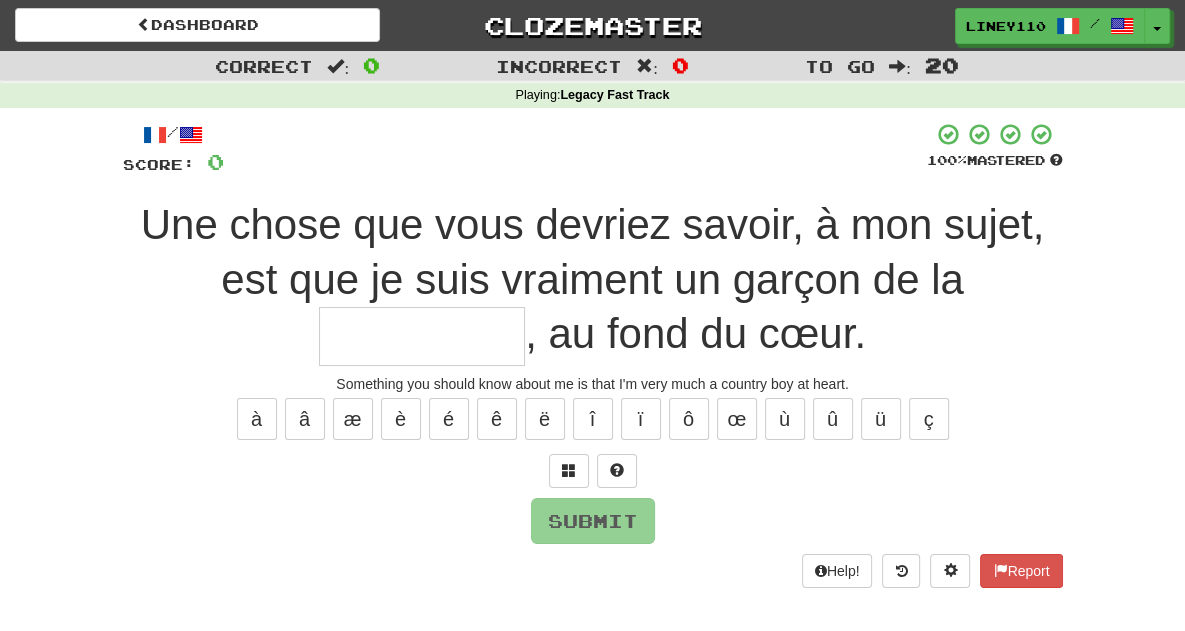 click at bounding box center (422, 336) 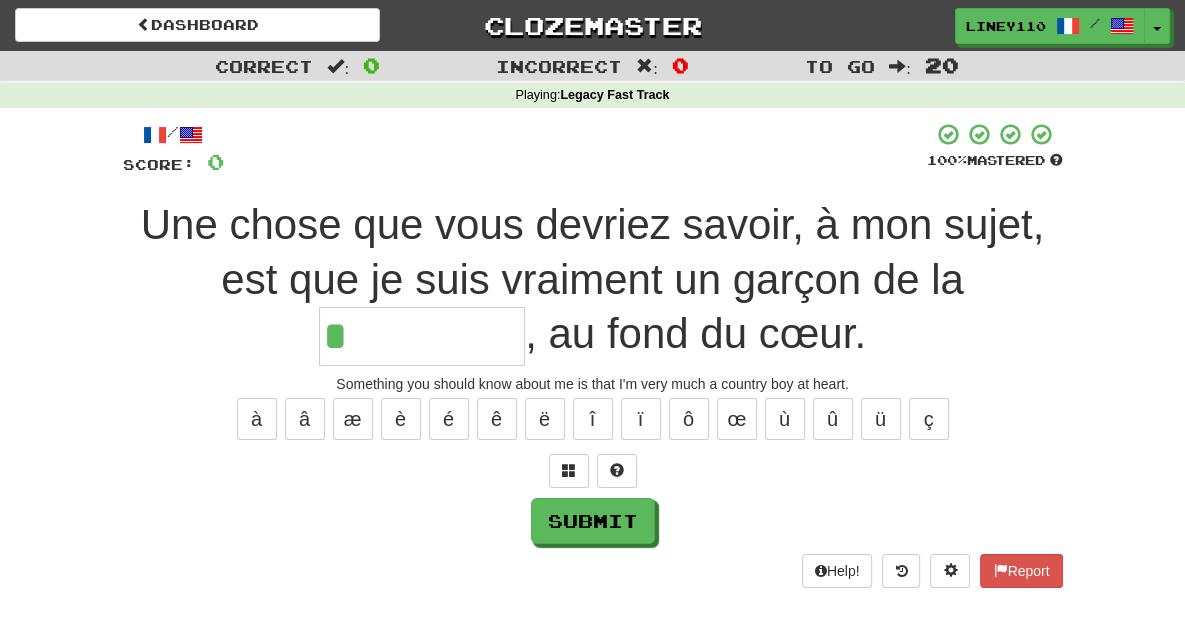 click on "*" at bounding box center (422, 336) 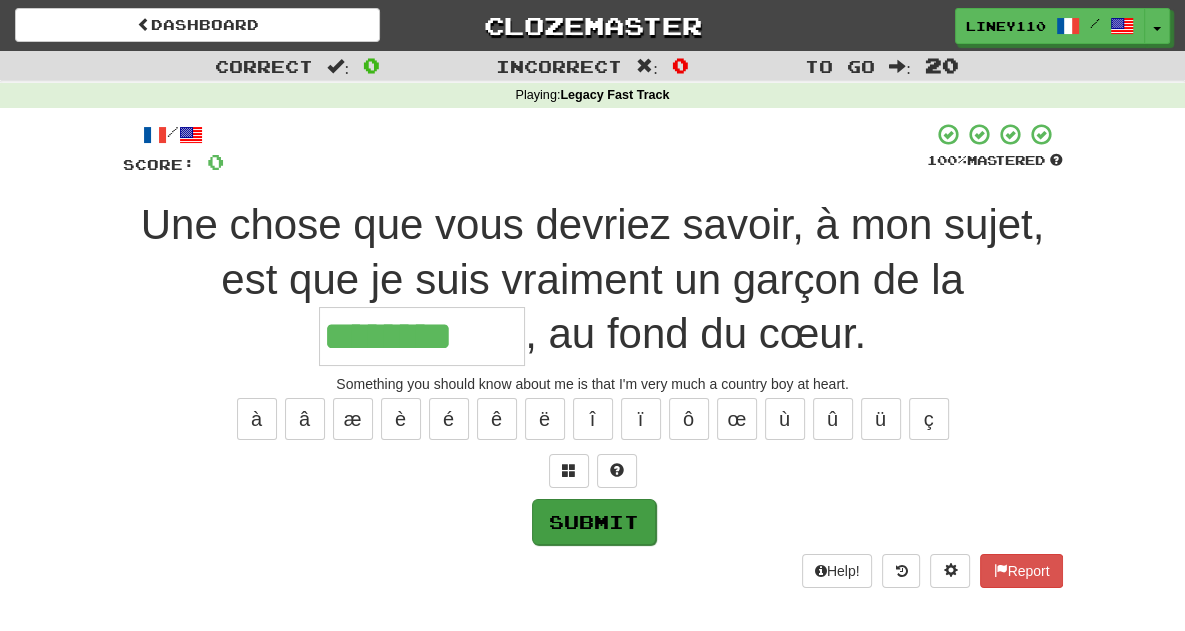 type on "********" 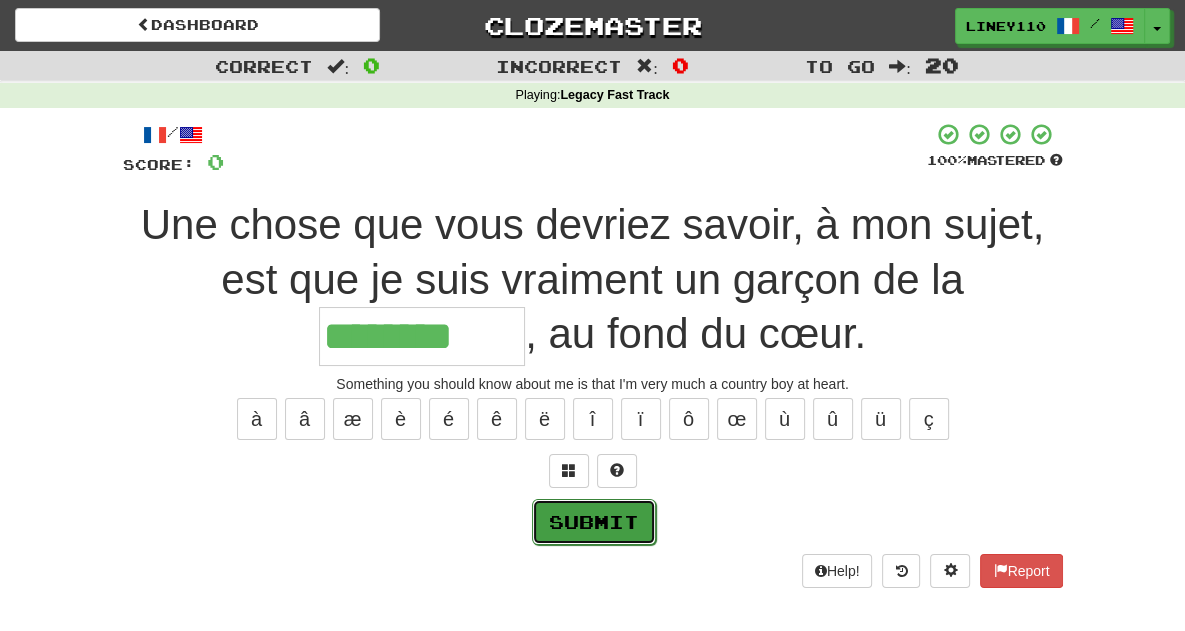 click on "Submit" at bounding box center [594, 522] 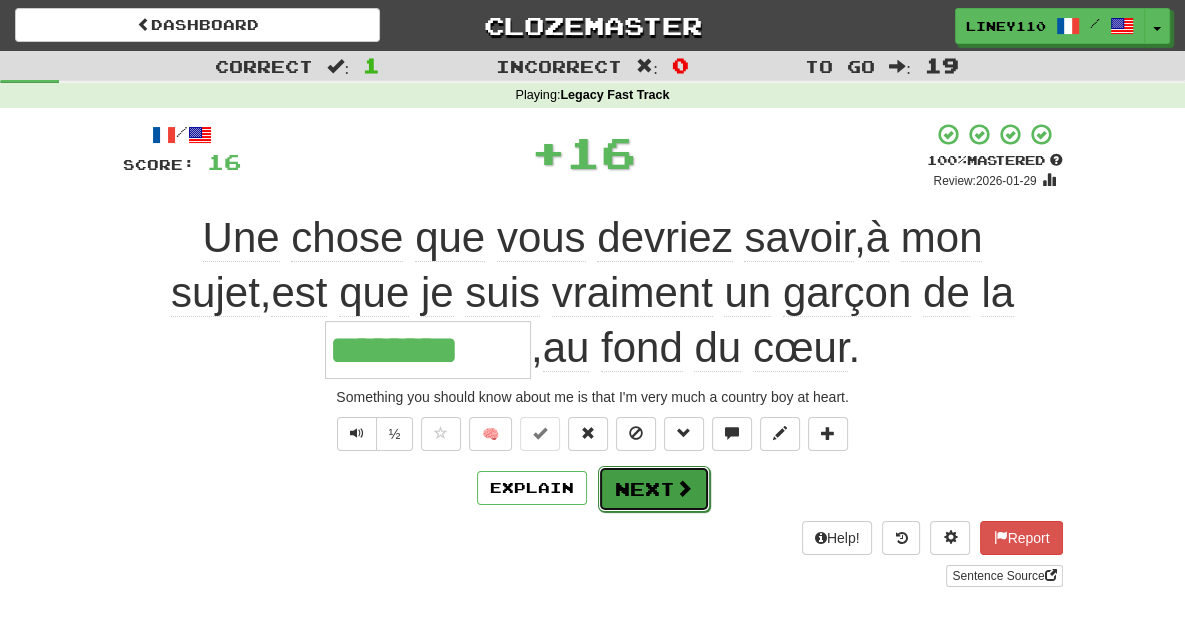 click on "Next" at bounding box center [654, 489] 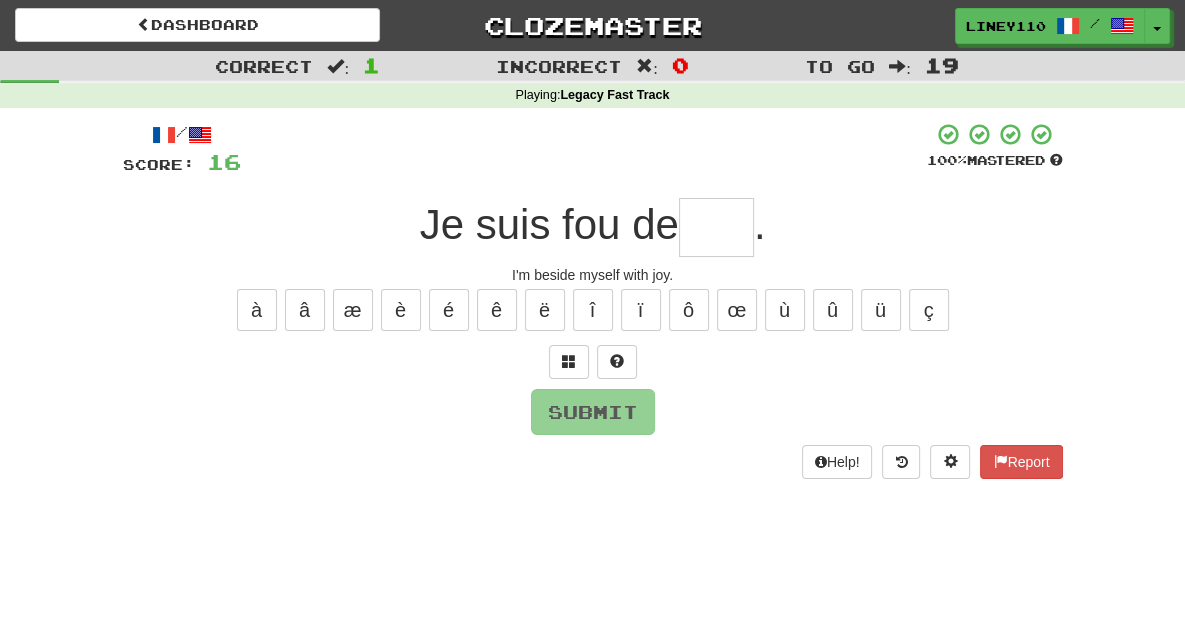 click at bounding box center [716, 227] 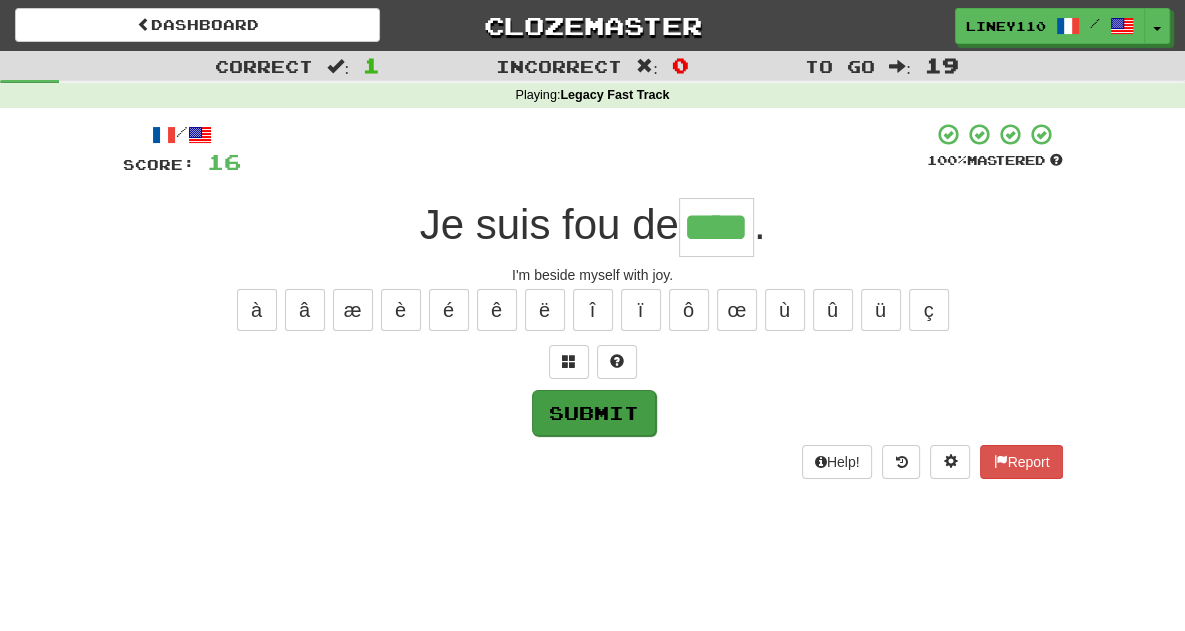 type on "****" 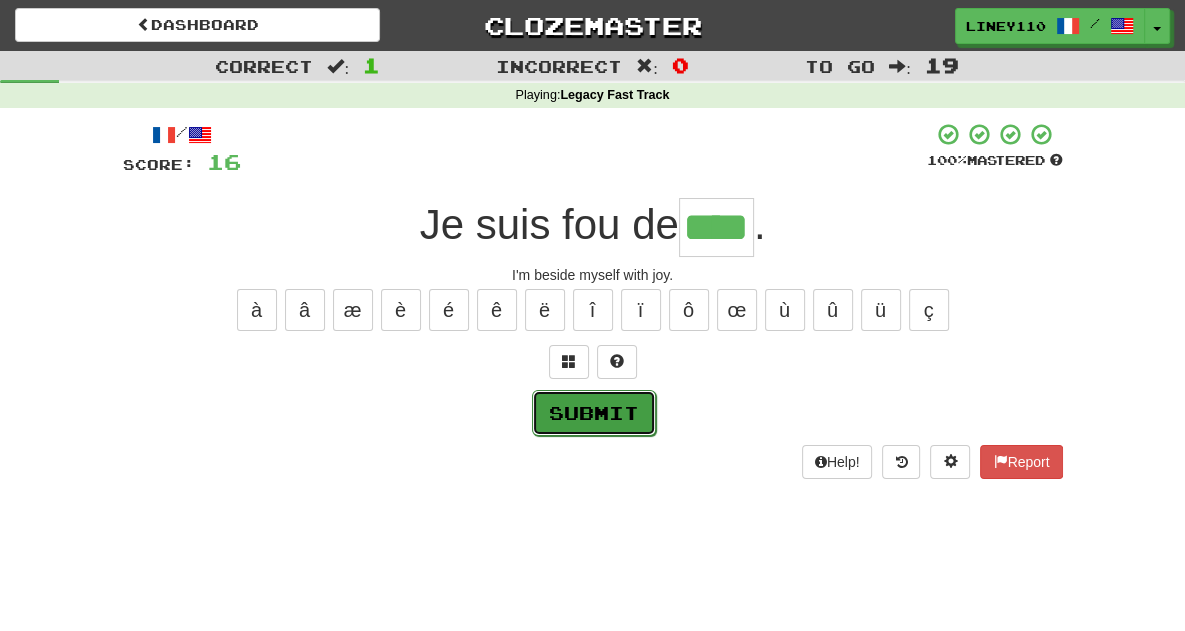 click on "Submit" at bounding box center [594, 413] 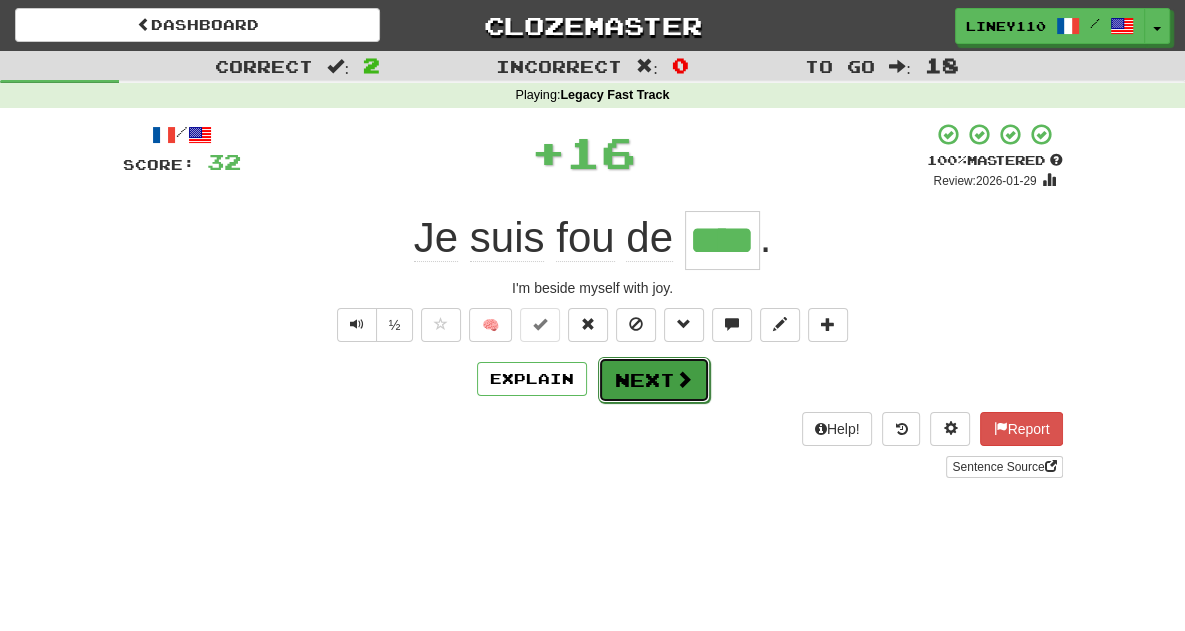 click on "Next" at bounding box center (654, 380) 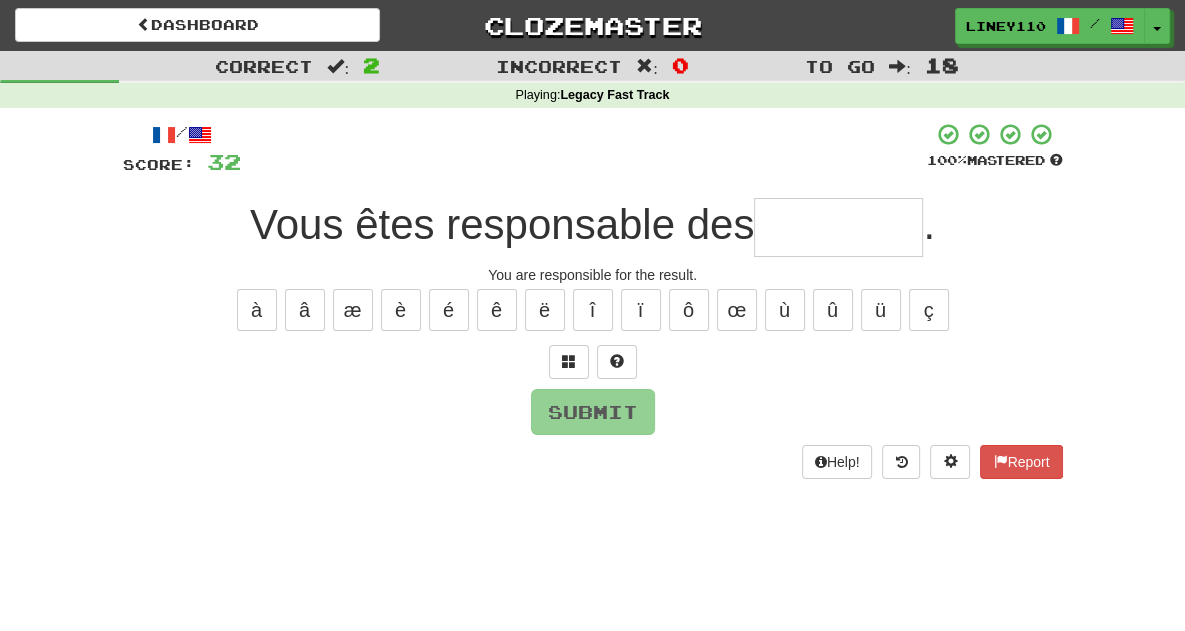 click at bounding box center (838, 227) 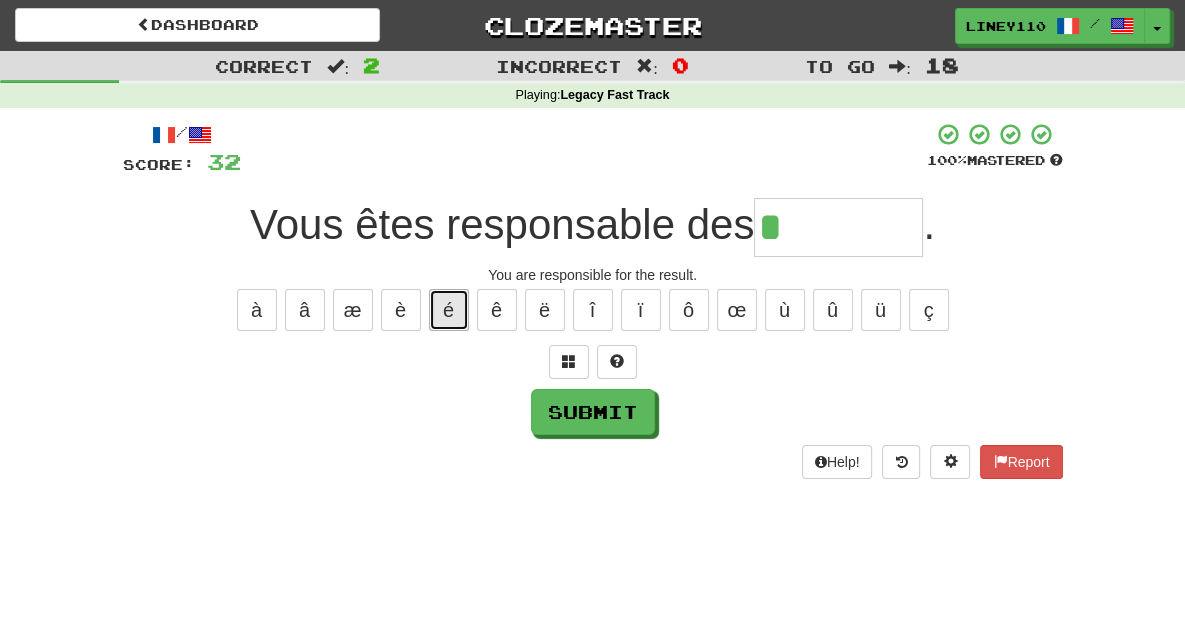 click on "é" at bounding box center (449, 310) 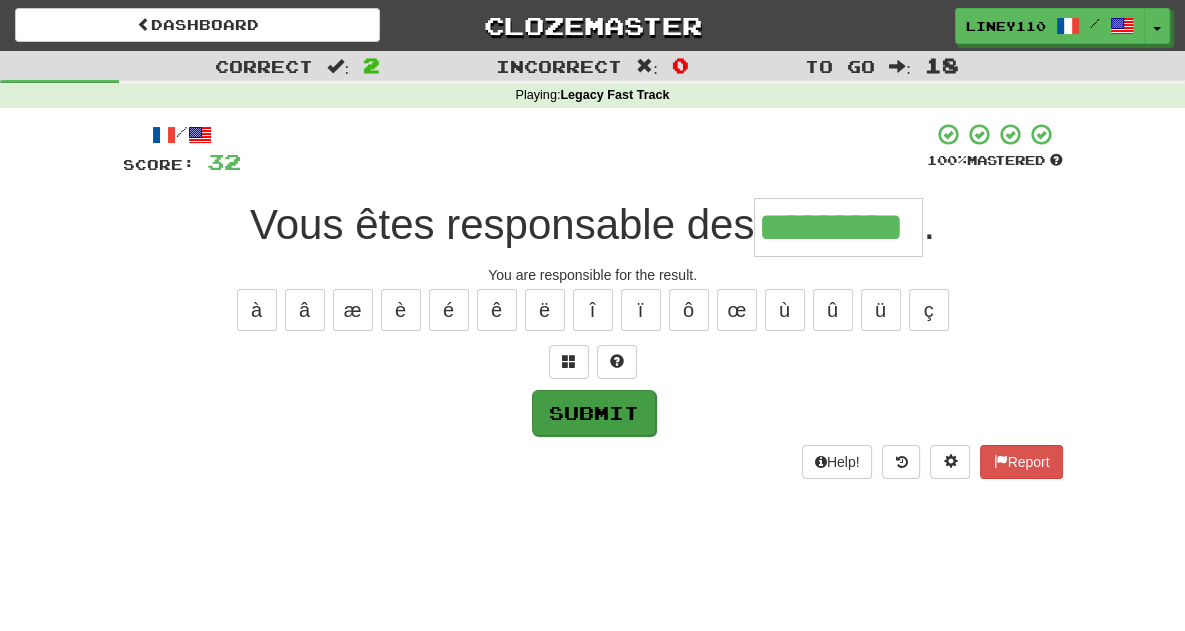 type on "*********" 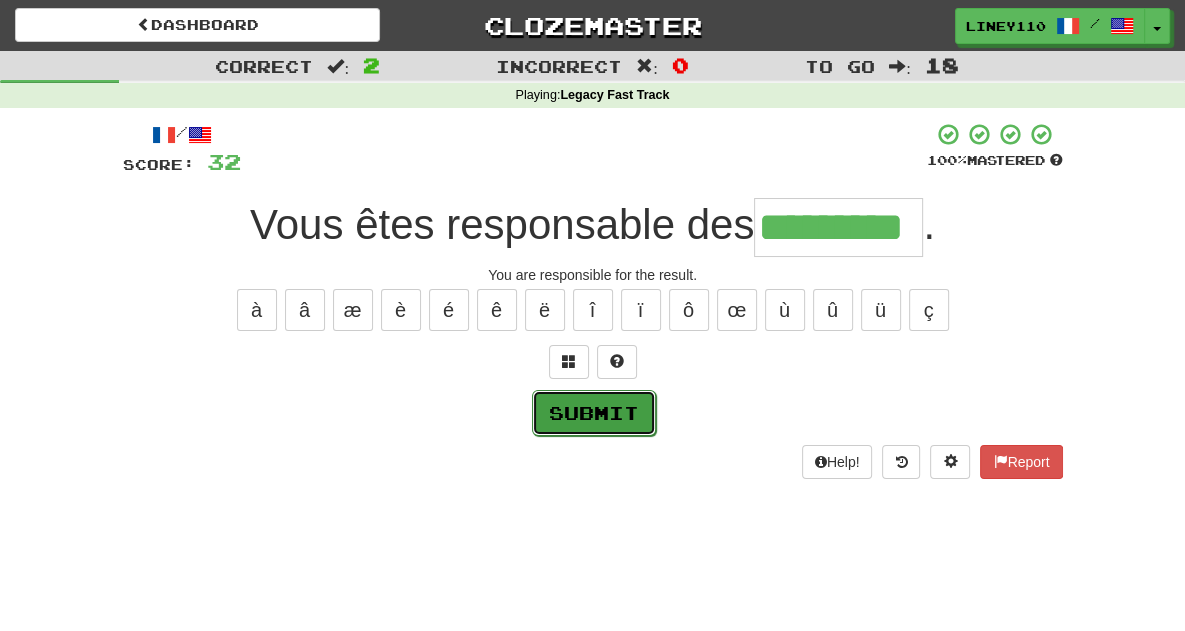 click on "Submit" at bounding box center [594, 413] 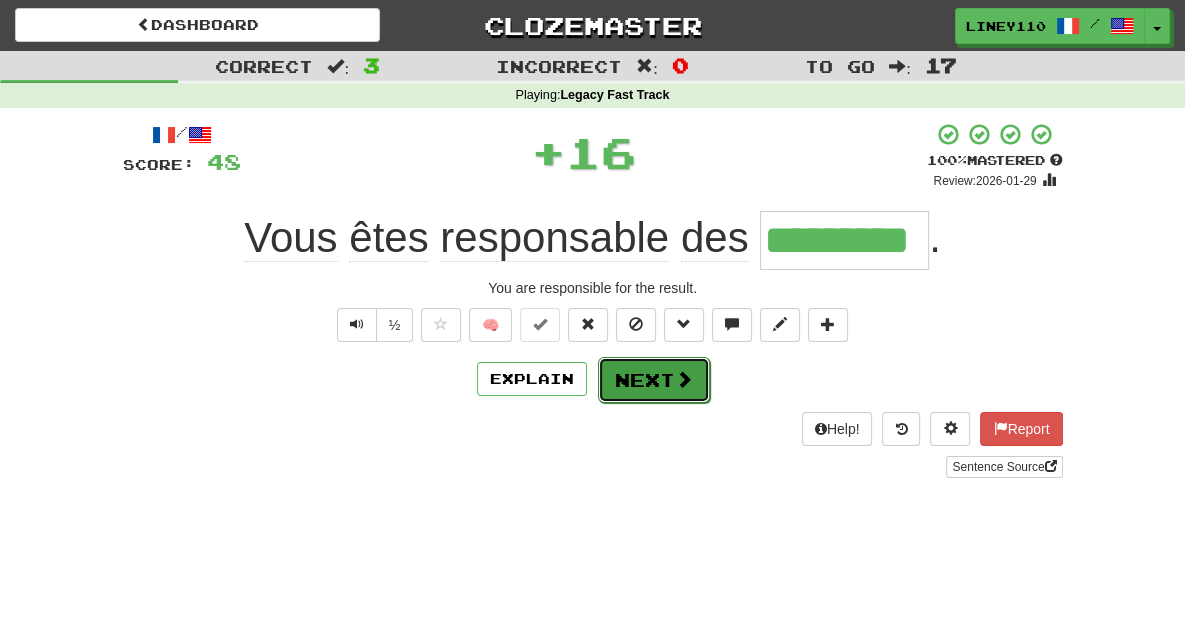 click on "Next" at bounding box center [654, 380] 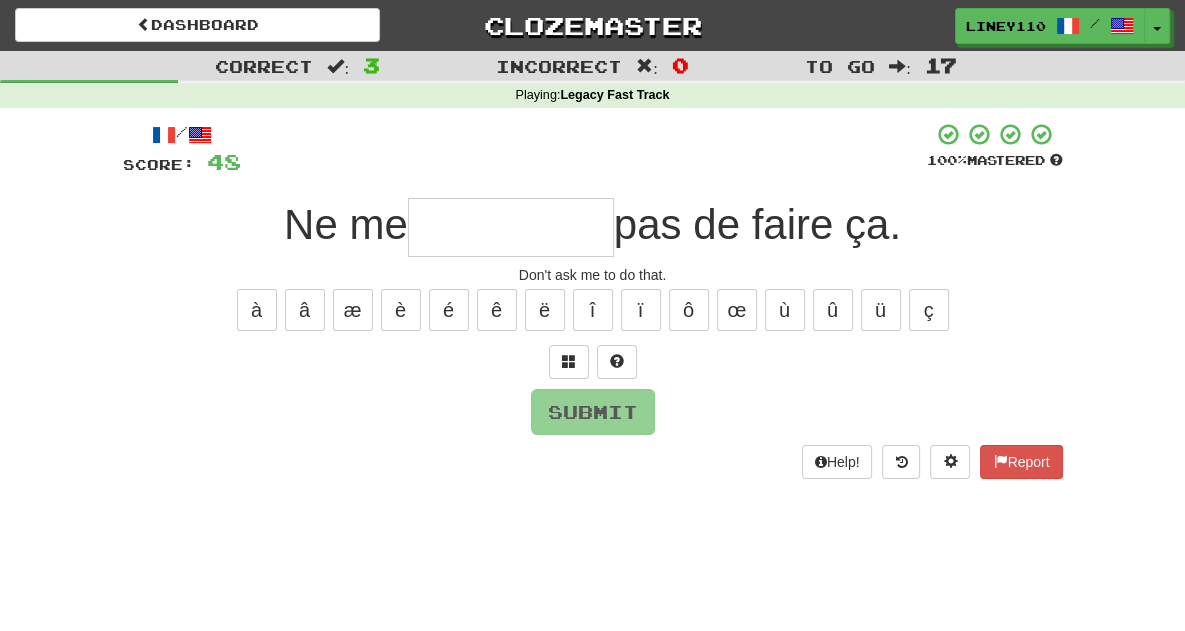 click at bounding box center [511, 227] 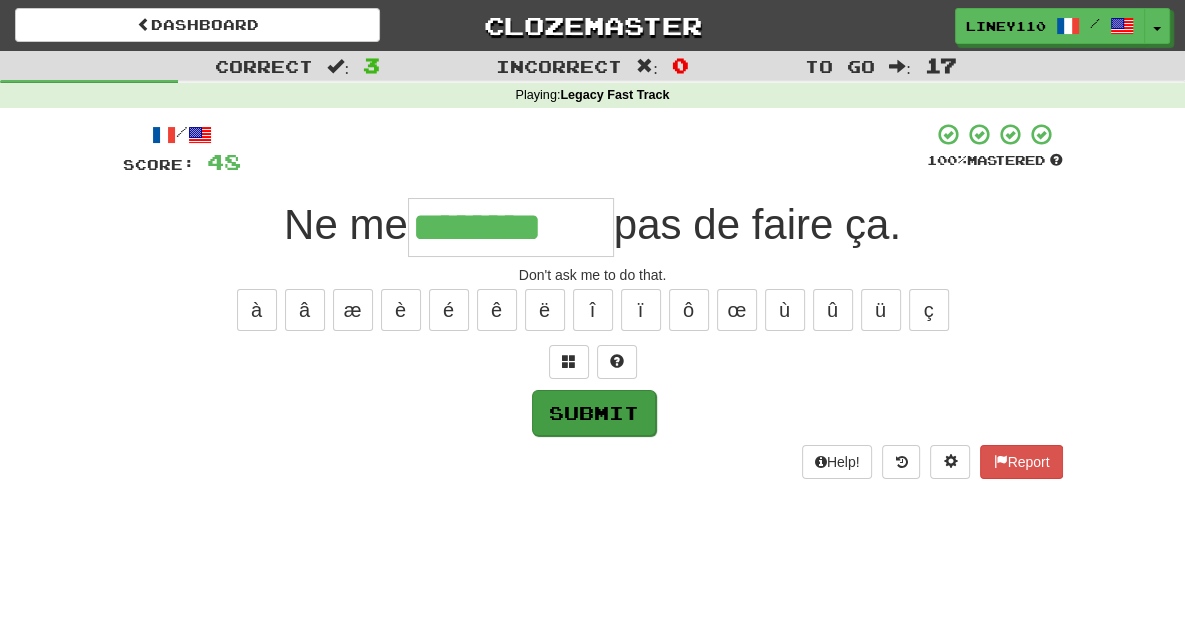 type on "********" 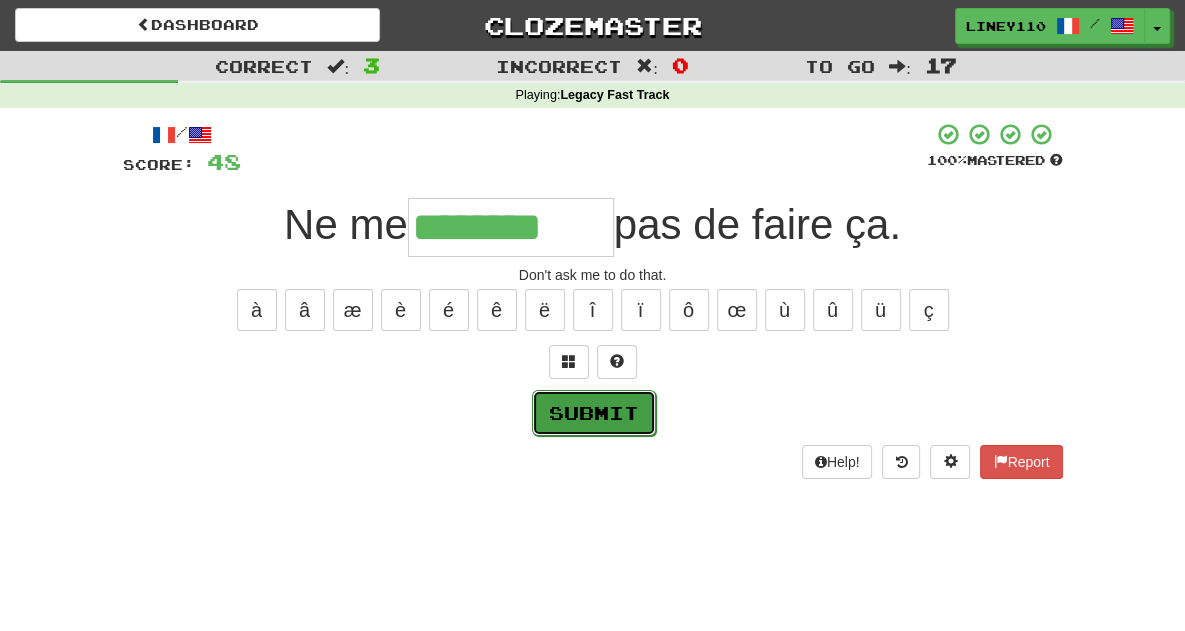 click on "Submit" at bounding box center [594, 413] 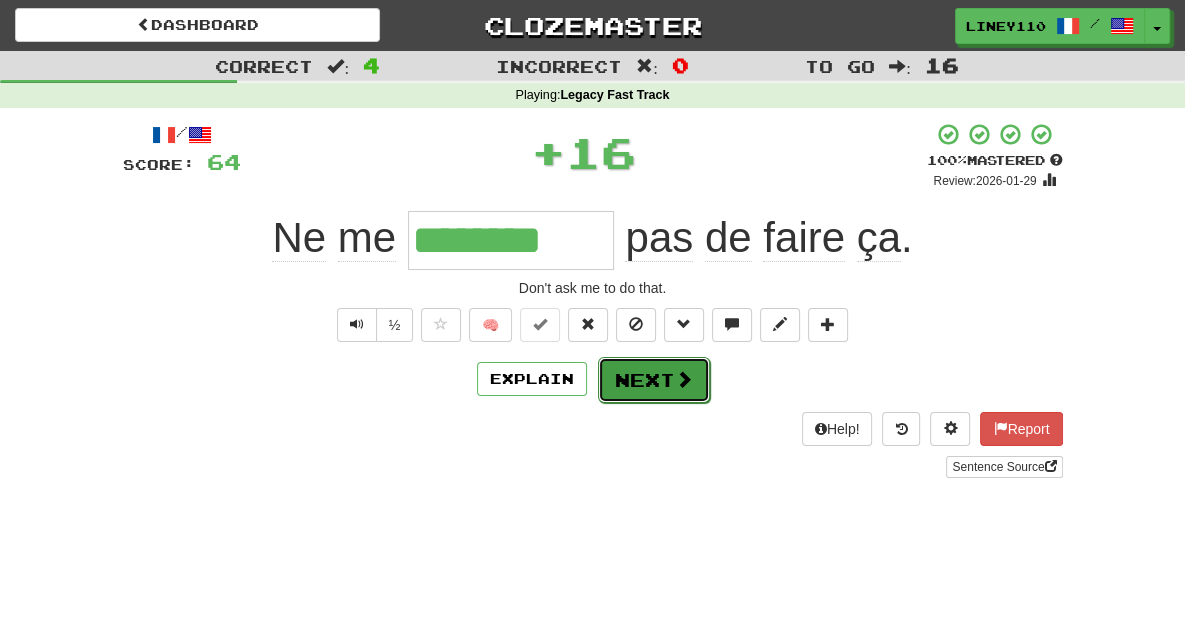 click at bounding box center (684, 379) 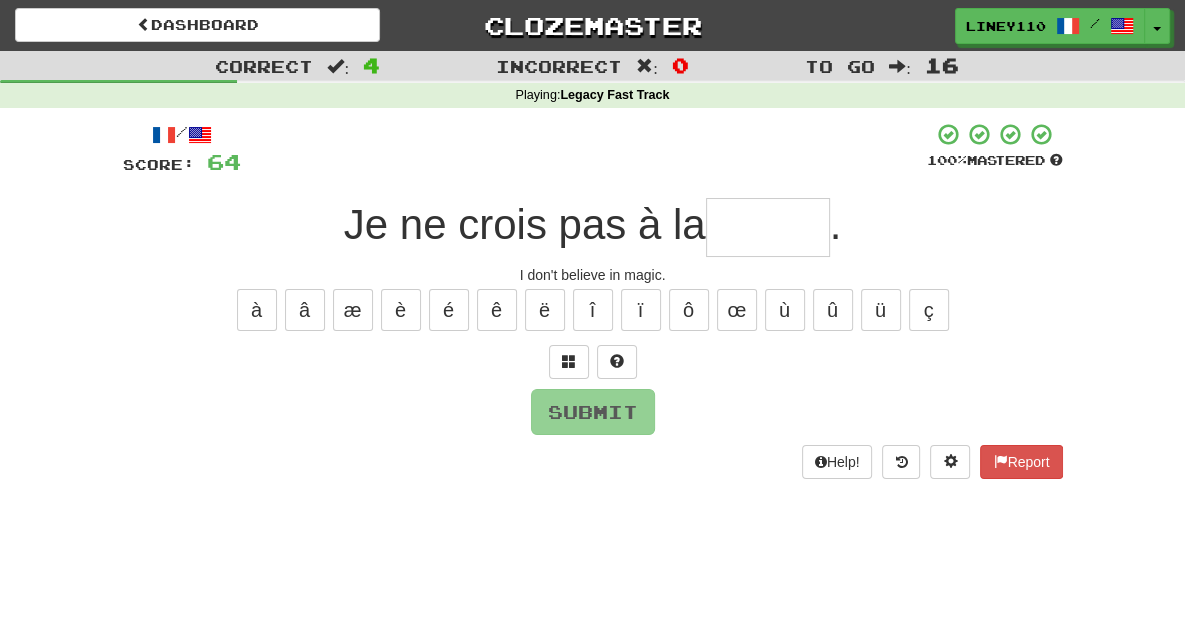 click at bounding box center [768, 227] 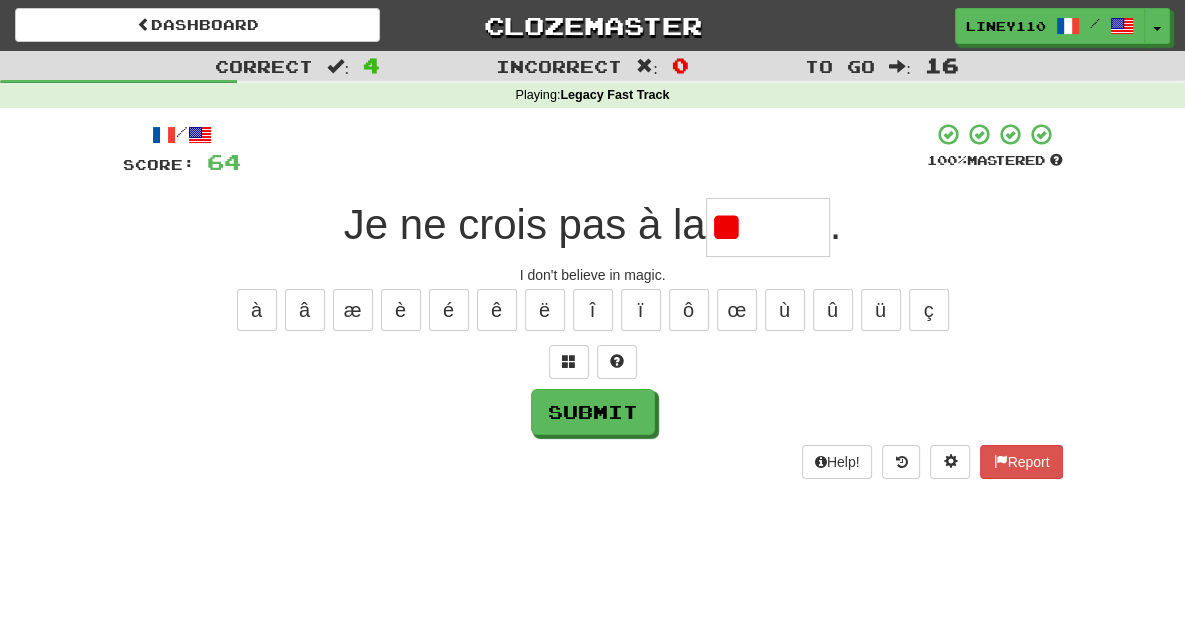 type on "*" 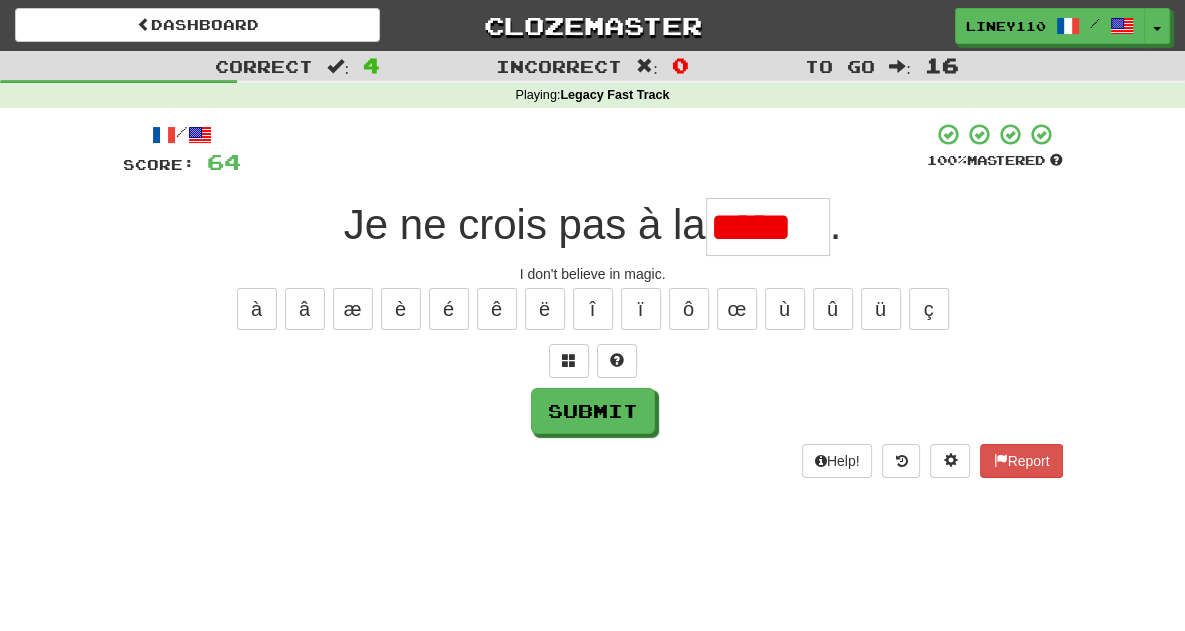 scroll, scrollTop: 0, scrollLeft: 0, axis: both 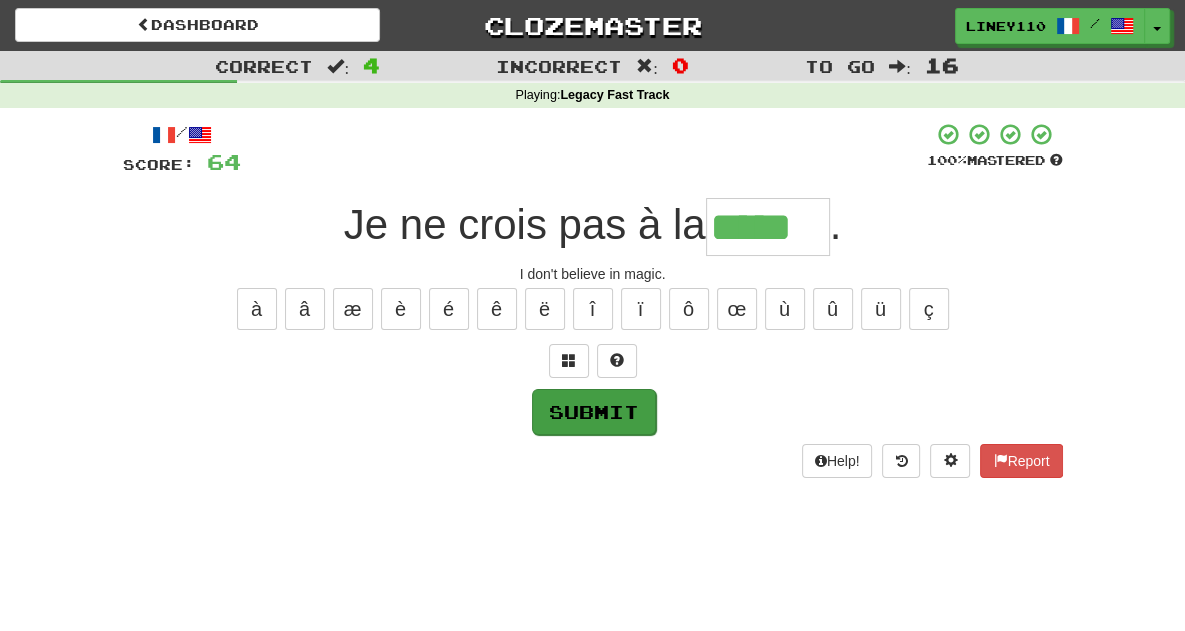 type on "*****" 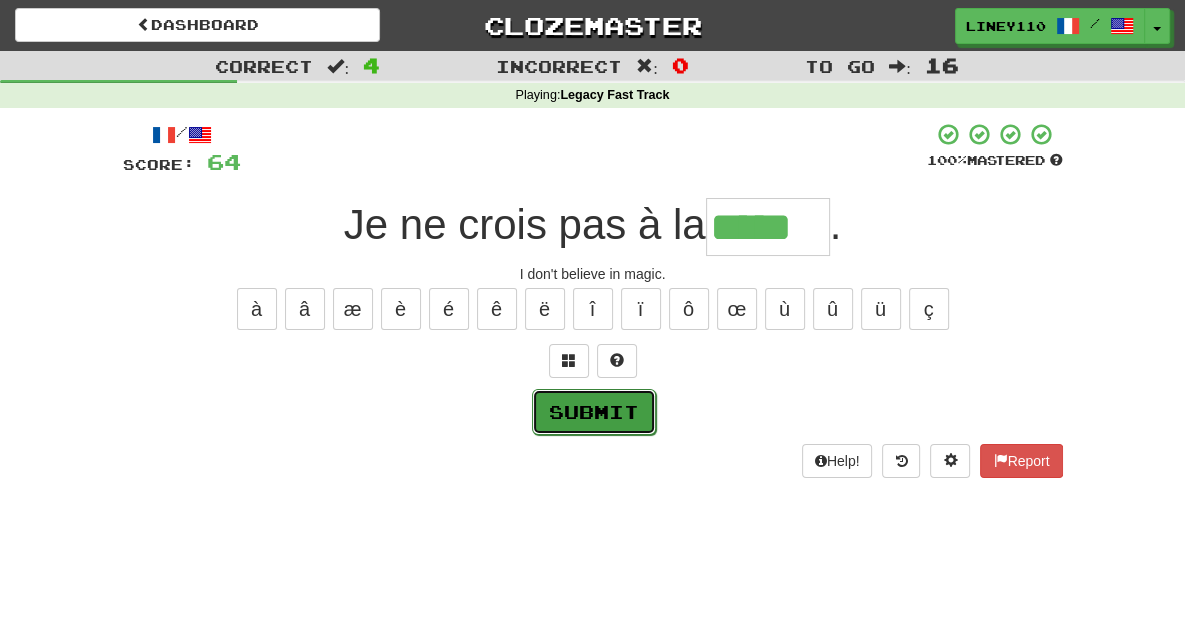 click on "Submit" at bounding box center (594, 412) 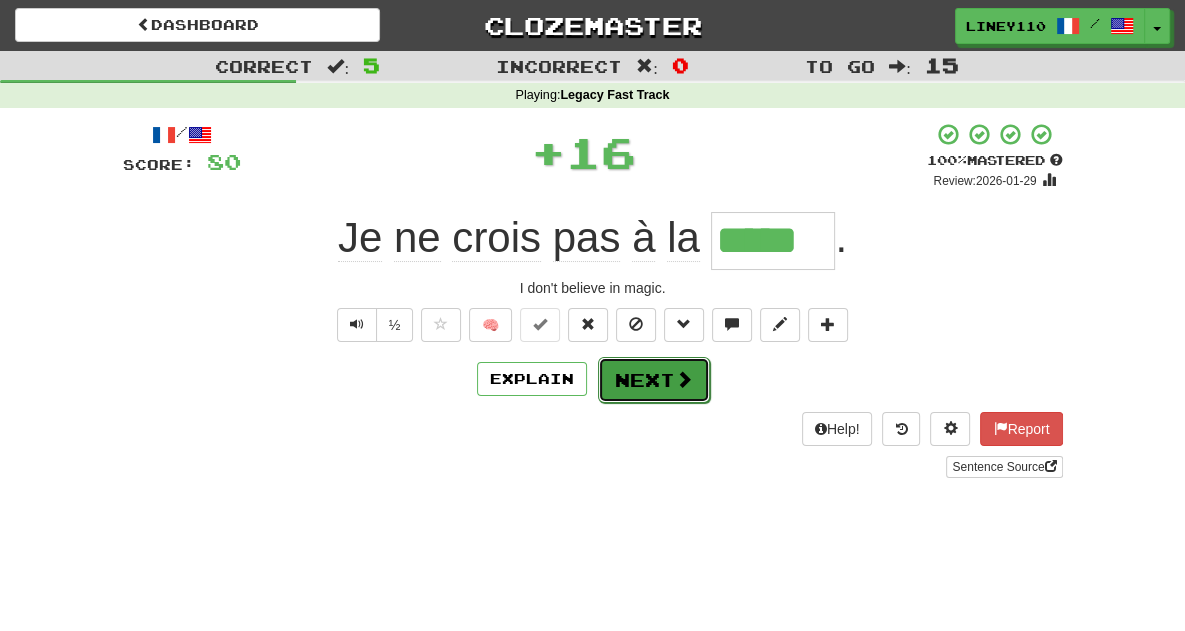click on "Next" at bounding box center (654, 380) 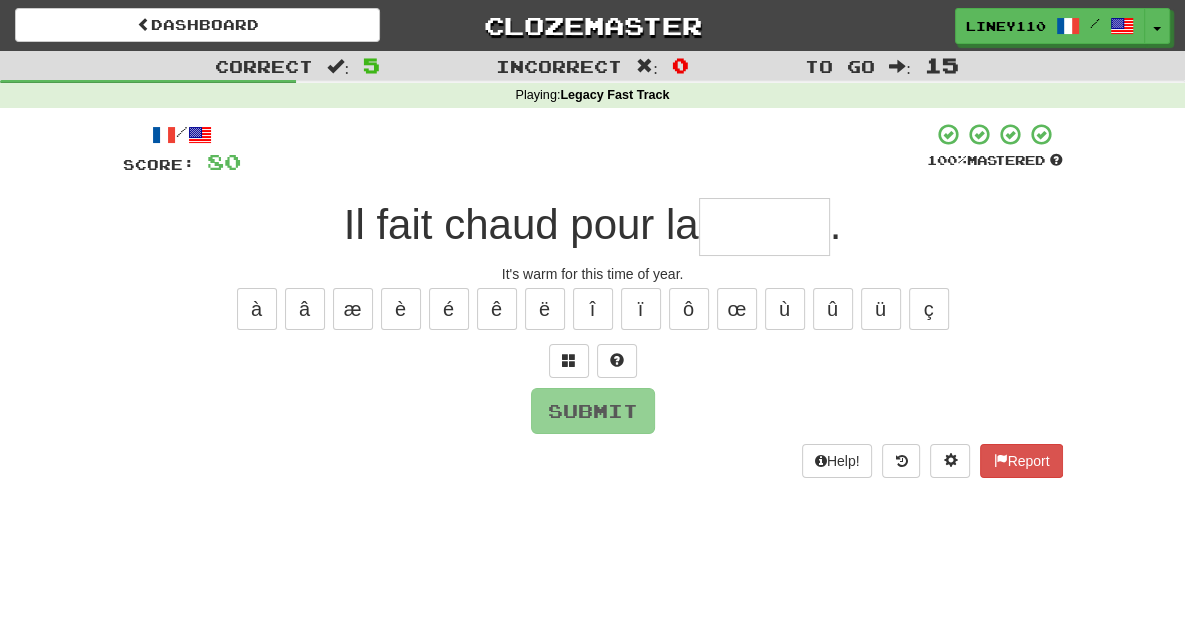 click at bounding box center (764, 227) 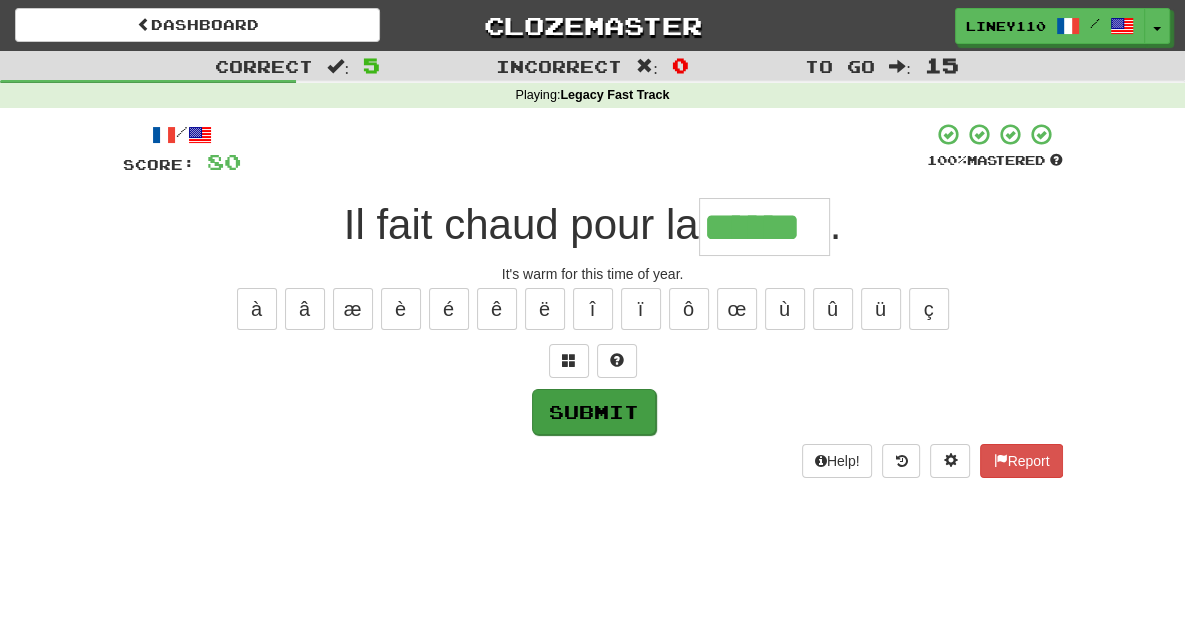 type on "******" 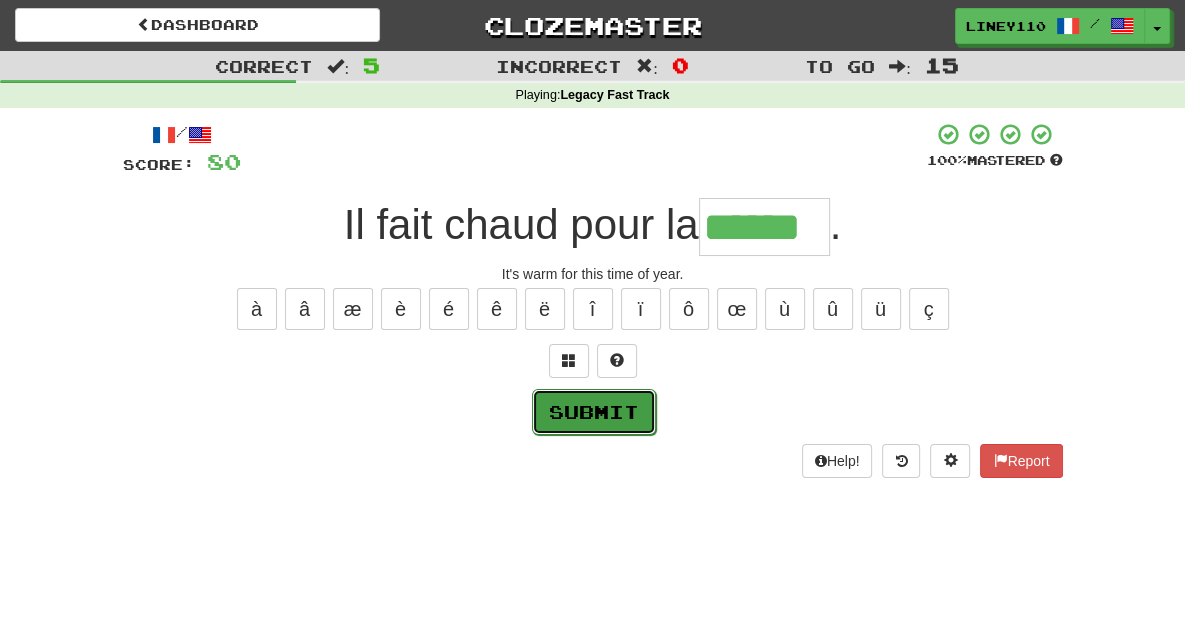 click on "Submit" at bounding box center (594, 412) 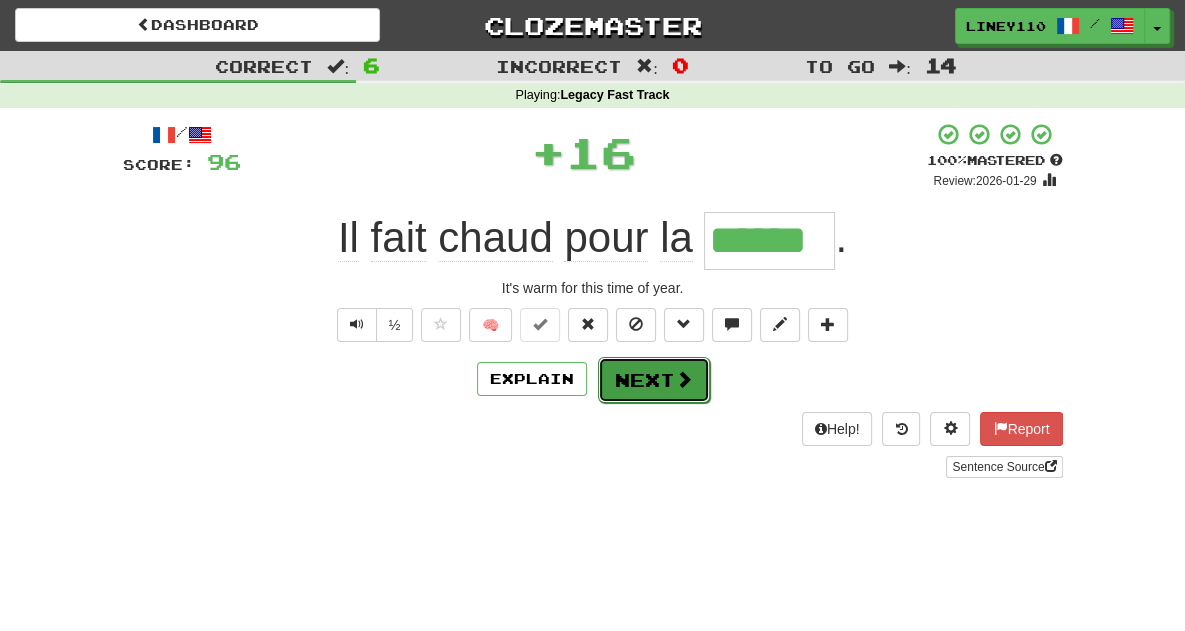click on "Next" at bounding box center (654, 380) 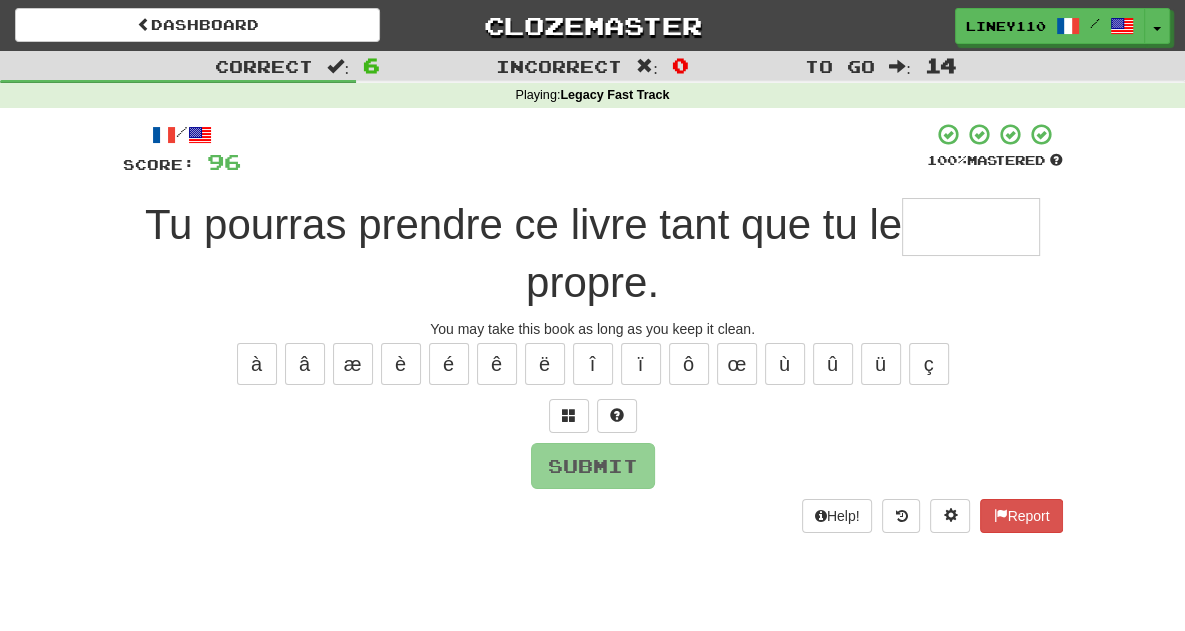 click at bounding box center [971, 227] 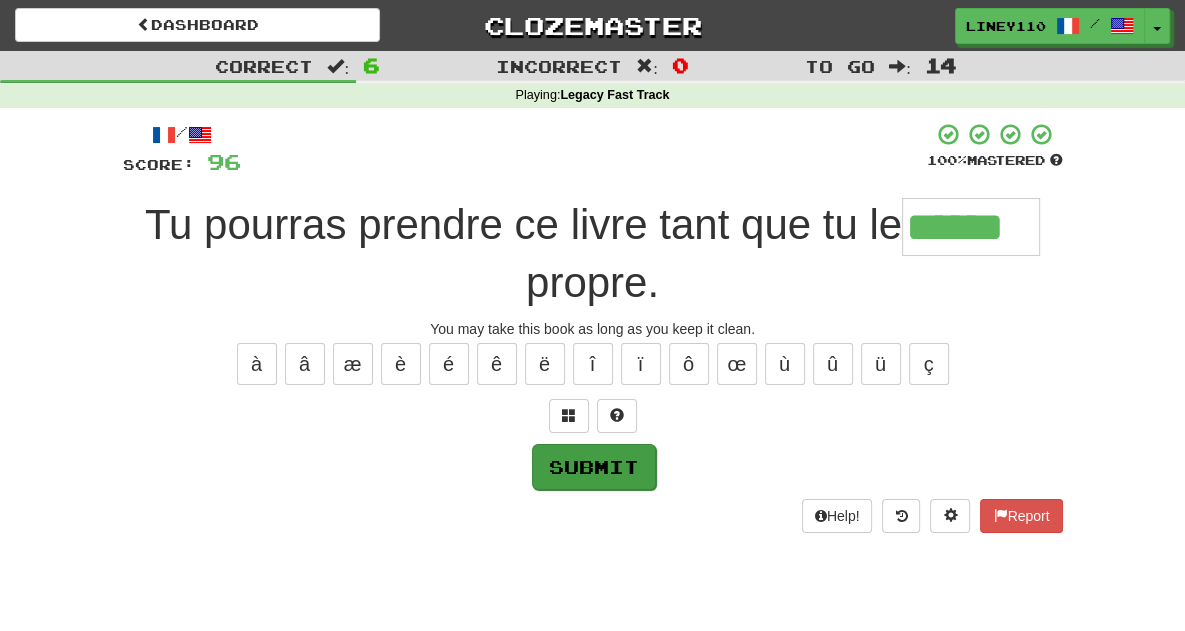 type on "******" 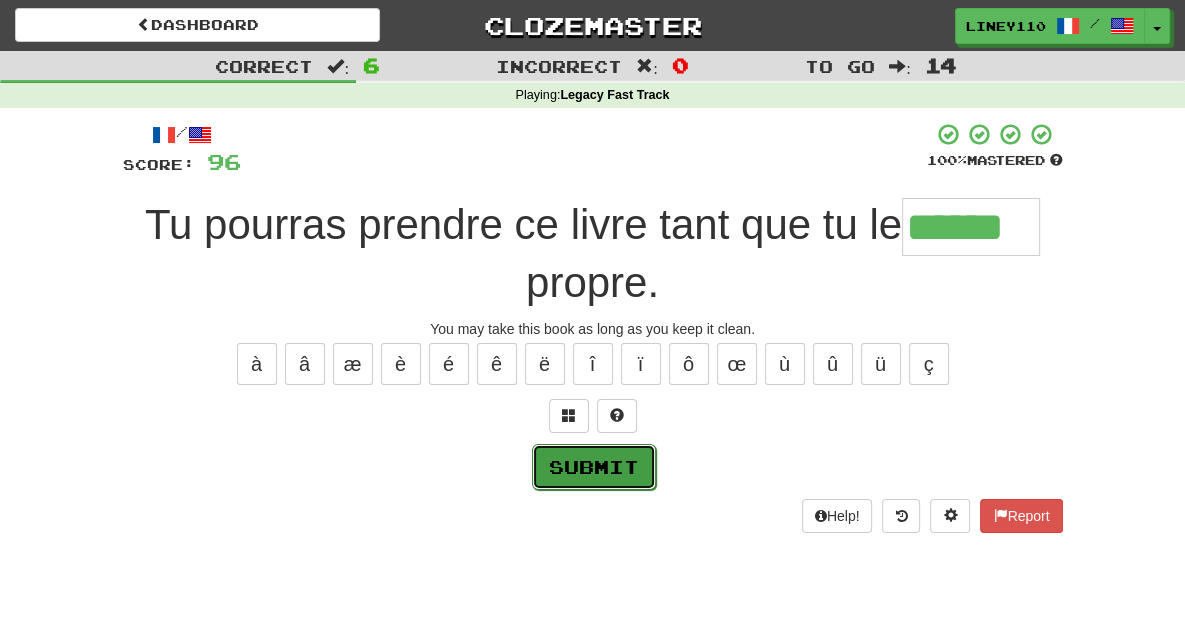 click on "Submit" at bounding box center (594, 467) 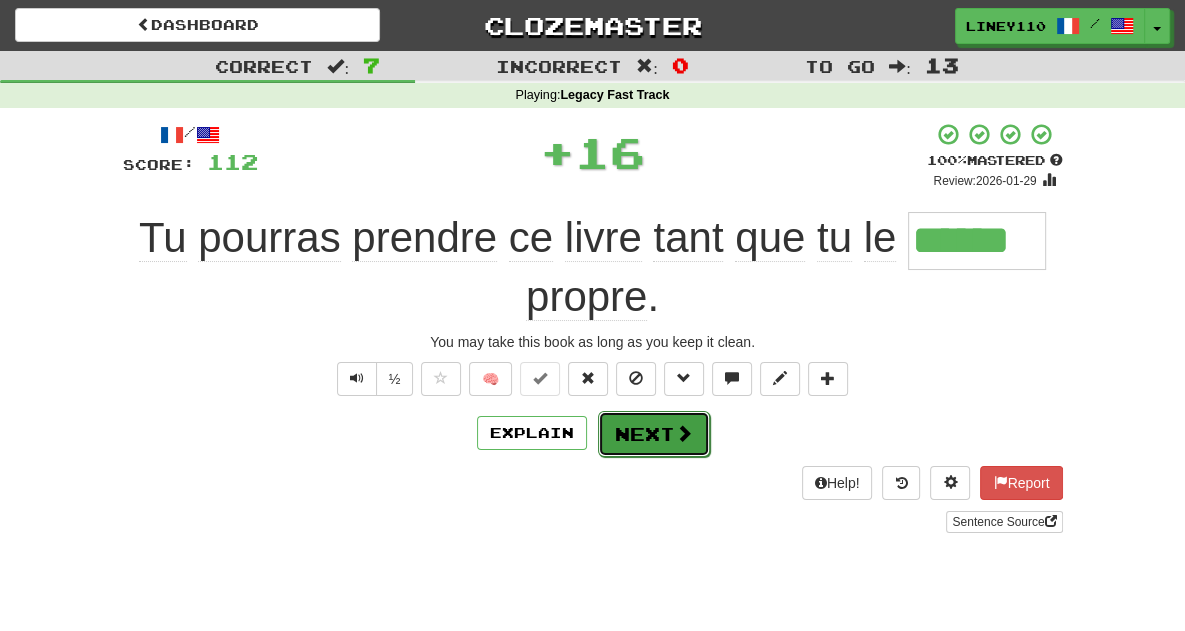 click on "Next" at bounding box center [654, 434] 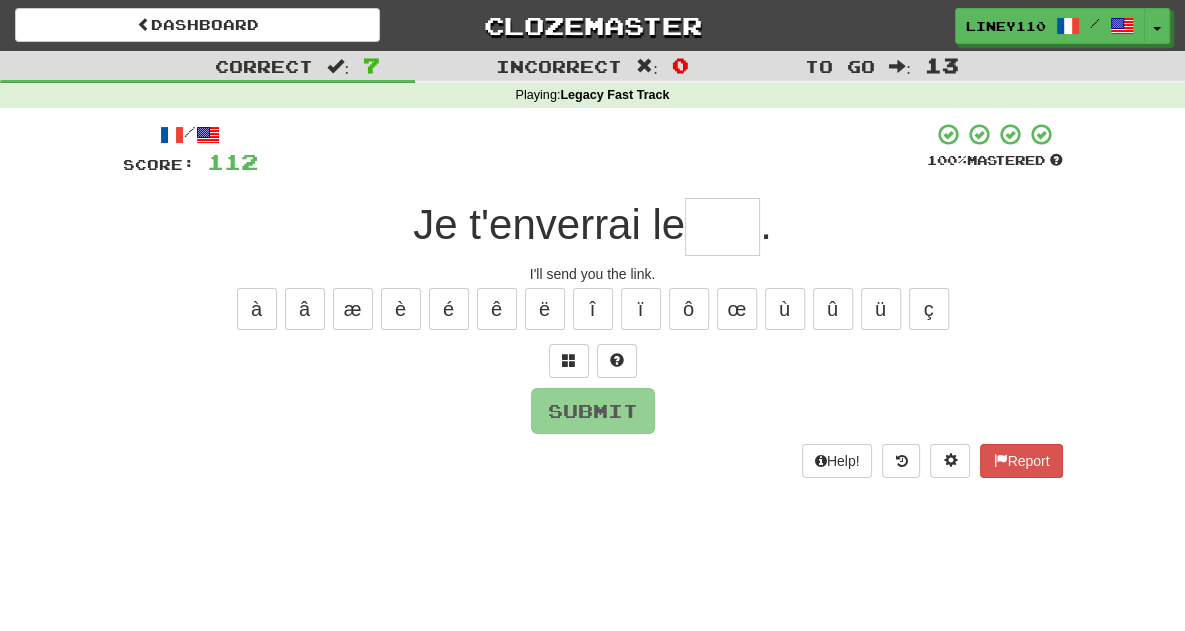 click on "." at bounding box center (766, 224) 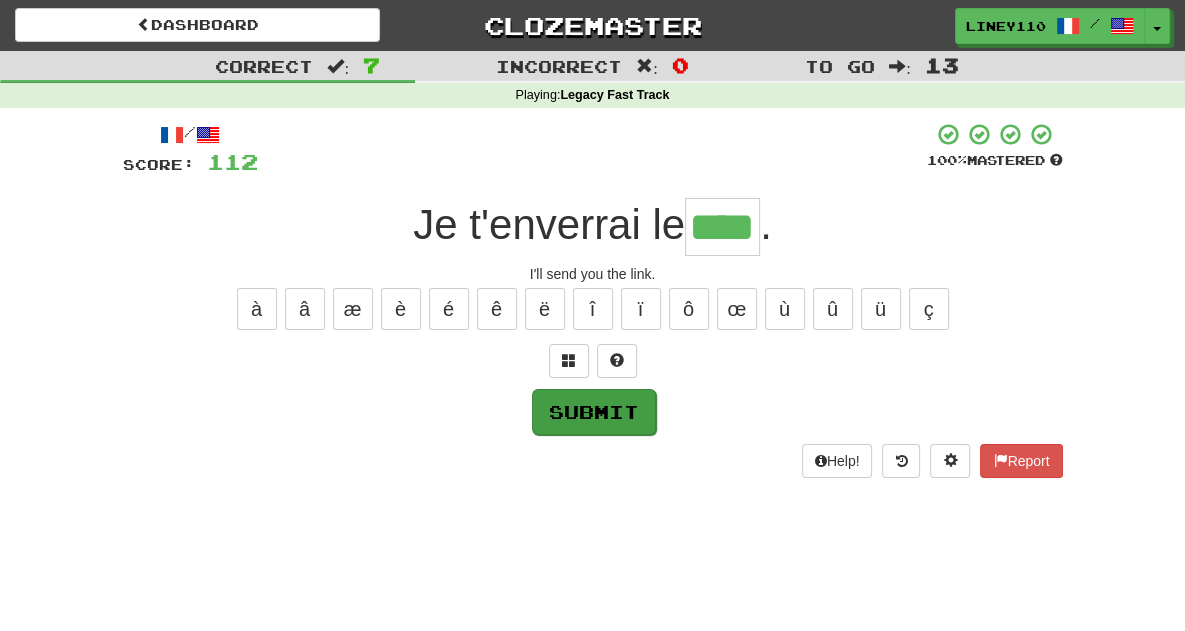 type on "****" 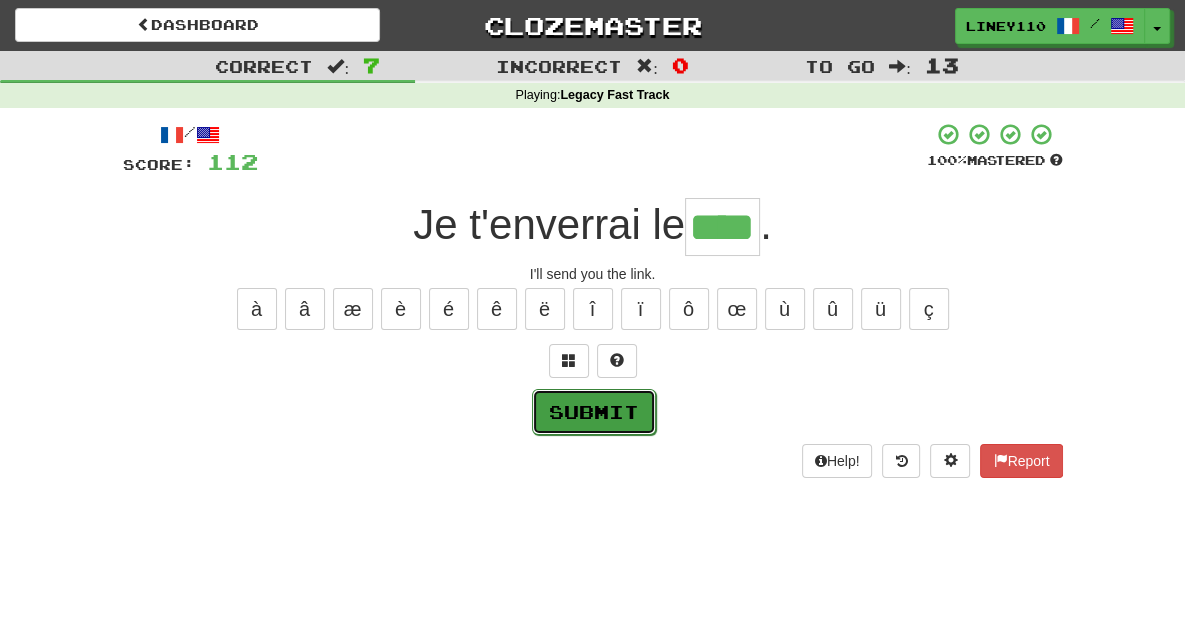 click on "Submit" at bounding box center (594, 412) 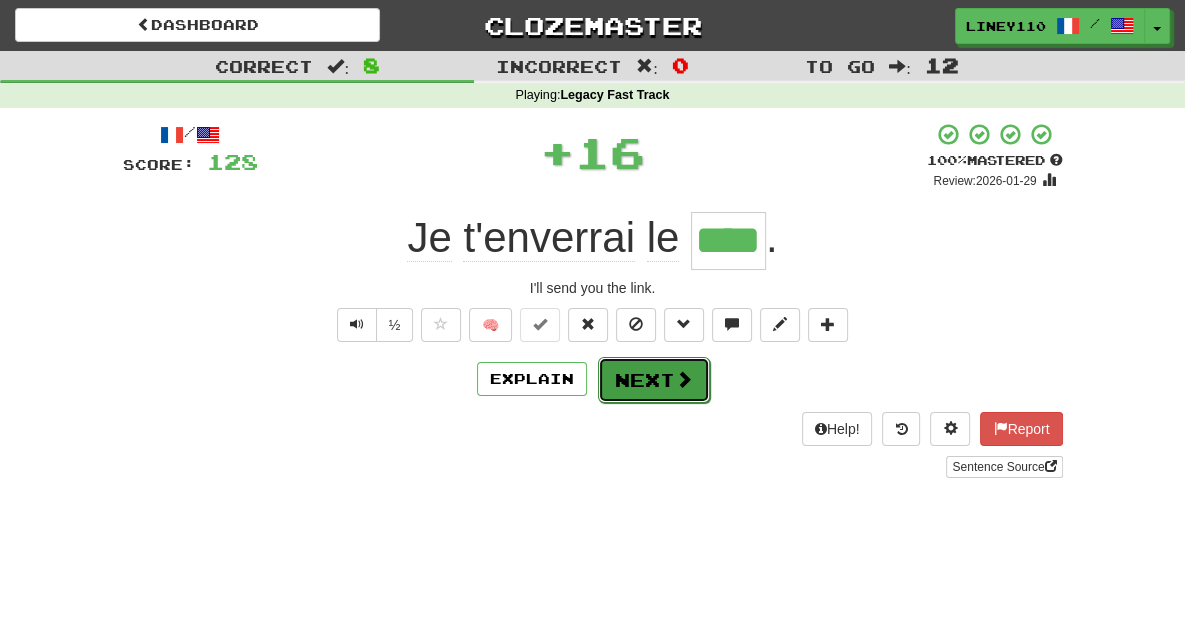 click on "Next" at bounding box center [654, 380] 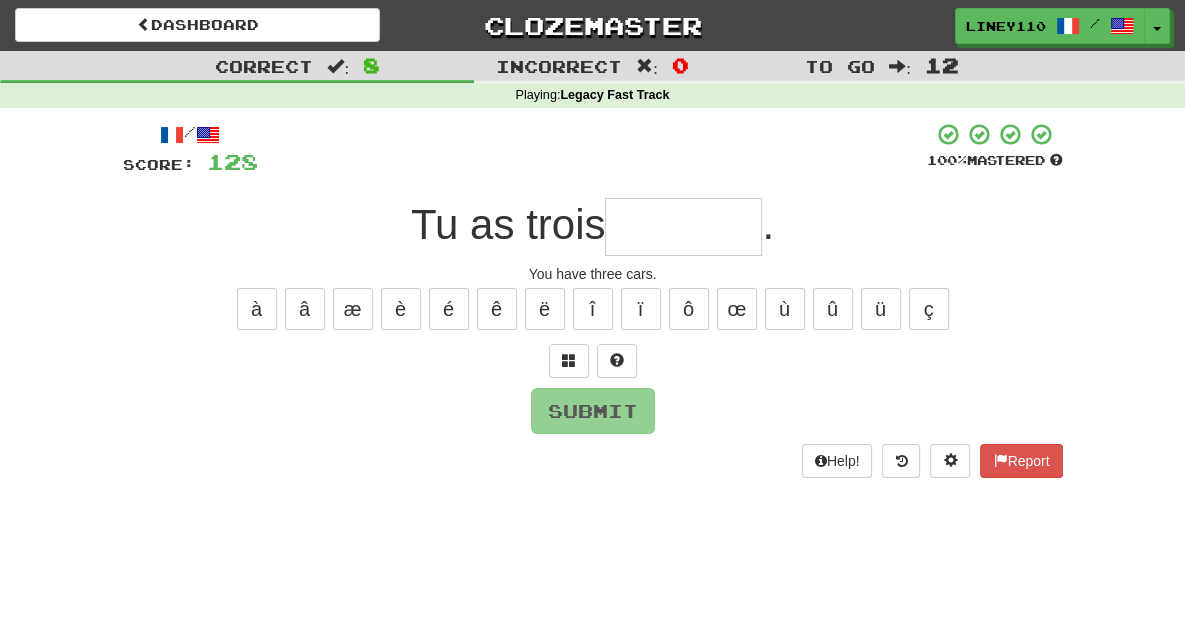 click at bounding box center [683, 227] 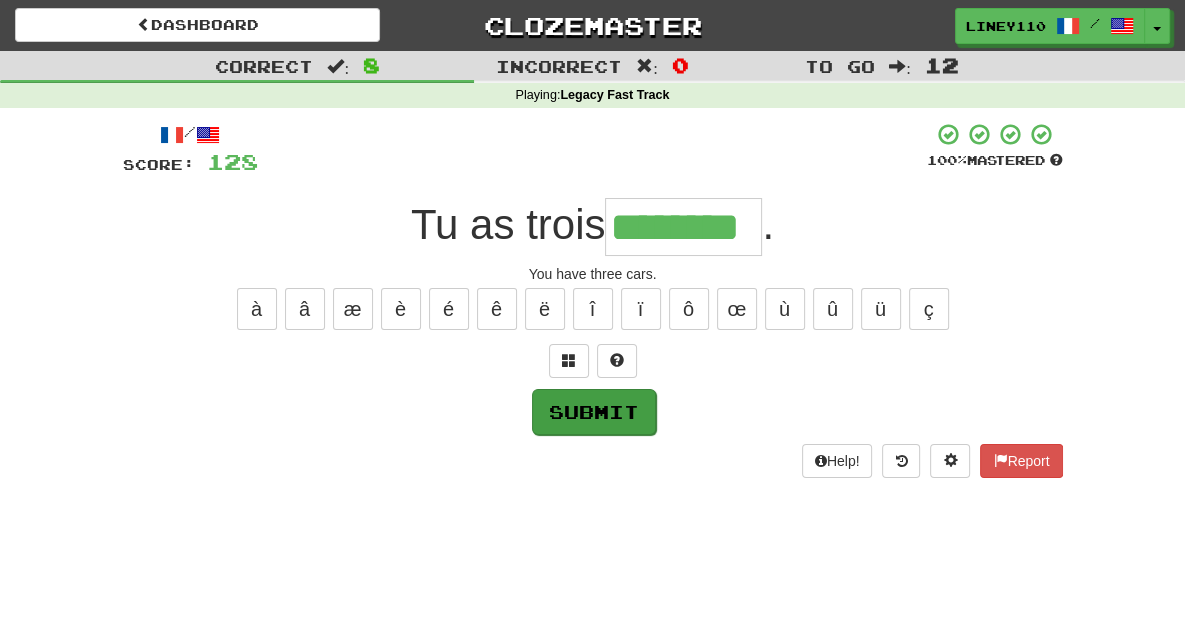 type on "********" 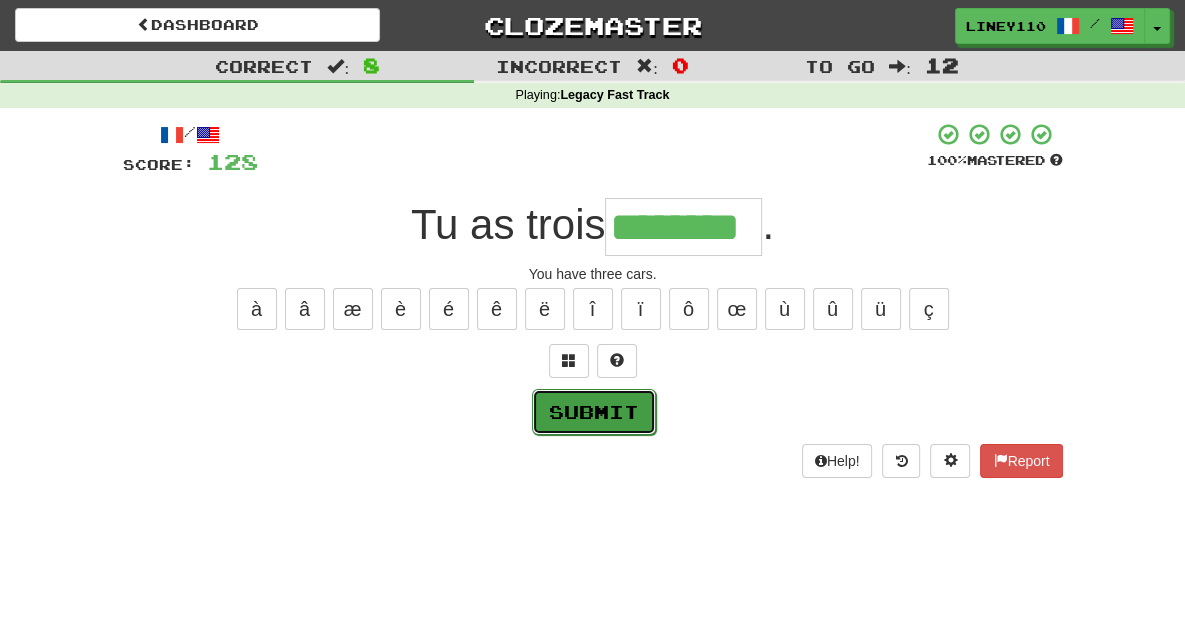 click on "Submit" at bounding box center (594, 412) 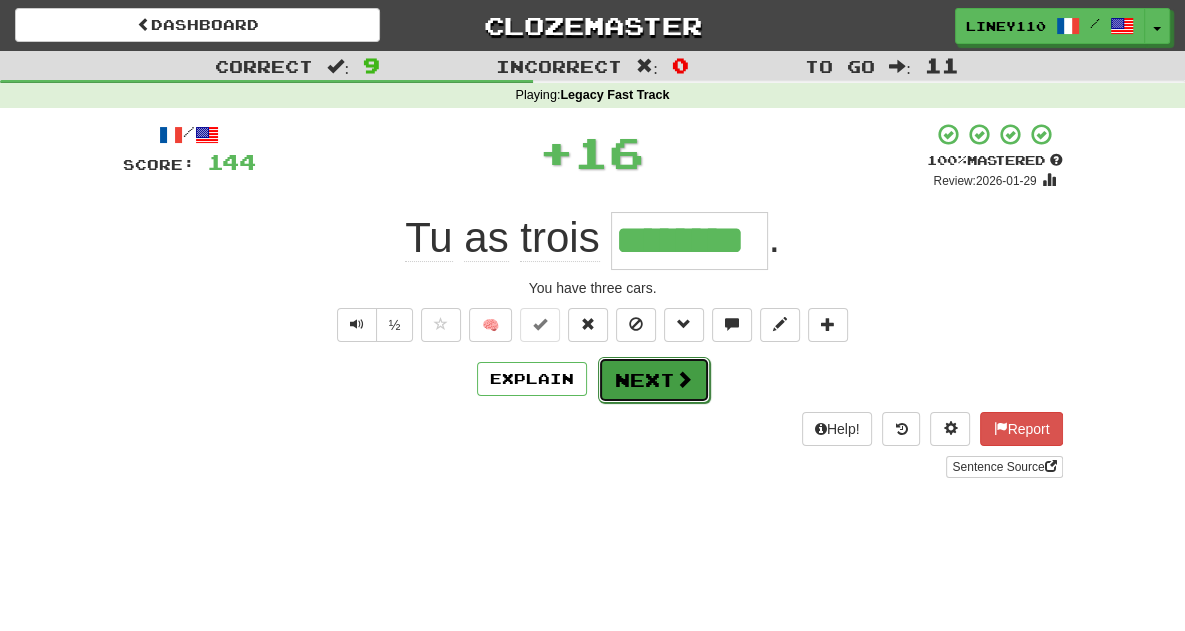 click on "Next" at bounding box center [654, 380] 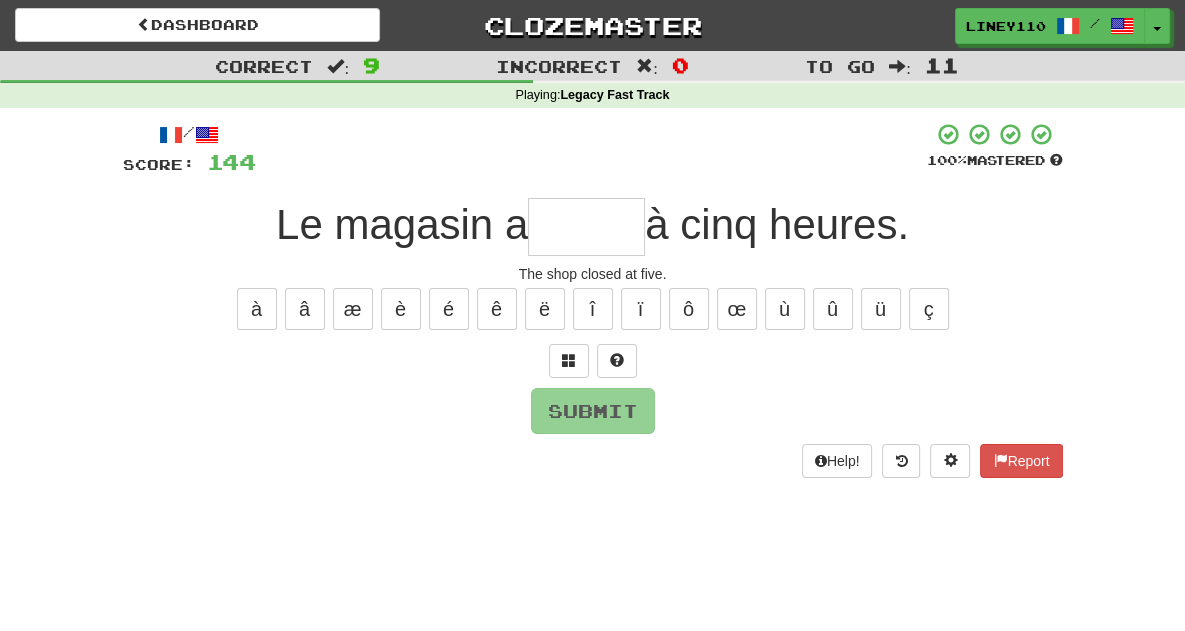 click at bounding box center [586, 227] 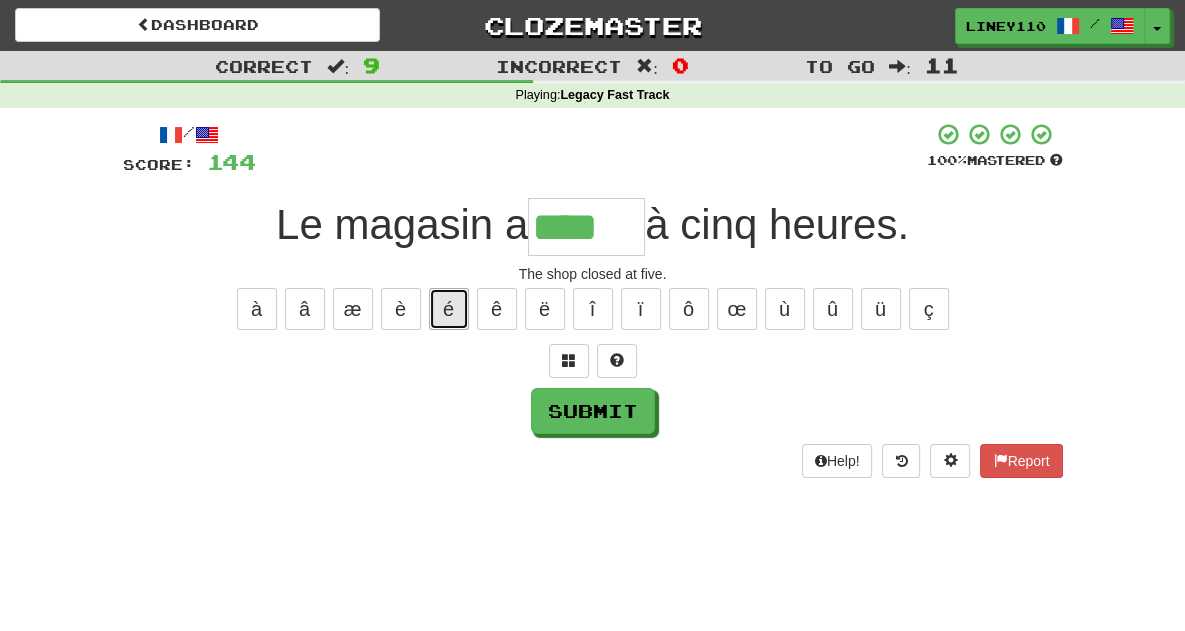 click on "é" at bounding box center [449, 309] 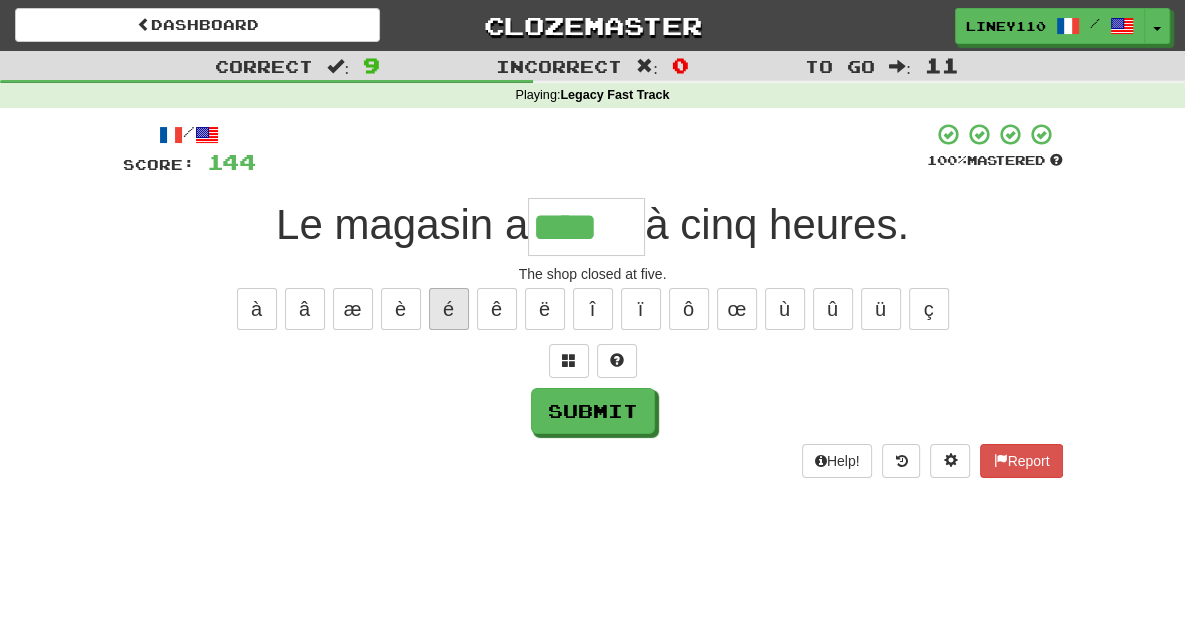 type on "*****" 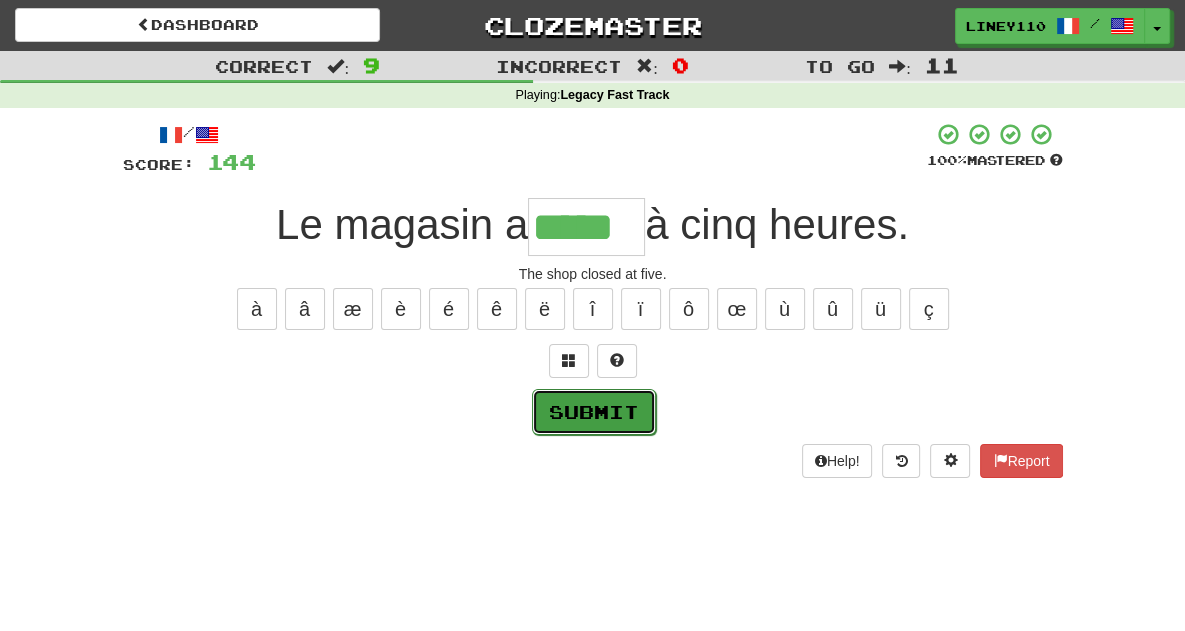 click on "Submit" at bounding box center (594, 412) 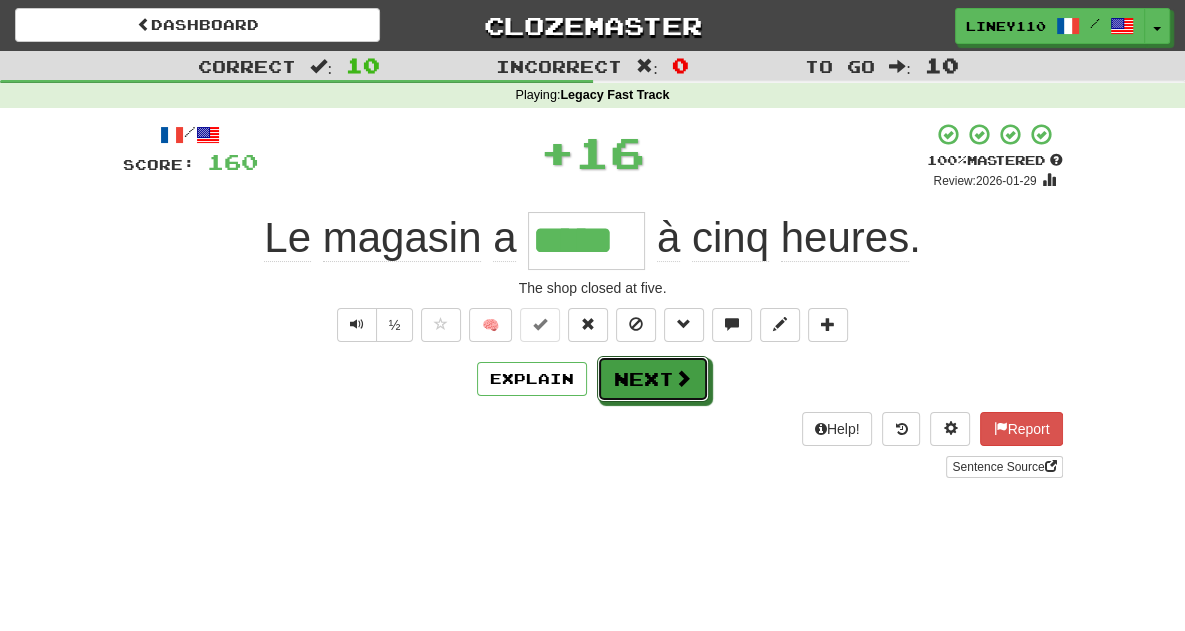click at bounding box center (683, 378) 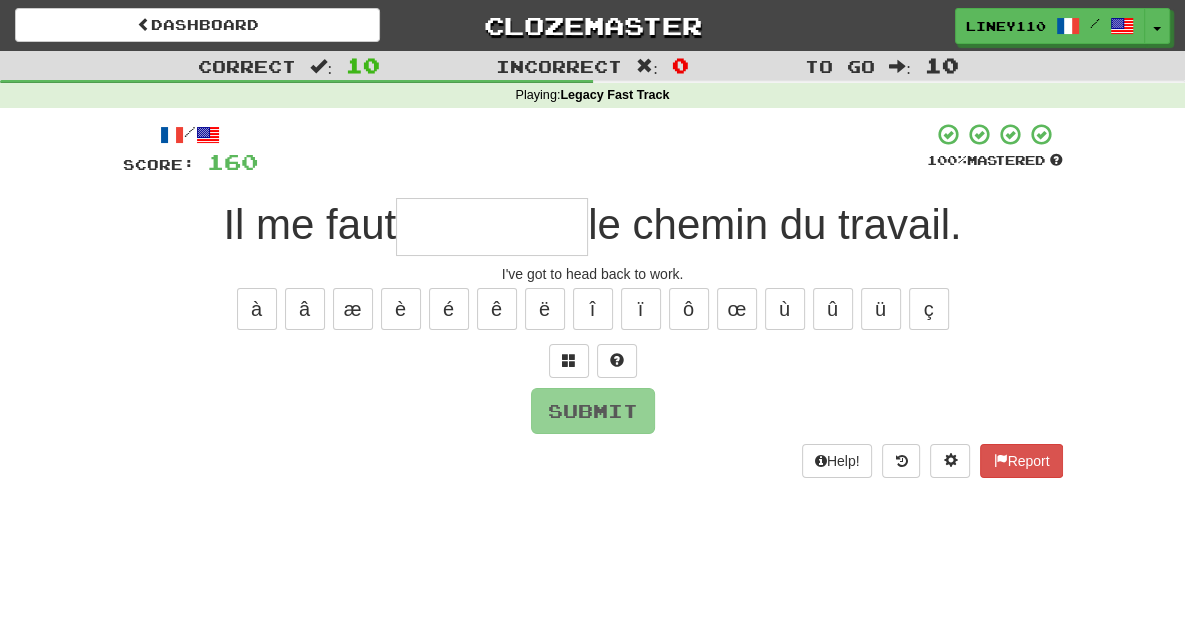click at bounding box center (492, 227) 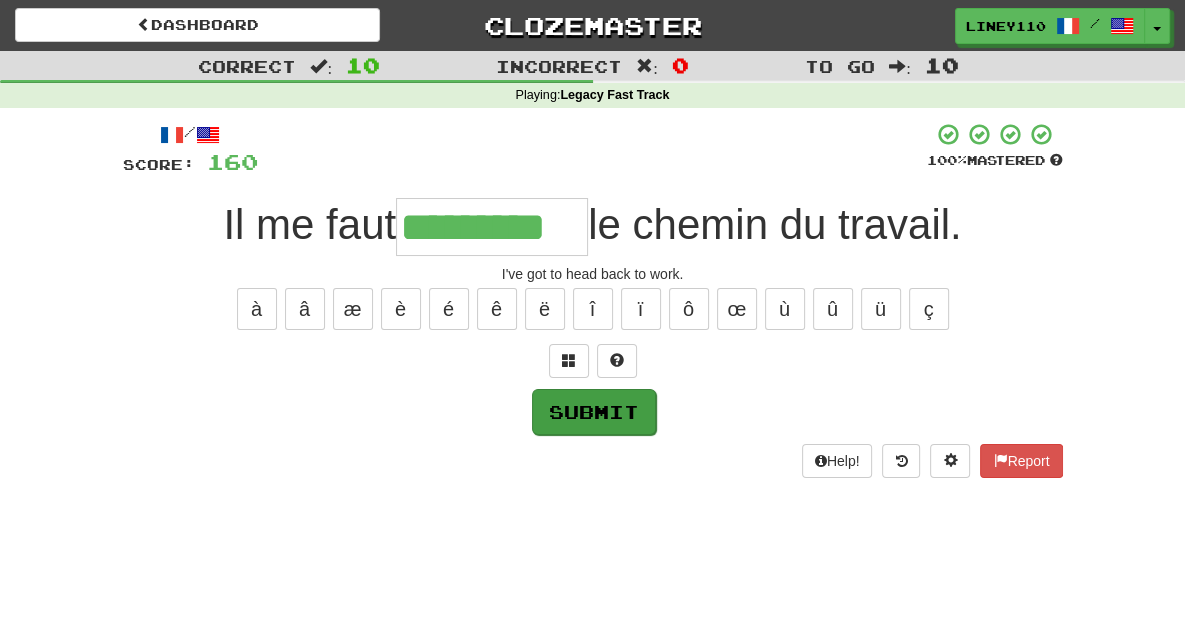type on "*********" 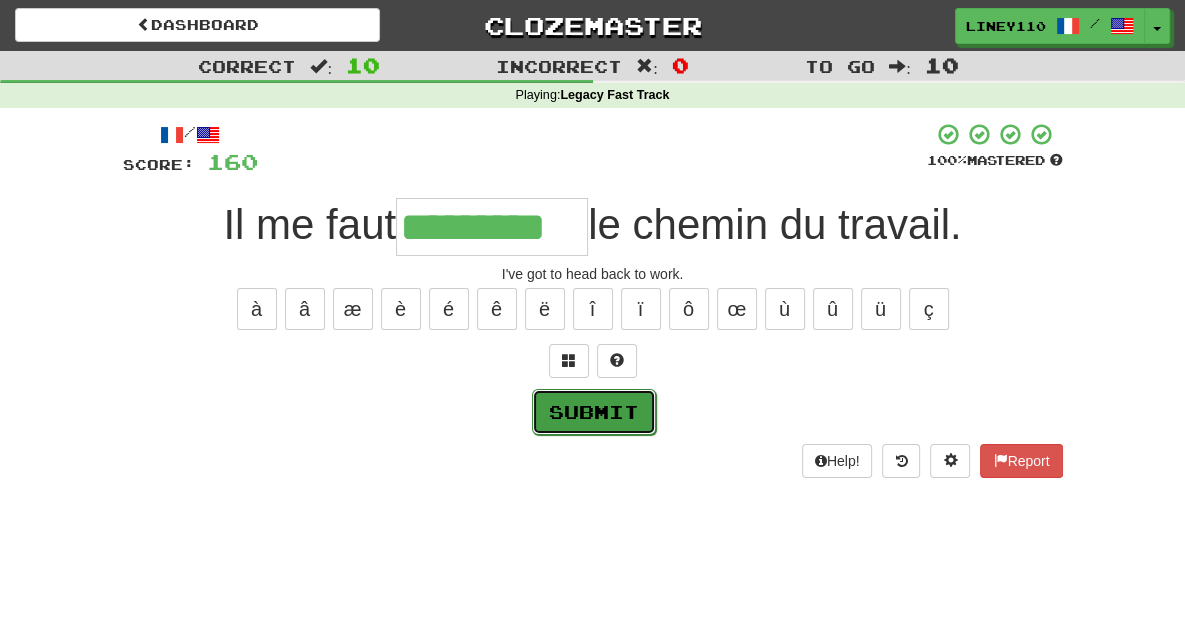 click on "Submit" at bounding box center (594, 412) 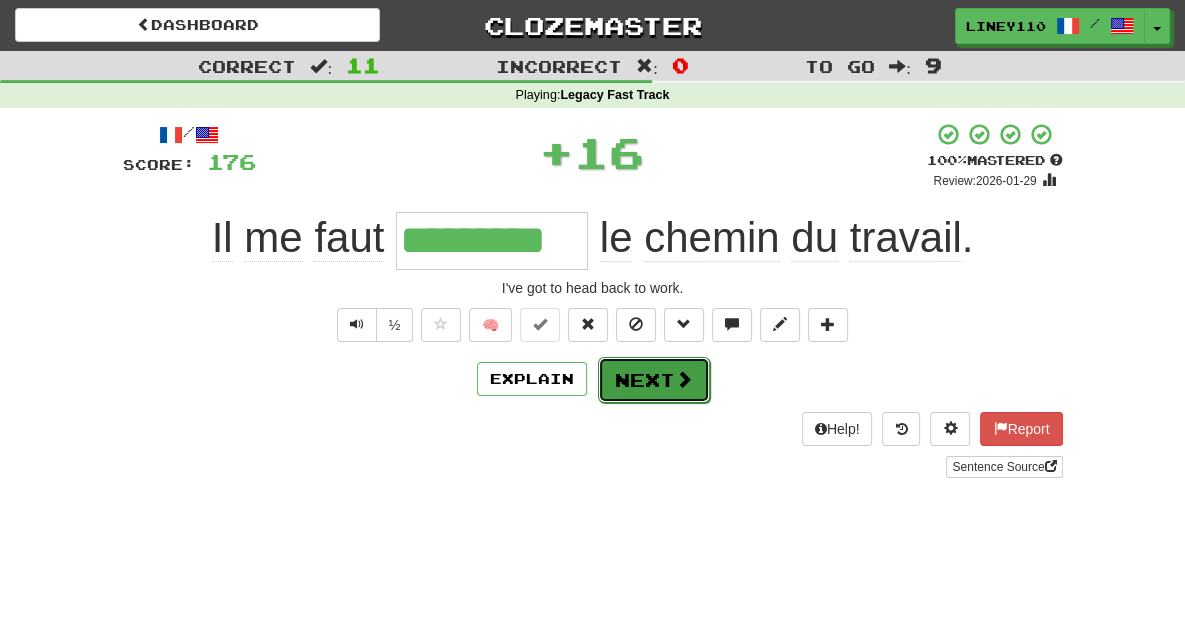 click on "Next" at bounding box center [654, 380] 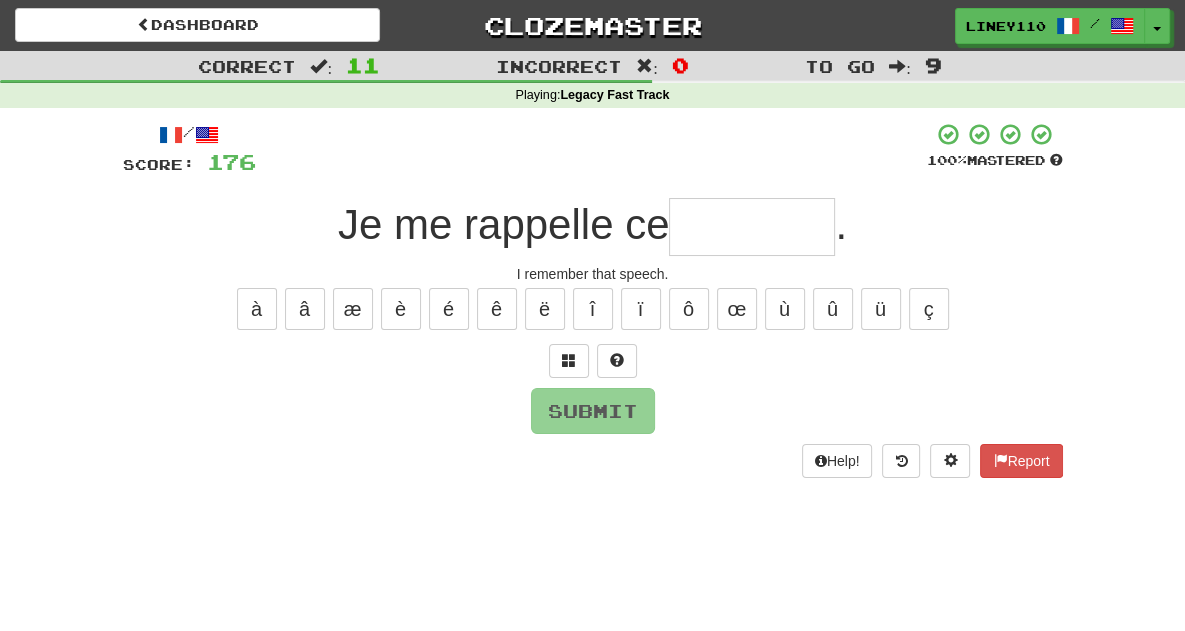 click at bounding box center (752, 227) 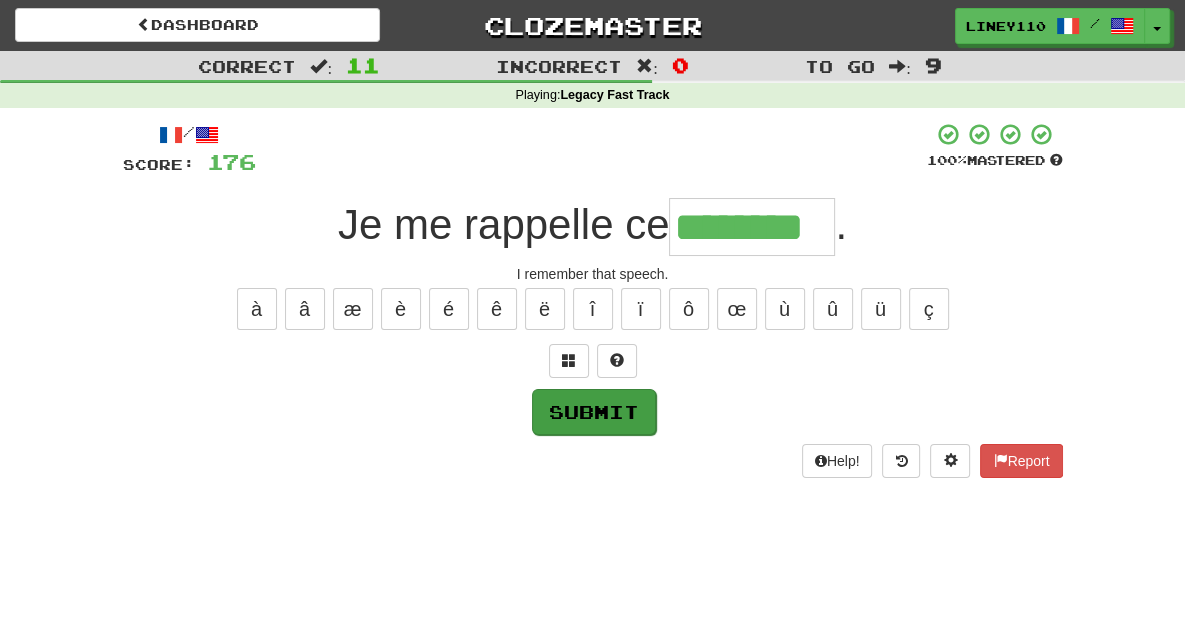type on "********" 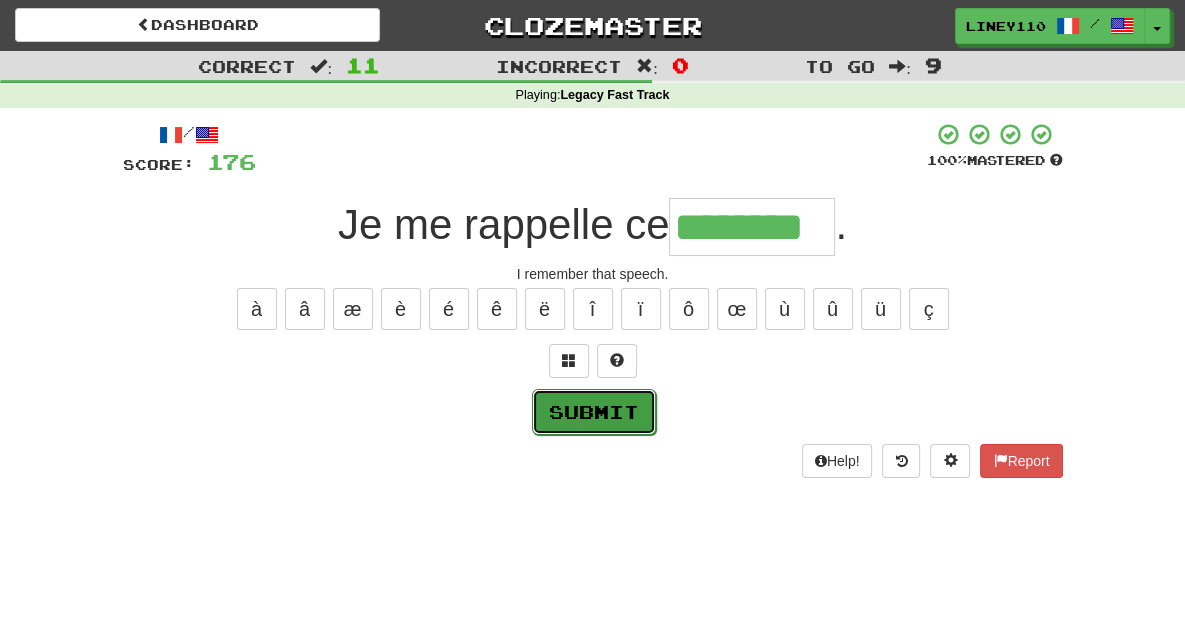 click on "Submit" at bounding box center [594, 412] 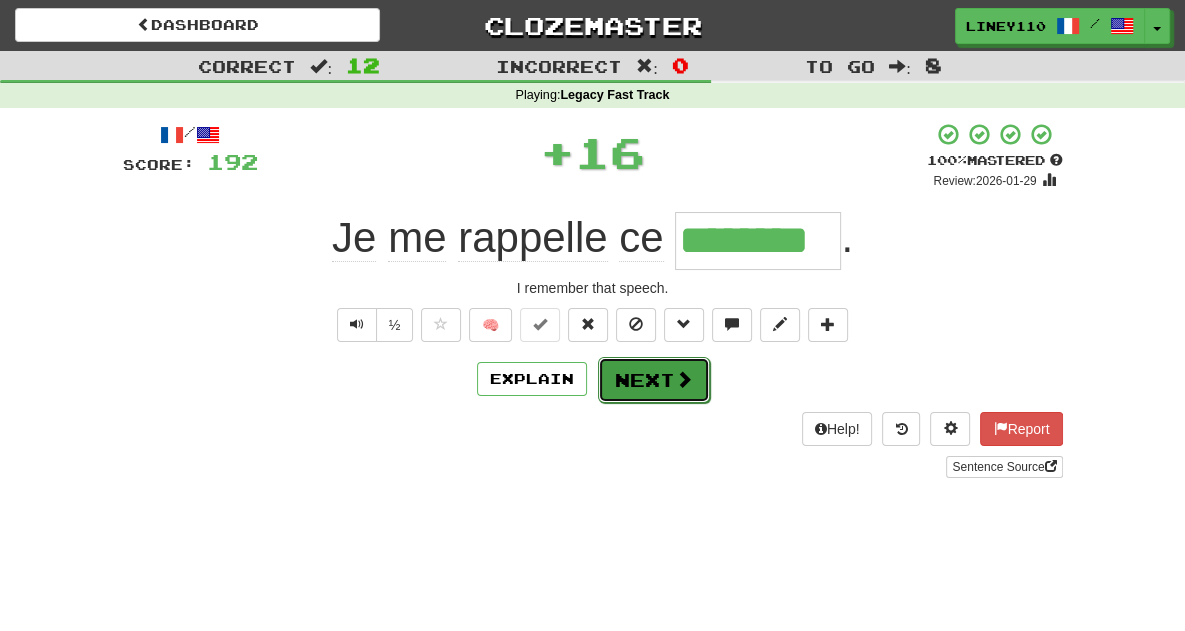 click on "Next" at bounding box center [654, 380] 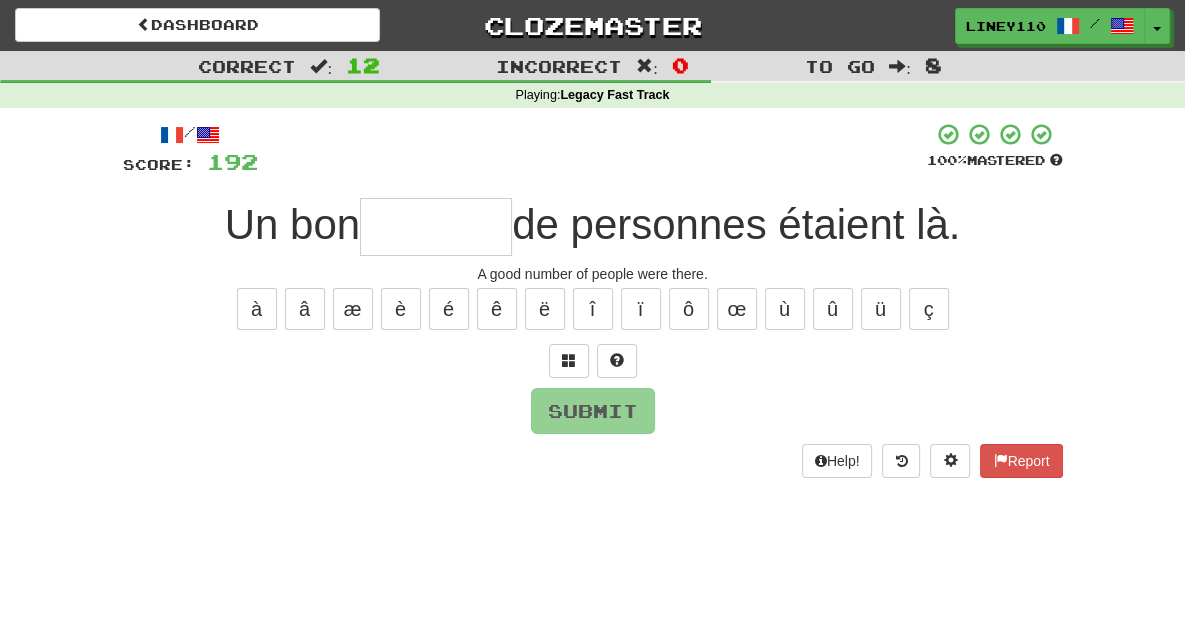 click at bounding box center (436, 227) 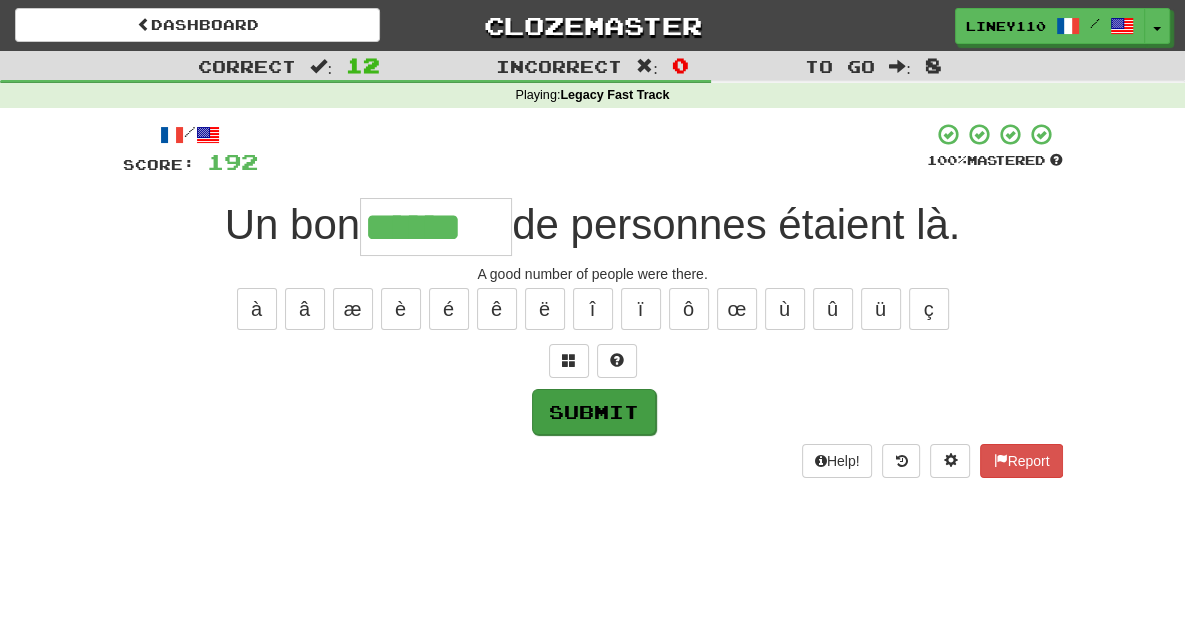 type on "******" 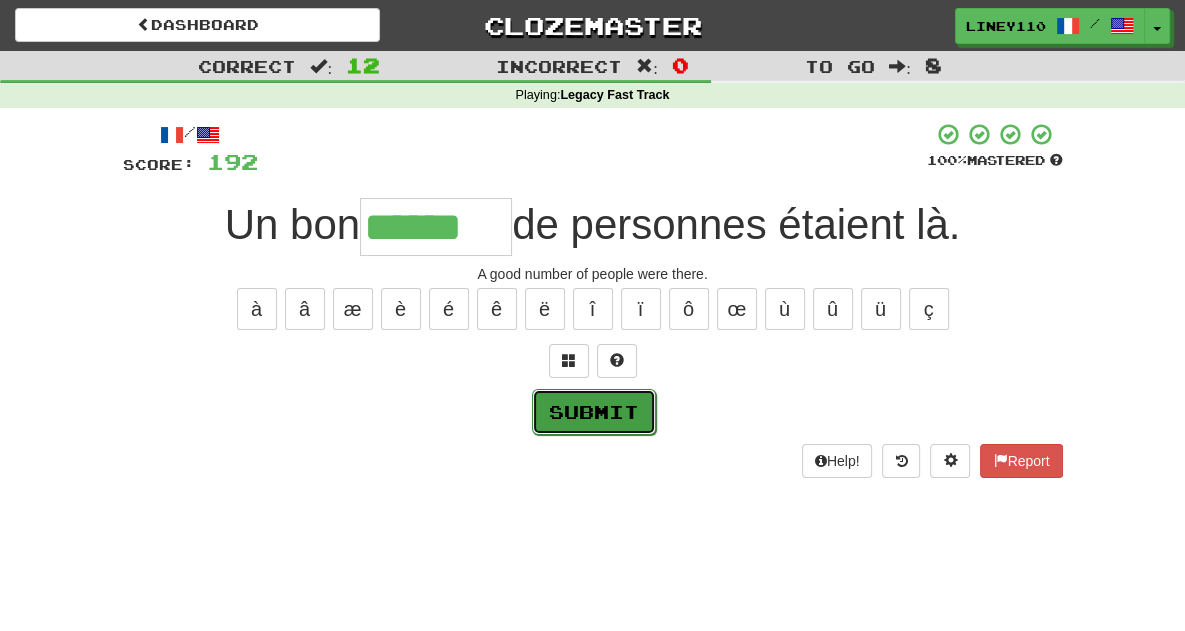 click on "Submit" at bounding box center [594, 412] 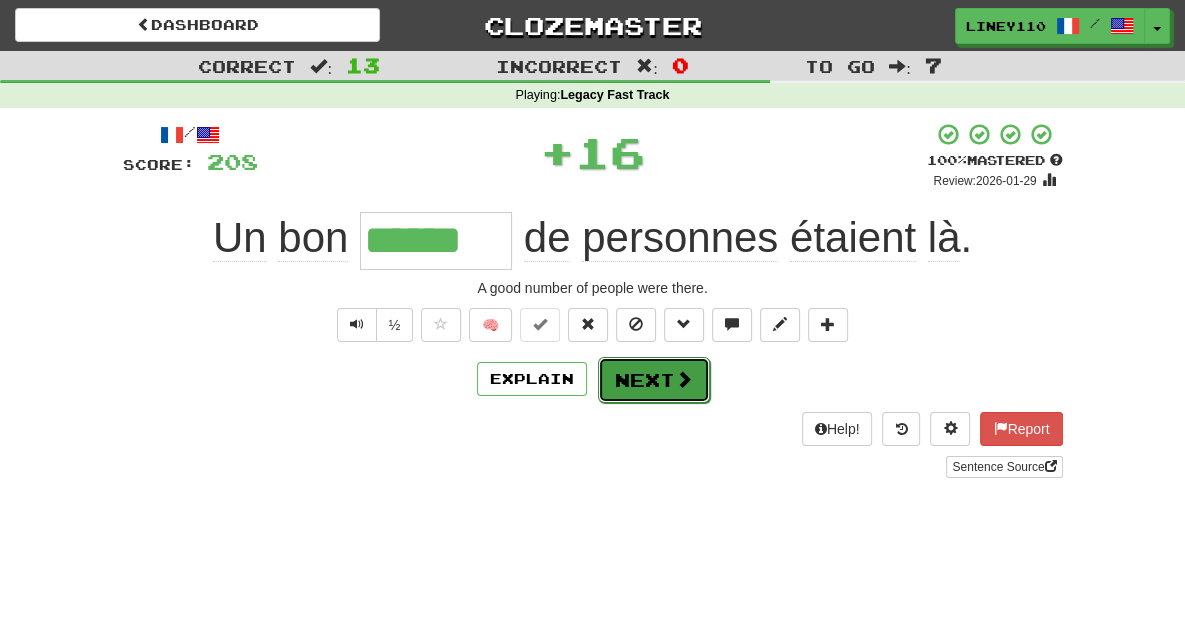 click on "Next" at bounding box center (654, 380) 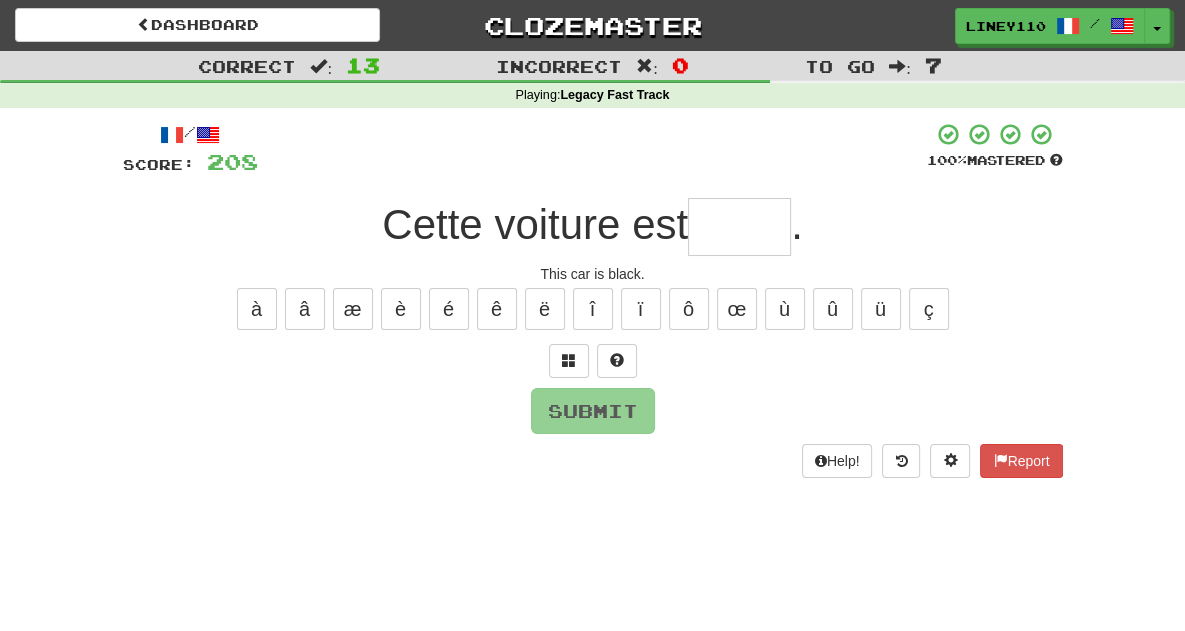 click at bounding box center [739, 227] 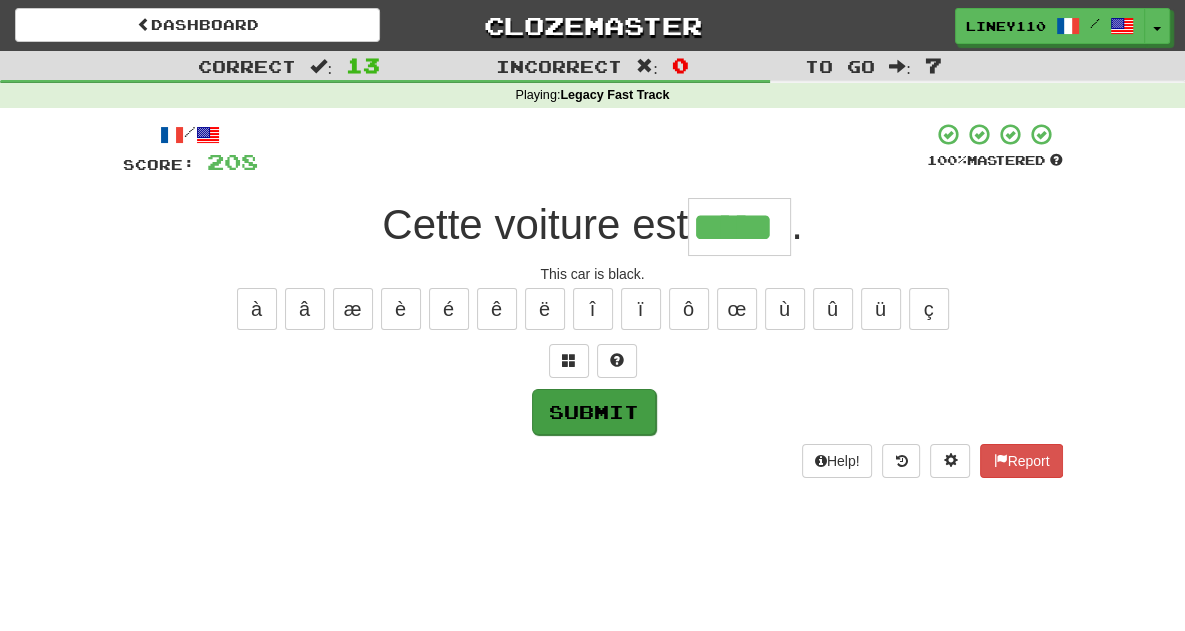 type on "*****" 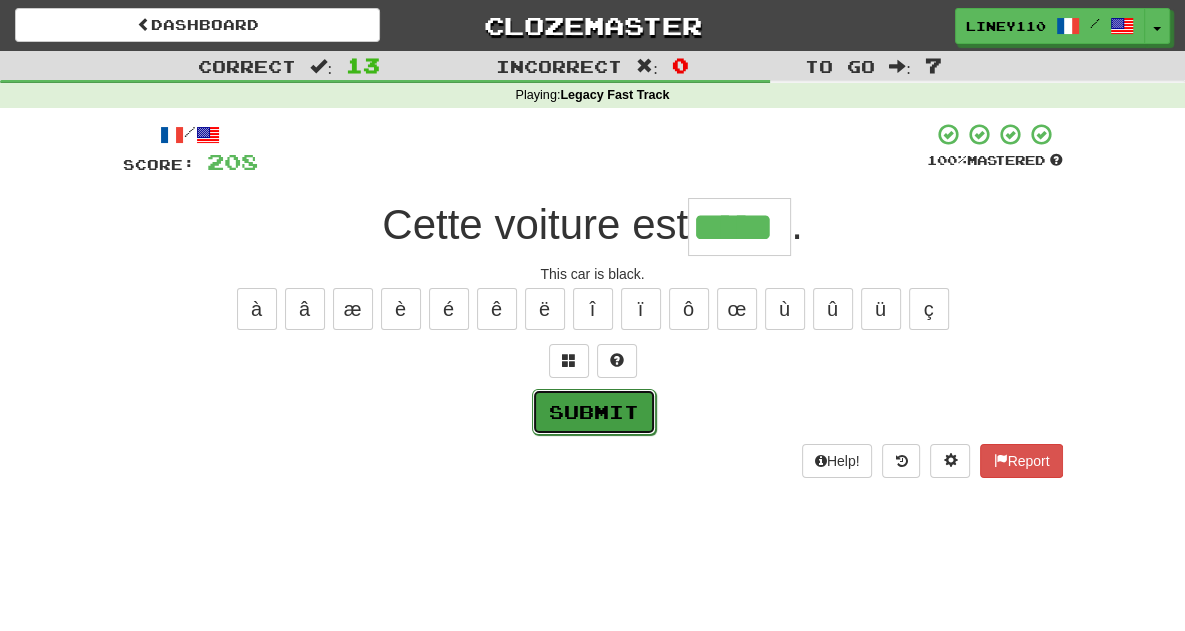 click on "Submit" at bounding box center (594, 412) 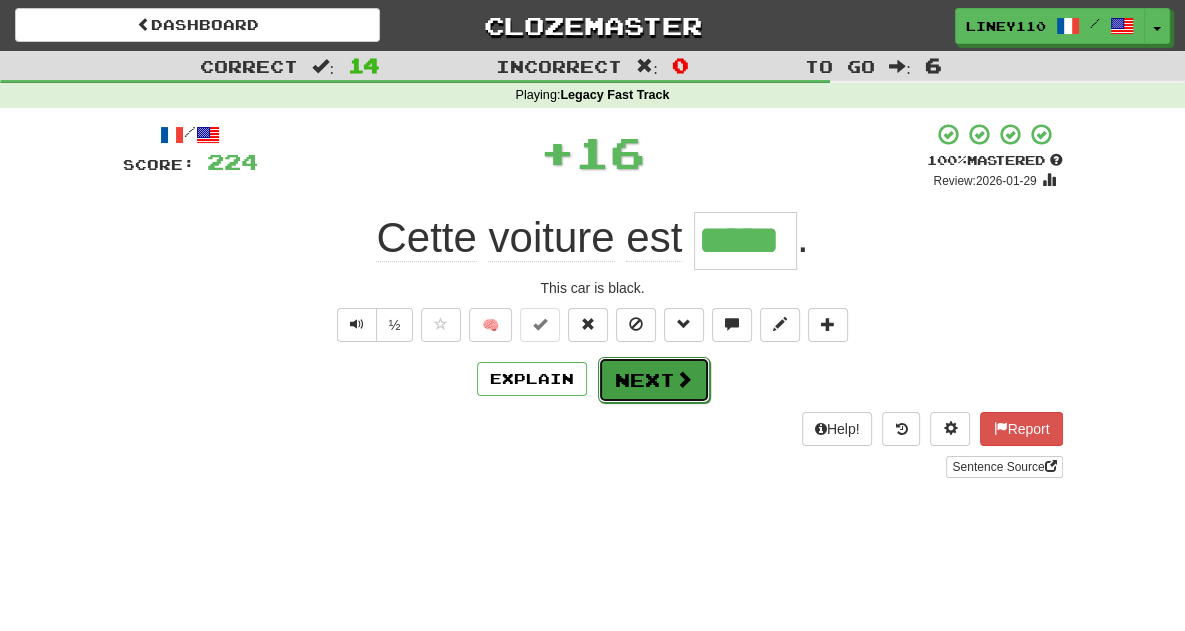 click on "Next" at bounding box center [654, 380] 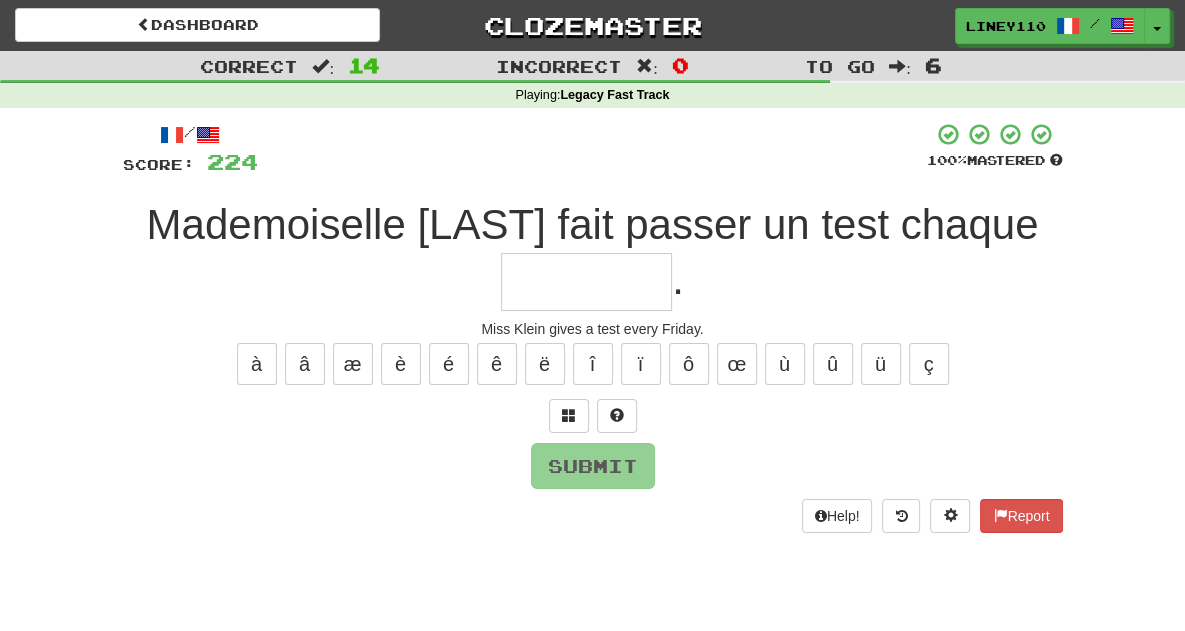 click at bounding box center [586, 282] 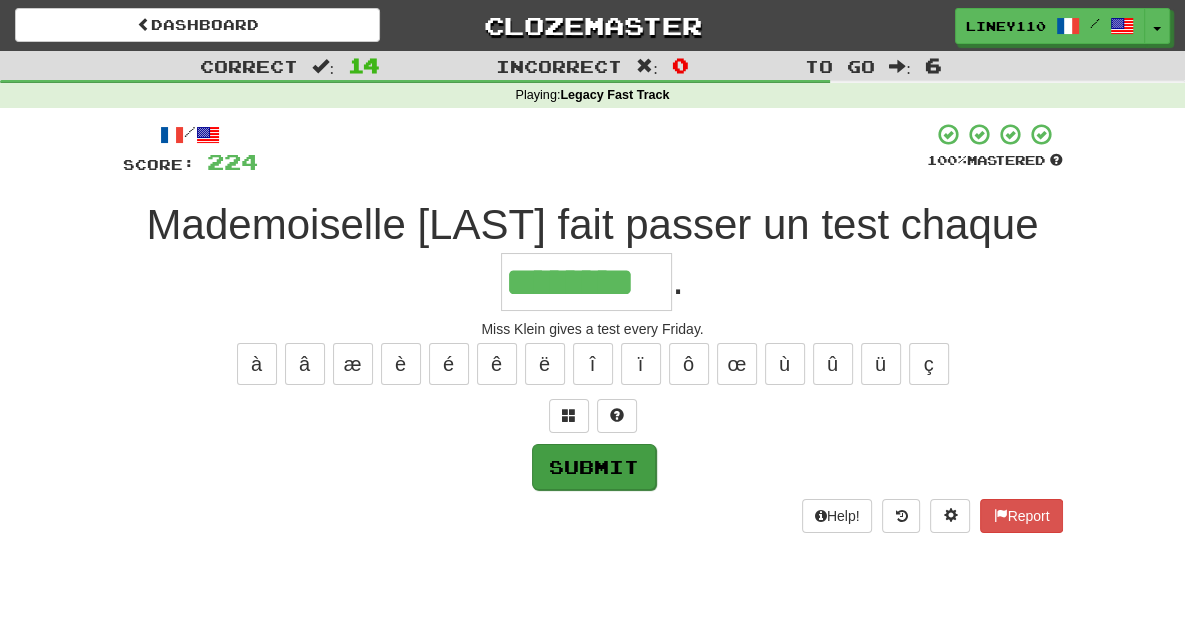 type on "********" 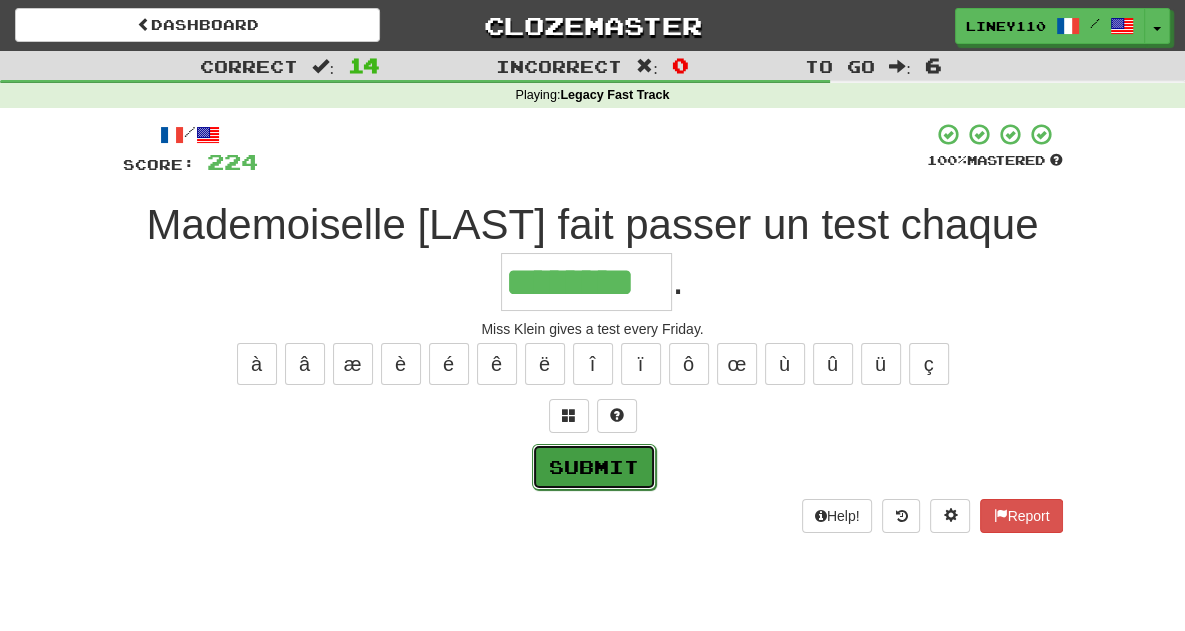 click on "Submit" at bounding box center [594, 467] 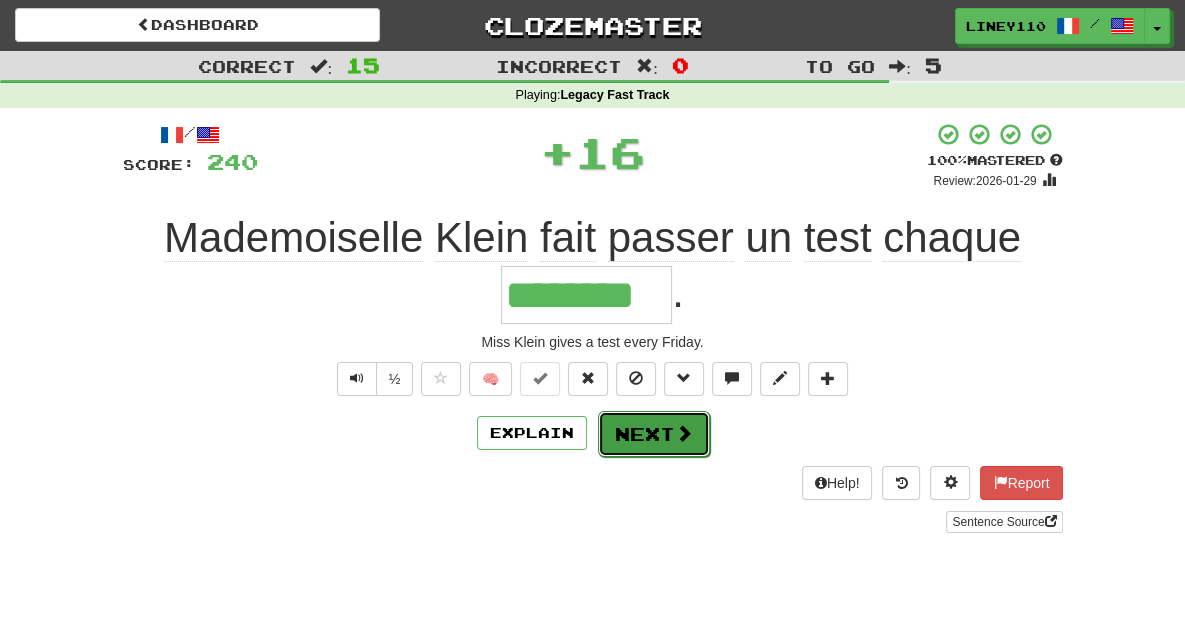 click on "Next" at bounding box center (654, 434) 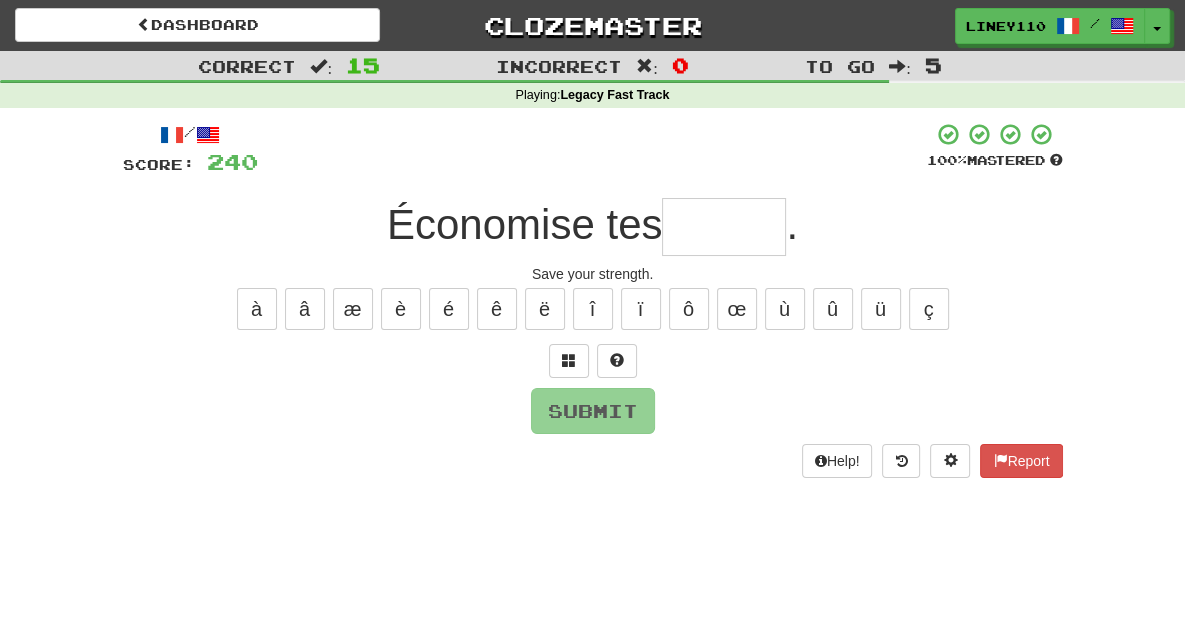 click at bounding box center [724, 227] 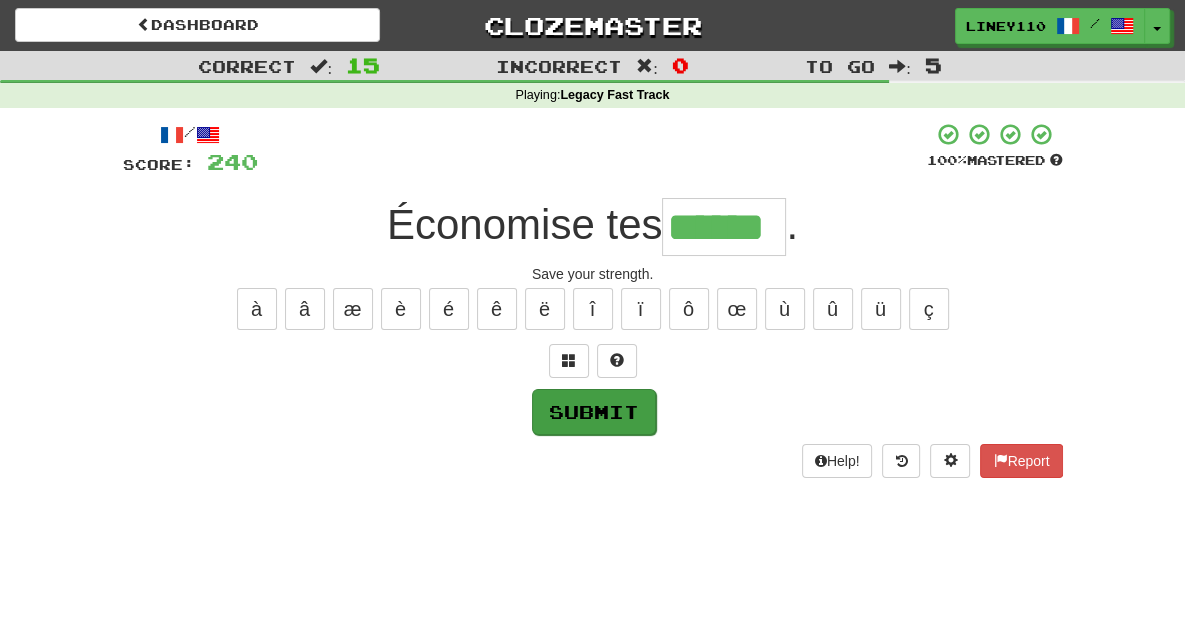 type on "******" 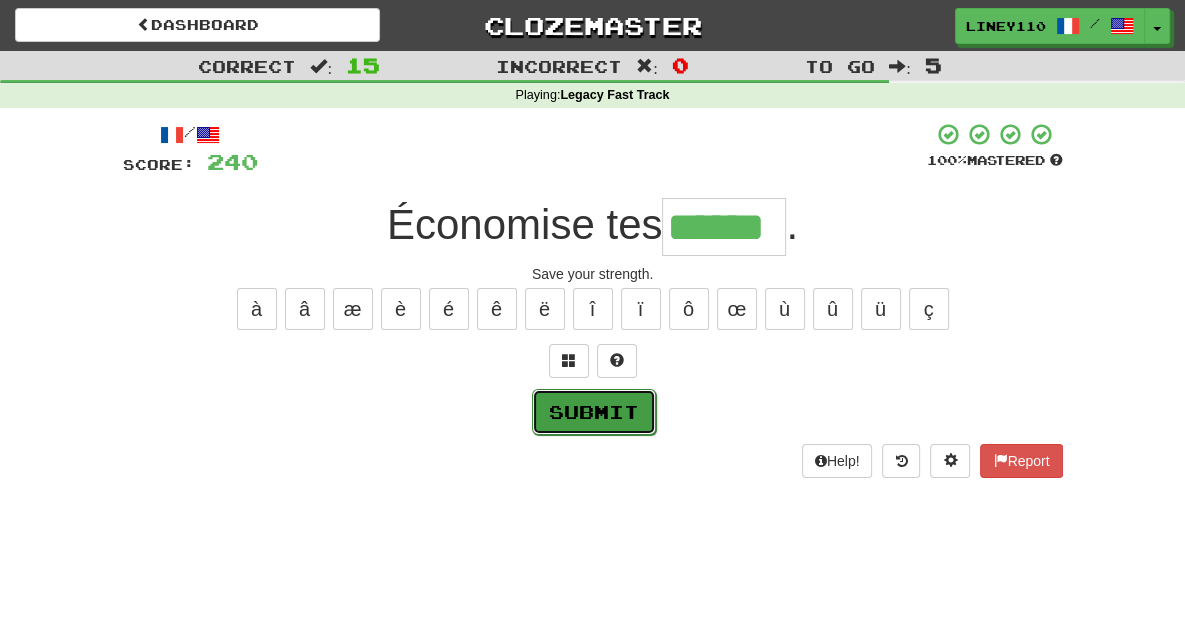 click on "Submit" at bounding box center (594, 412) 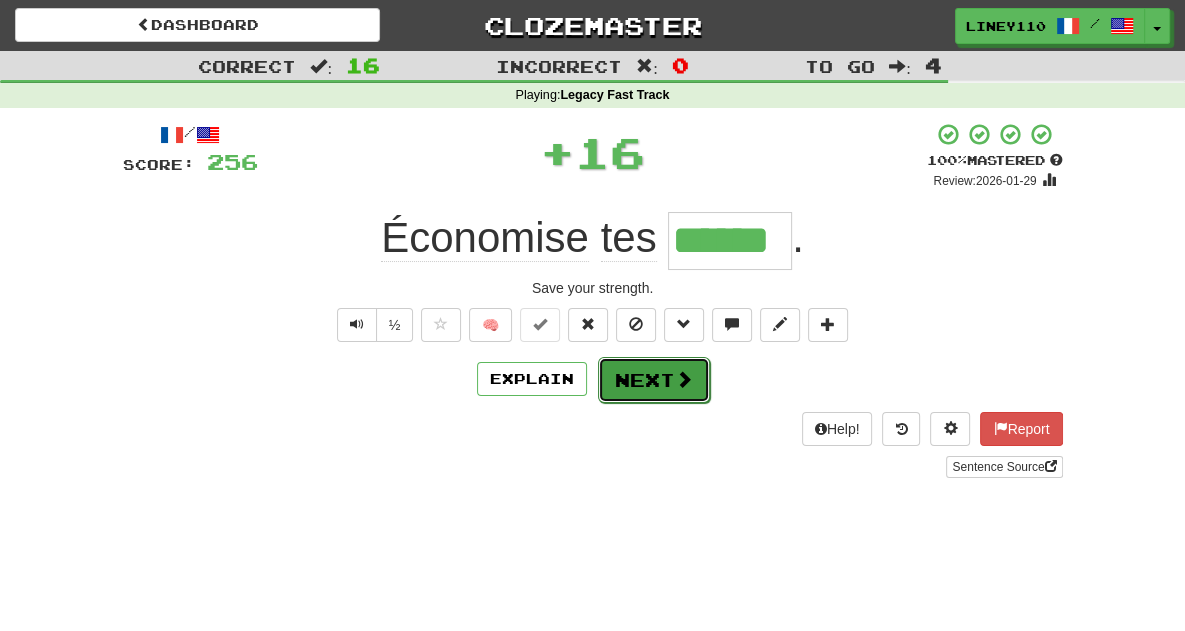 click on "Next" at bounding box center [654, 380] 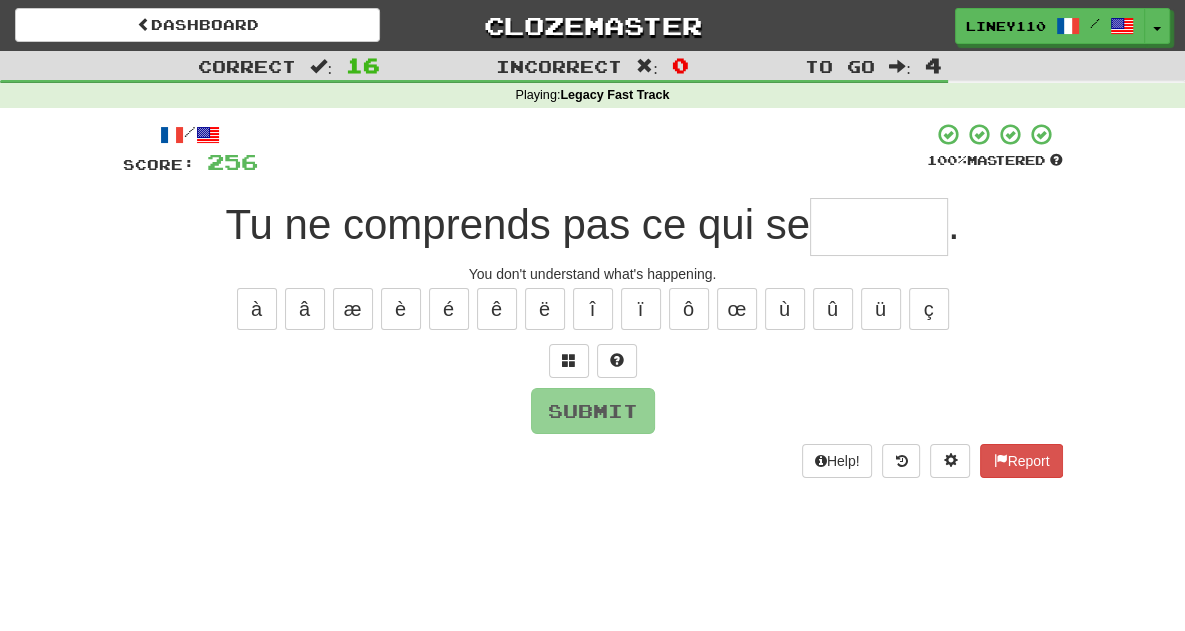 click at bounding box center [879, 227] 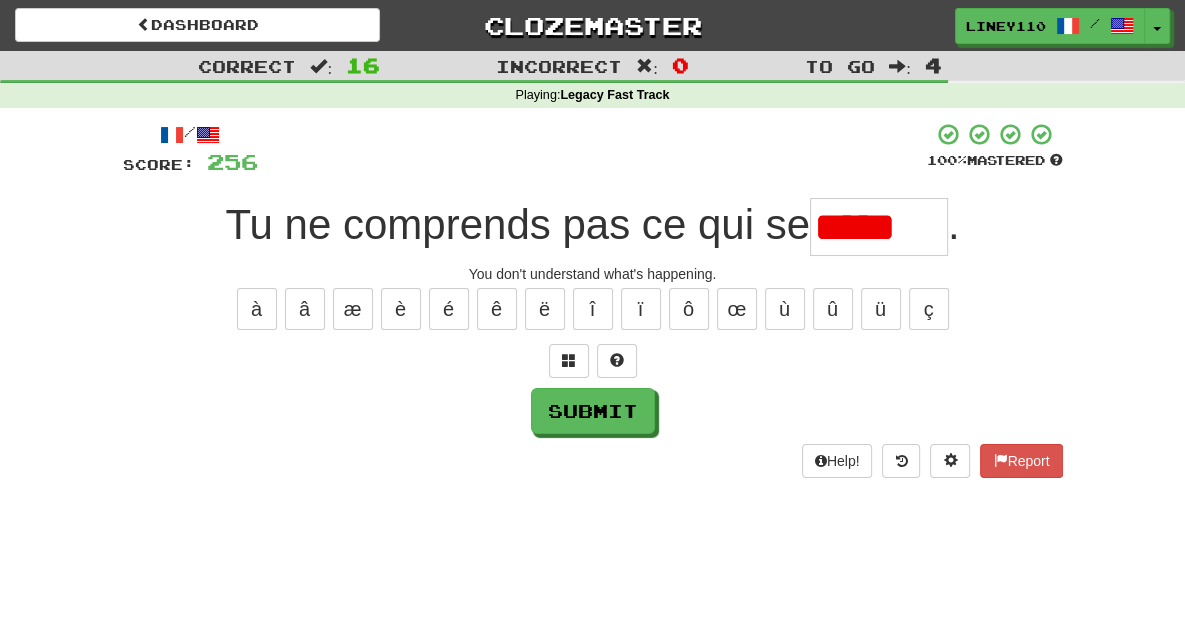 scroll, scrollTop: 0, scrollLeft: 0, axis: both 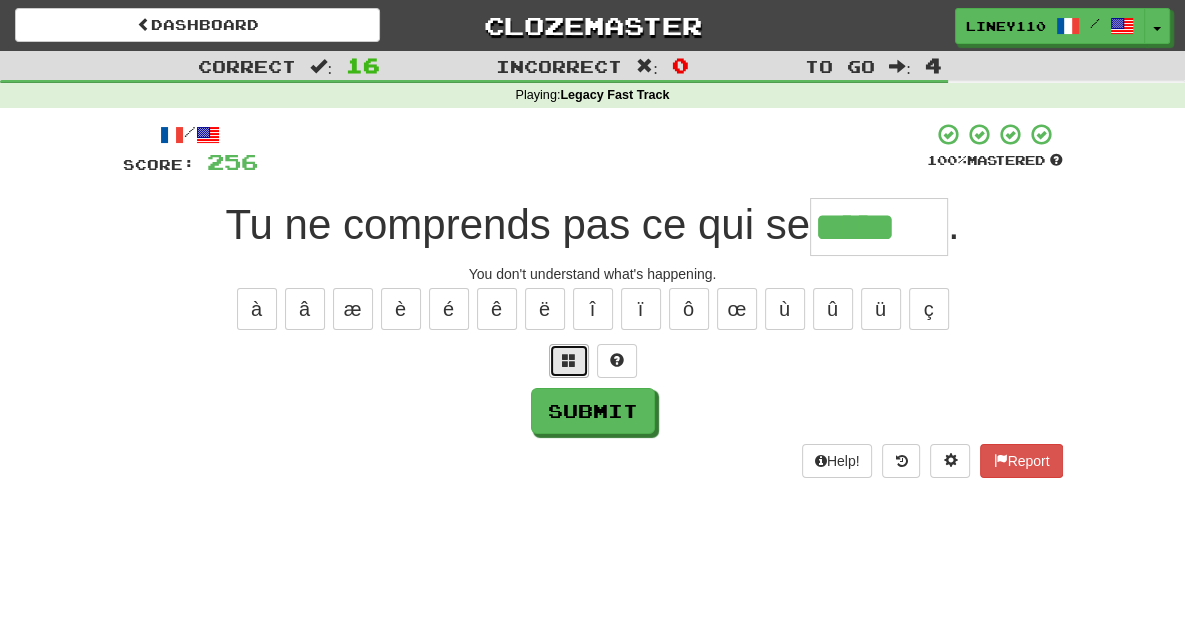 click at bounding box center (569, 360) 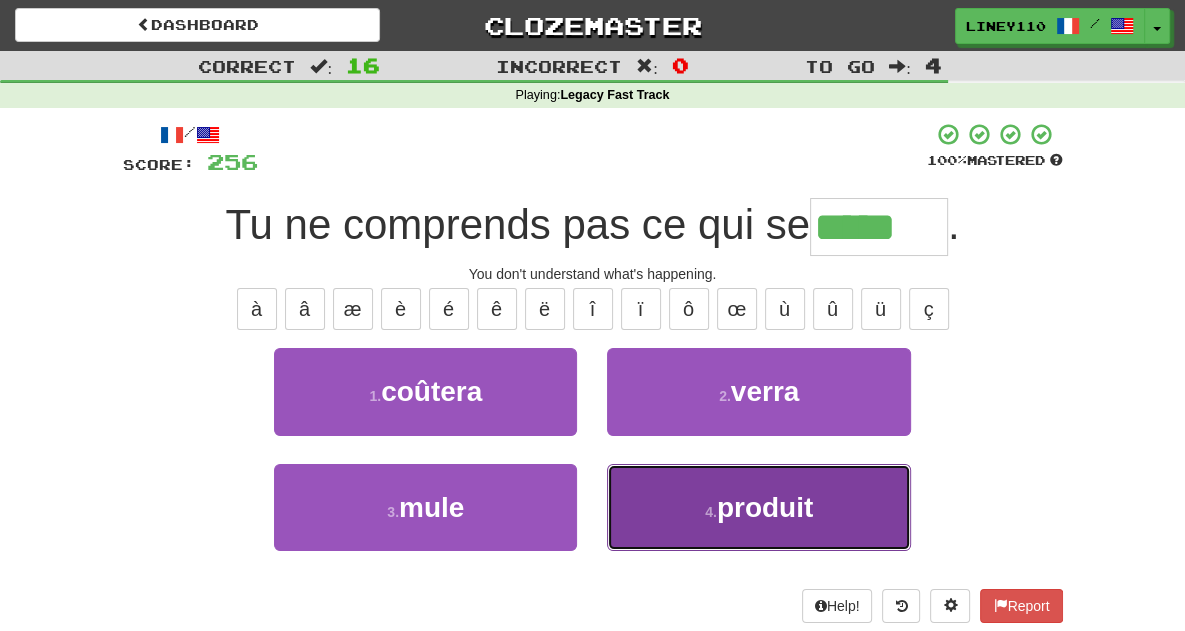 click on "produit" at bounding box center [765, 507] 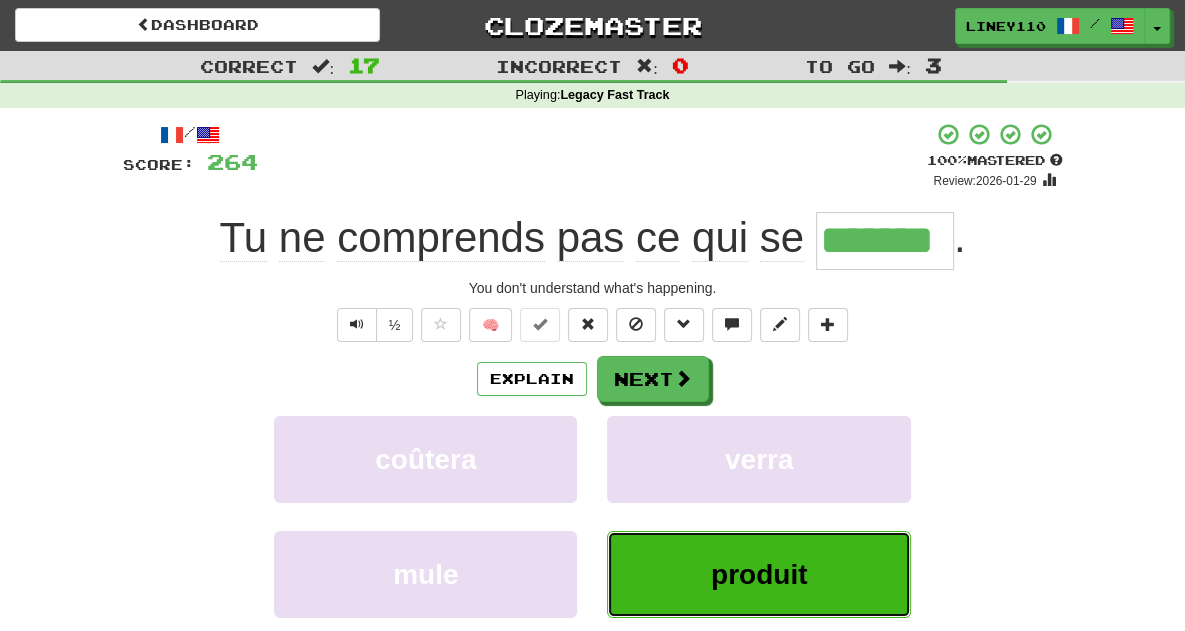 click on "produit" at bounding box center [759, 574] 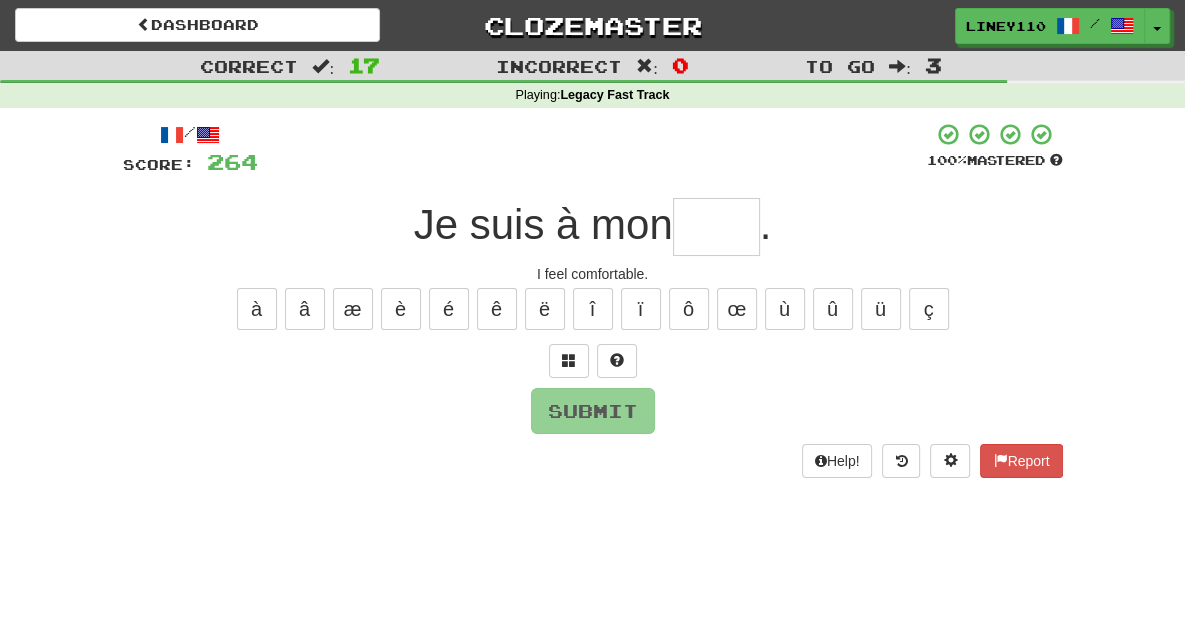 click at bounding box center (716, 227) 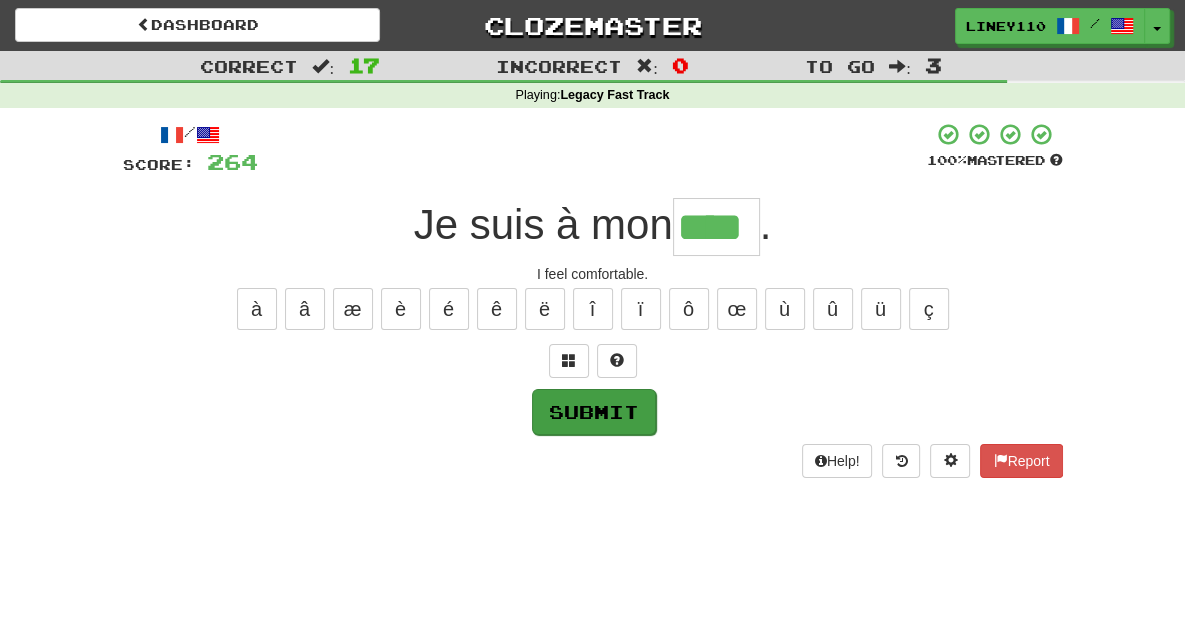 type on "****" 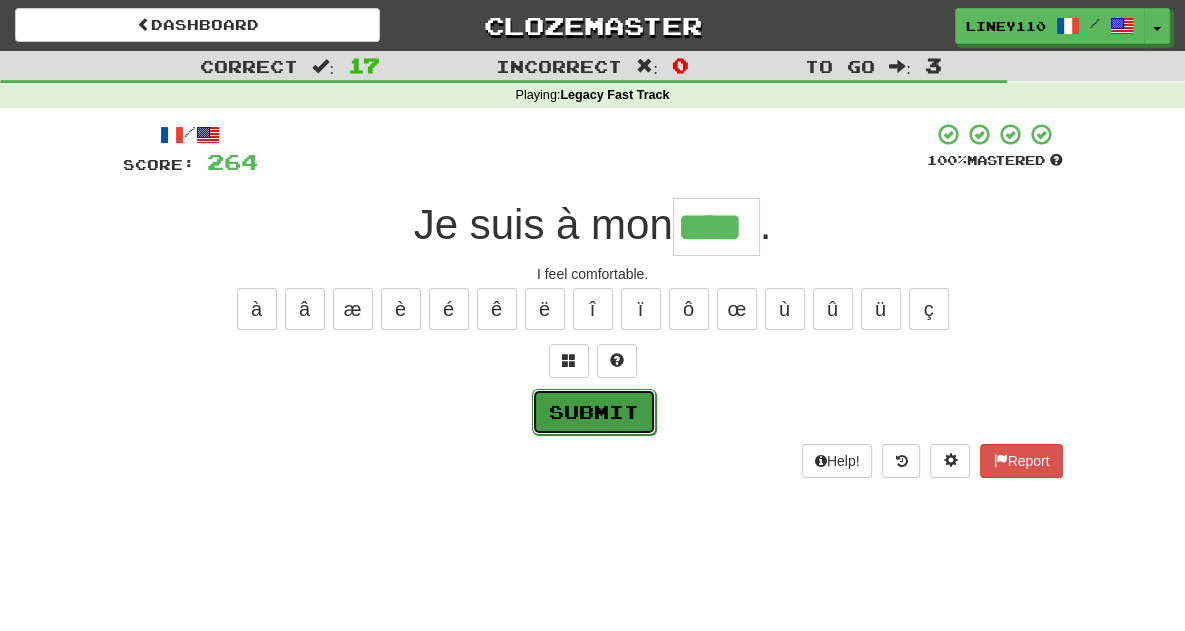 click on "Submit" at bounding box center [594, 412] 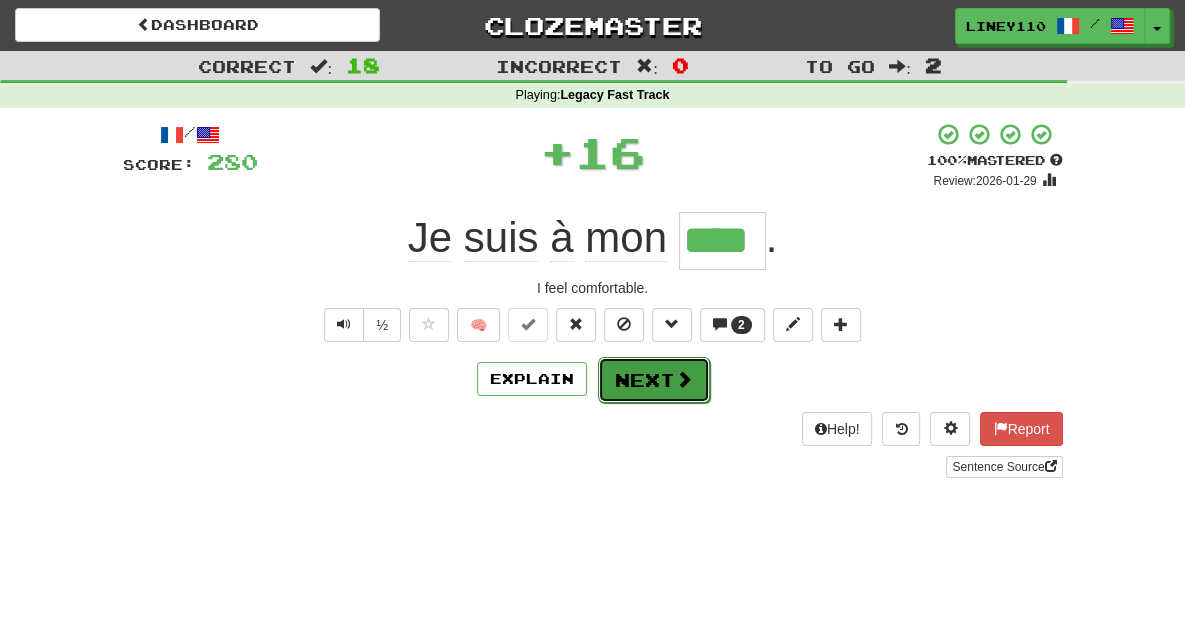 click on "Next" at bounding box center (654, 380) 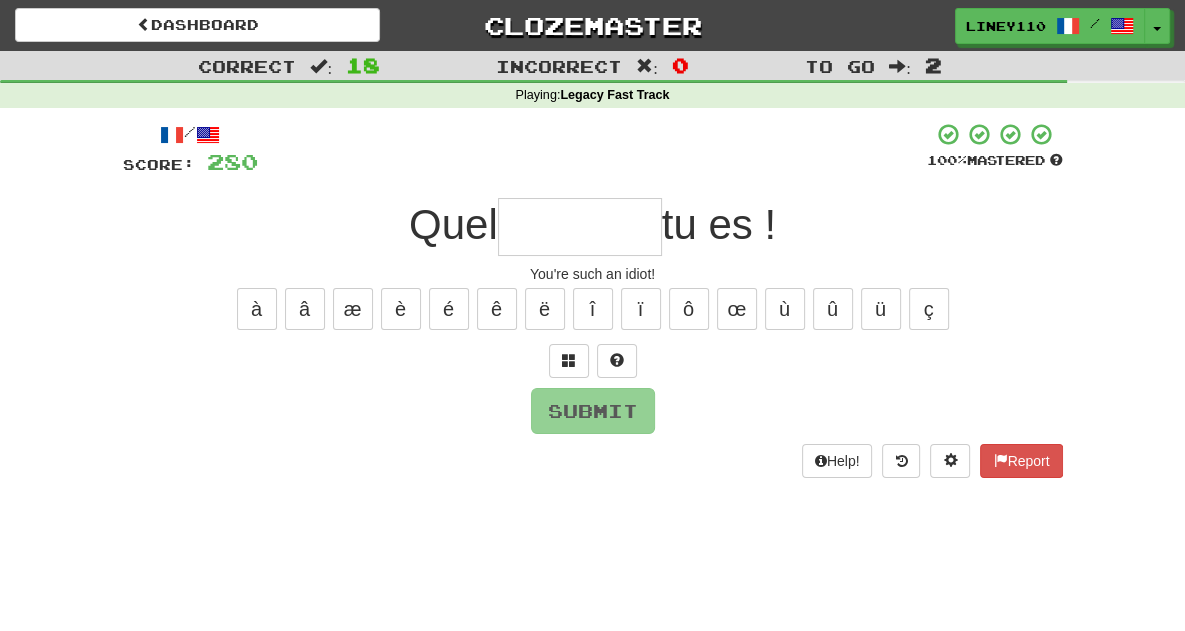 click at bounding box center (580, 227) 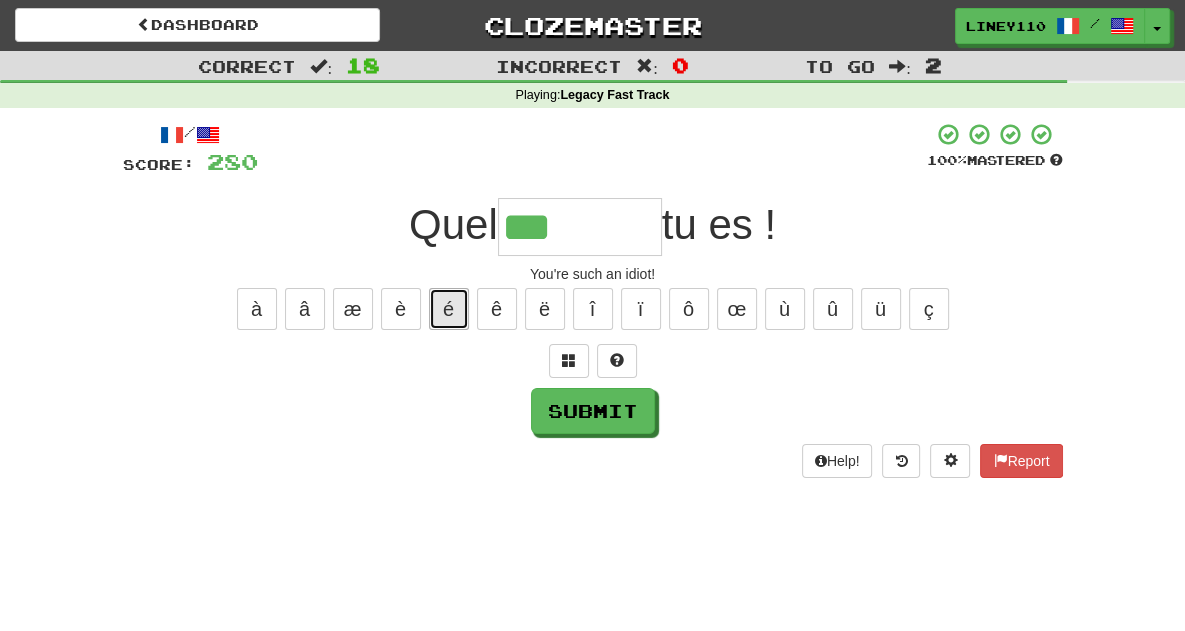 click on "é" at bounding box center [449, 309] 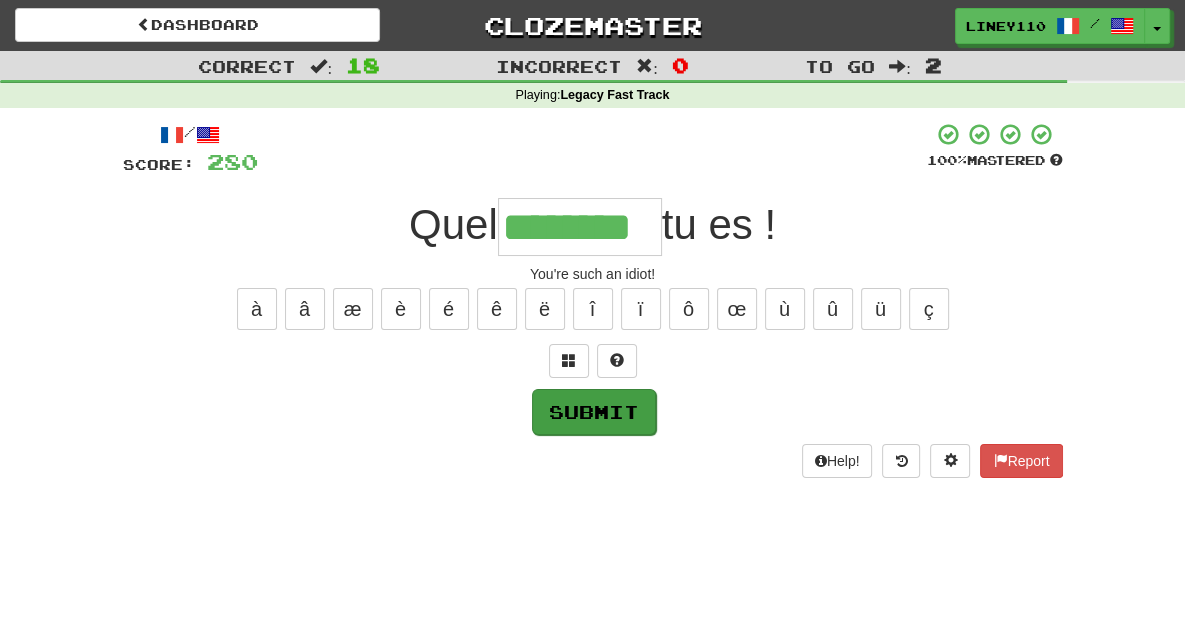 type on "********" 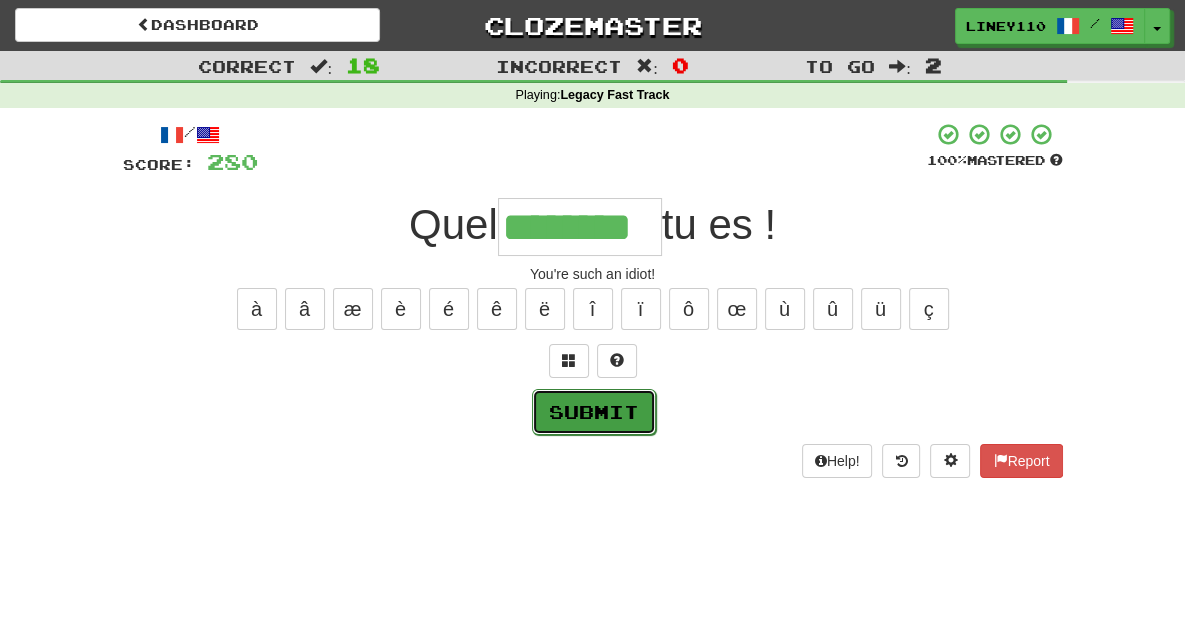 click on "Submit" at bounding box center [594, 412] 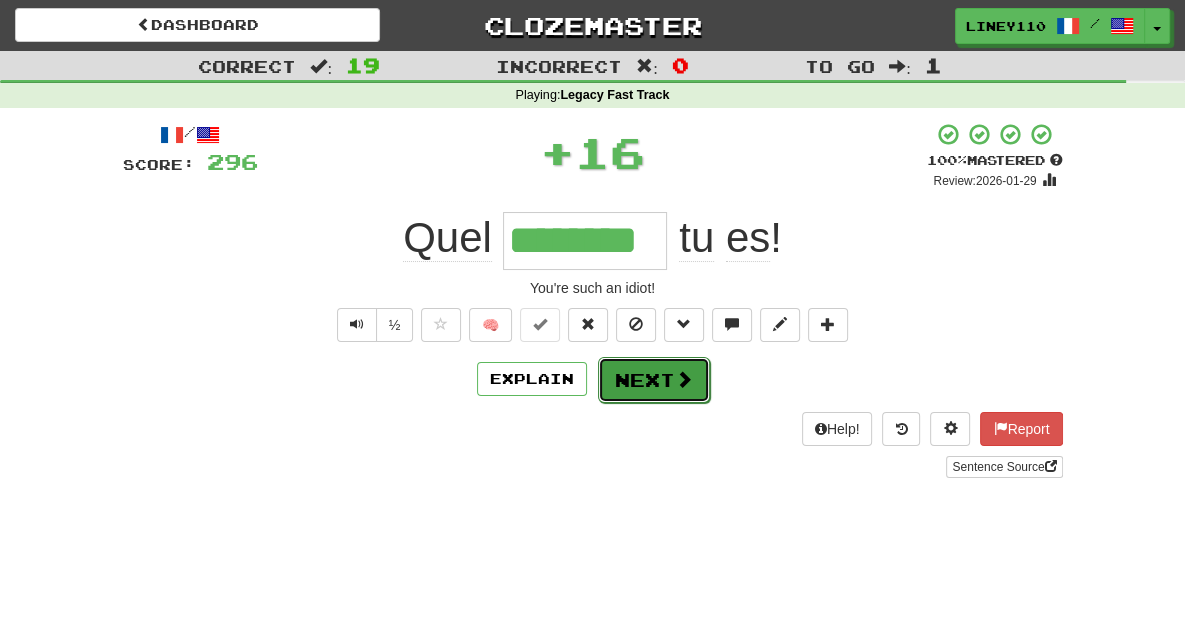 click on "Next" at bounding box center (654, 380) 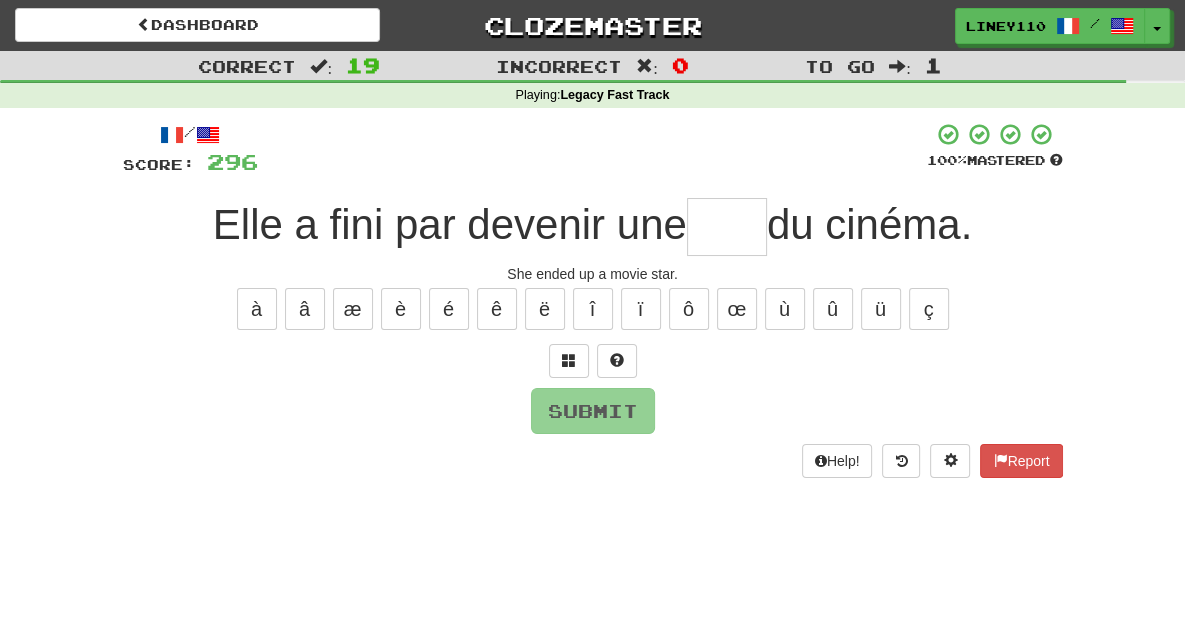 click at bounding box center [727, 227] 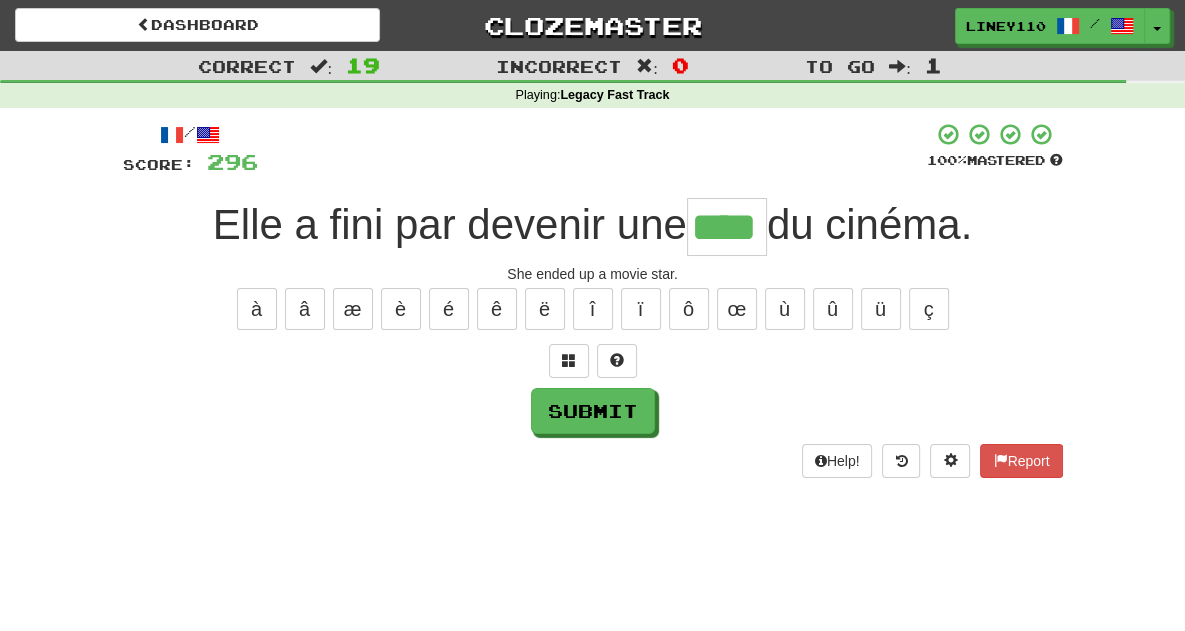 drag, startPoint x: 722, startPoint y: 225, endPoint x: 819, endPoint y: 159, distance: 117.32433 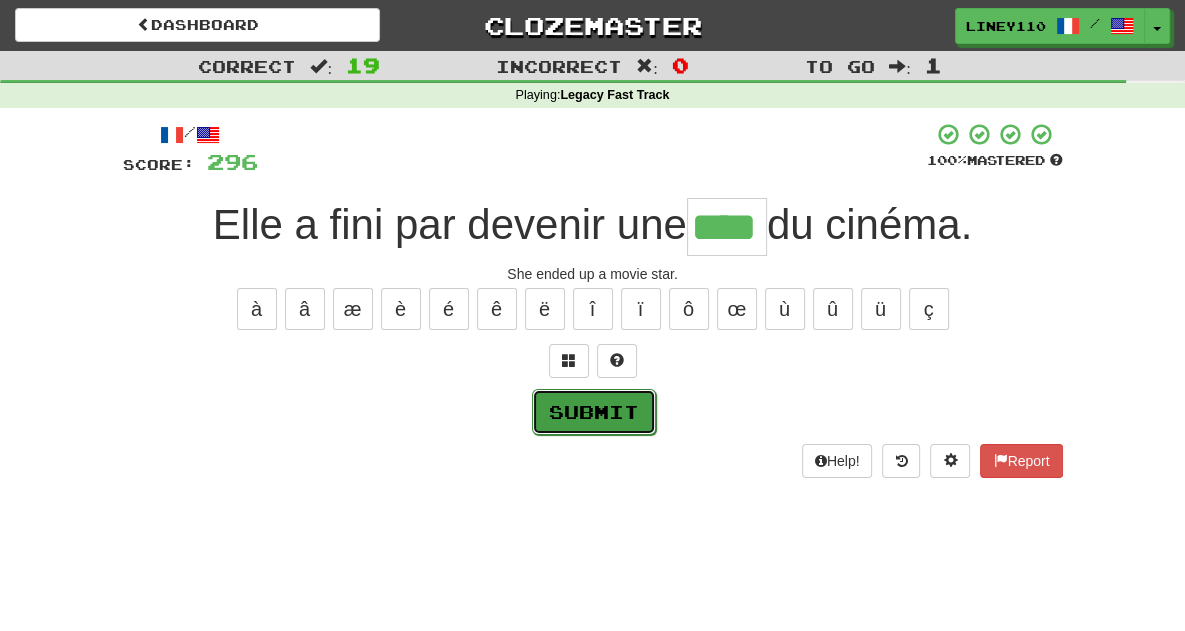 click on "Submit" at bounding box center (594, 412) 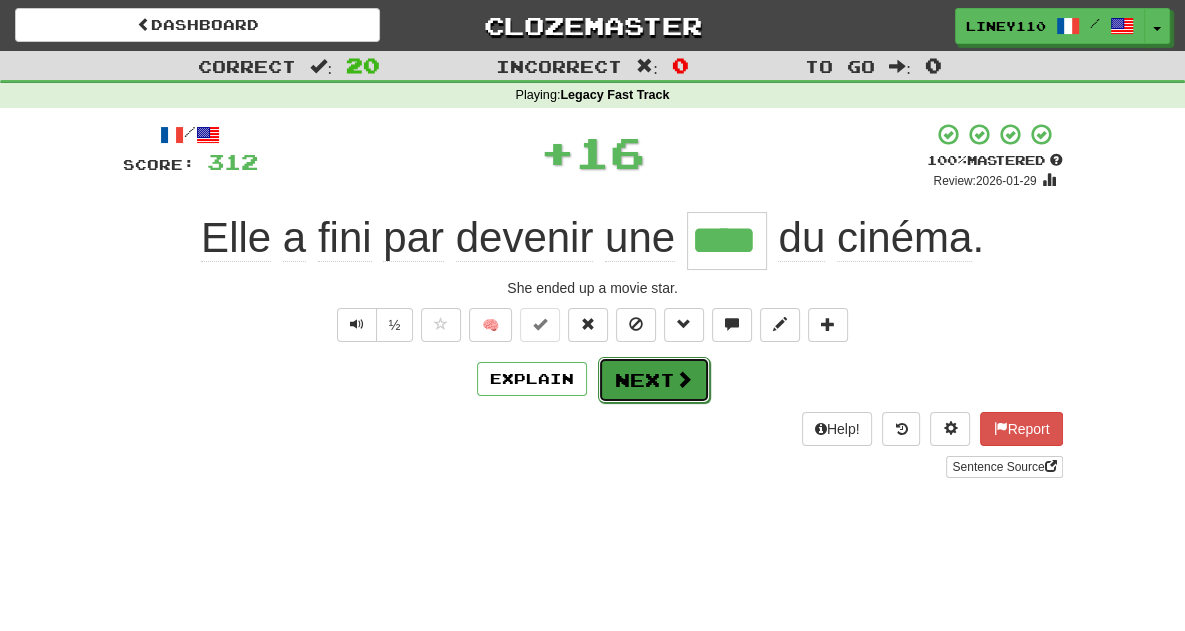 click on "Next" at bounding box center [654, 380] 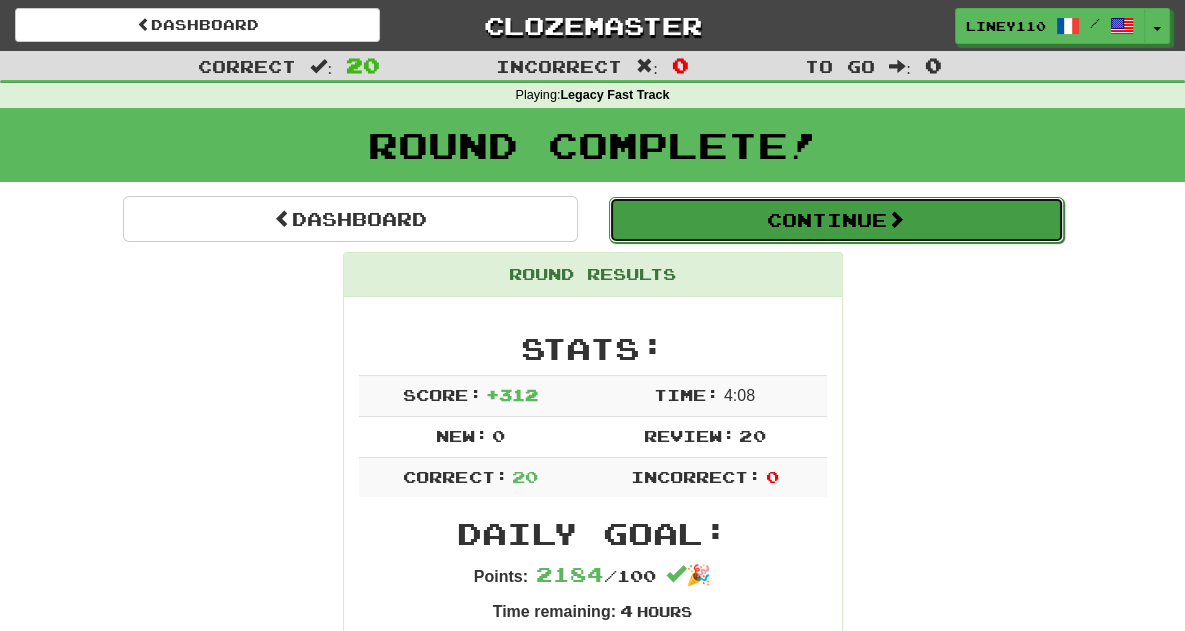 click on "Continue" at bounding box center [836, 220] 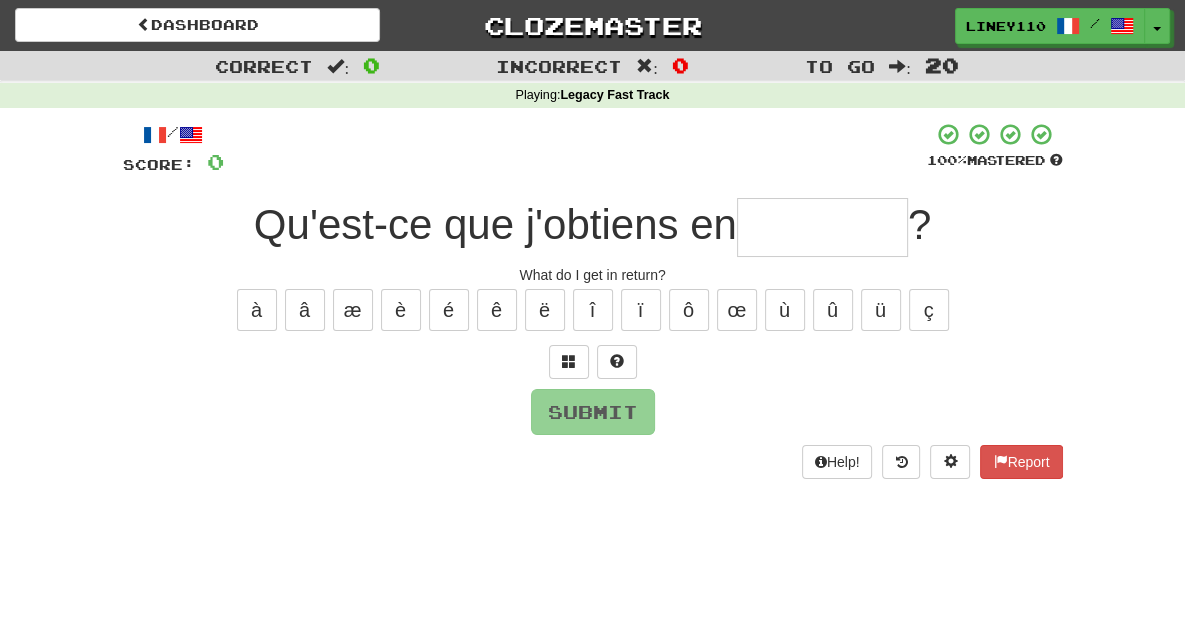 click at bounding box center (822, 227) 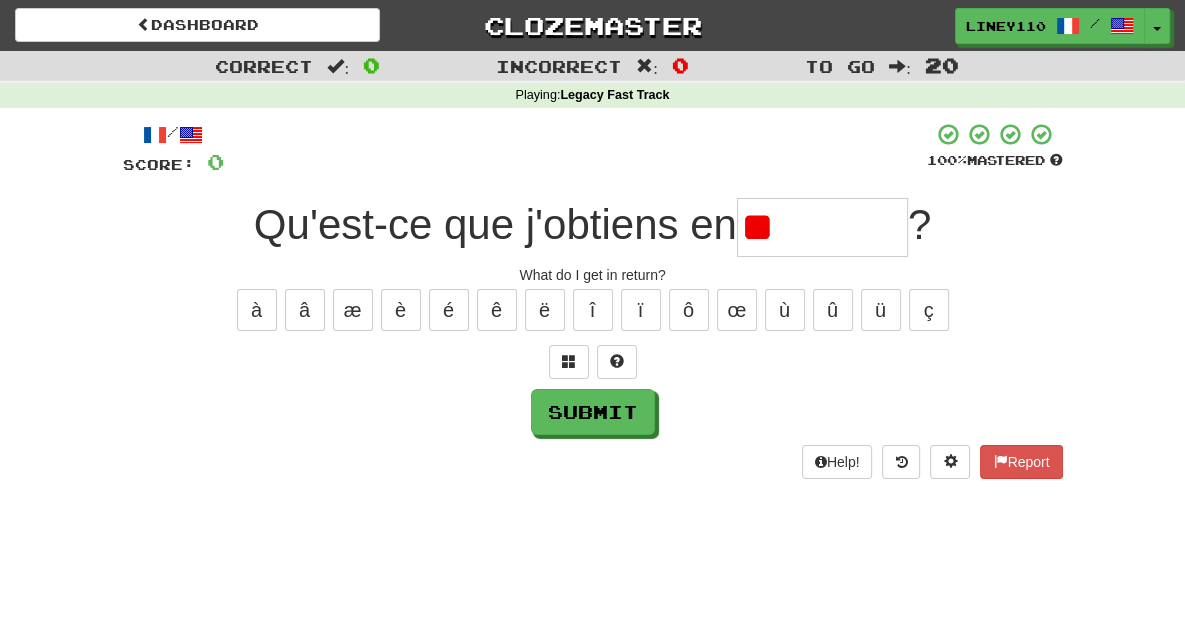 type on "*" 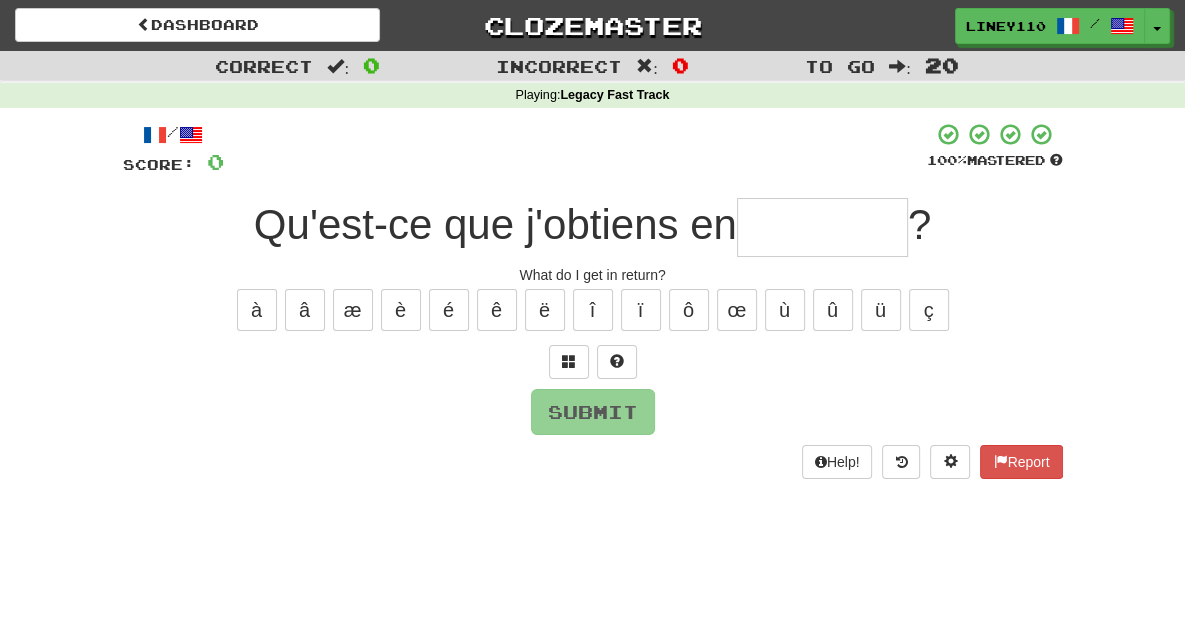 type on "*" 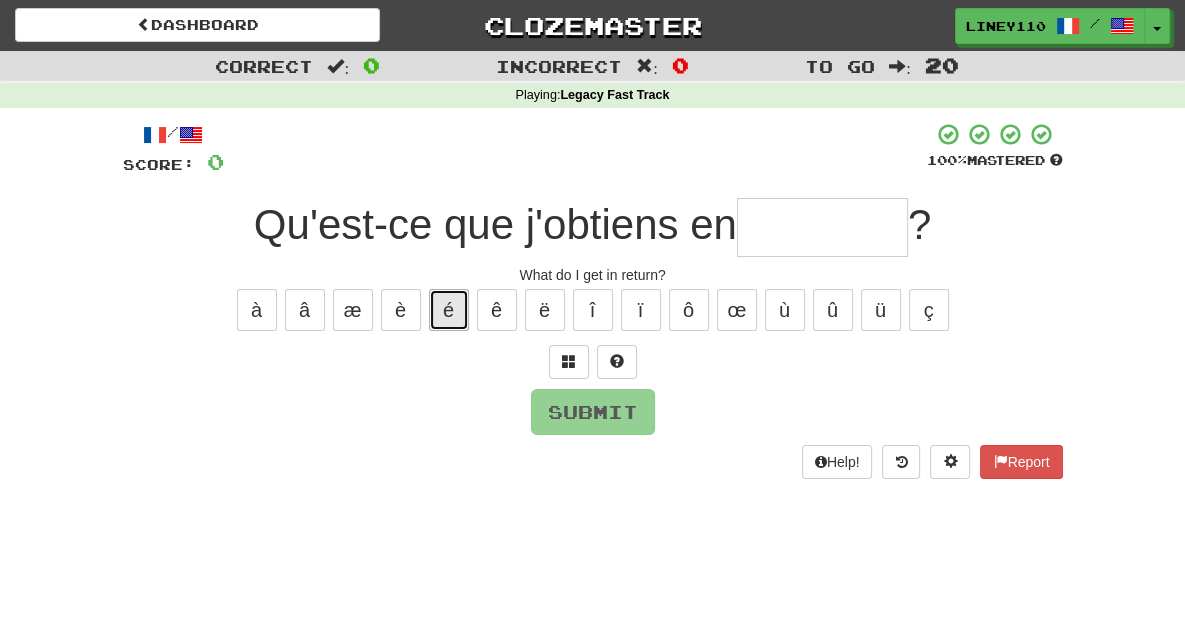 click on "é" at bounding box center [449, 310] 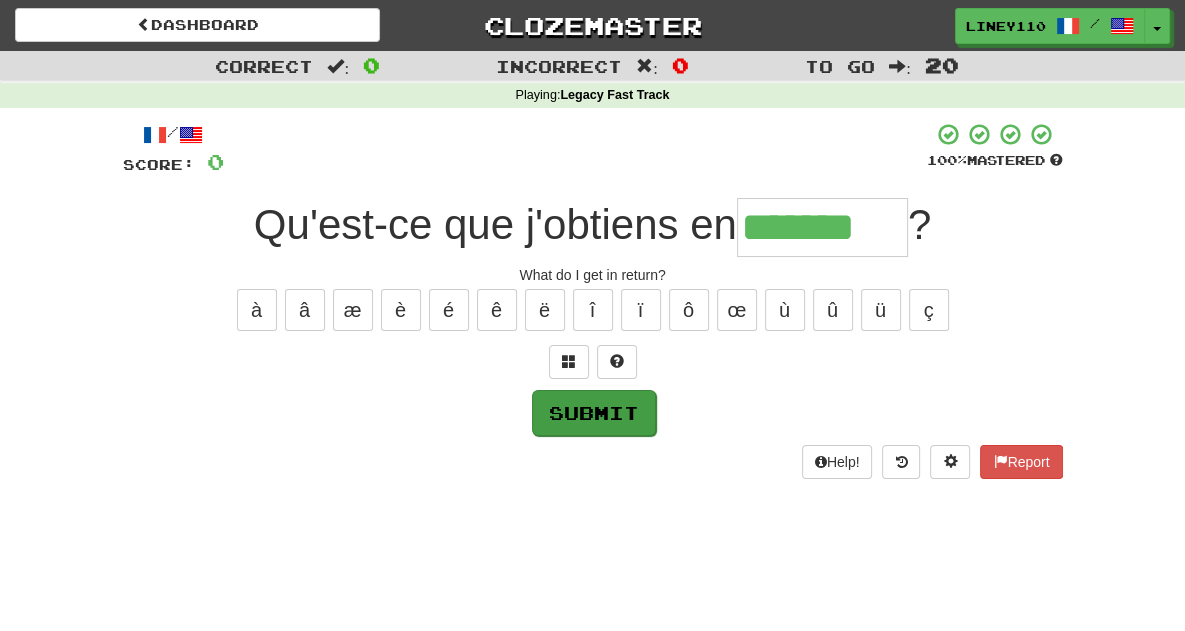 type on "*******" 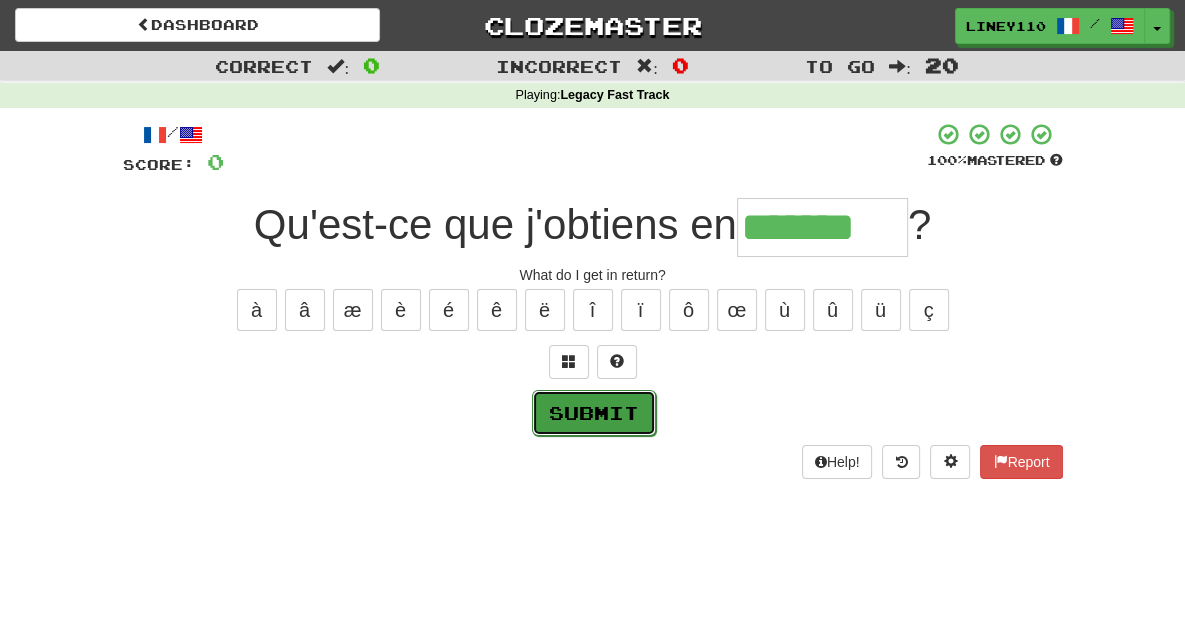 click on "Submit" at bounding box center [594, 413] 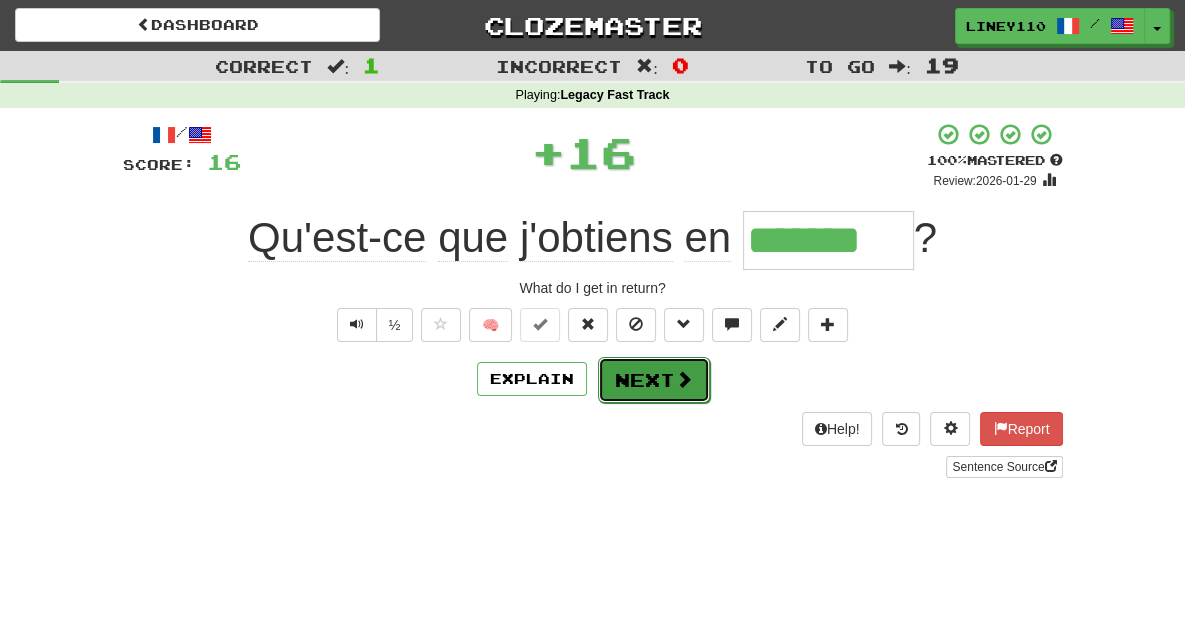 click on "Next" at bounding box center (654, 380) 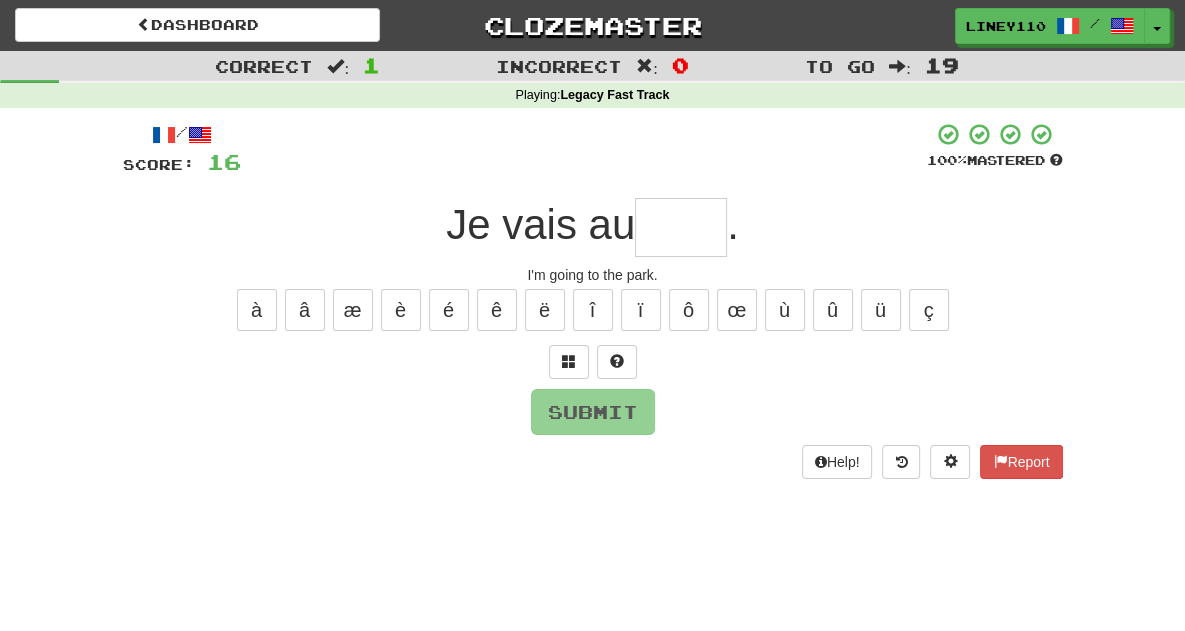 click at bounding box center (681, 227) 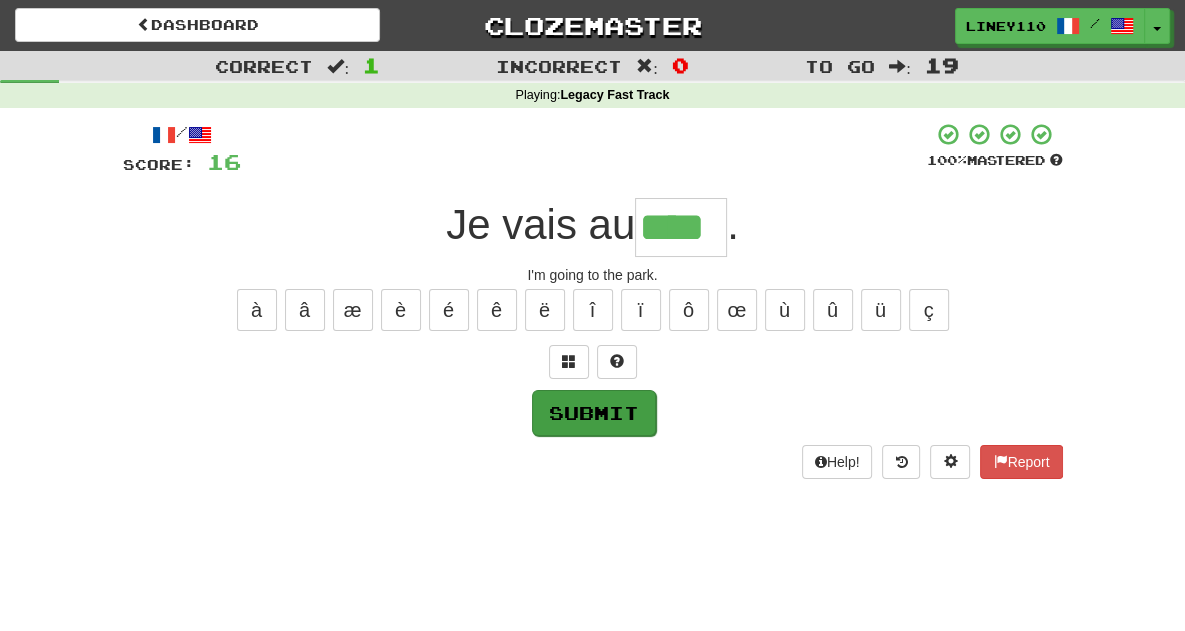type on "****" 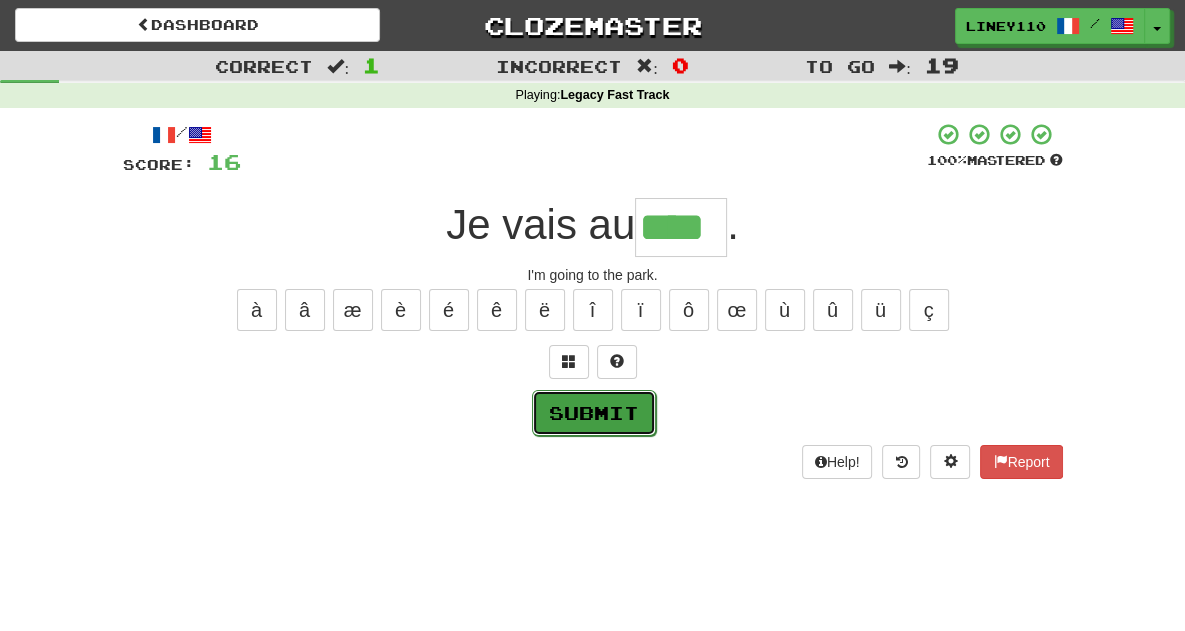 click on "Submit" at bounding box center (594, 413) 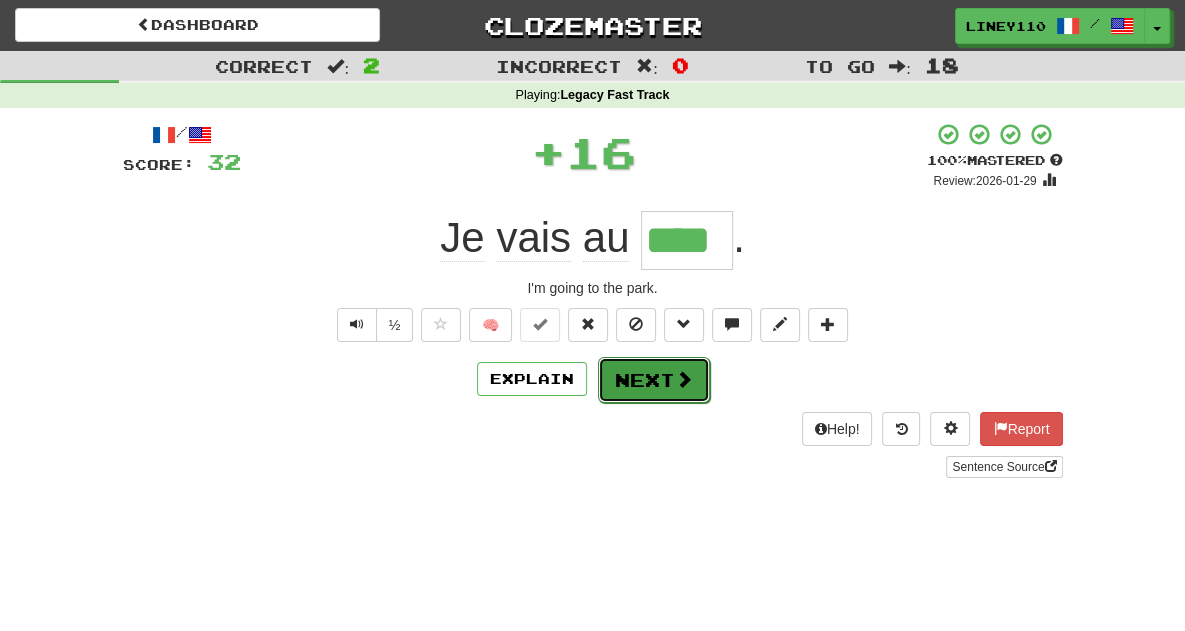 click on "Next" at bounding box center (654, 380) 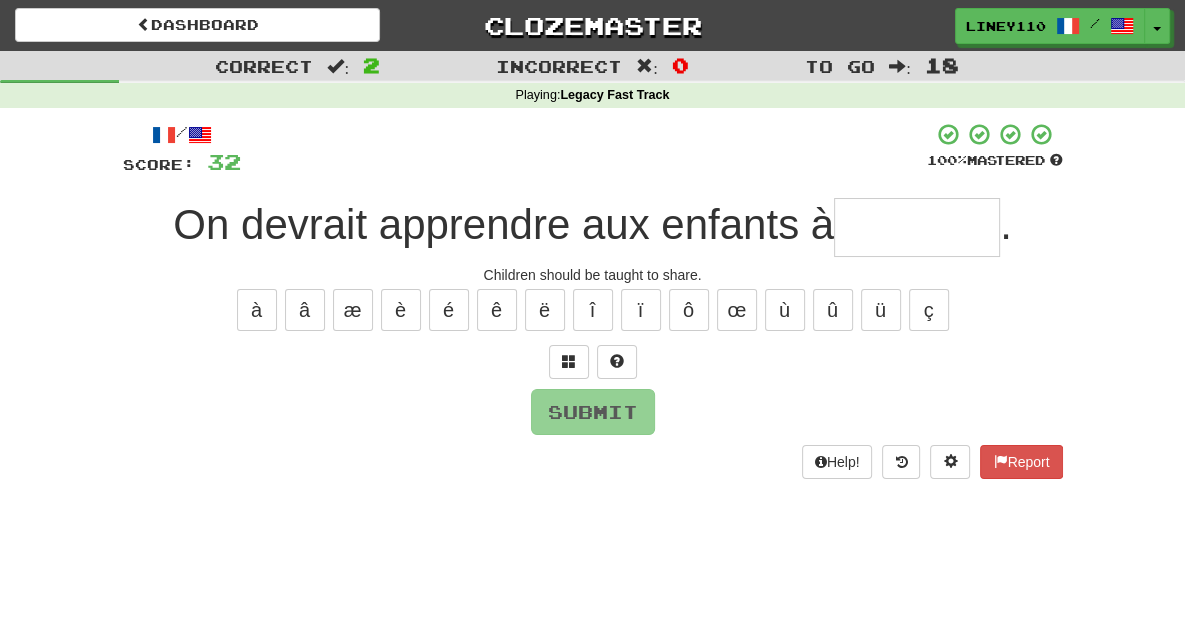 click at bounding box center (917, 227) 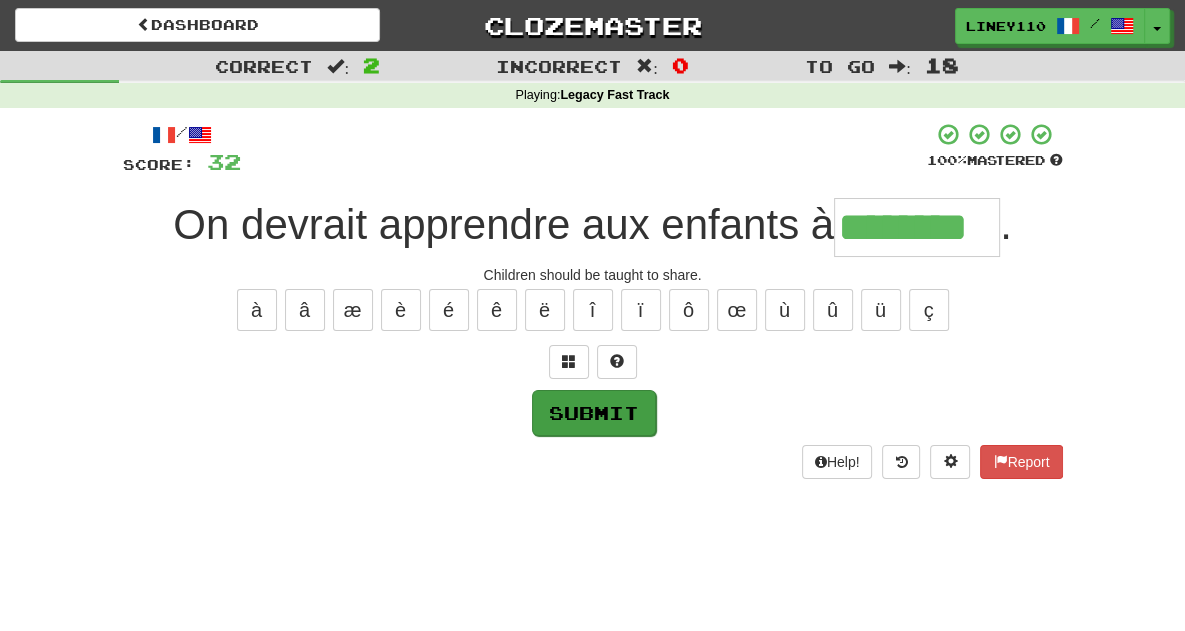 type on "********" 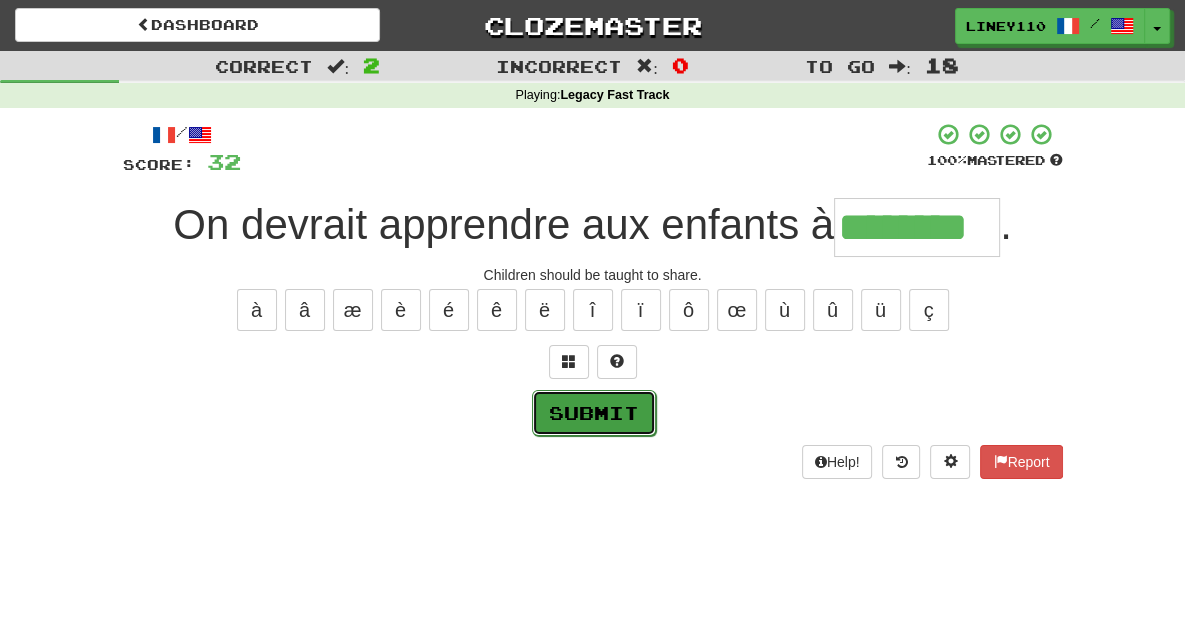 click on "Submit" at bounding box center [594, 413] 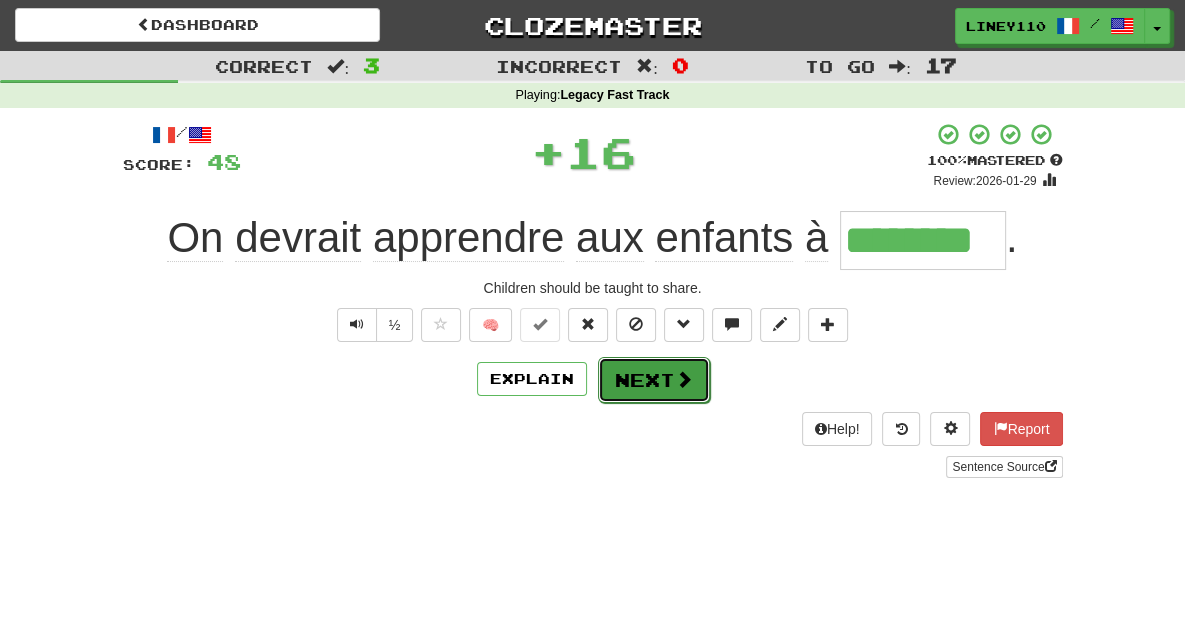 click at bounding box center (684, 379) 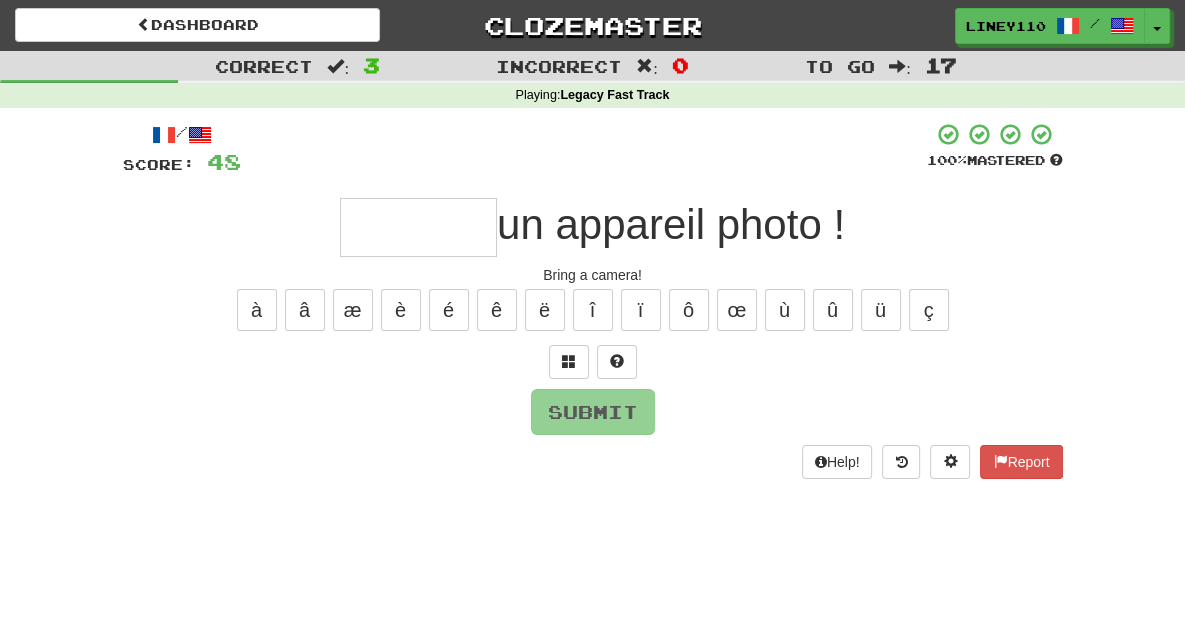 click at bounding box center [418, 227] 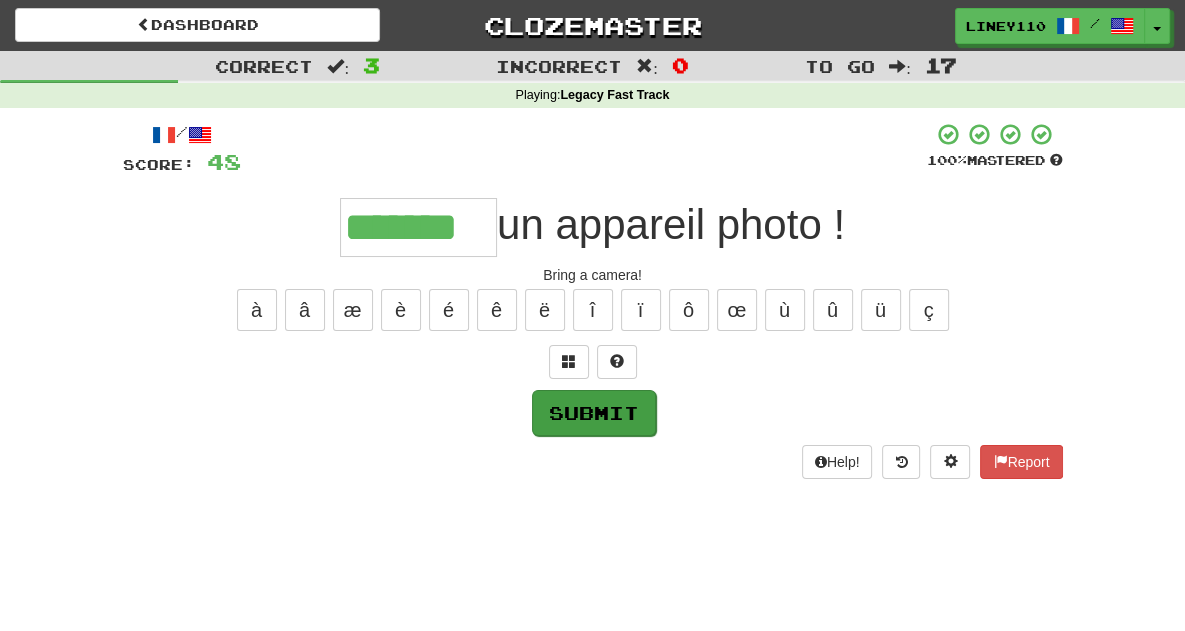 type on "*******" 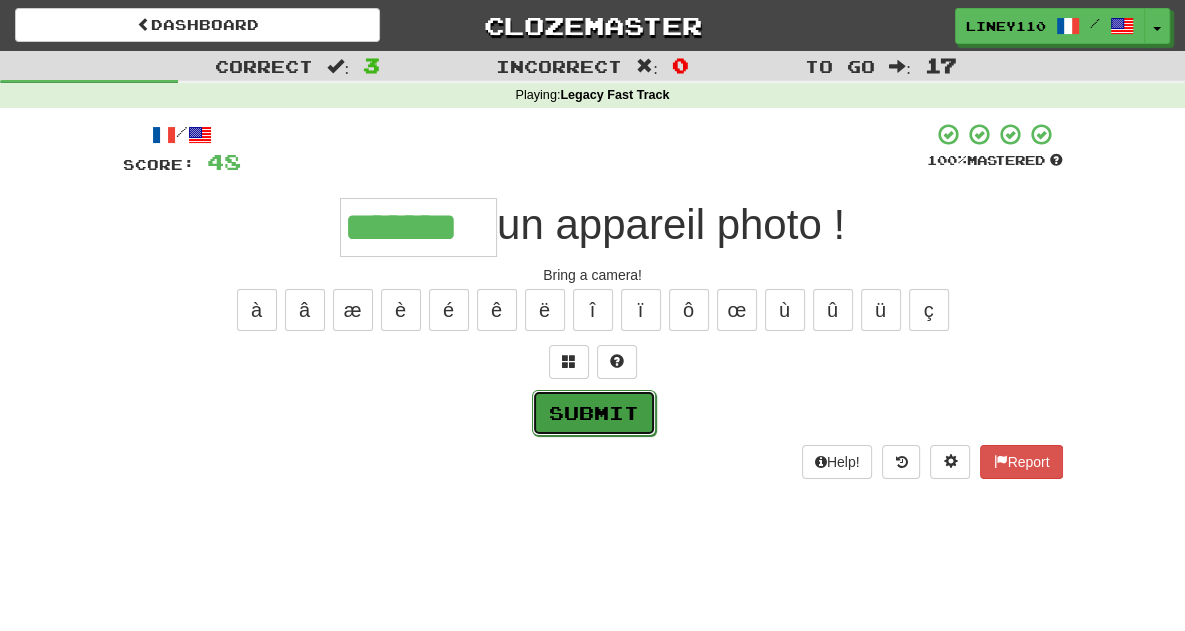 click on "Submit" at bounding box center [594, 413] 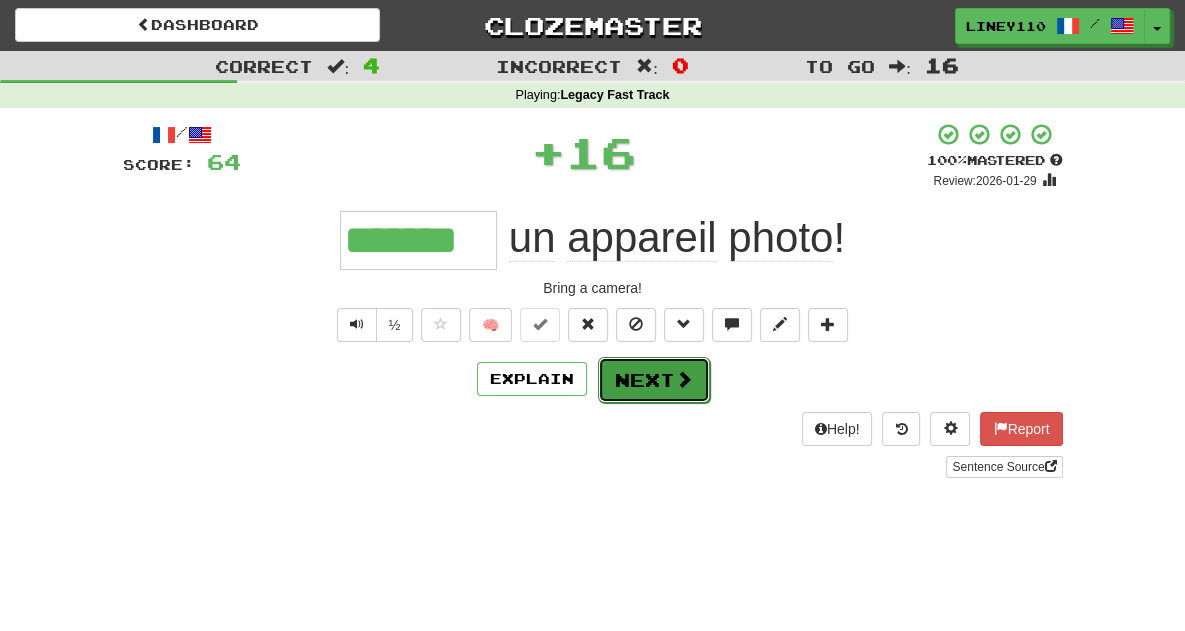 click on "Next" at bounding box center [654, 380] 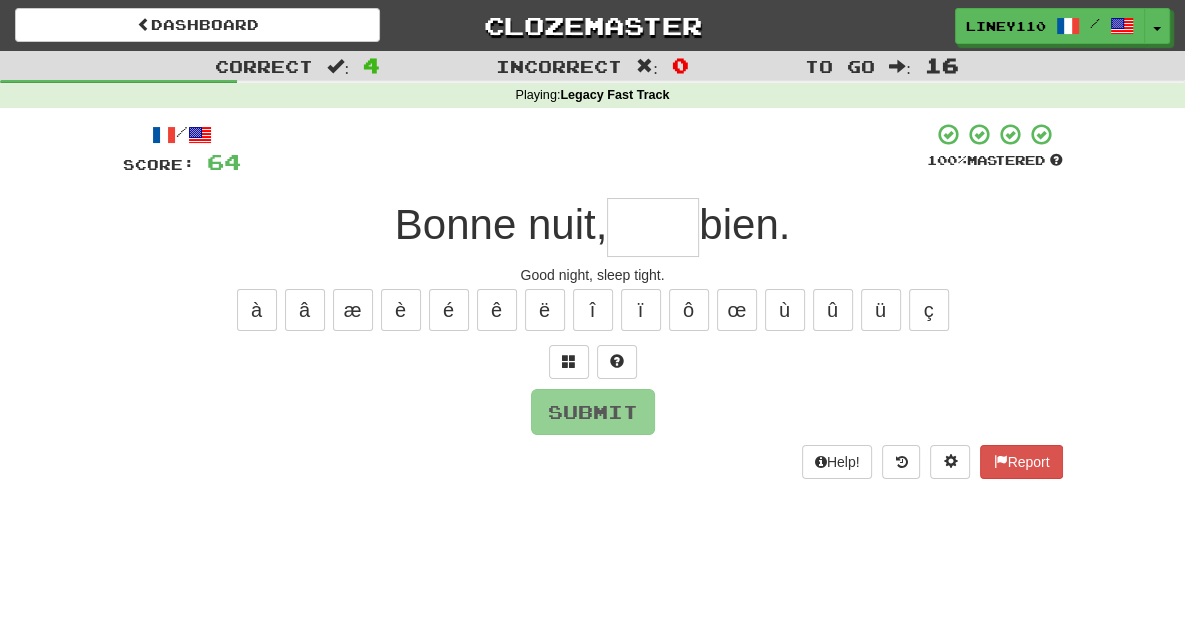 click at bounding box center (653, 227) 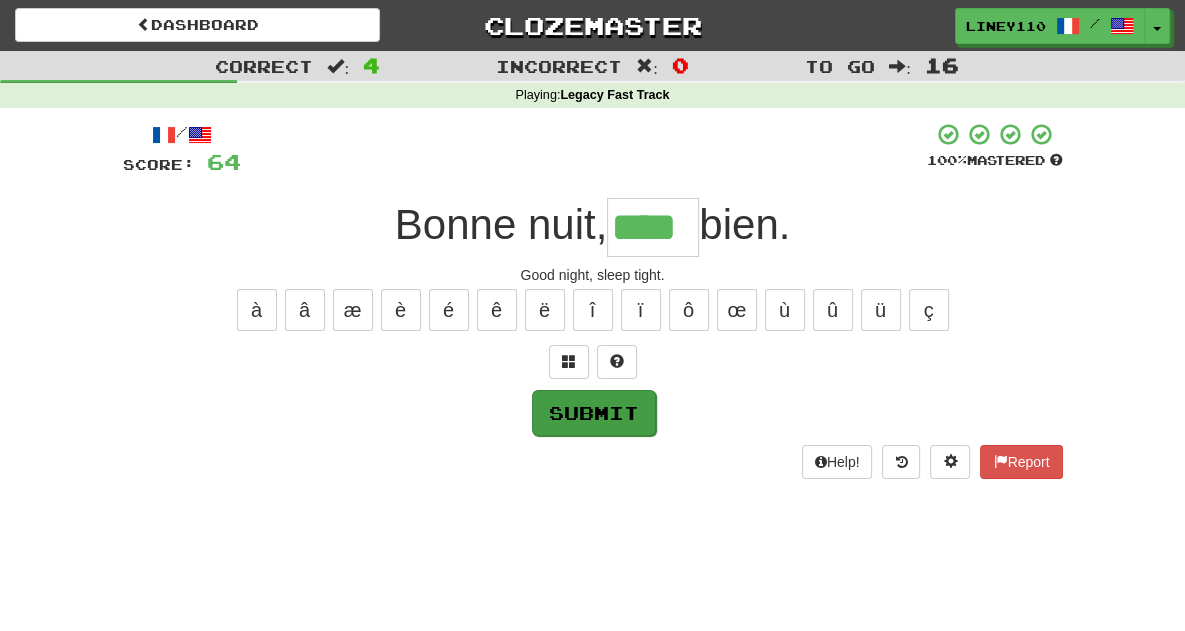 type on "****" 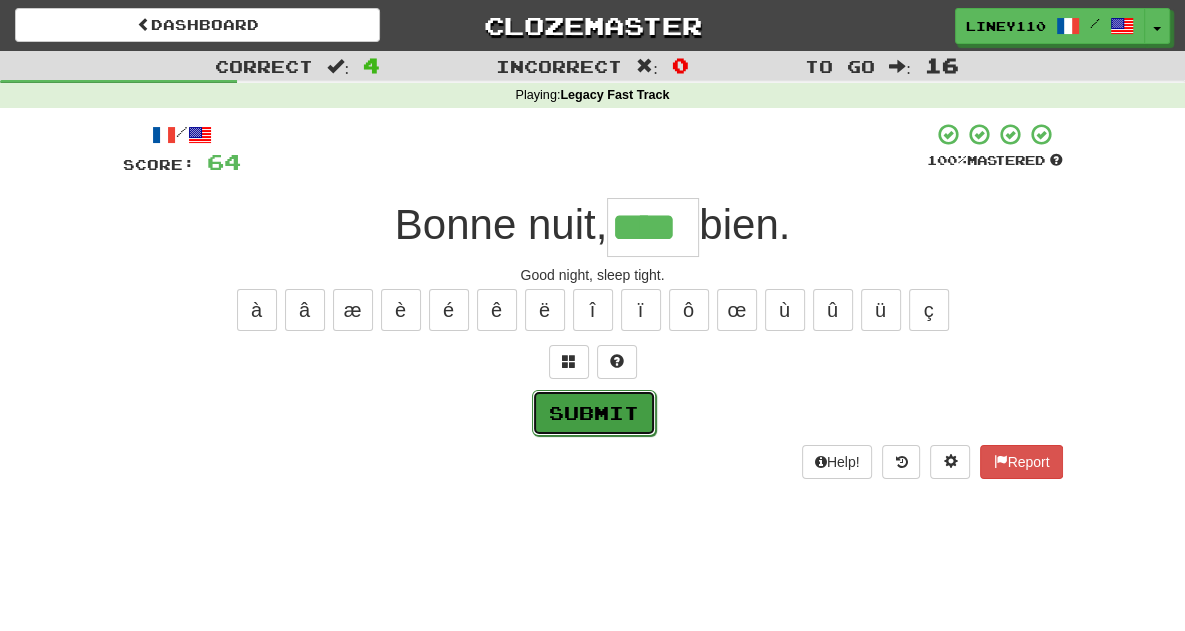 click on "Submit" at bounding box center [594, 413] 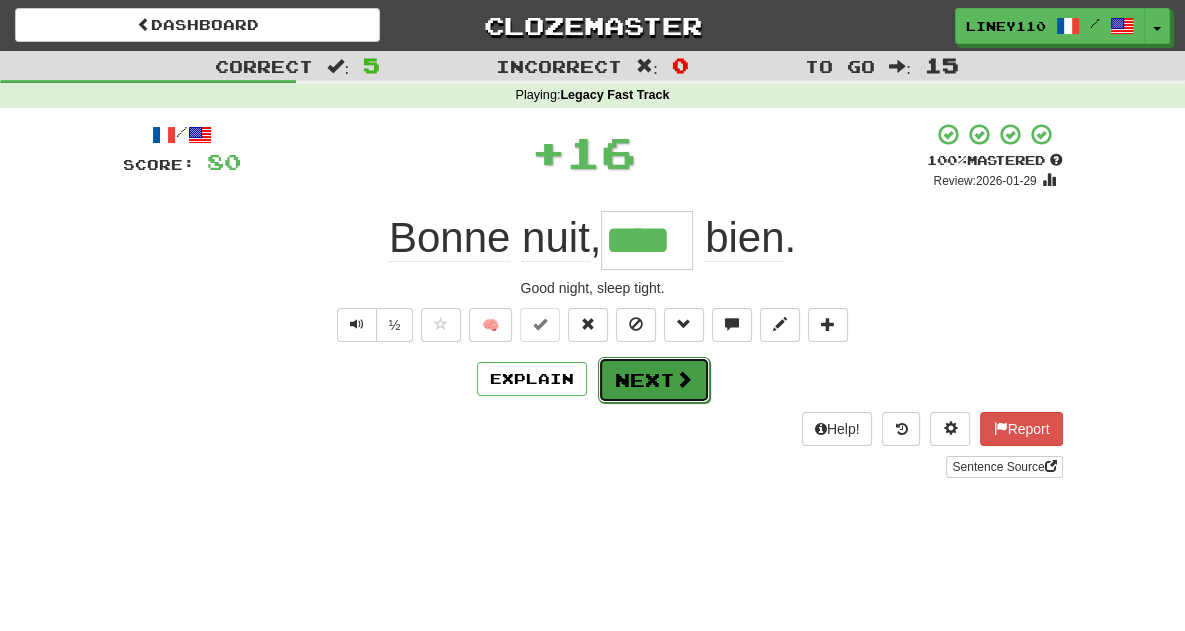 click on "Next" at bounding box center (654, 380) 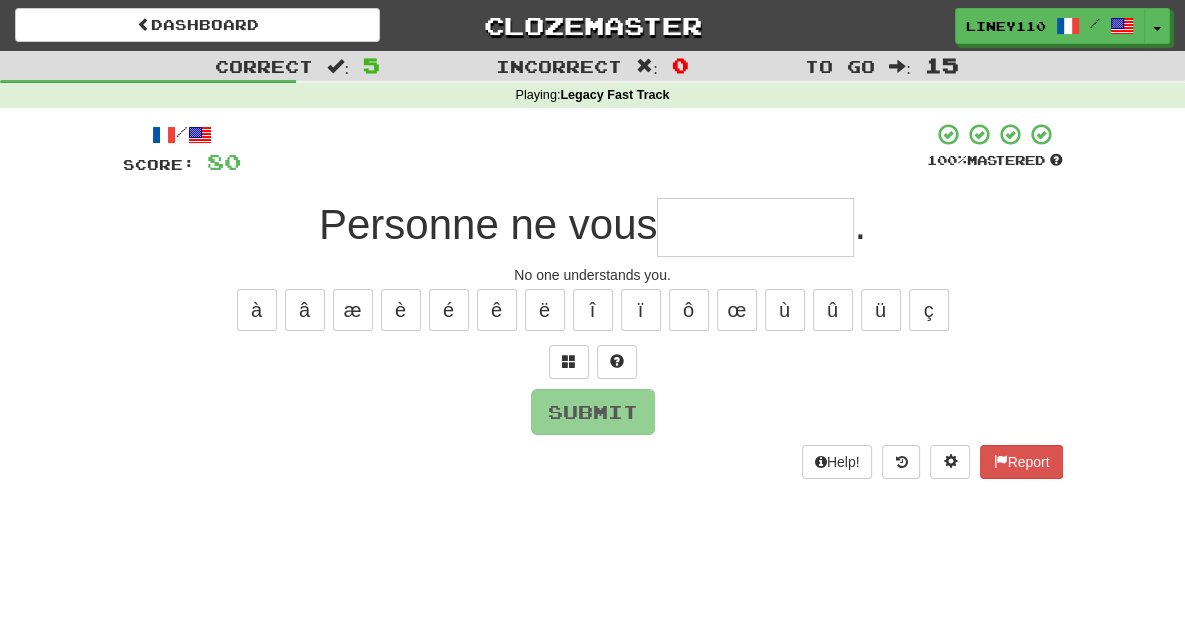 click at bounding box center [755, 227] 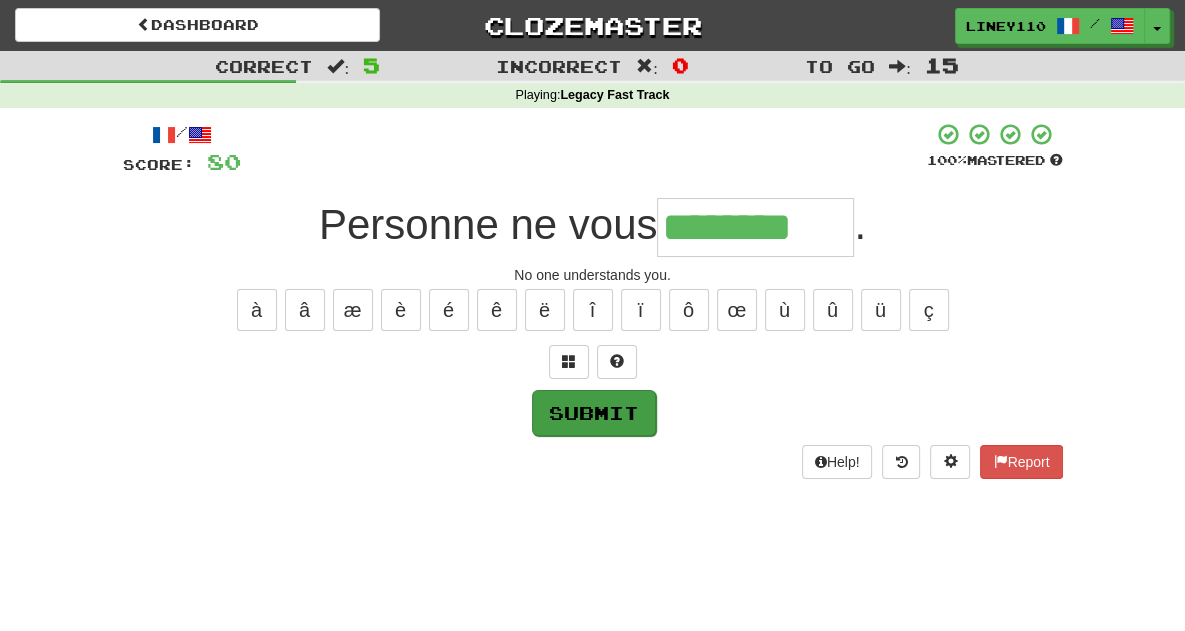 type on "********" 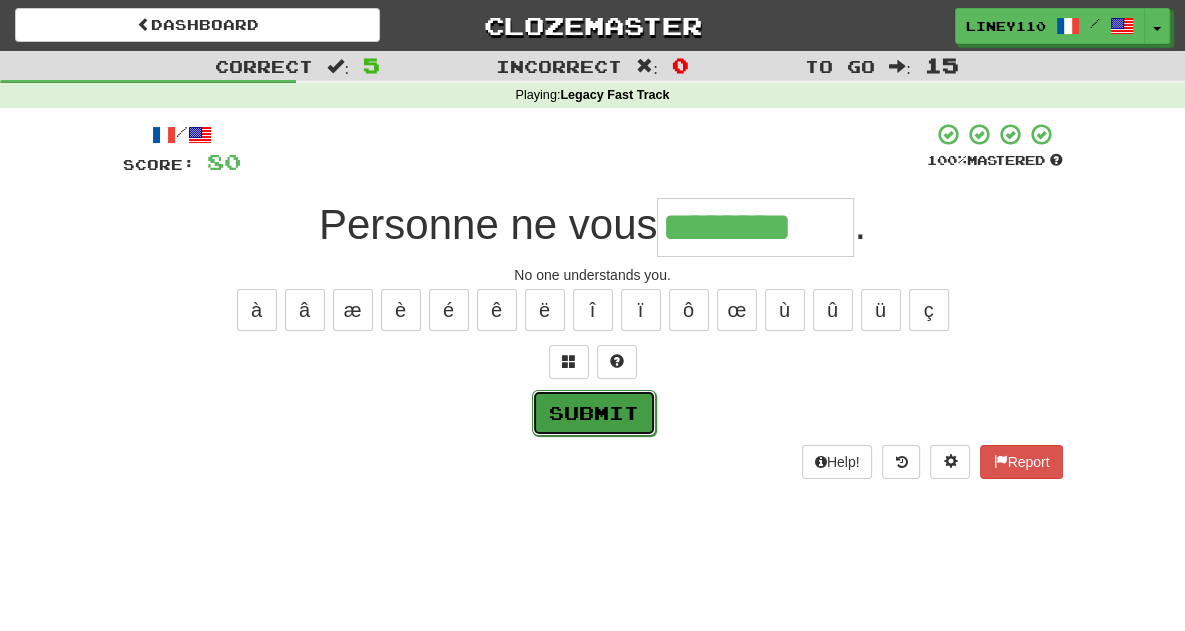 click on "Submit" at bounding box center (594, 413) 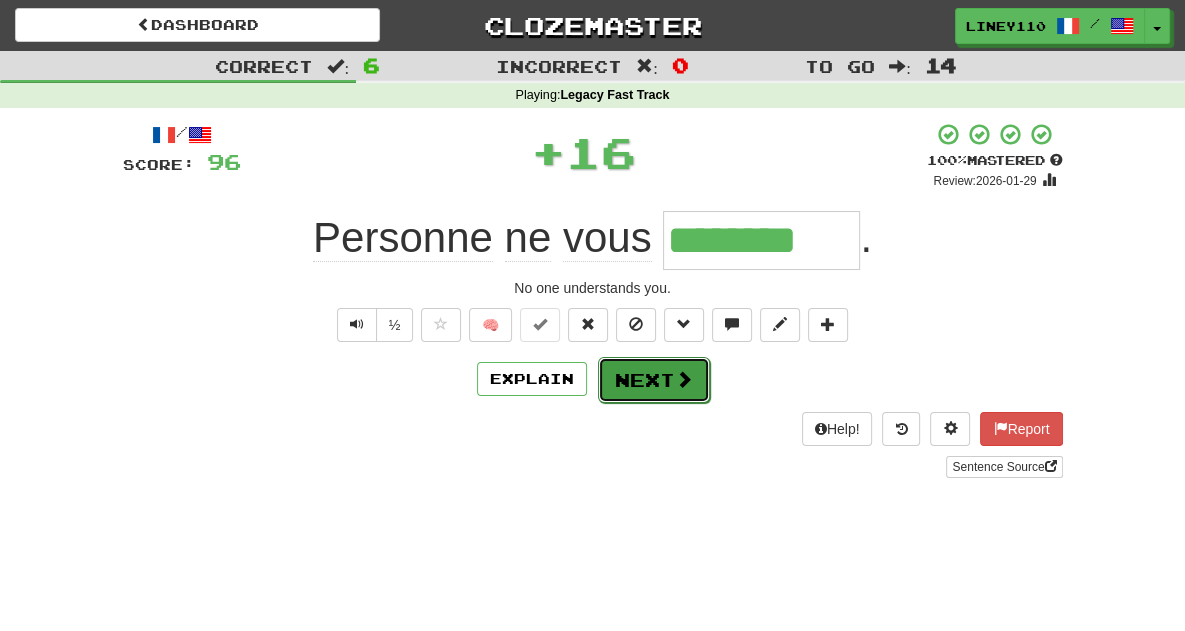 click on "Next" at bounding box center [654, 380] 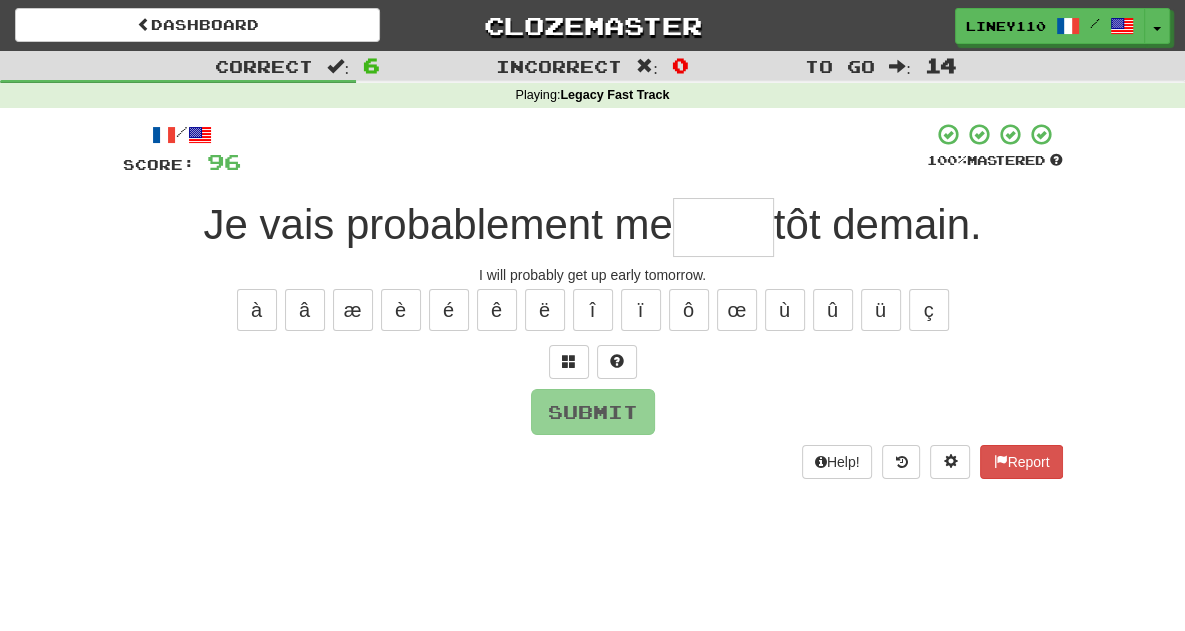 click at bounding box center (723, 227) 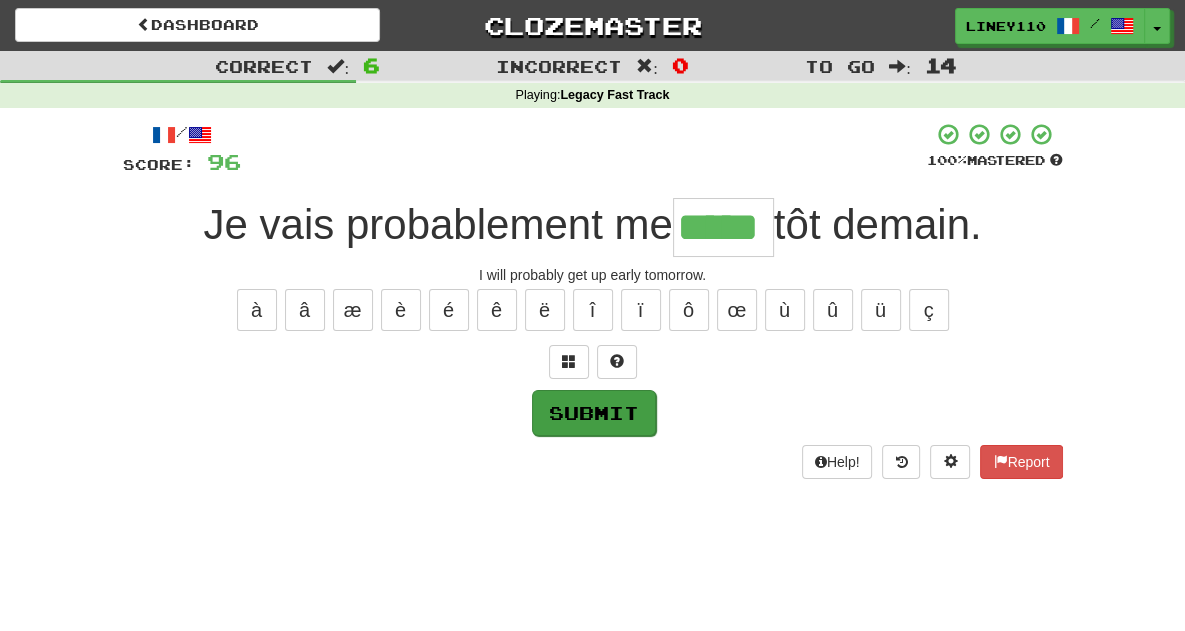 type on "*****" 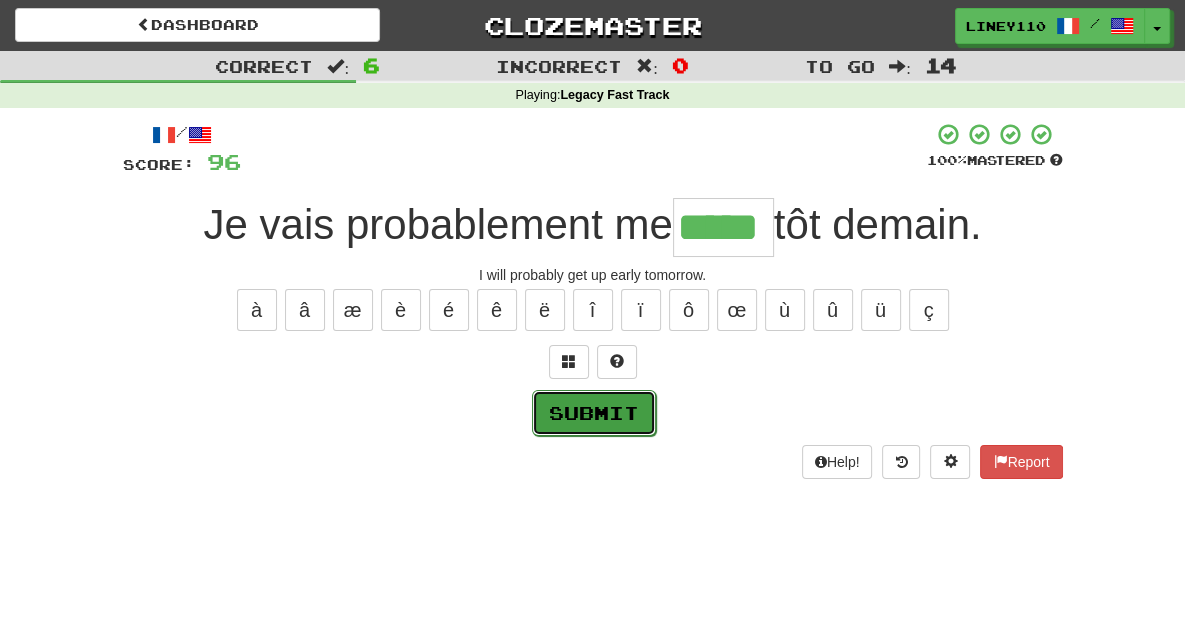 click on "Submit" at bounding box center (594, 413) 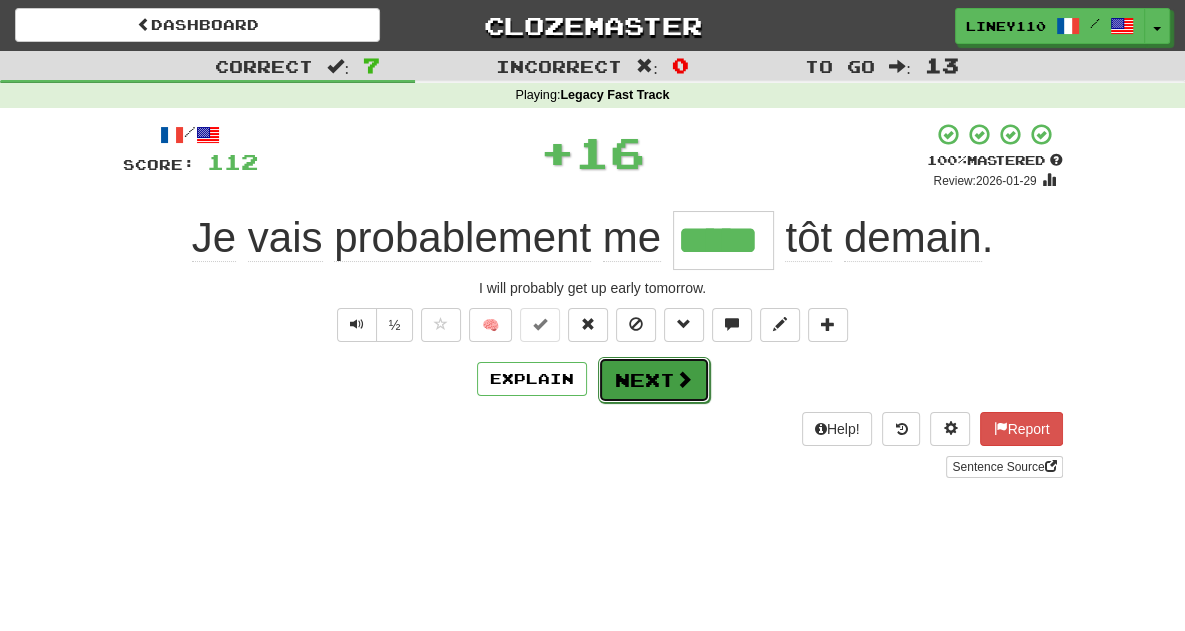 click on "Next" at bounding box center (654, 380) 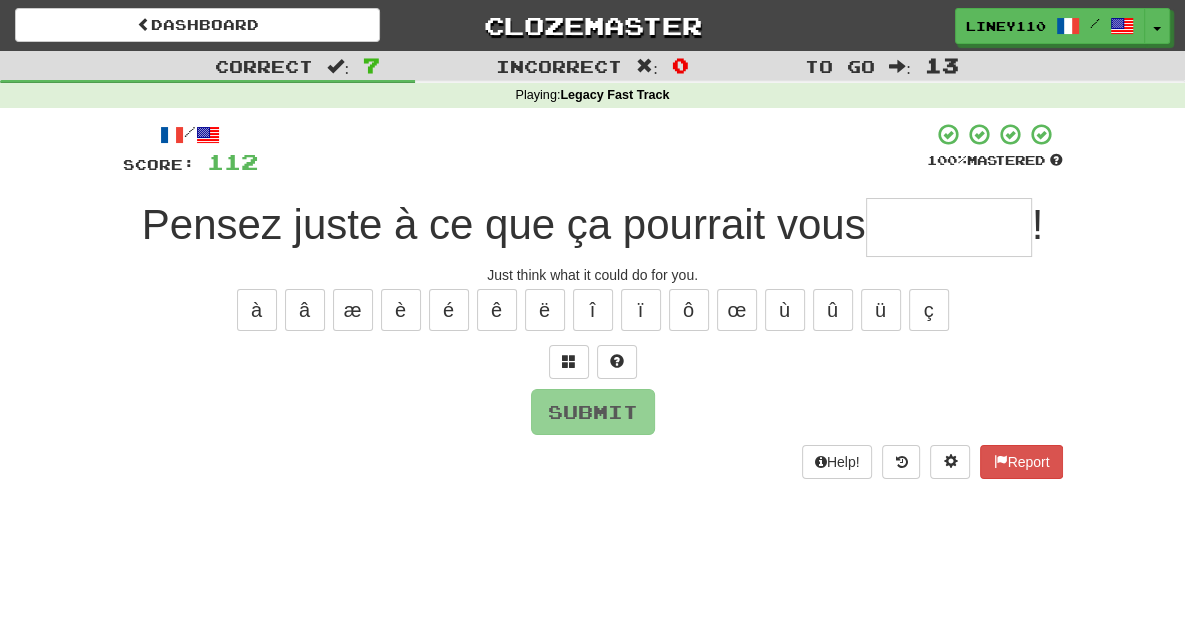 click at bounding box center [949, 227] 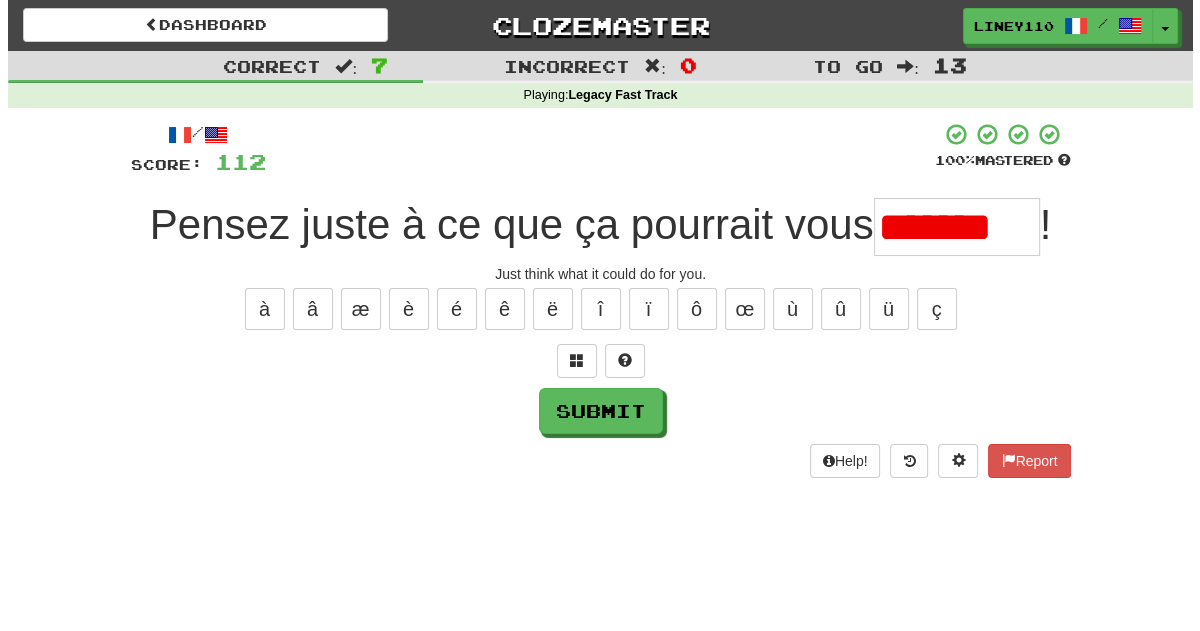 scroll, scrollTop: 0, scrollLeft: 0, axis: both 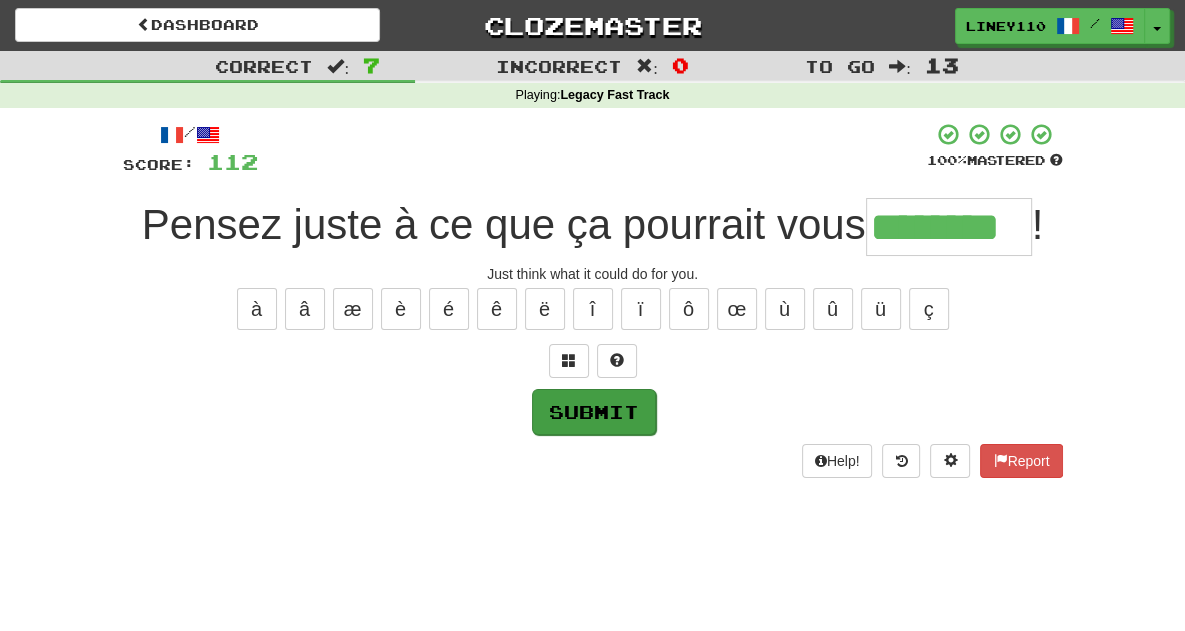 type on "********" 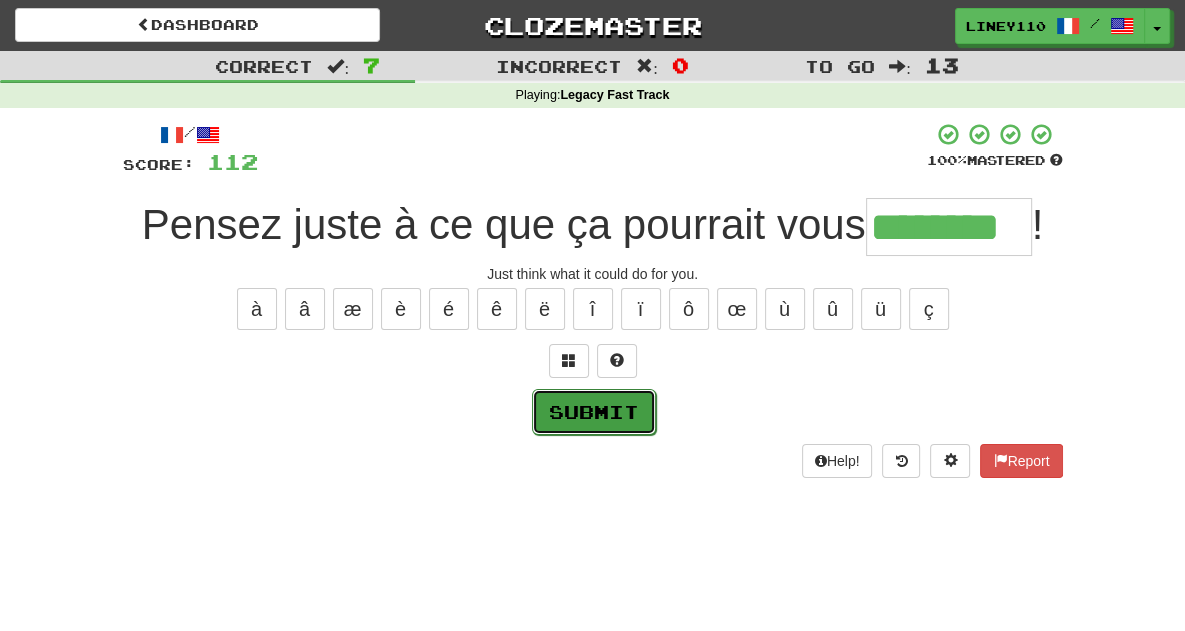 click on "Submit" at bounding box center (594, 412) 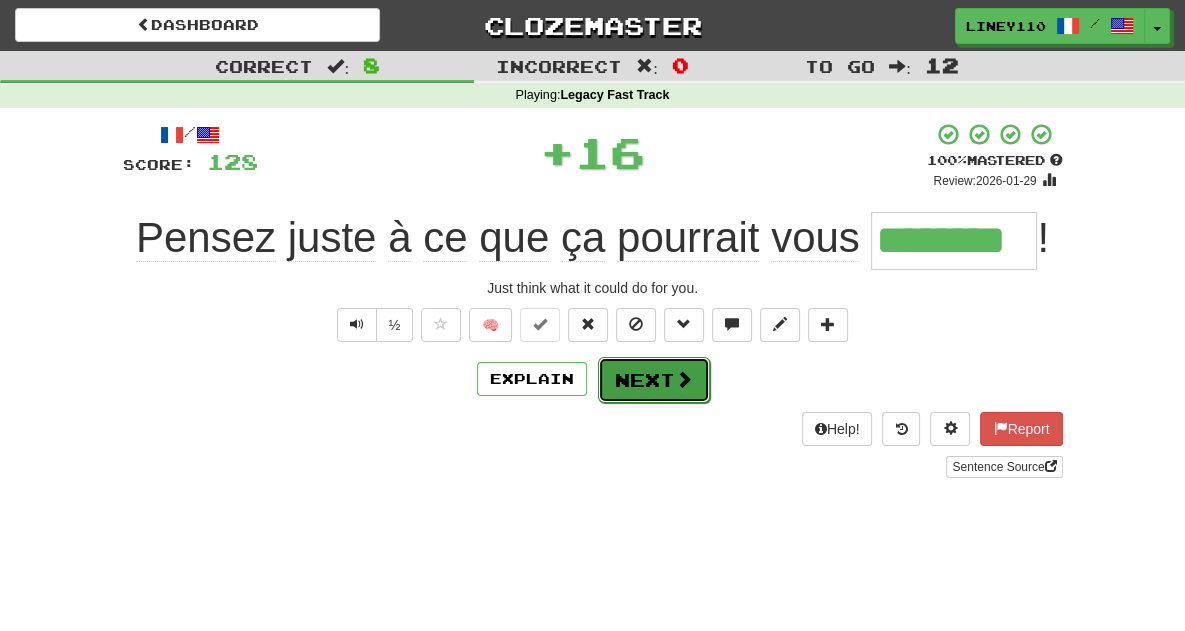 click at bounding box center [684, 379] 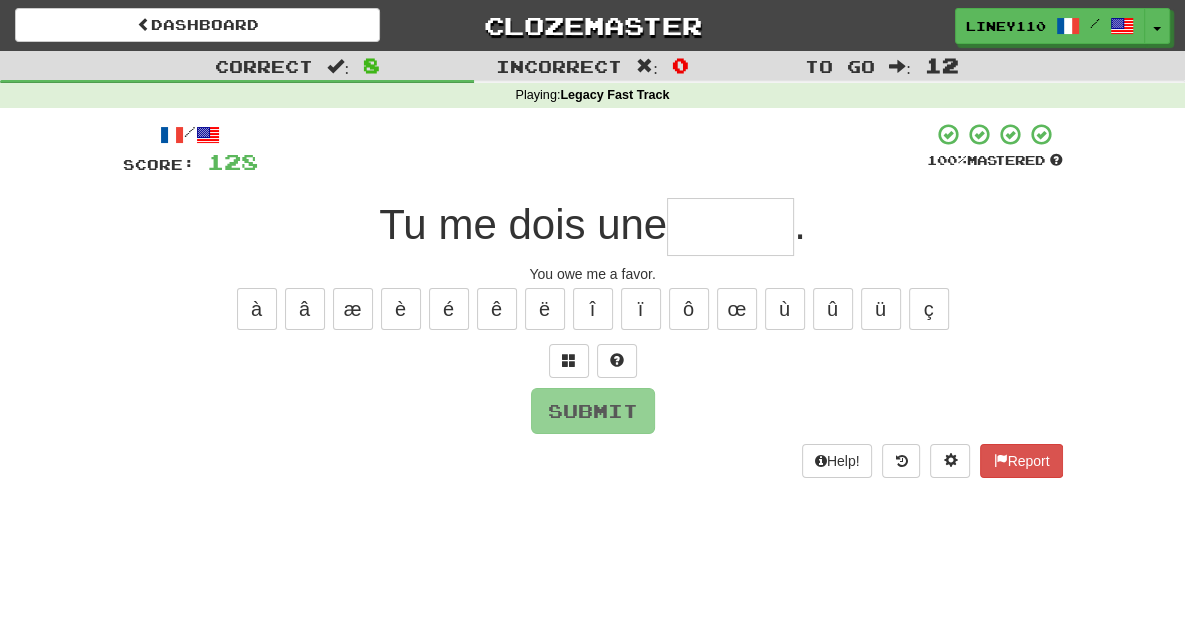 click at bounding box center (730, 227) 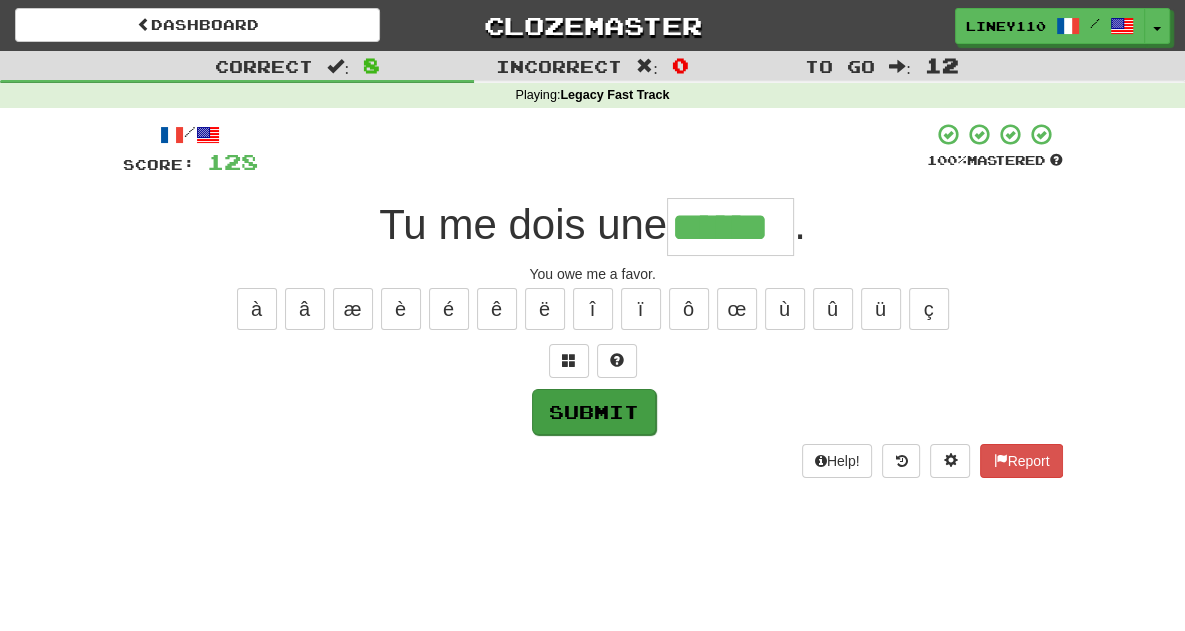 type on "******" 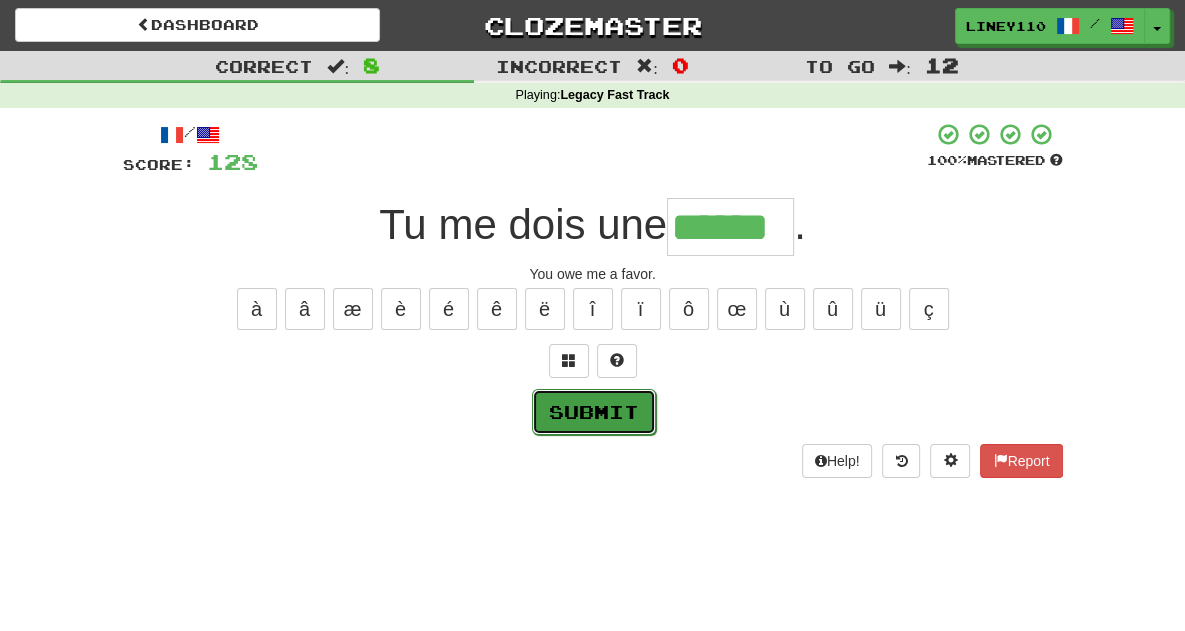 click on "Submit" at bounding box center [594, 412] 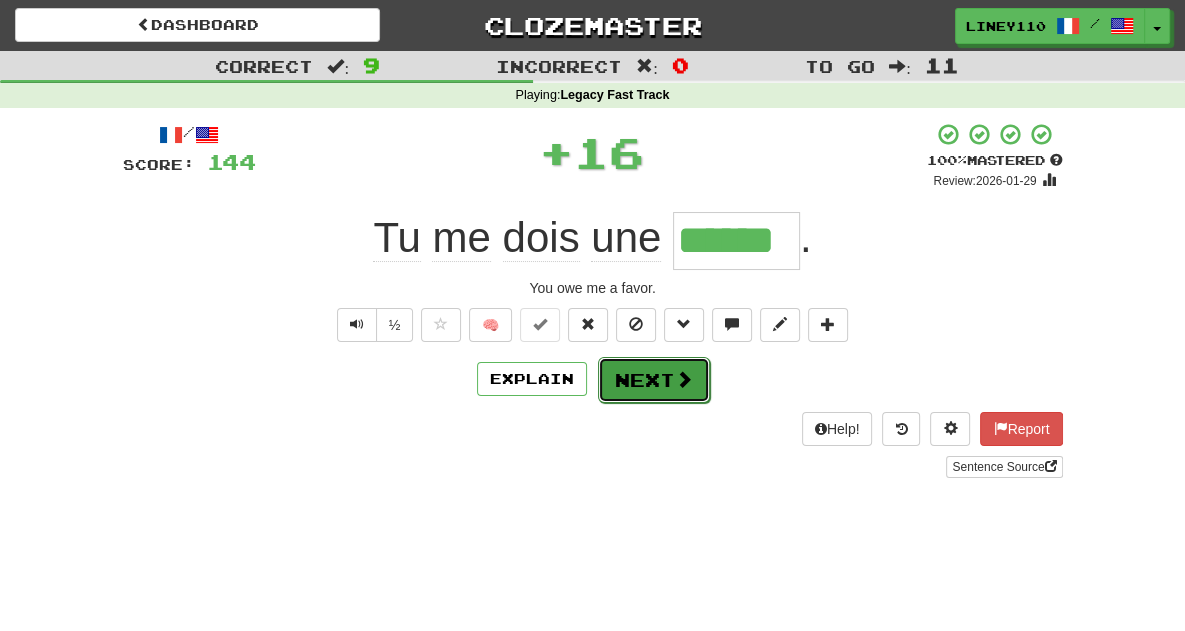 click on "Next" at bounding box center (654, 380) 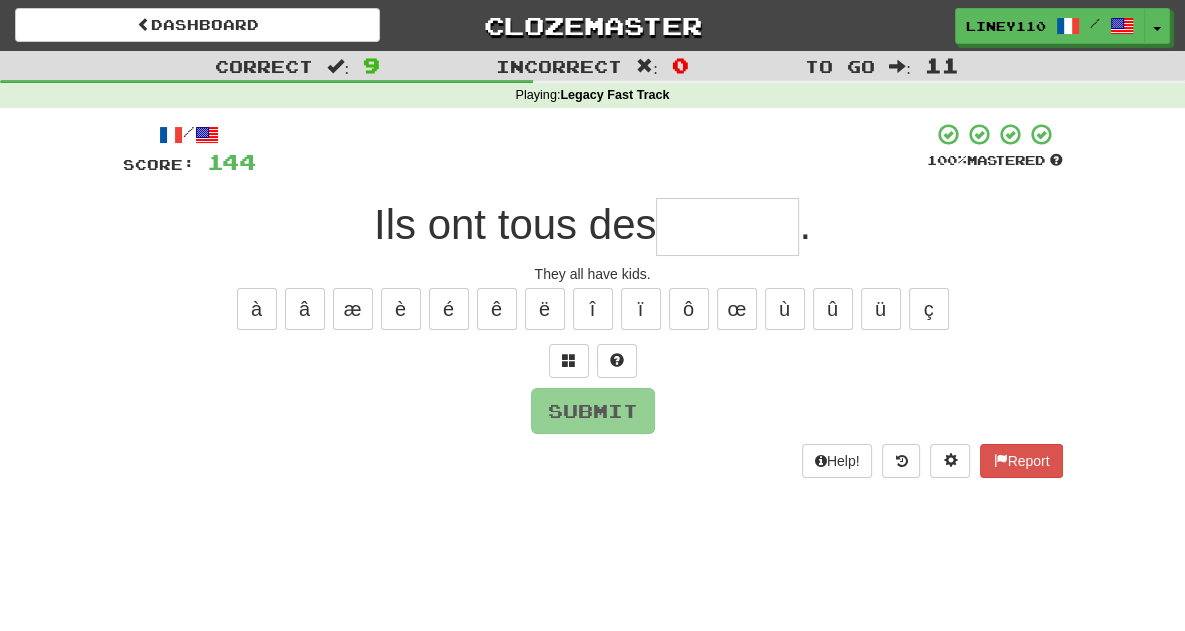 click at bounding box center [727, 227] 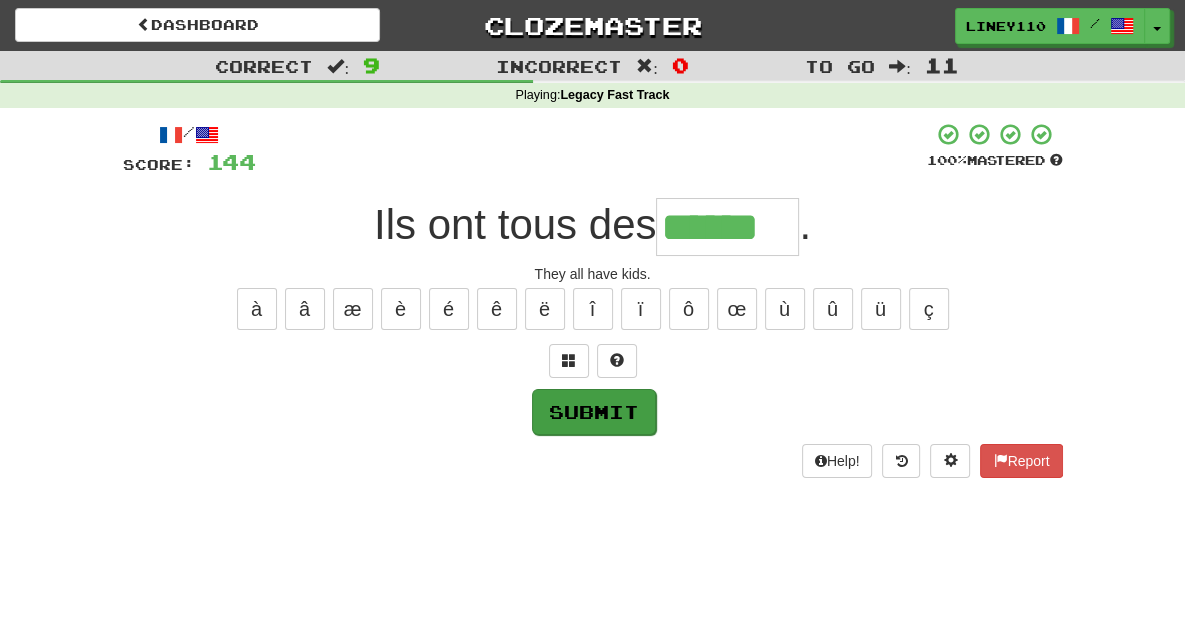 type on "******" 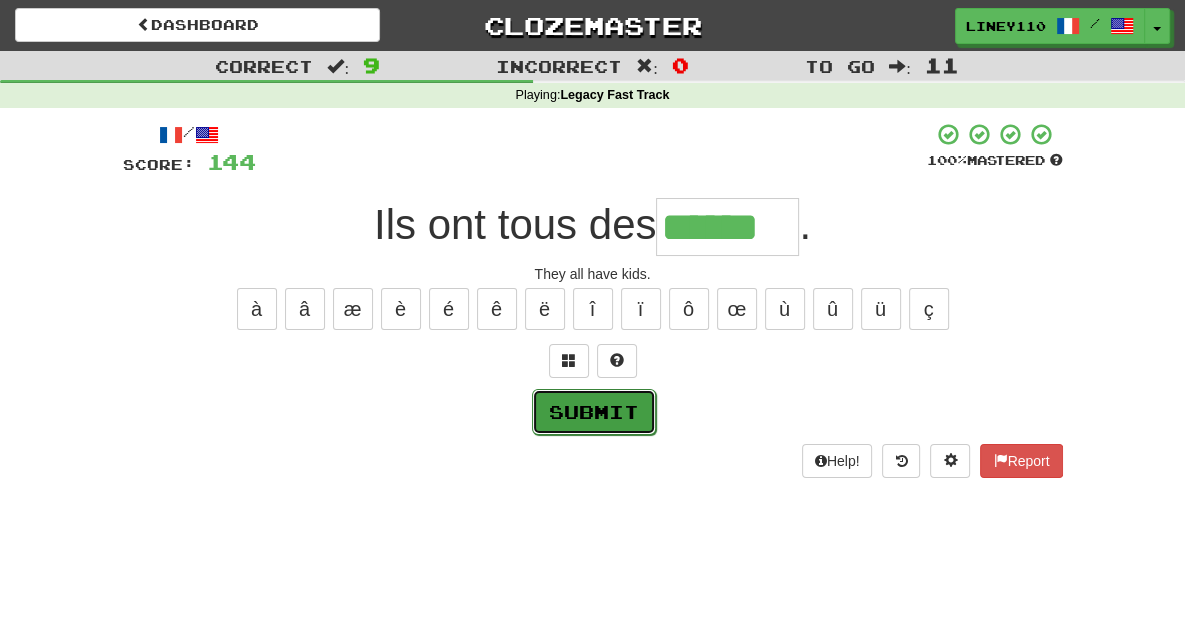 click on "Submit" at bounding box center [594, 412] 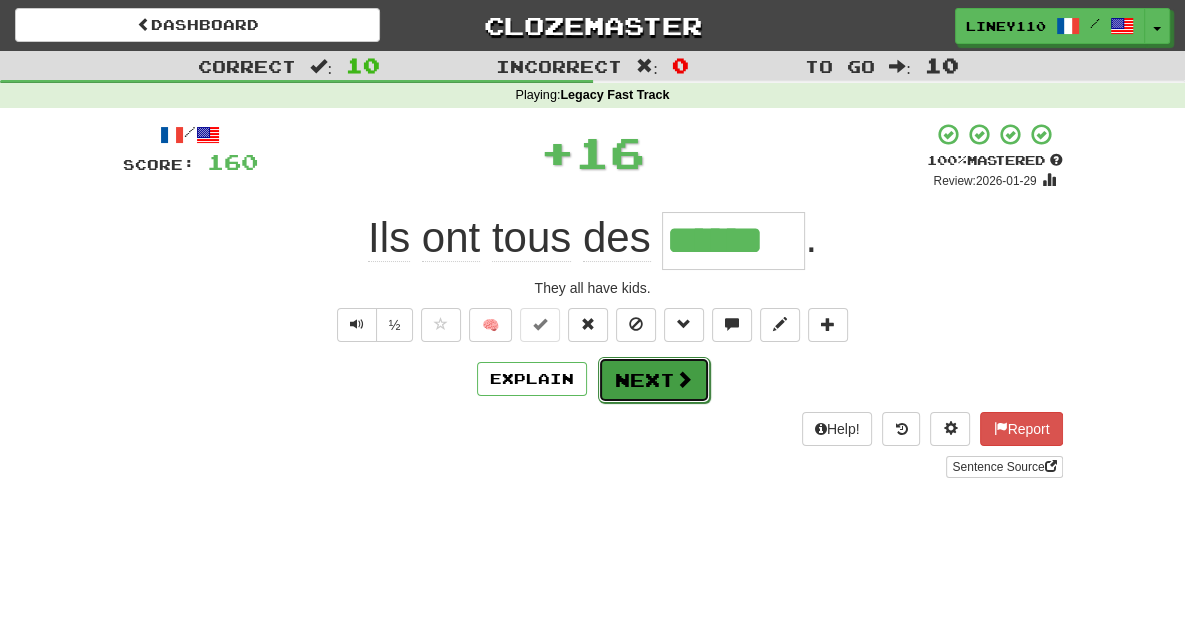 click on "Next" at bounding box center (654, 380) 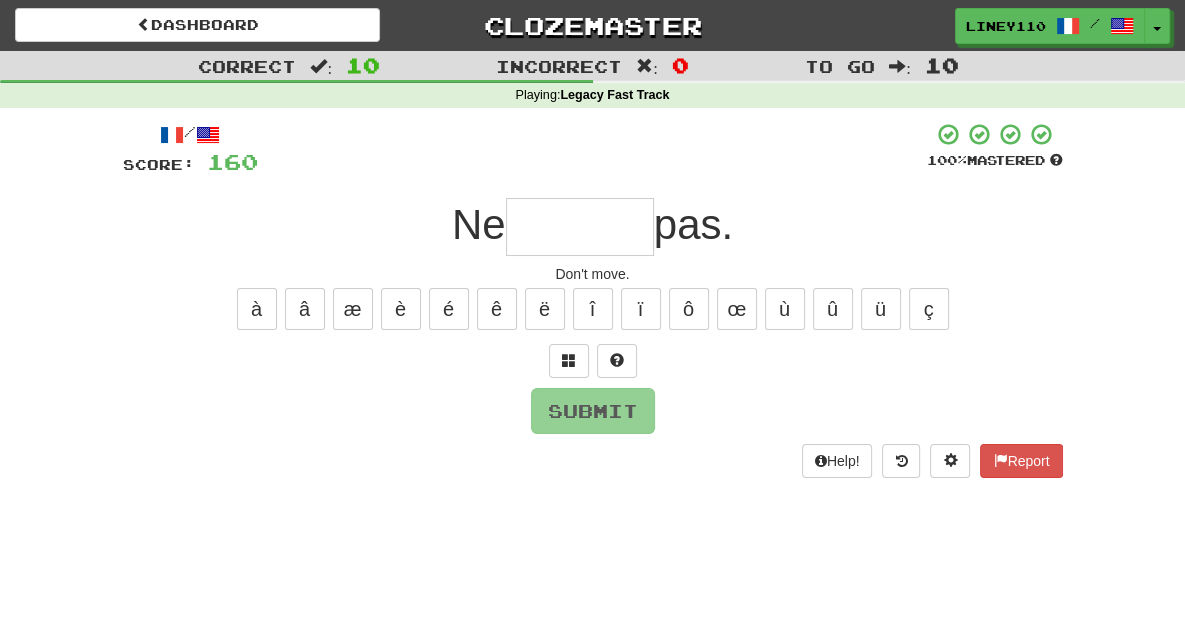 click on "Submit" at bounding box center (593, 411) 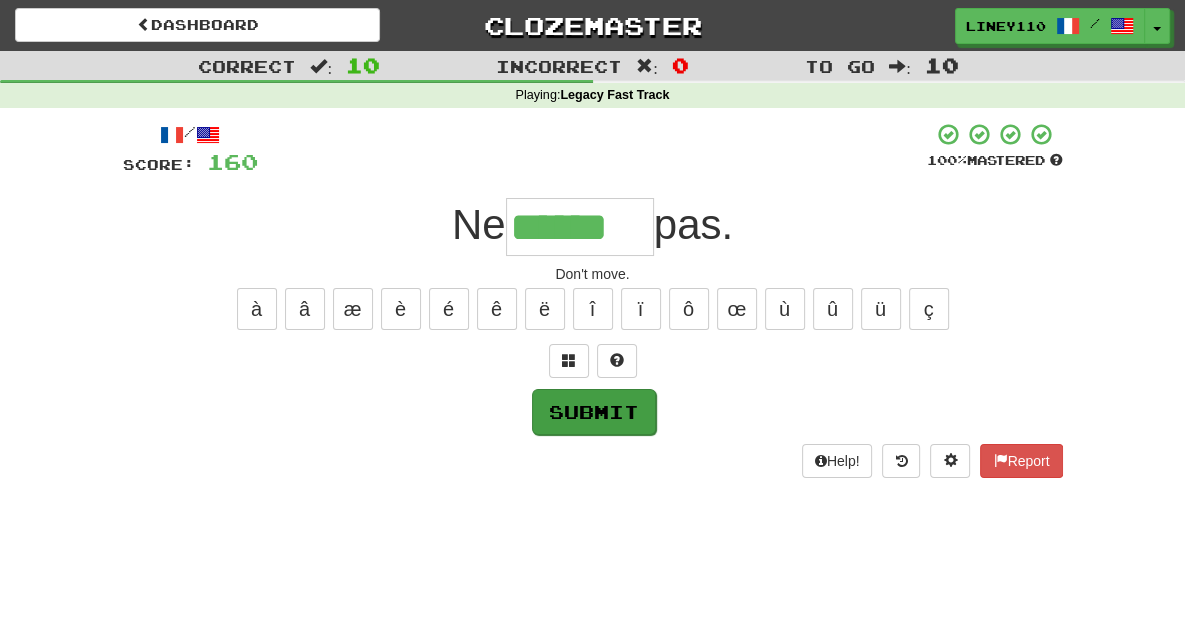 type on "******" 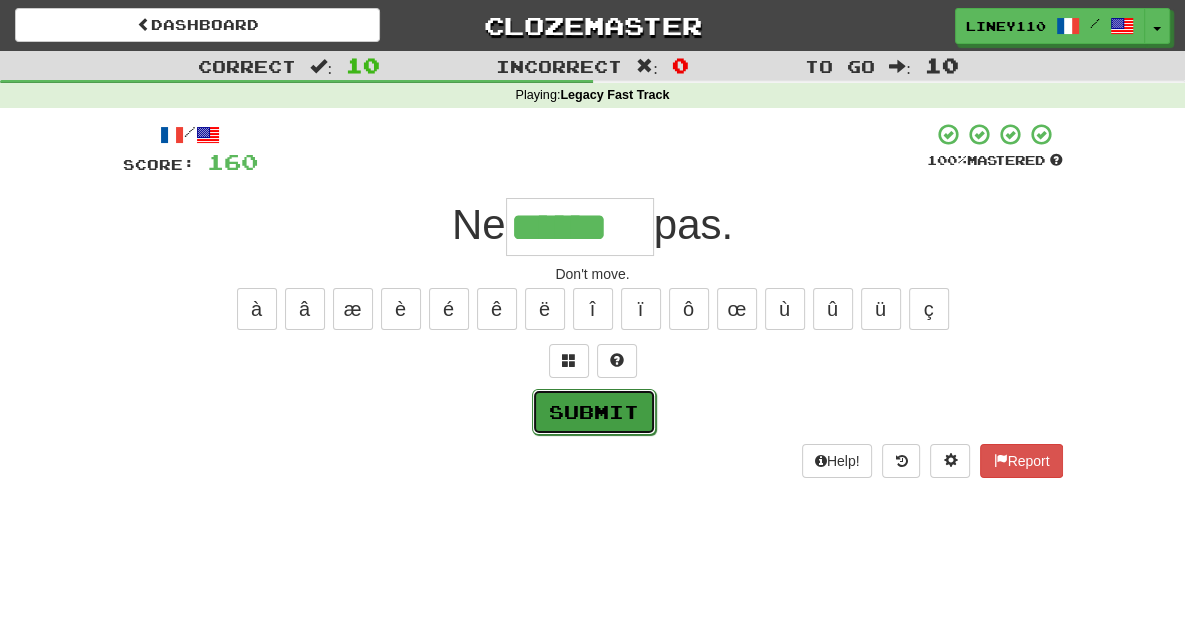 click on "Submit" at bounding box center [594, 412] 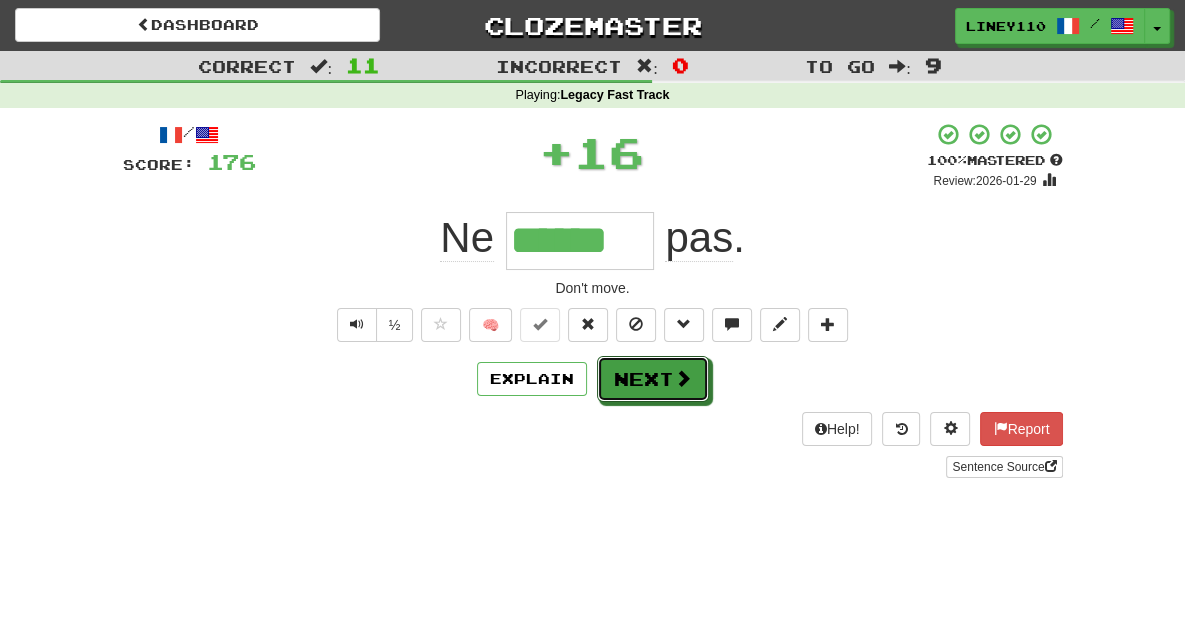 click on "Next" at bounding box center [653, 379] 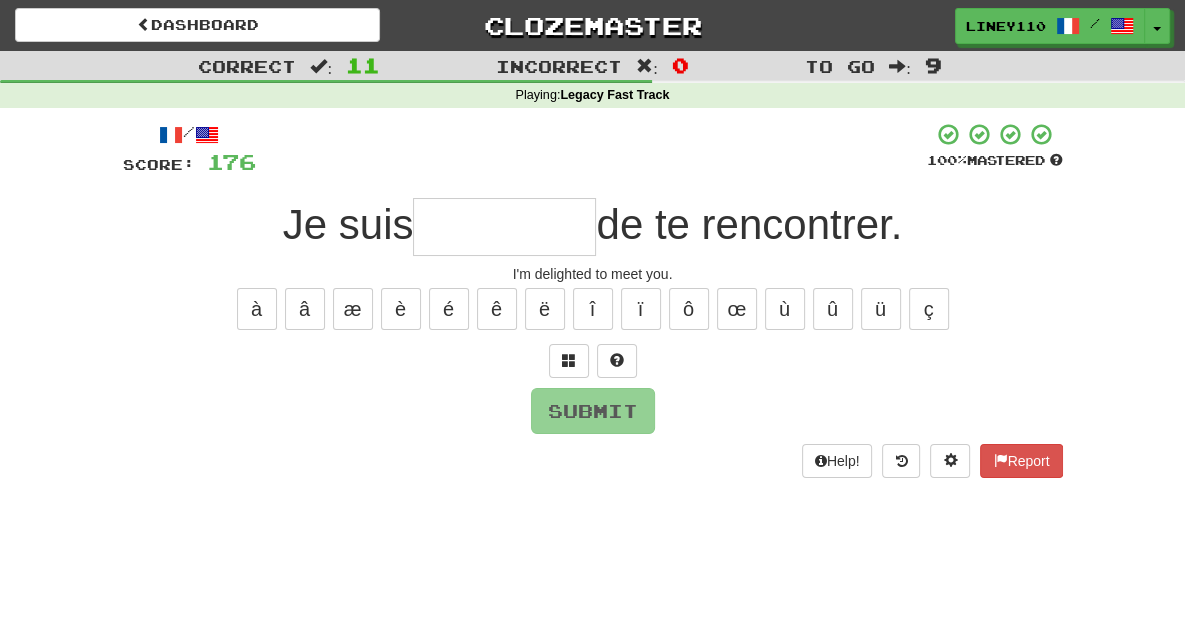 click at bounding box center [504, 227] 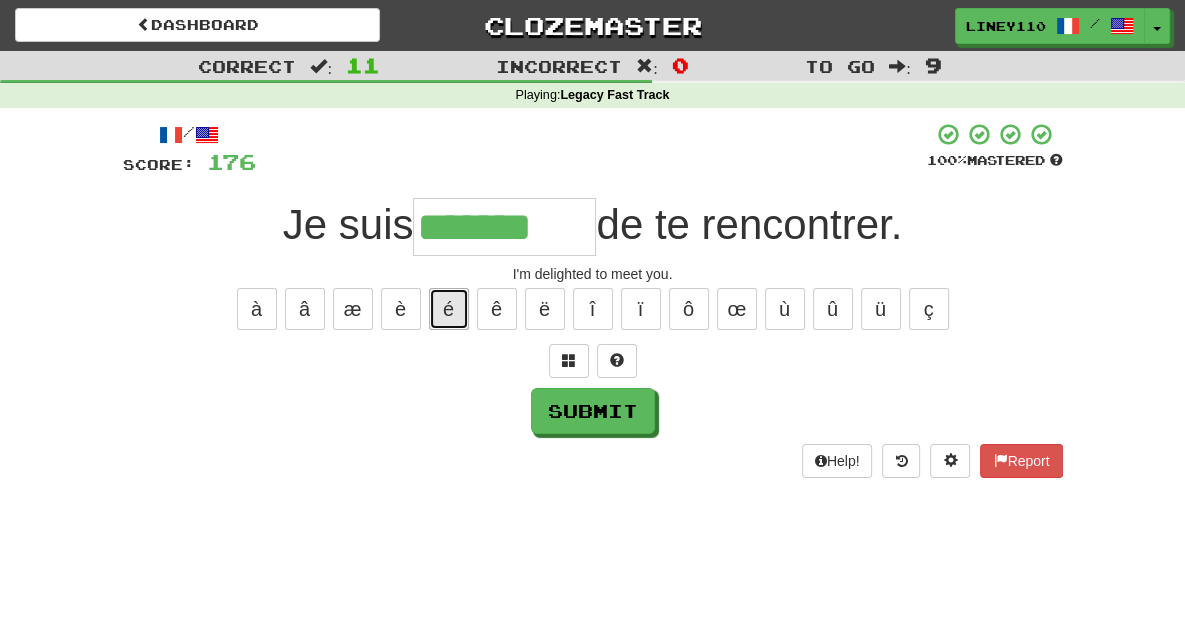 click on "é" at bounding box center [449, 309] 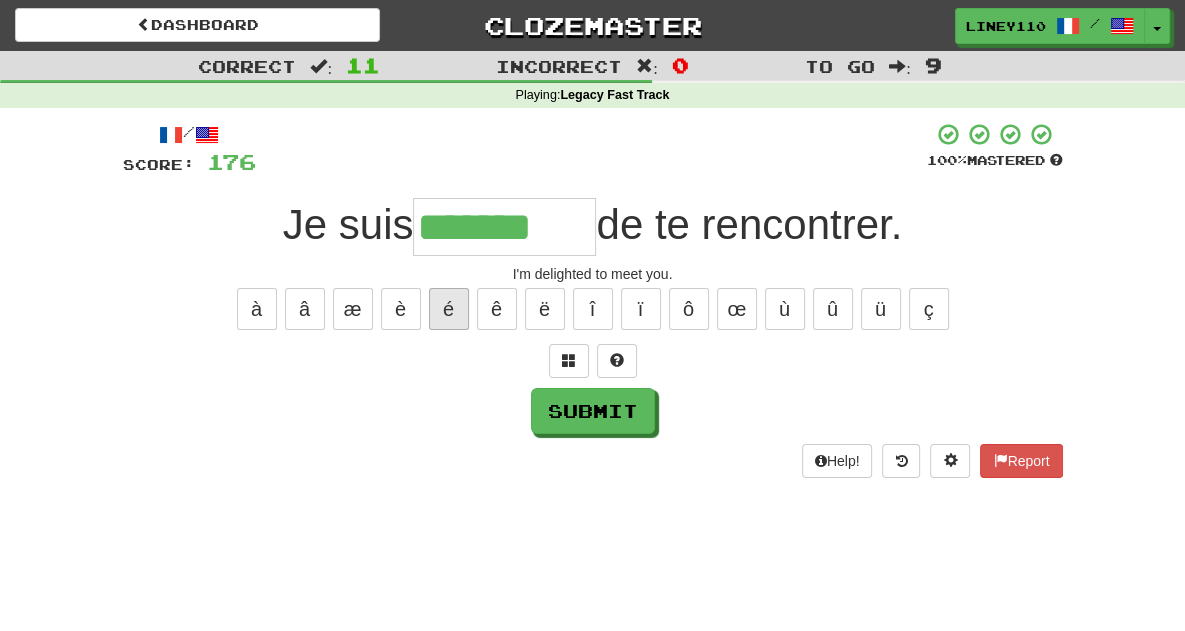 type on "********" 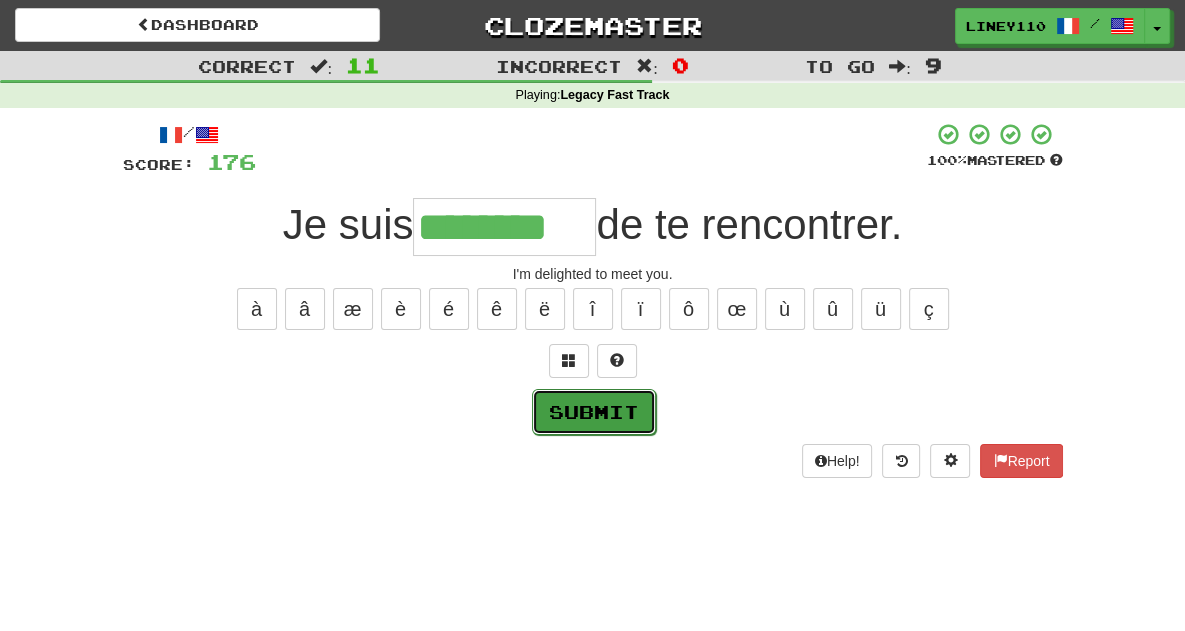 click on "Submit" at bounding box center [594, 412] 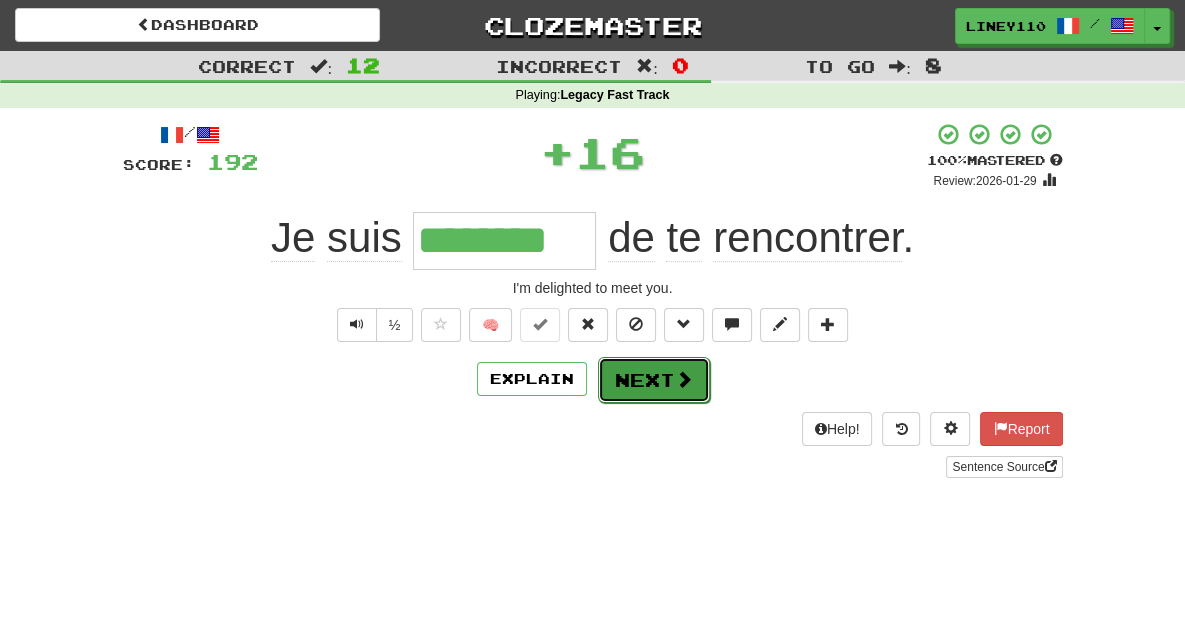 click on "Next" at bounding box center [654, 380] 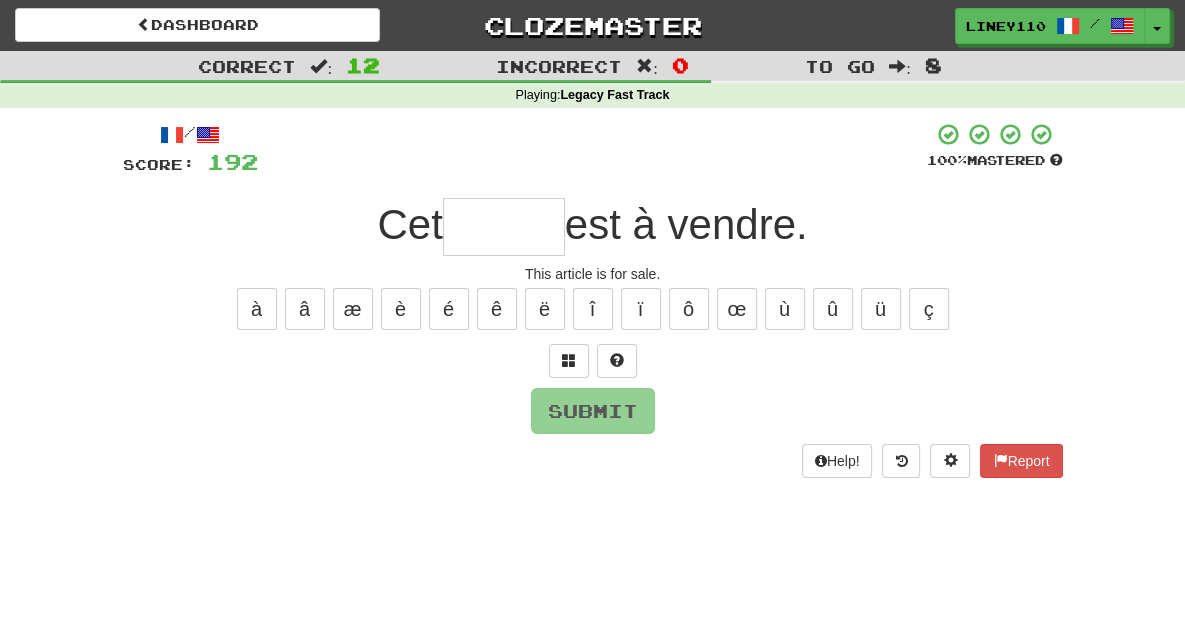 click on "/  Score:   192 100 %  Mastered Cet   est à vendre. This article is for sale. à â æ è é ê ë î ï ô œ ù û ü ç Submit  Help!  Report" at bounding box center [593, 300] 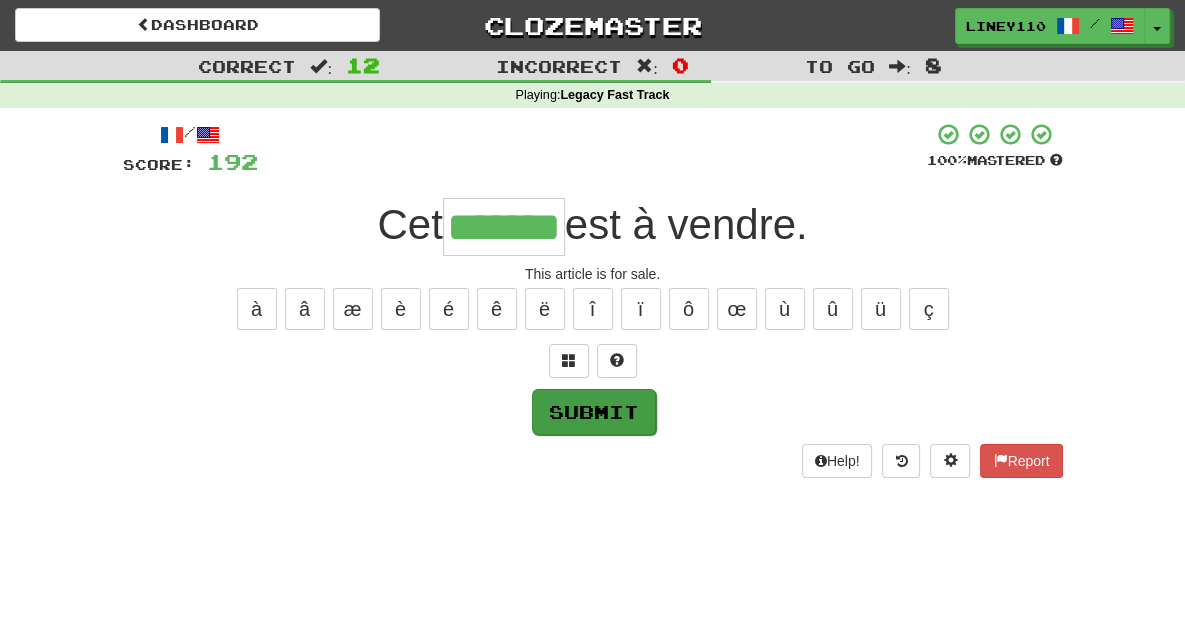 type on "*******" 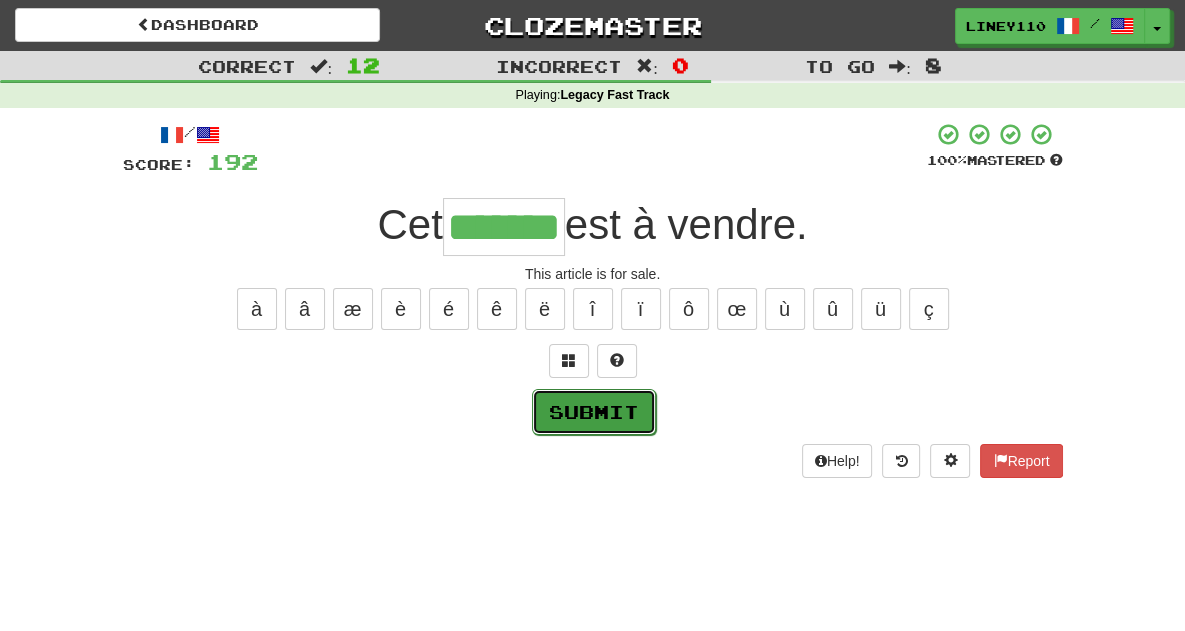 click on "Submit" at bounding box center (594, 412) 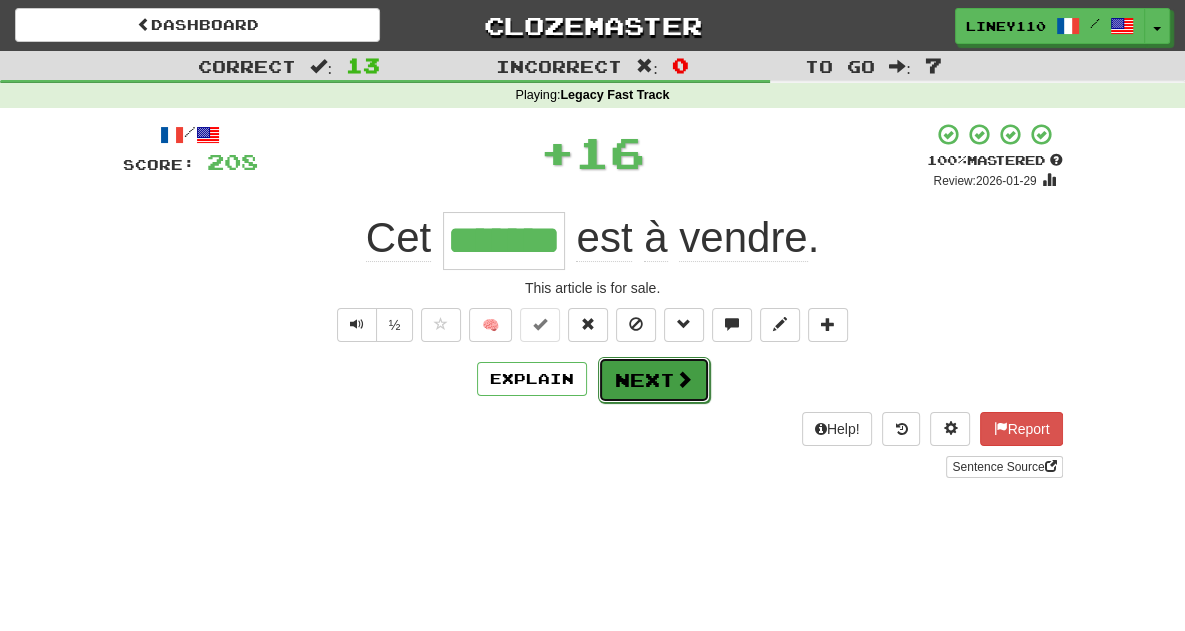 click on "Next" at bounding box center (654, 380) 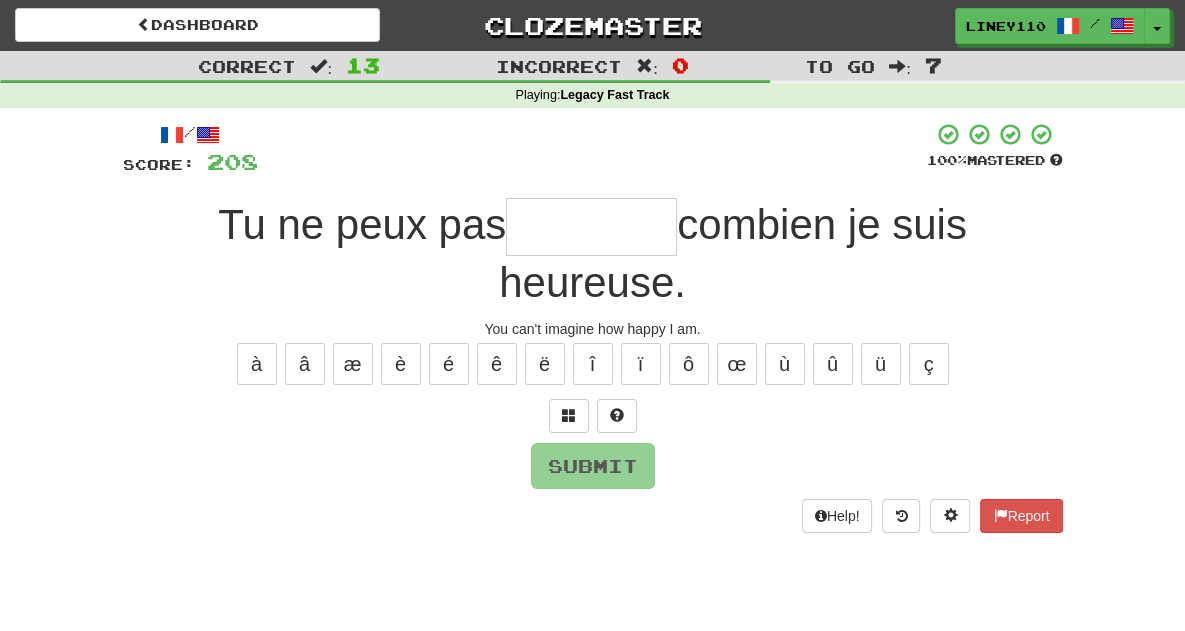 click at bounding box center [591, 227] 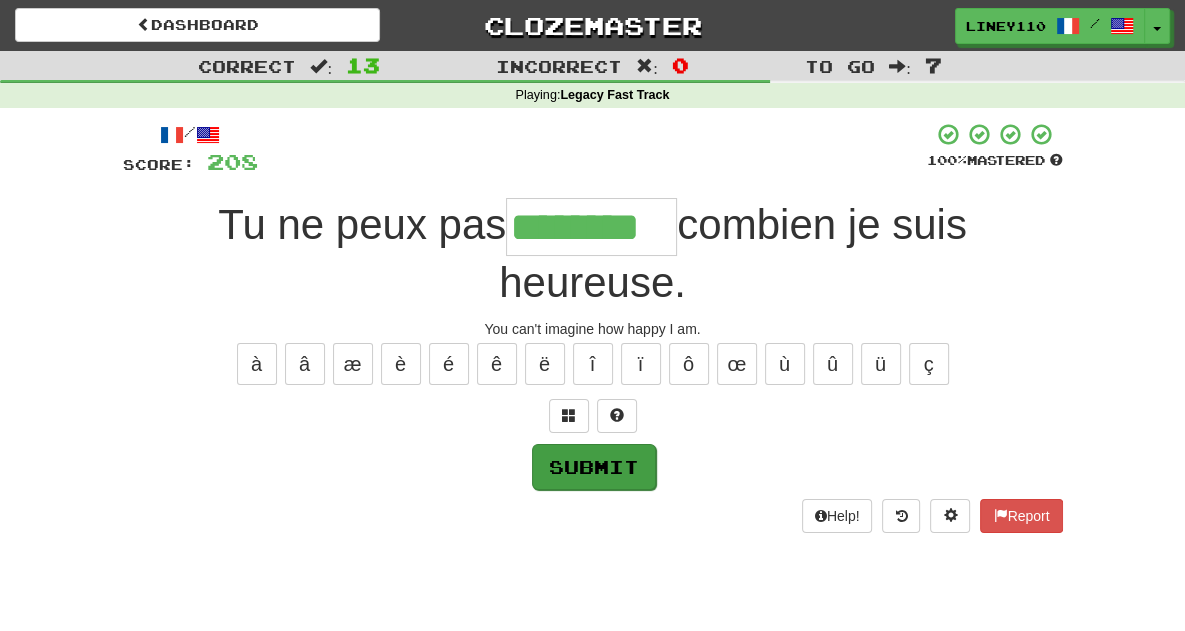 type on "********" 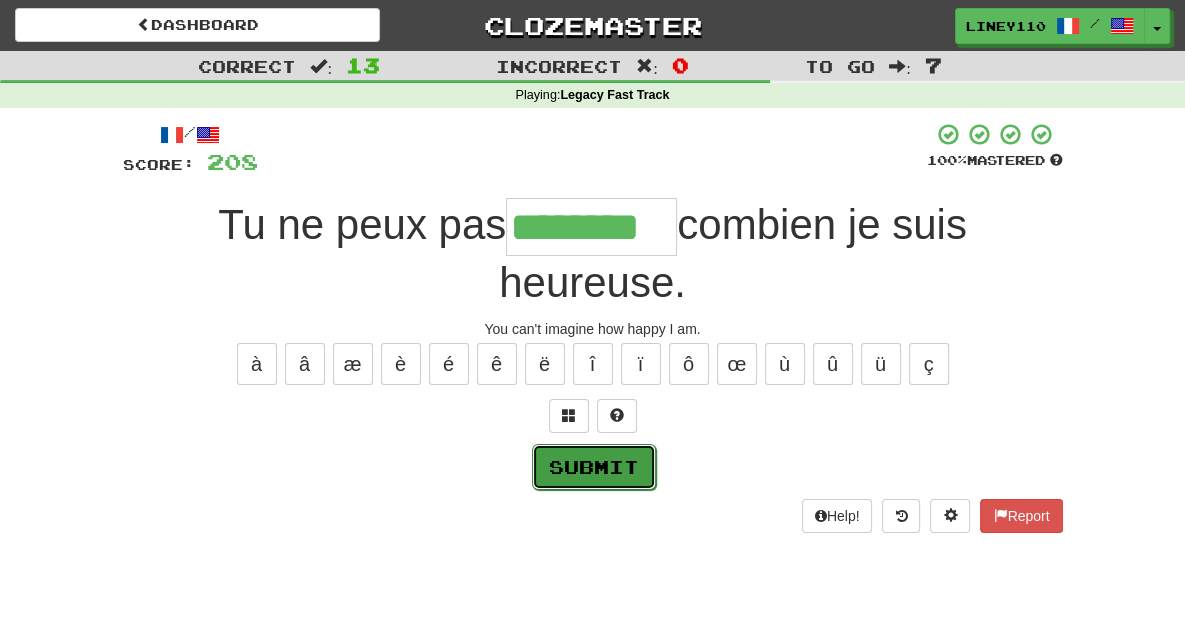 click on "Submit" at bounding box center (594, 467) 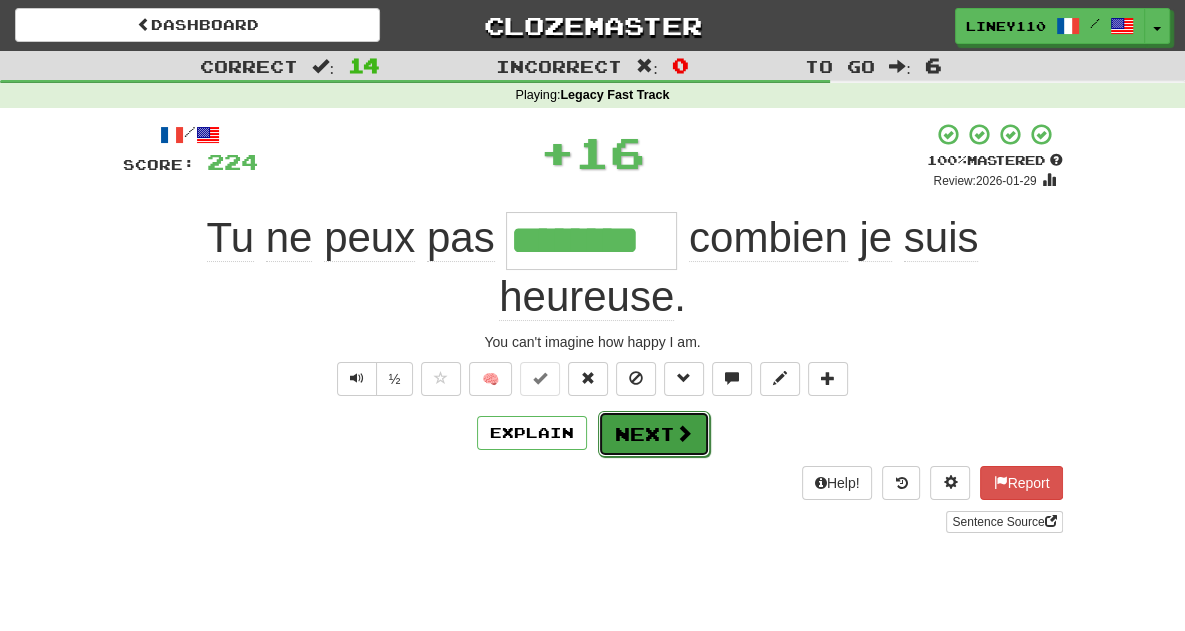 click on "Next" at bounding box center [654, 434] 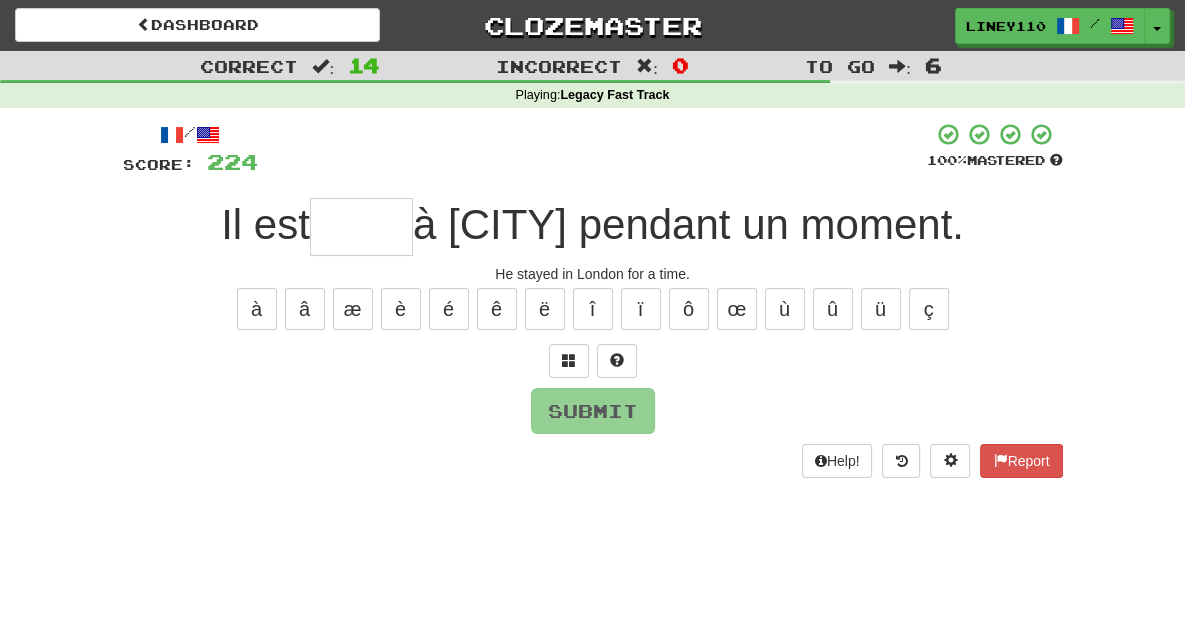 click at bounding box center (361, 227) 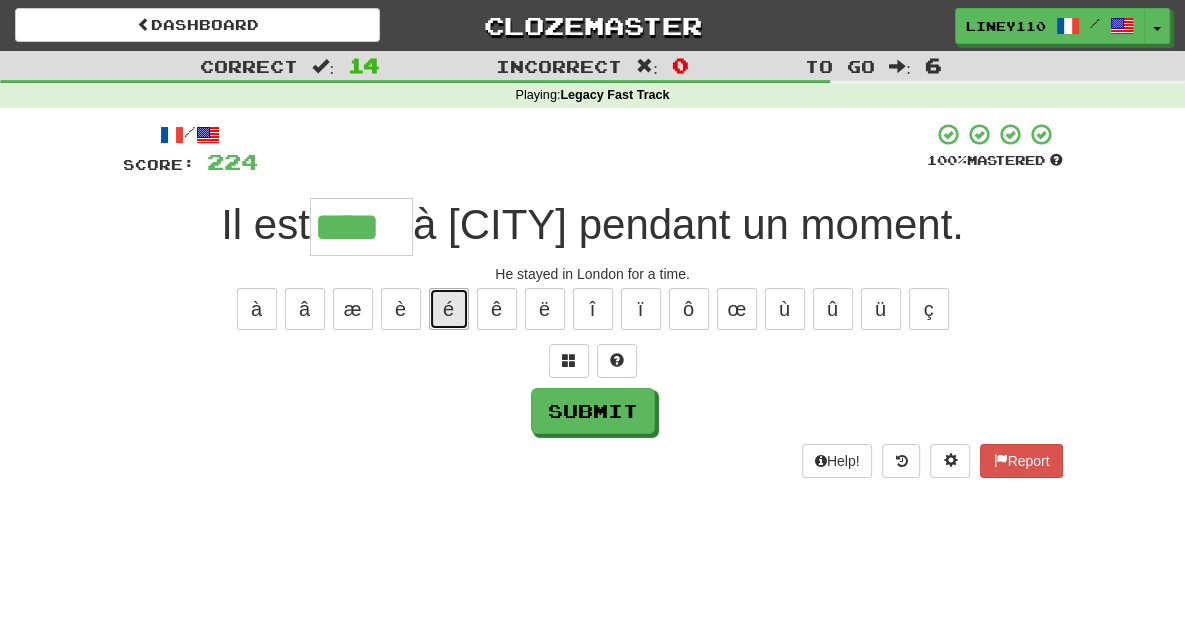 click on "é" at bounding box center (449, 309) 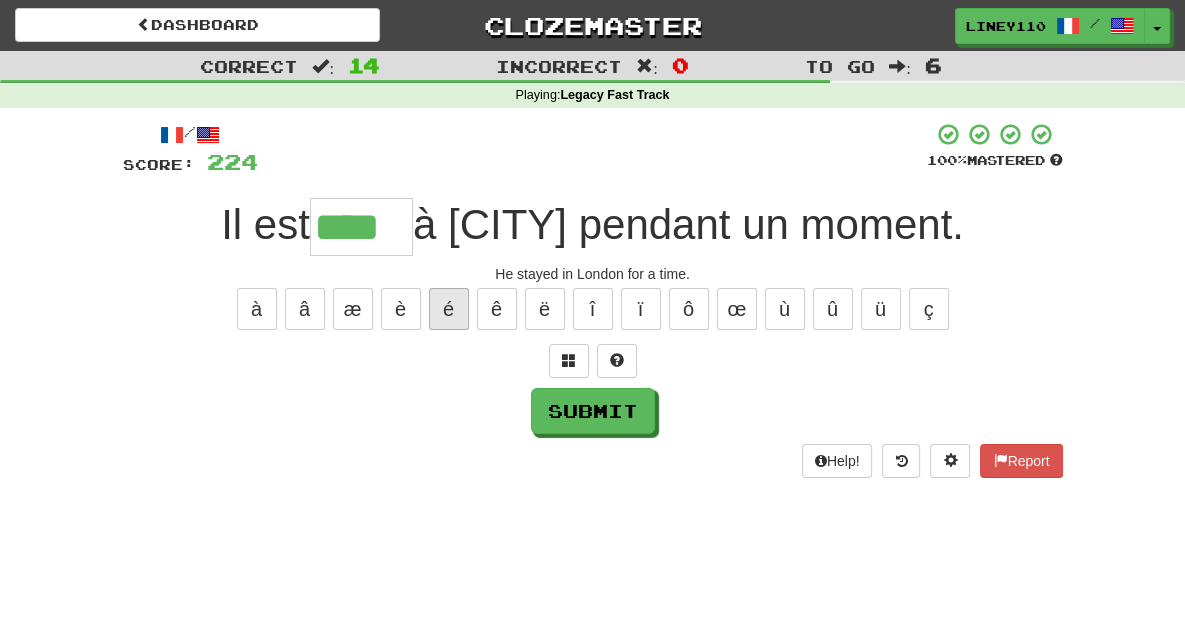 type on "*****" 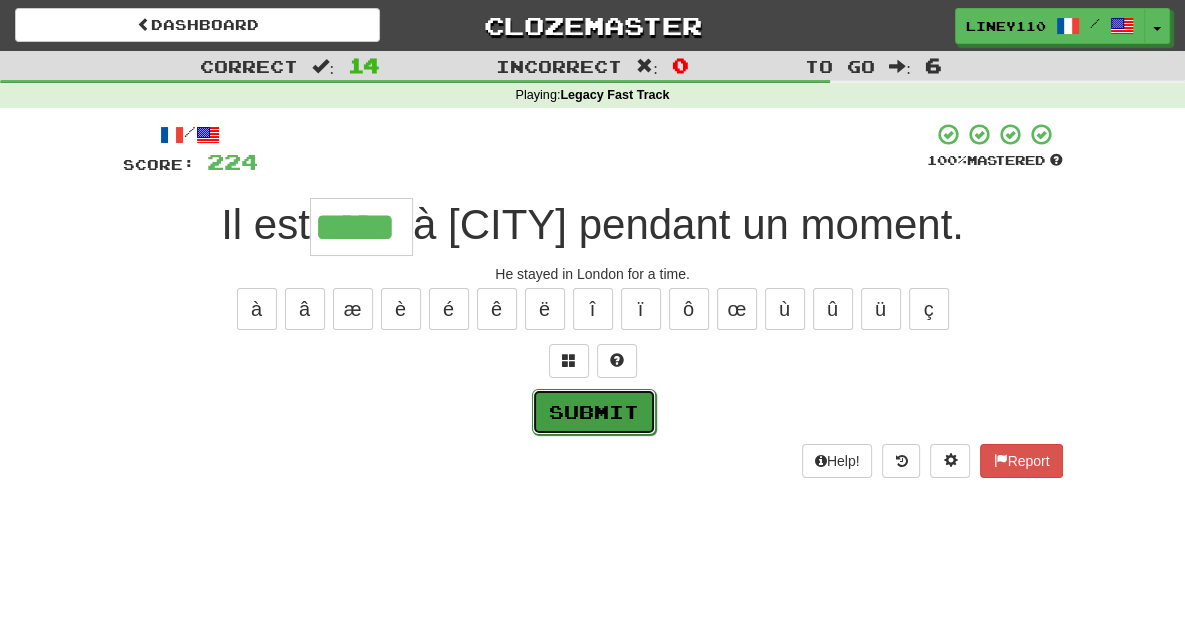 click on "Submit" at bounding box center [594, 412] 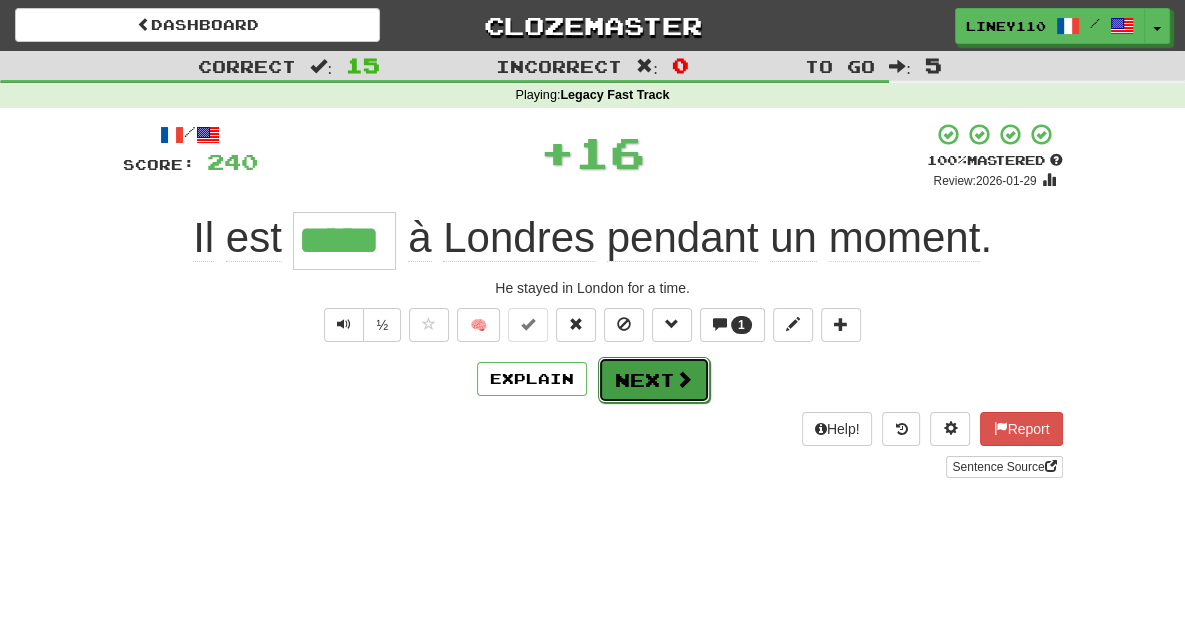 click on "Next" at bounding box center [654, 380] 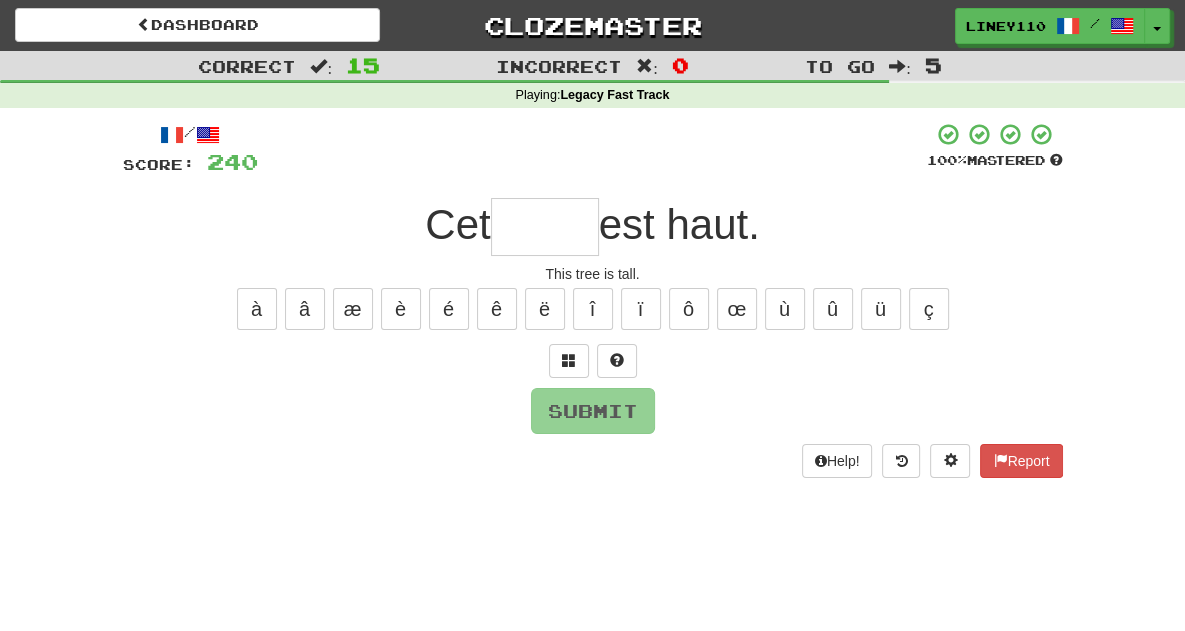 click at bounding box center (545, 227) 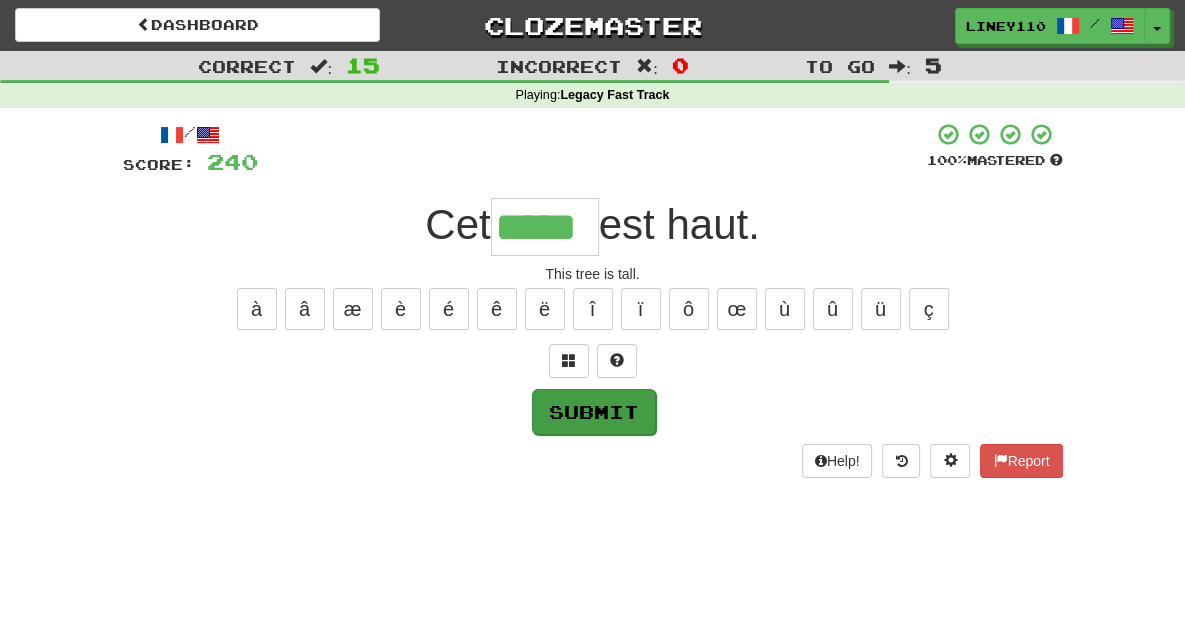 type on "*****" 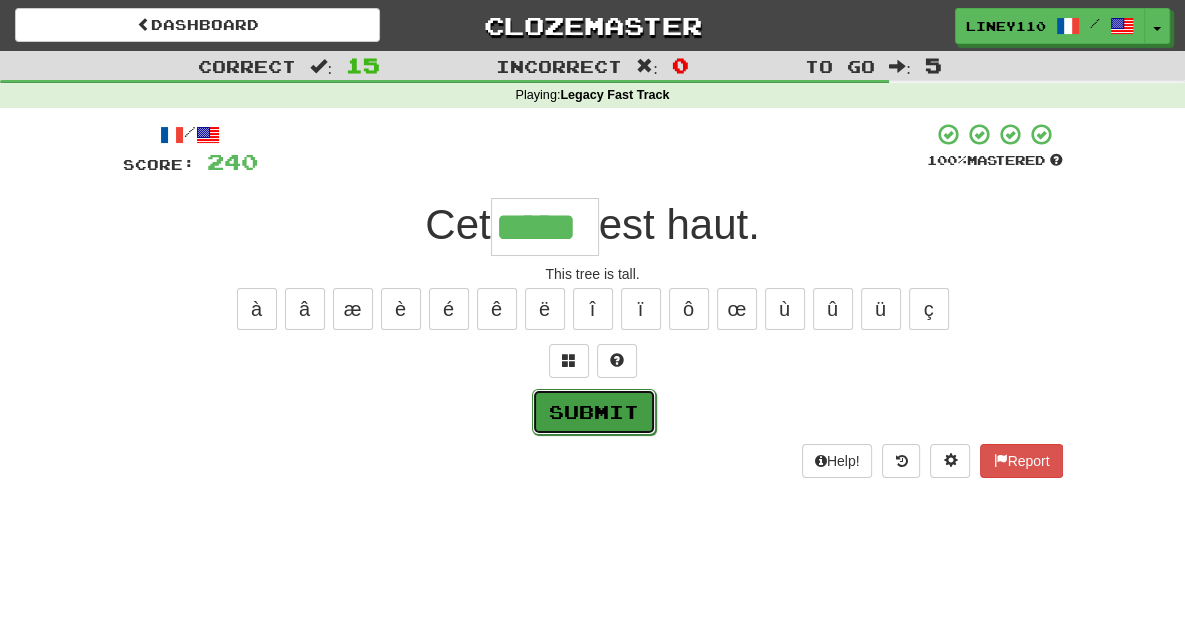 click on "Submit" at bounding box center [594, 412] 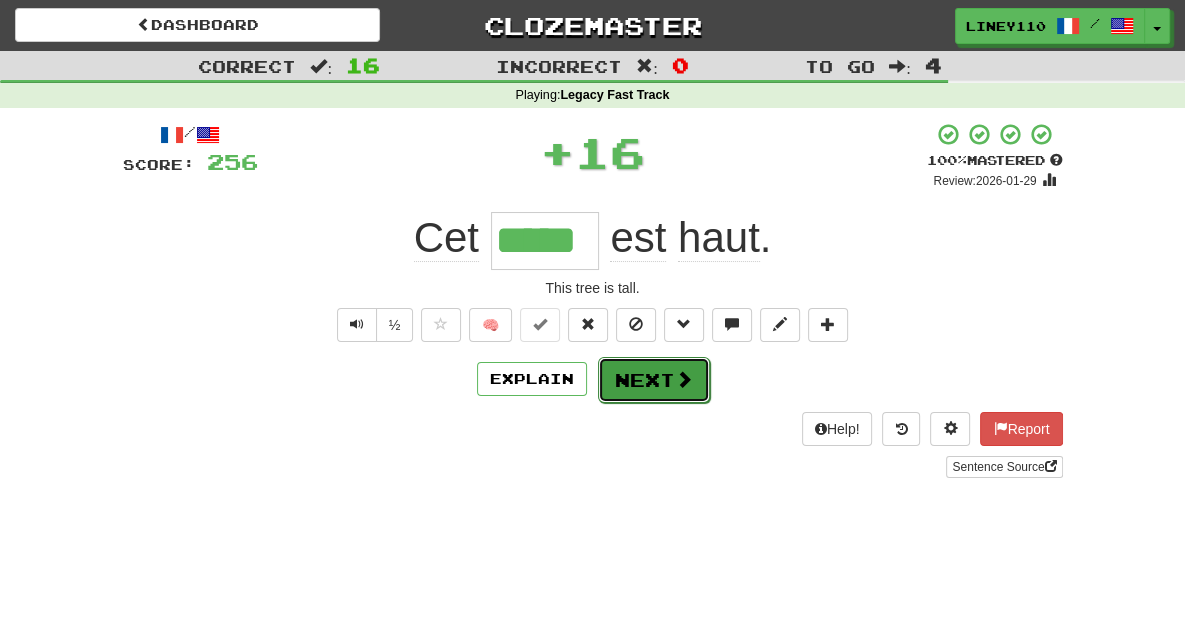click on "Next" at bounding box center (654, 380) 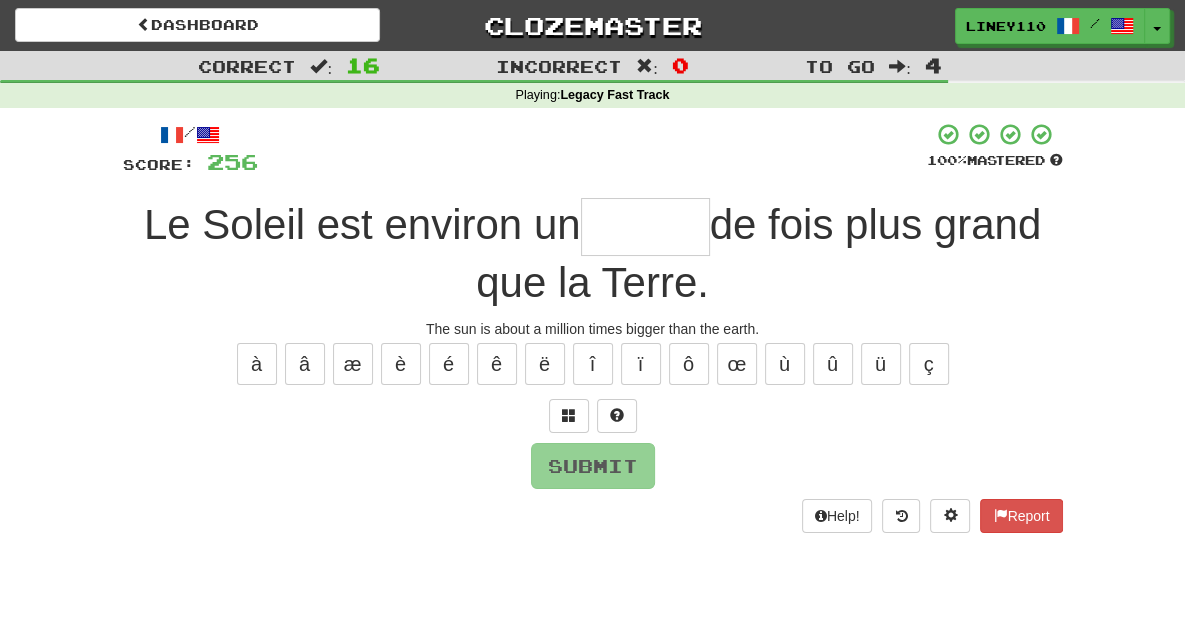 click at bounding box center (645, 227) 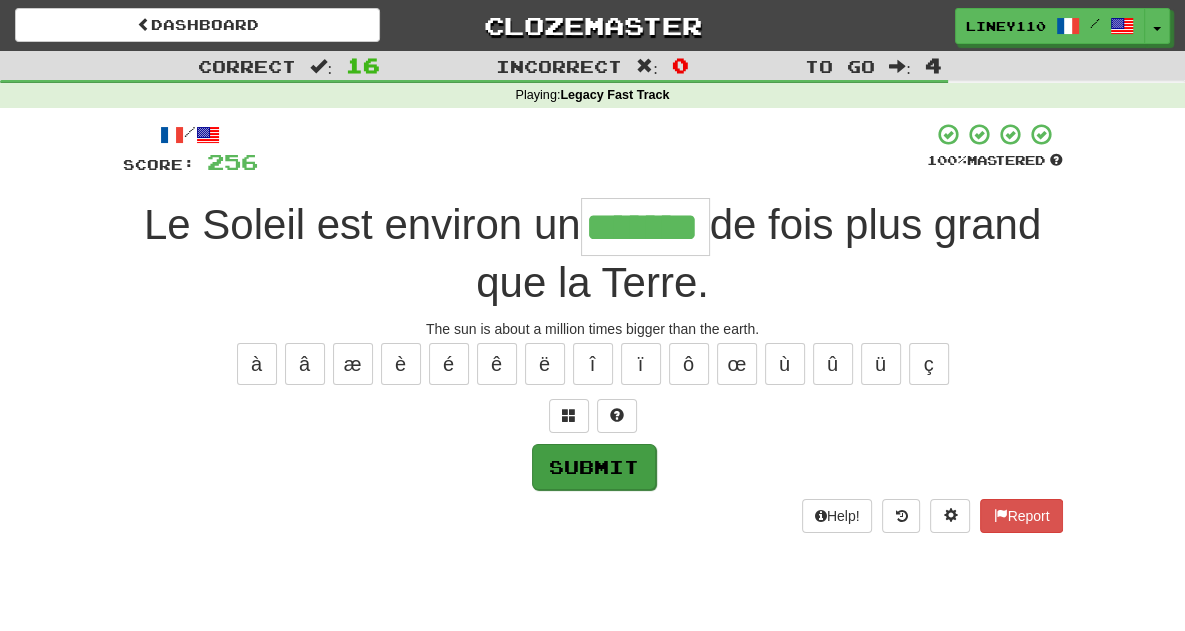 type on "*******" 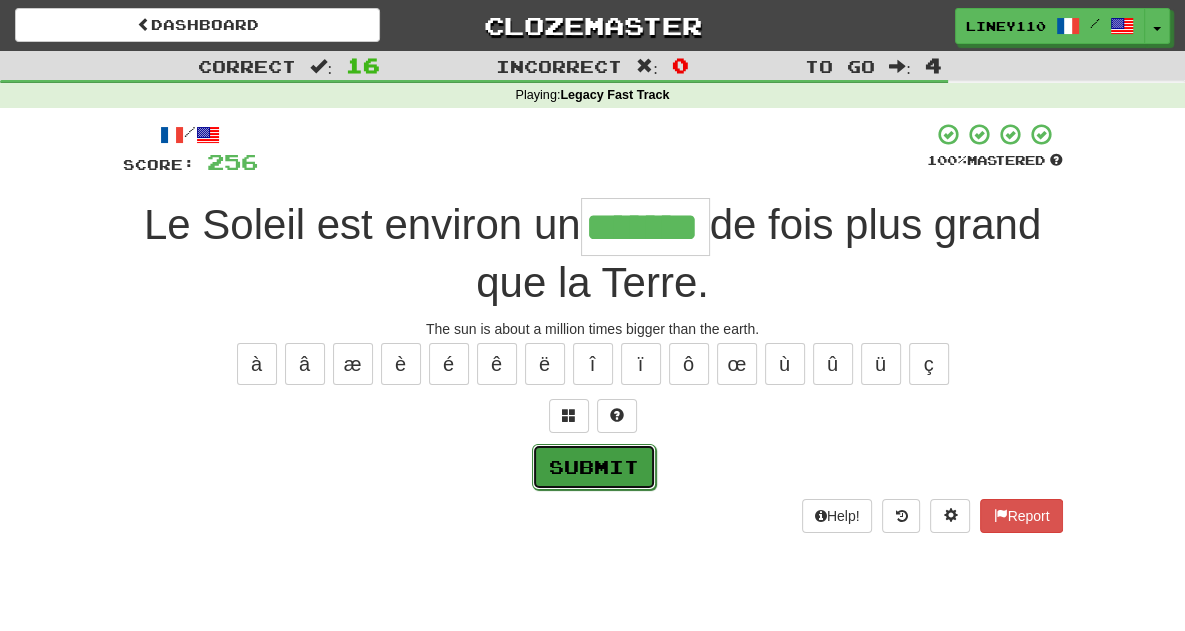click on "Submit" at bounding box center [594, 467] 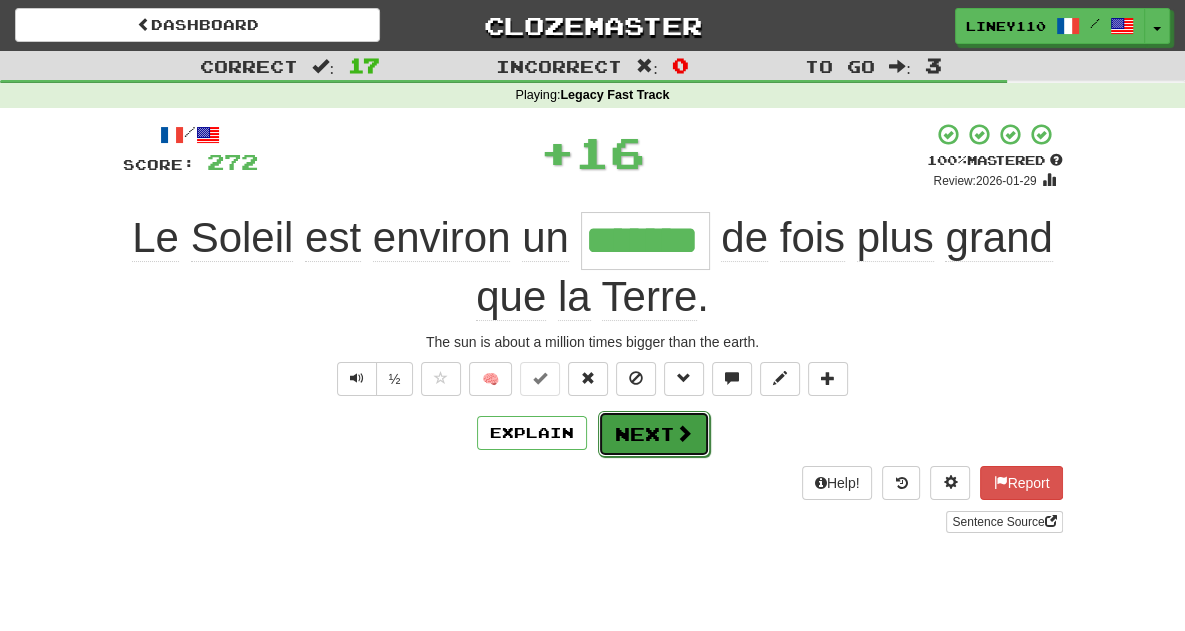 click at bounding box center (684, 433) 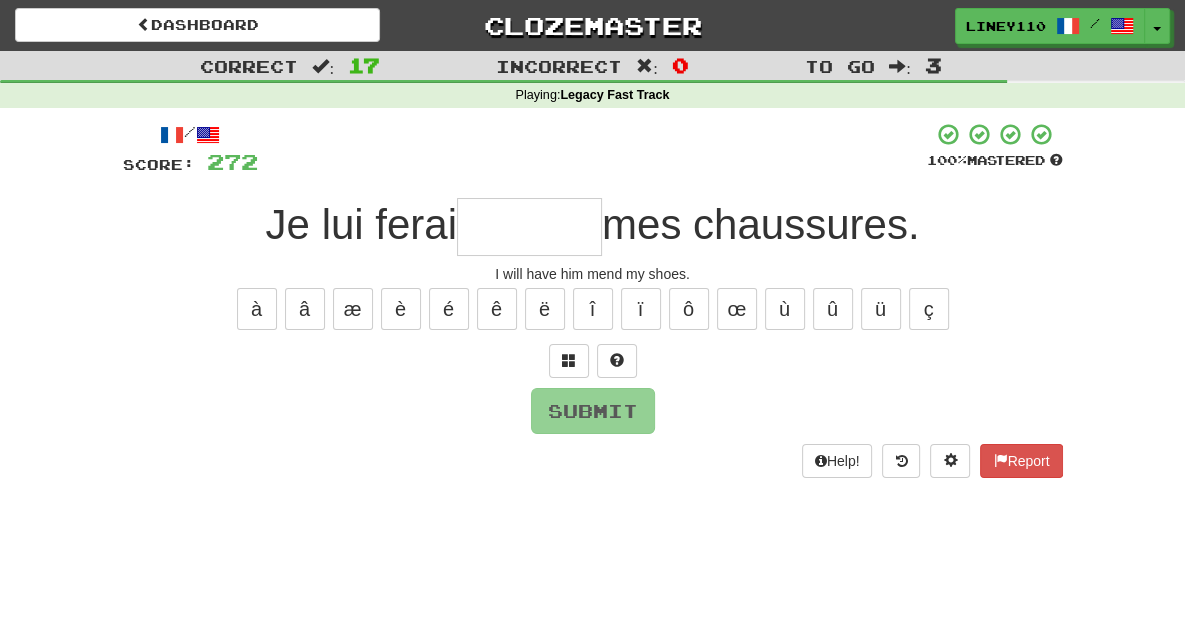 click at bounding box center [529, 227] 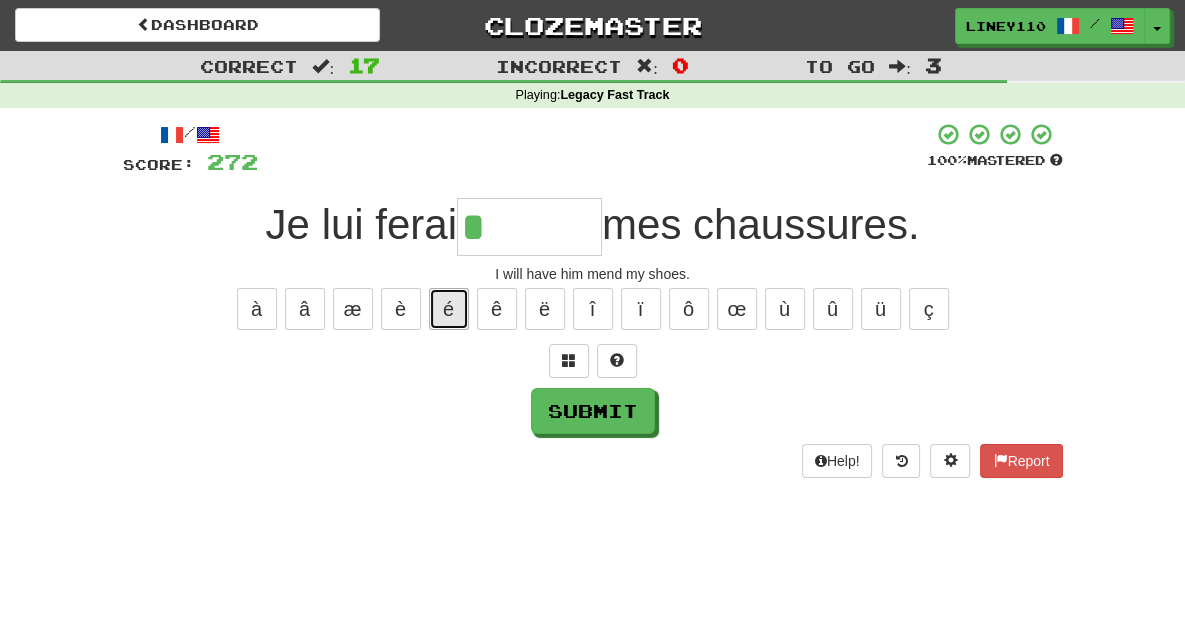 click on "é" at bounding box center (449, 309) 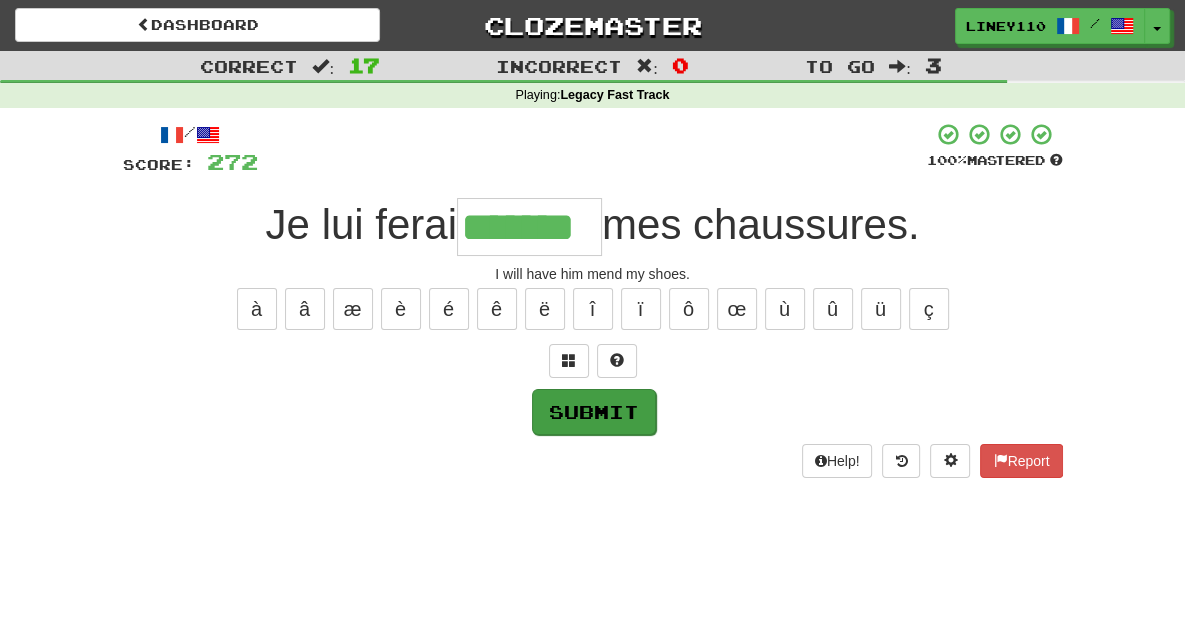 type on "*******" 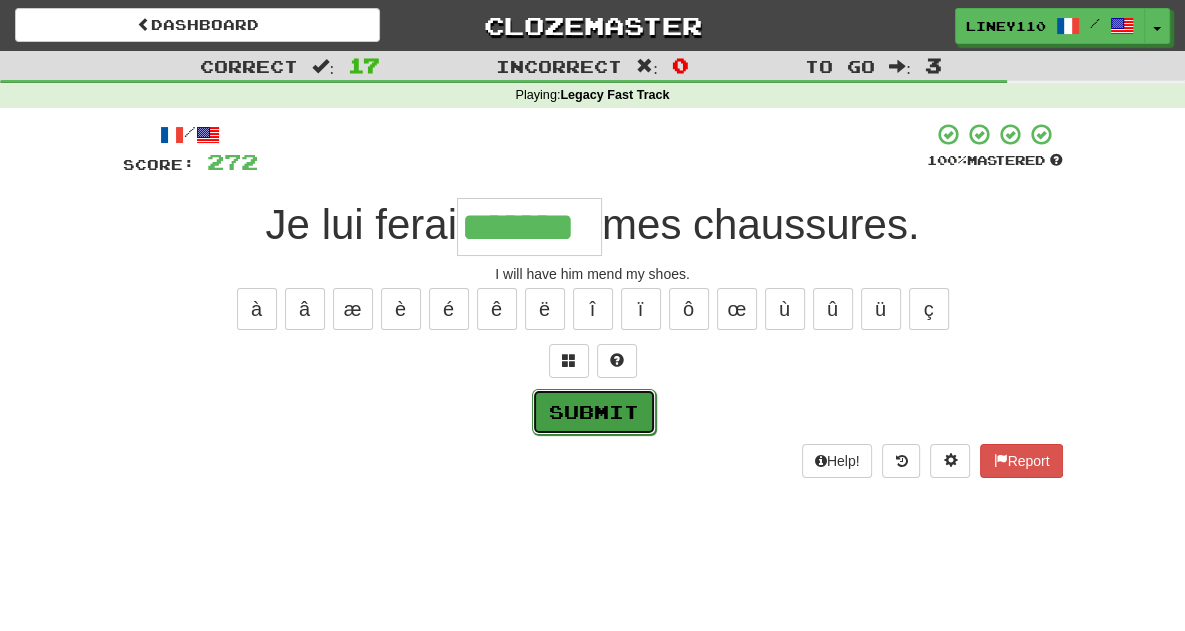 click on "Submit" at bounding box center [594, 412] 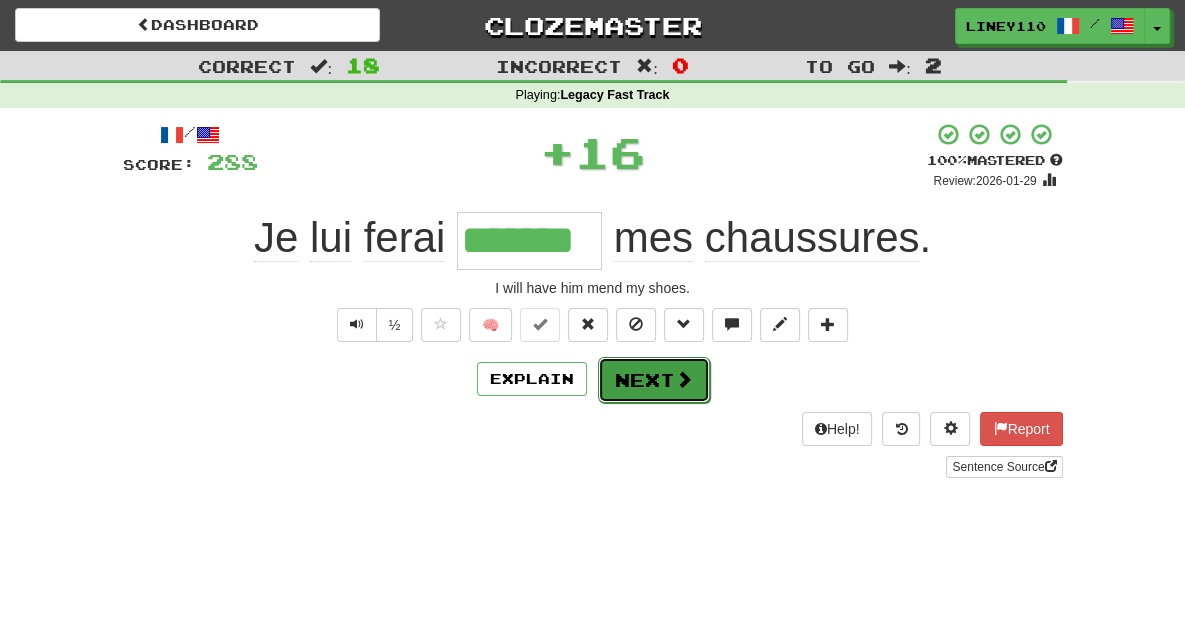 click on "Next" at bounding box center (654, 380) 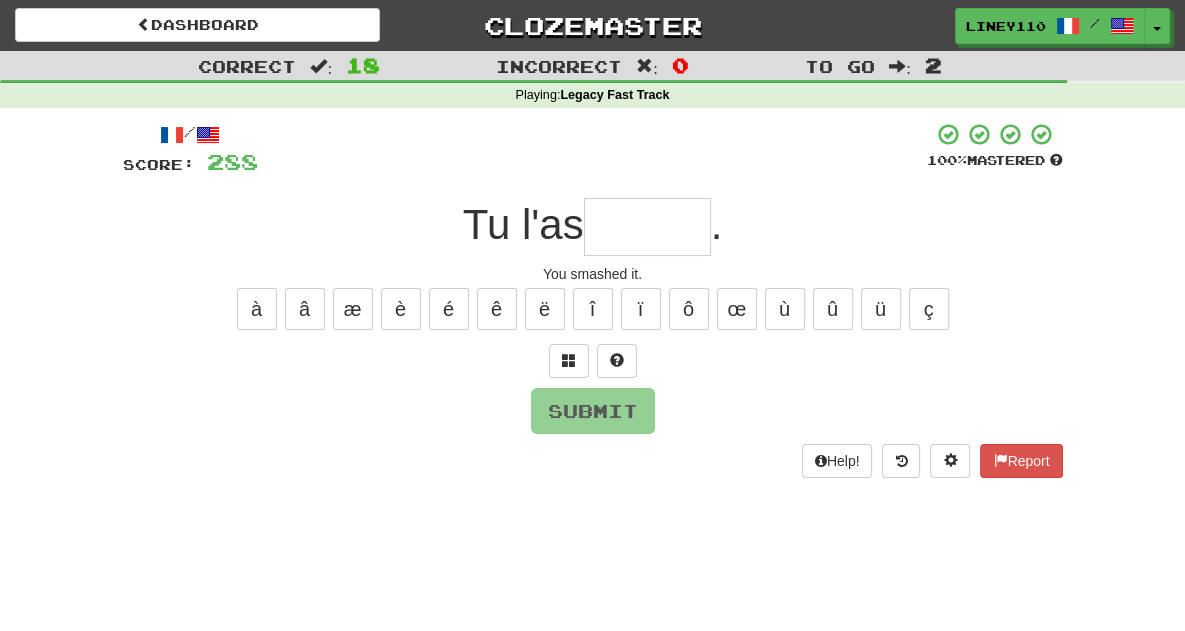 click at bounding box center (647, 227) 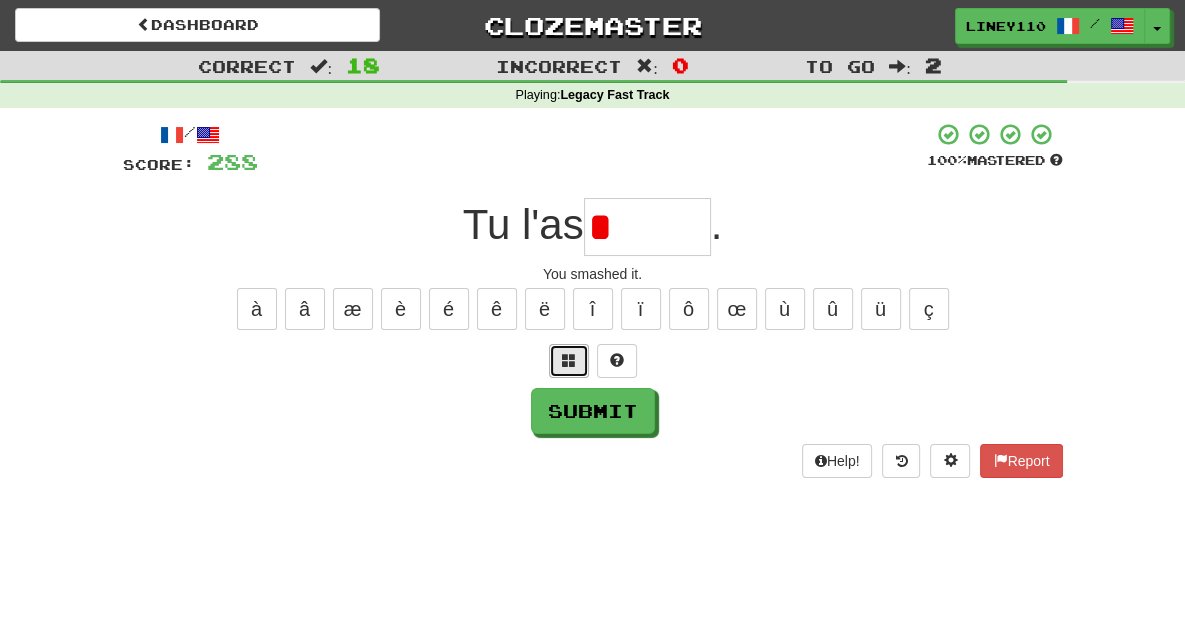 click at bounding box center (569, 360) 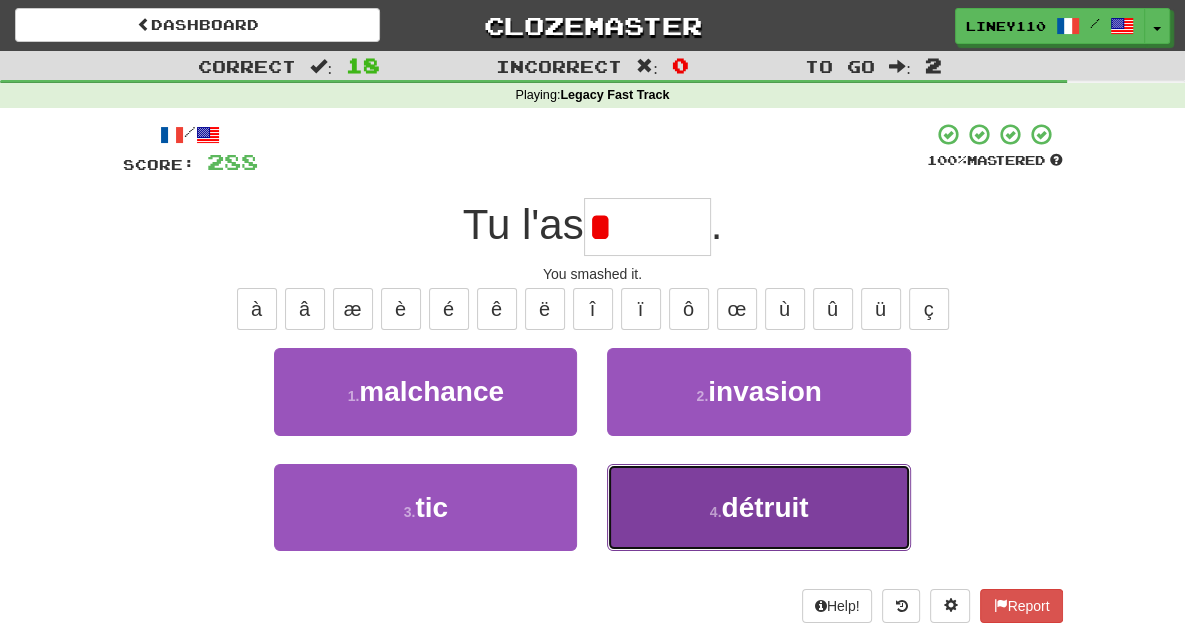 click on "détruit" at bounding box center [764, 507] 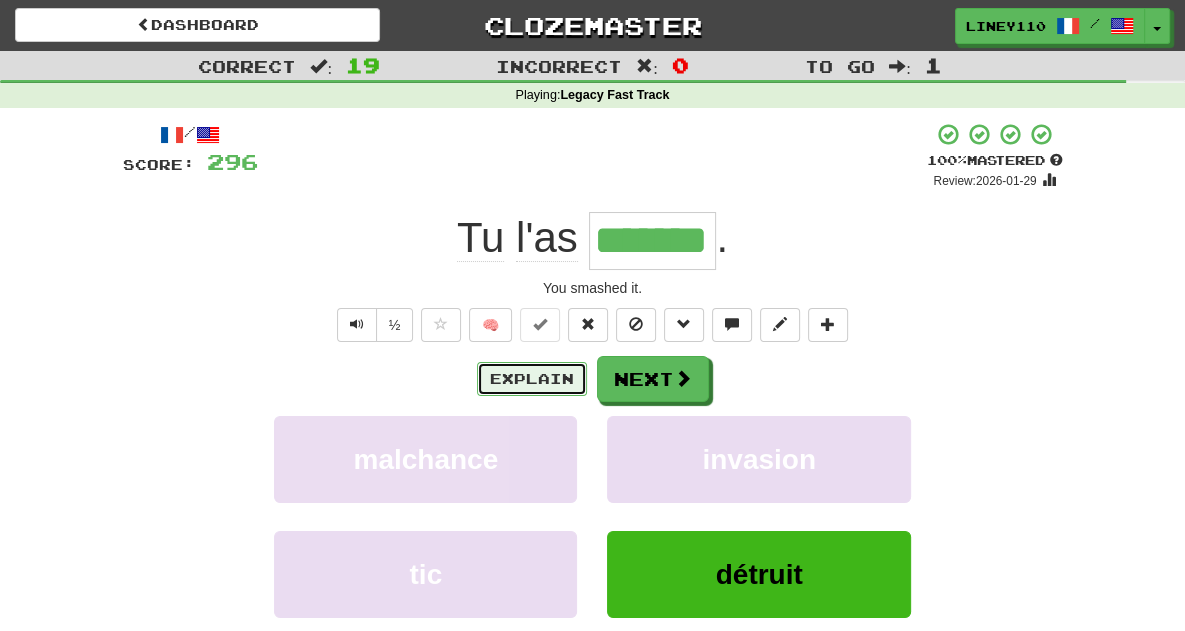 click on "Explain" at bounding box center [532, 379] 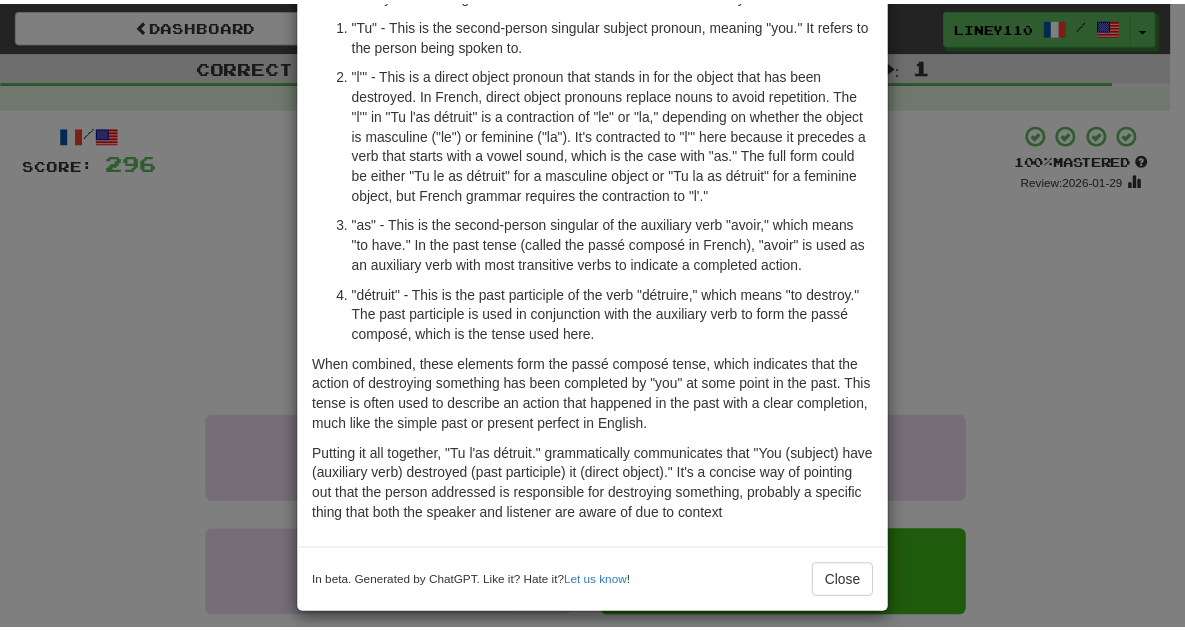 scroll, scrollTop: 145, scrollLeft: 0, axis: vertical 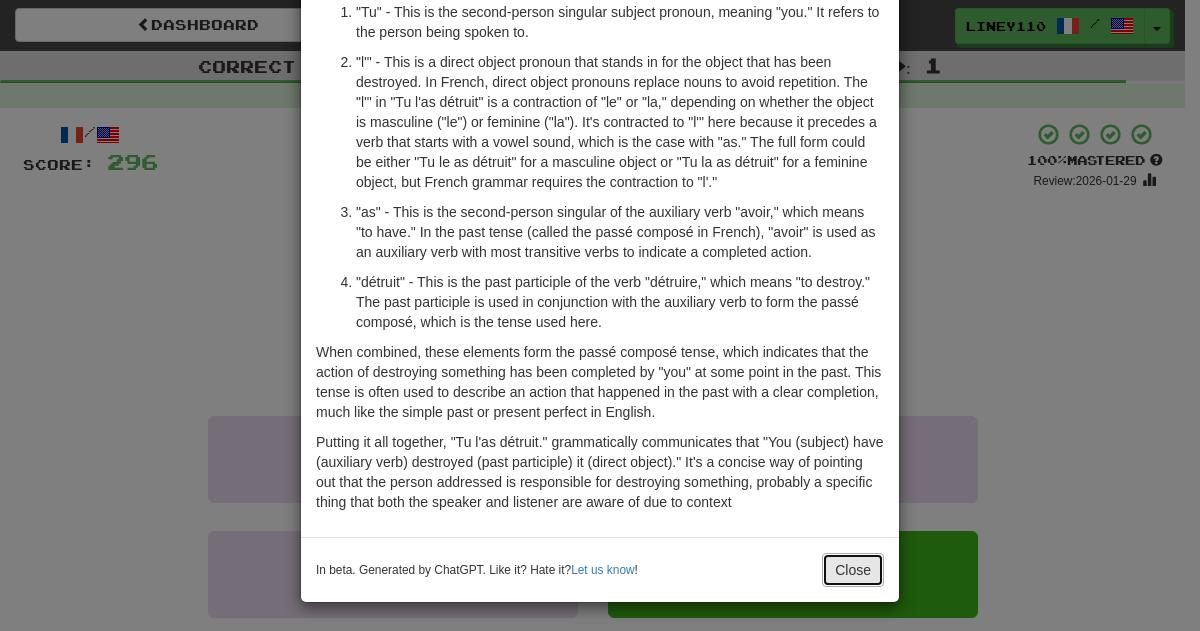 click on "Close" at bounding box center [853, 570] 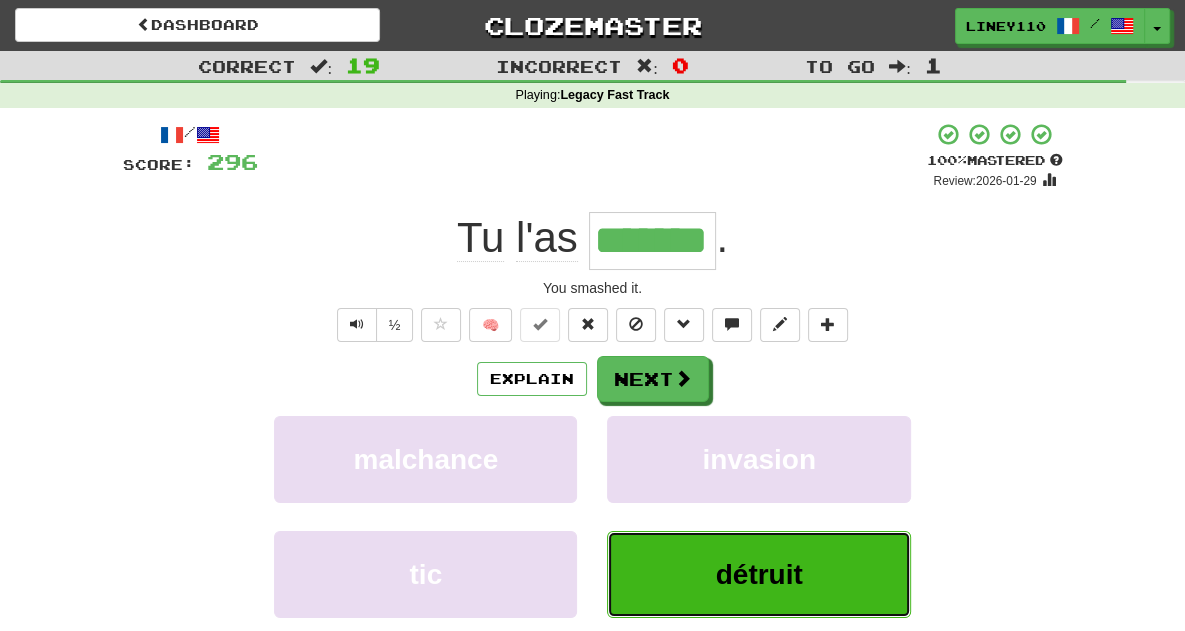 click on "détruit" at bounding box center [759, 574] 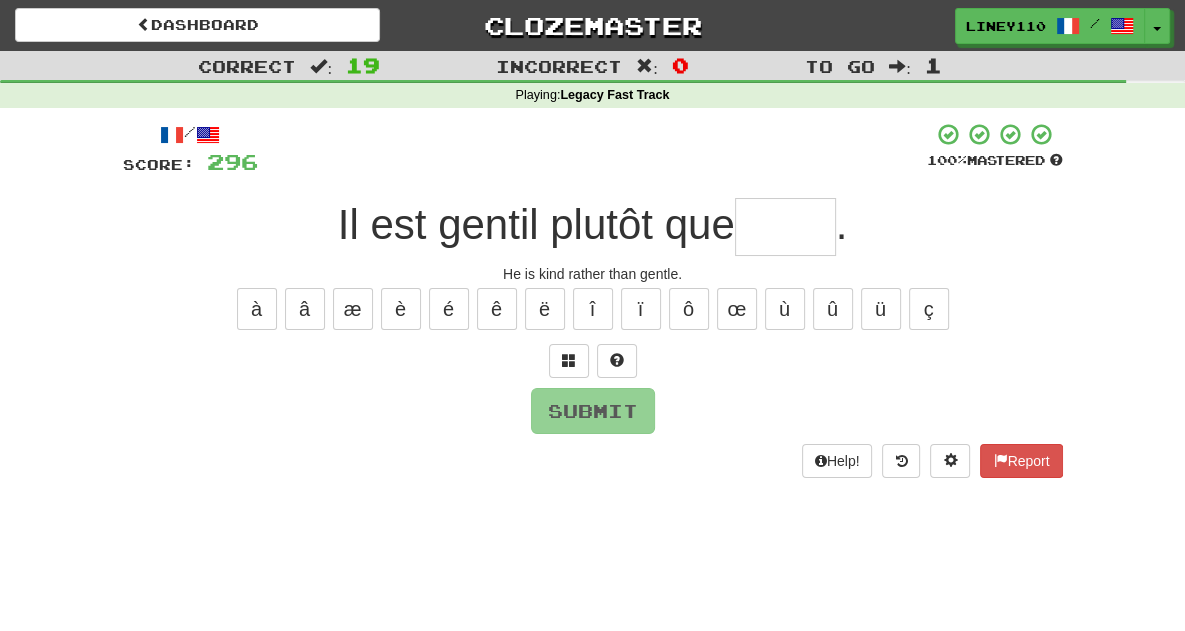click at bounding box center [785, 227] 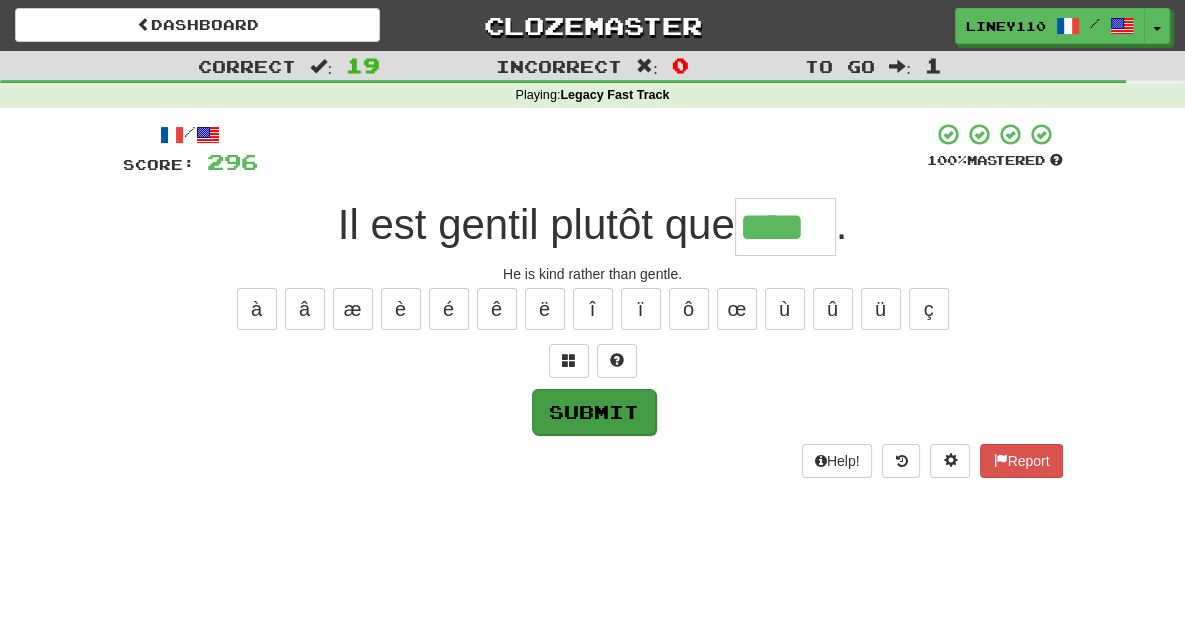 type on "****" 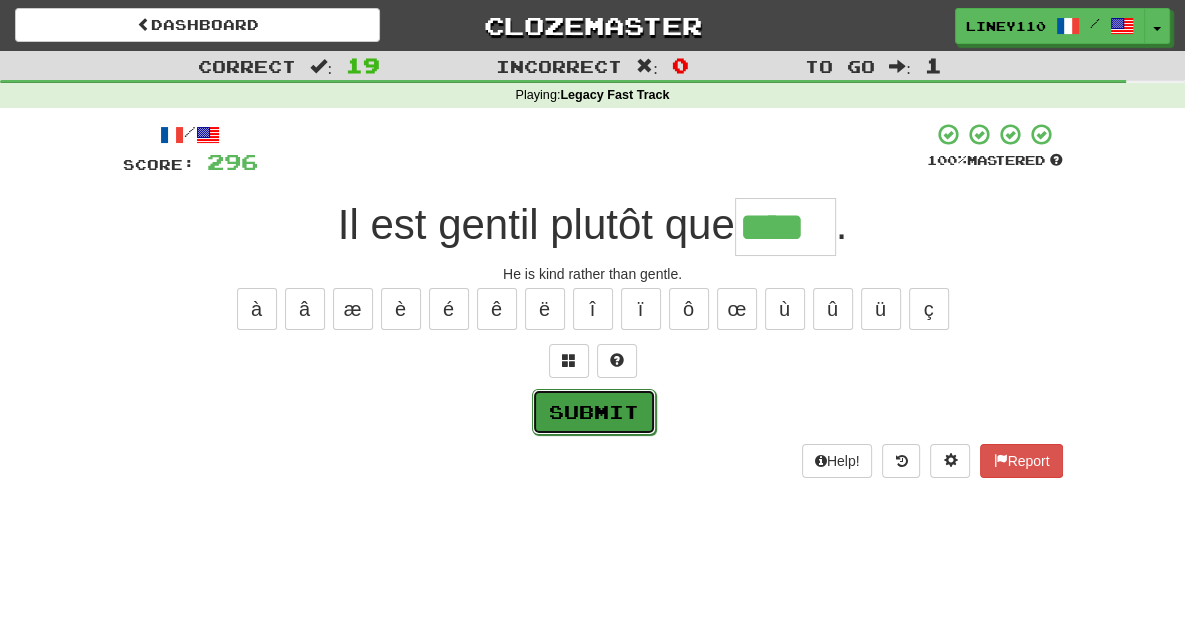 click on "Submit" at bounding box center [594, 412] 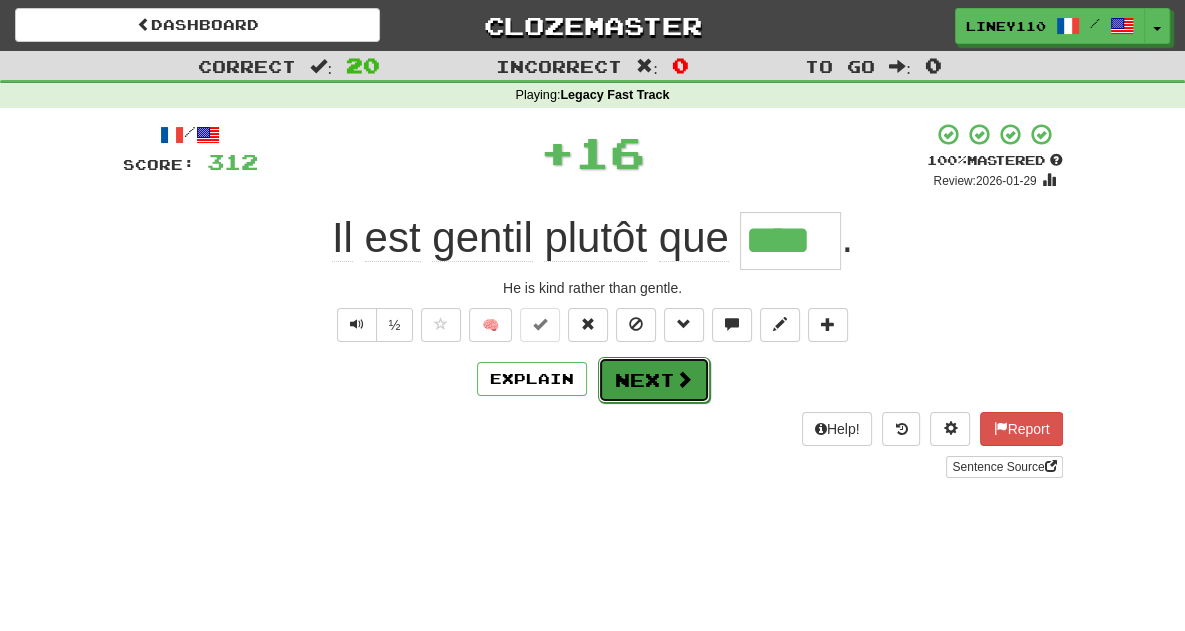 click on "Next" at bounding box center (654, 380) 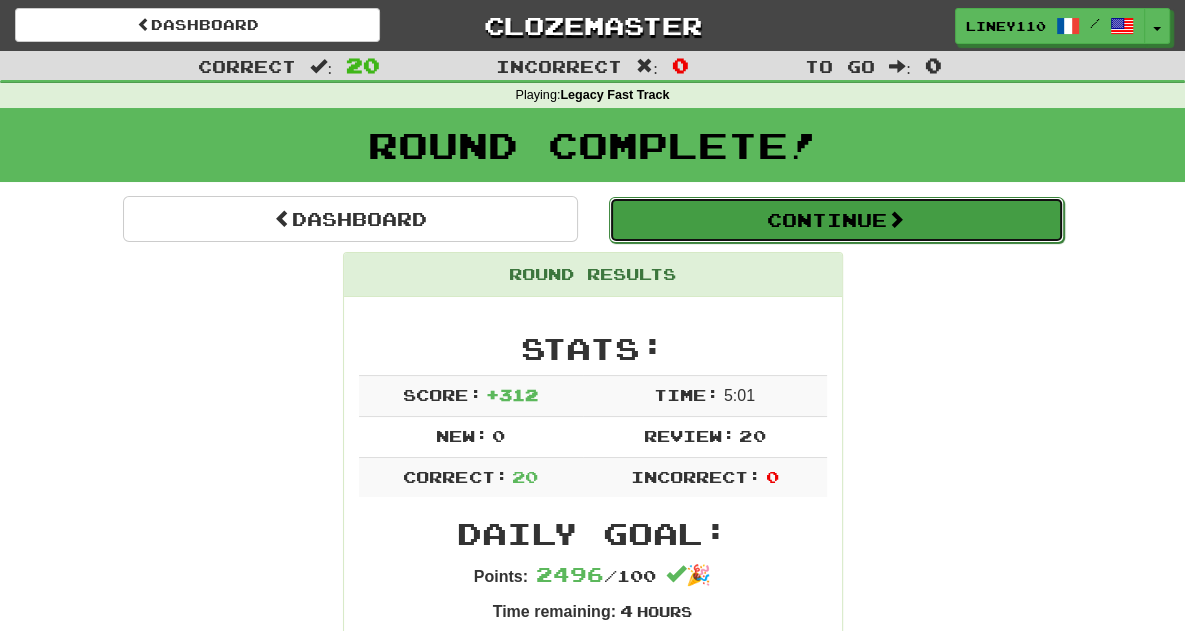 click on "Continue" at bounding box center (836, 220) 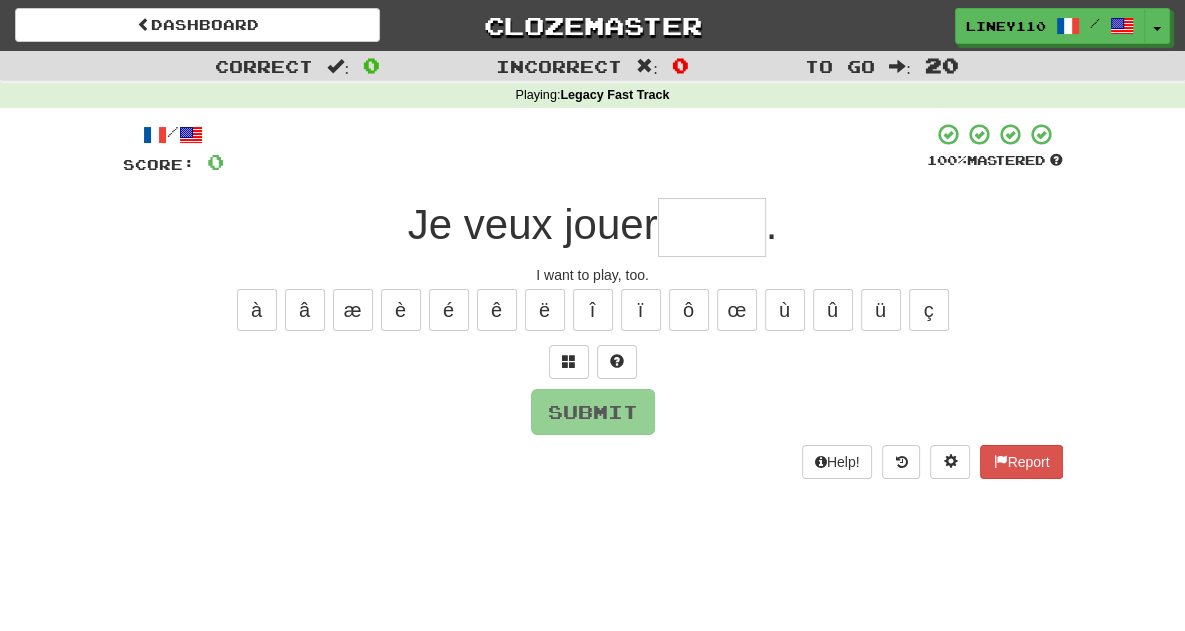 click at bounding box center [712, 227] 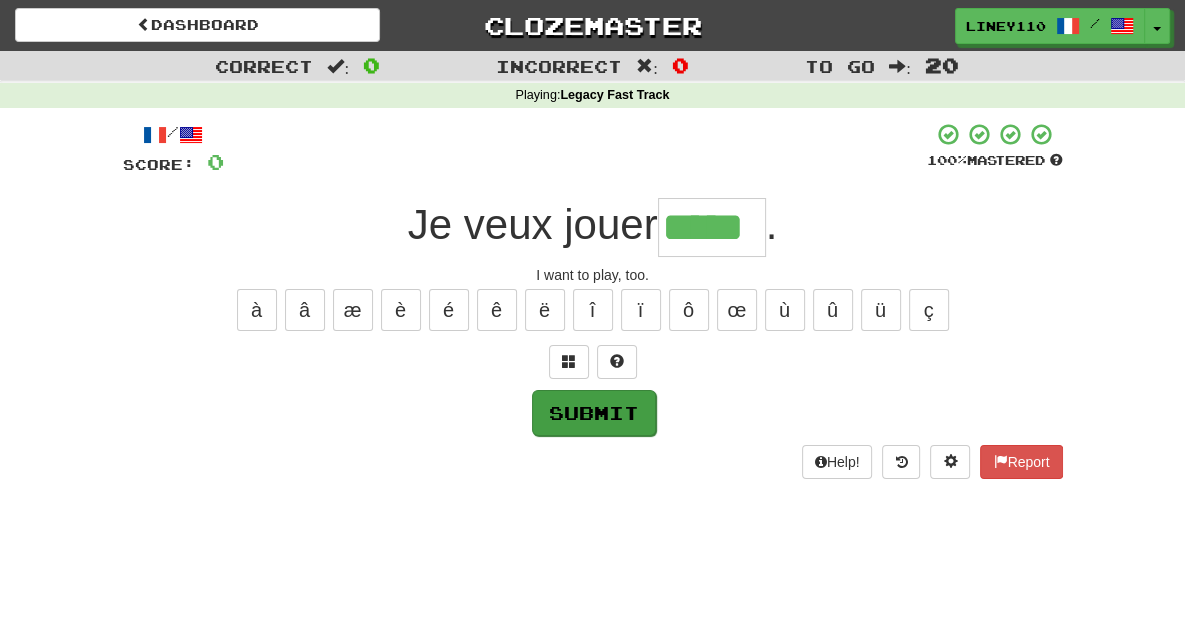 type on "*****" 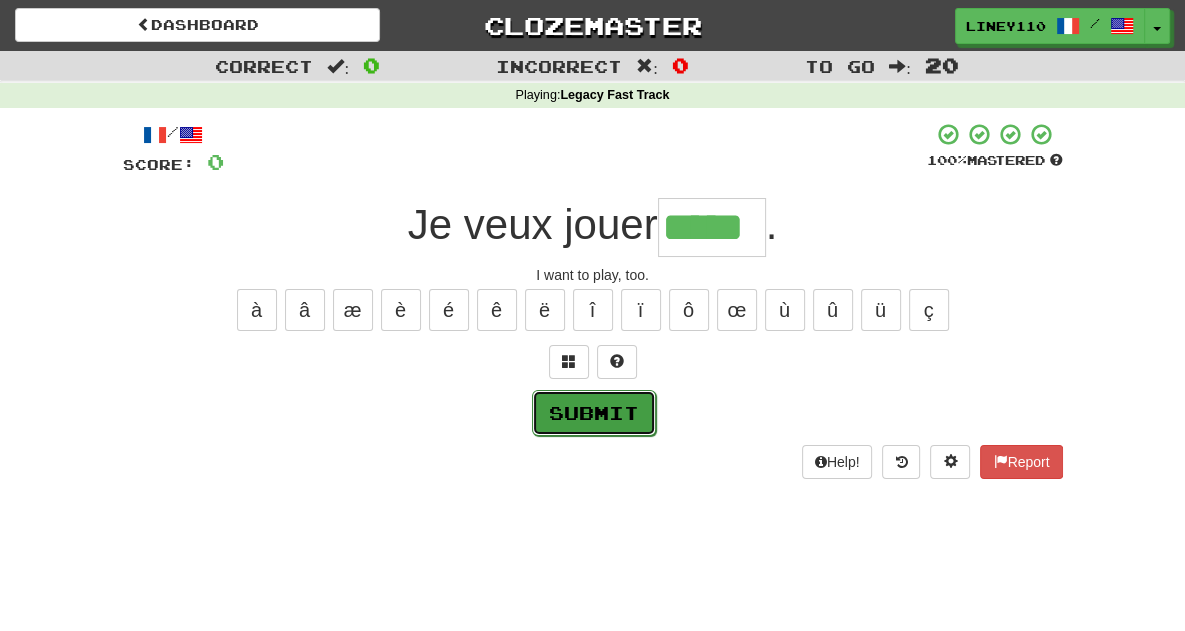 click on "Submit" at bounding box center [594, 413] 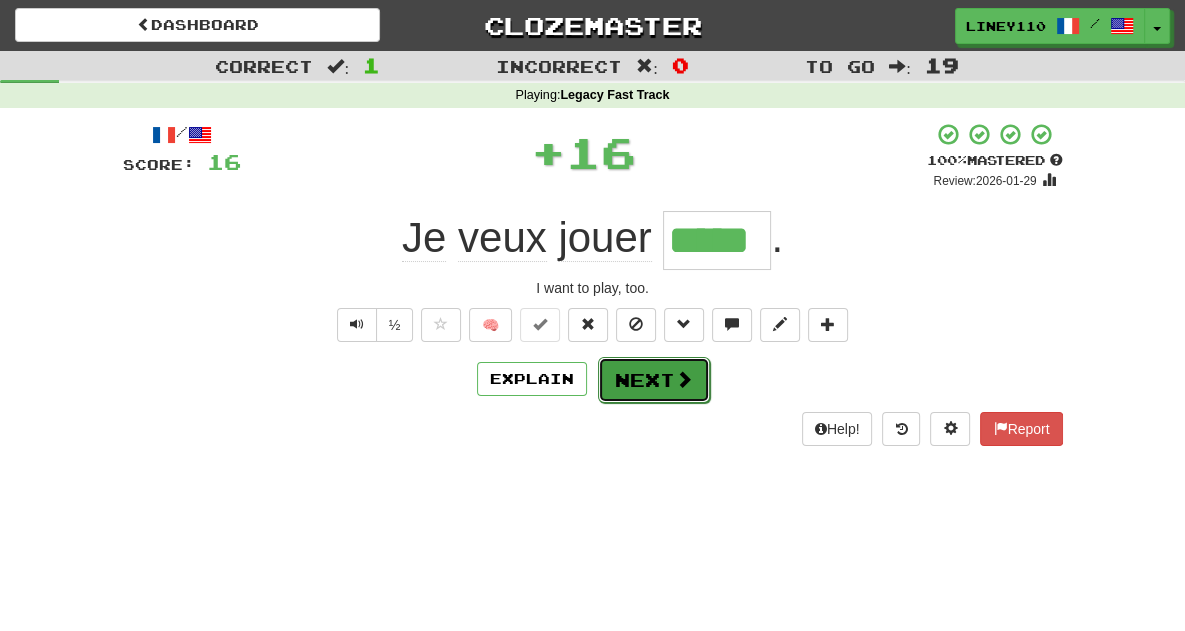 click at bounding box center [684, 379] 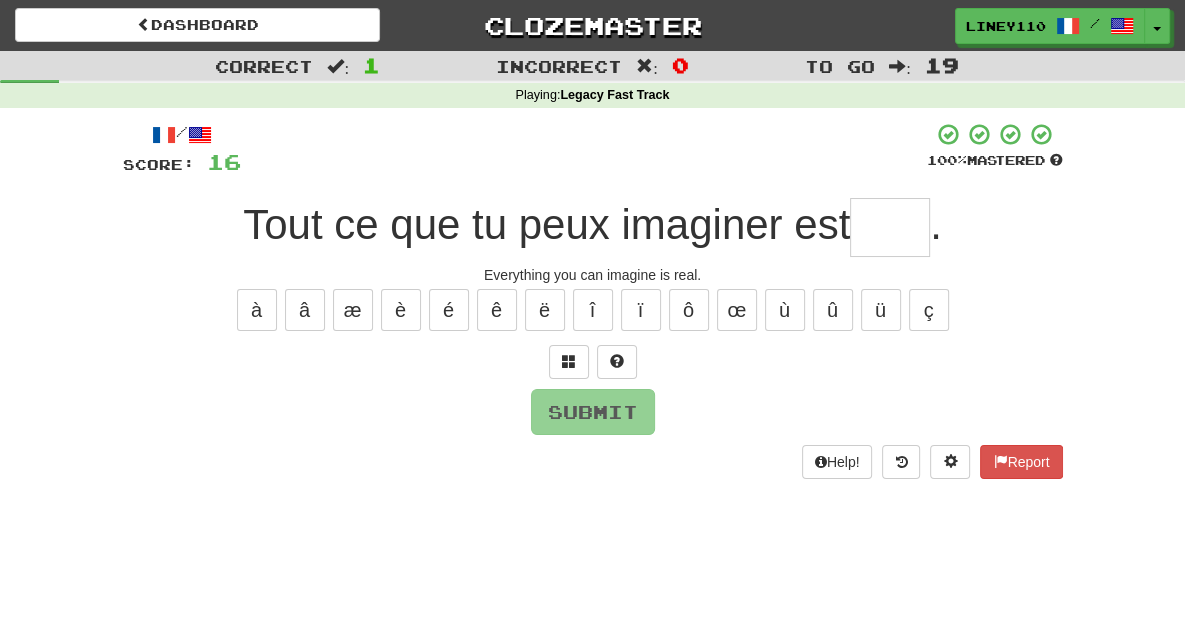 click at bounding box center (890, 227) 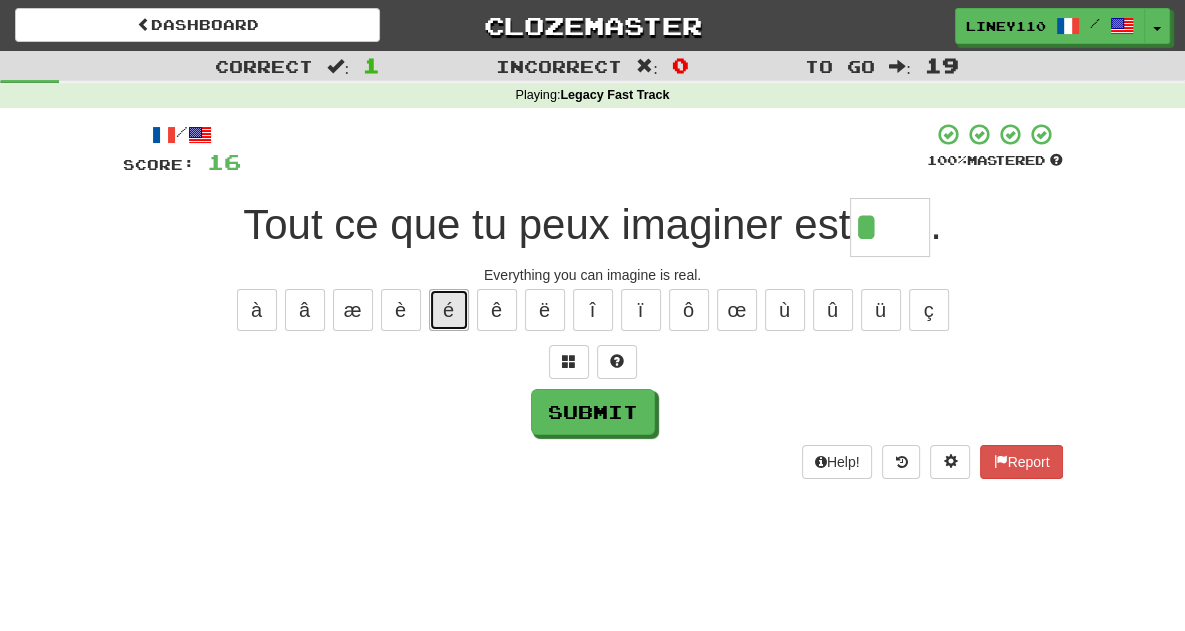 click on "é" at bounding box center (449, 310) 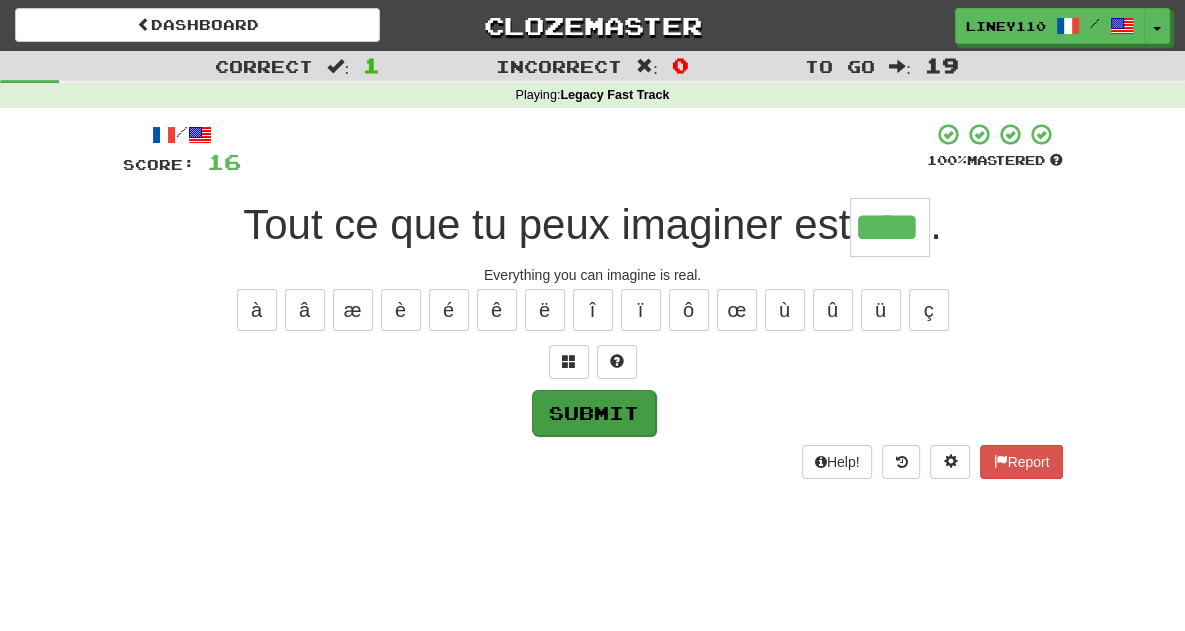 type on "****" 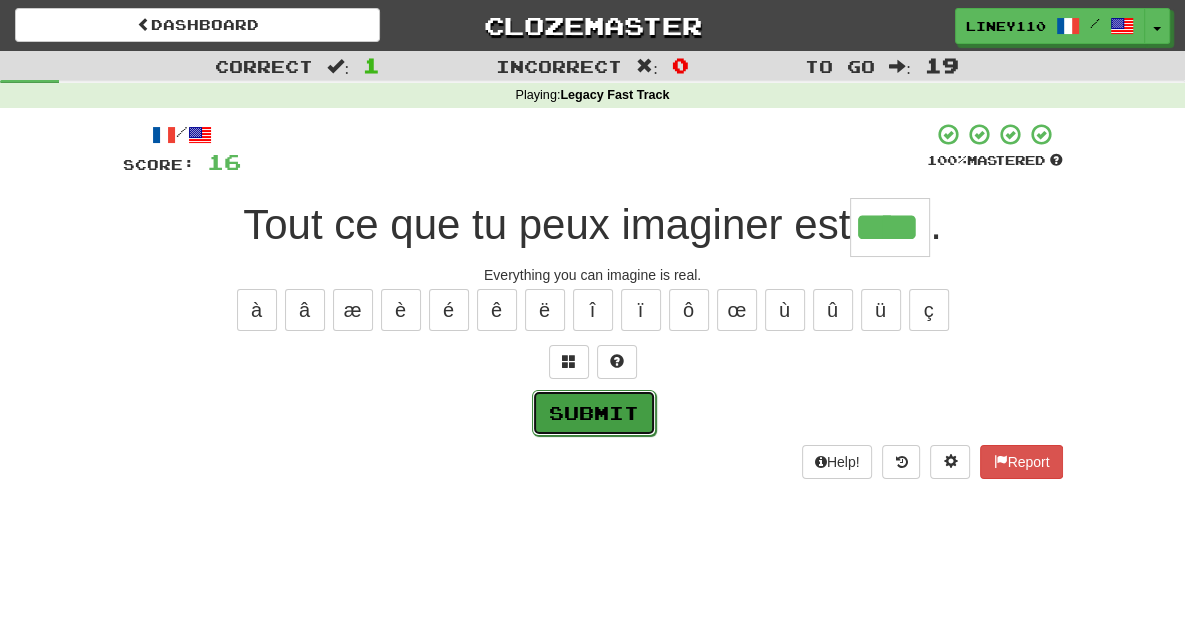 click on "Submit" at bounding box center [594, 413] 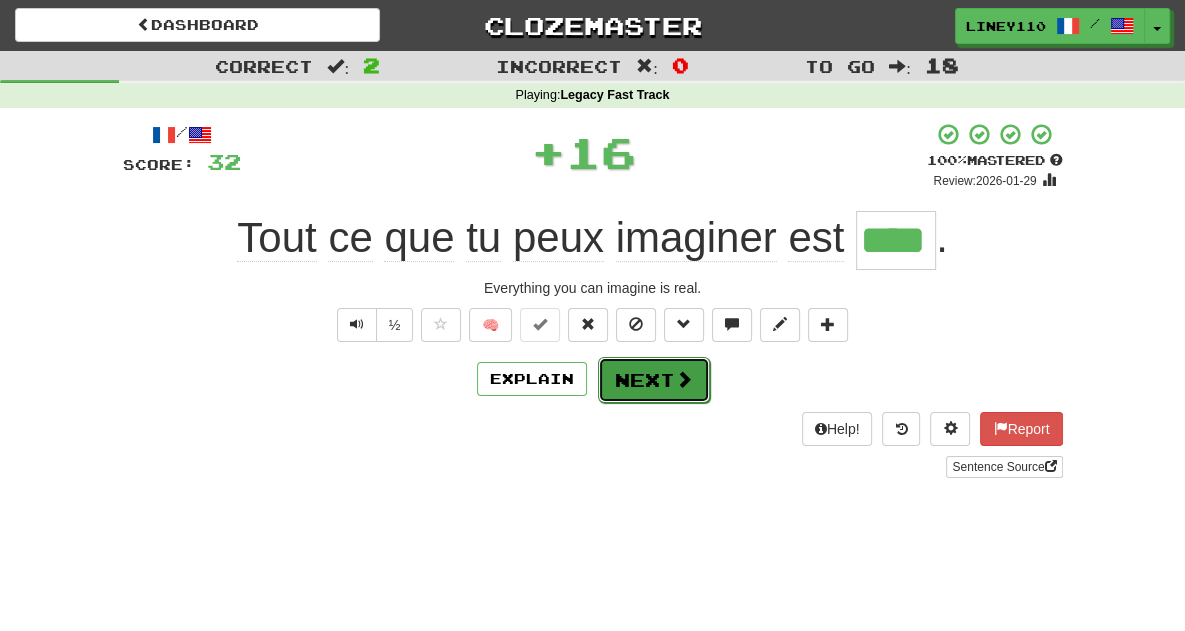 click at bounding box center (684, 379) 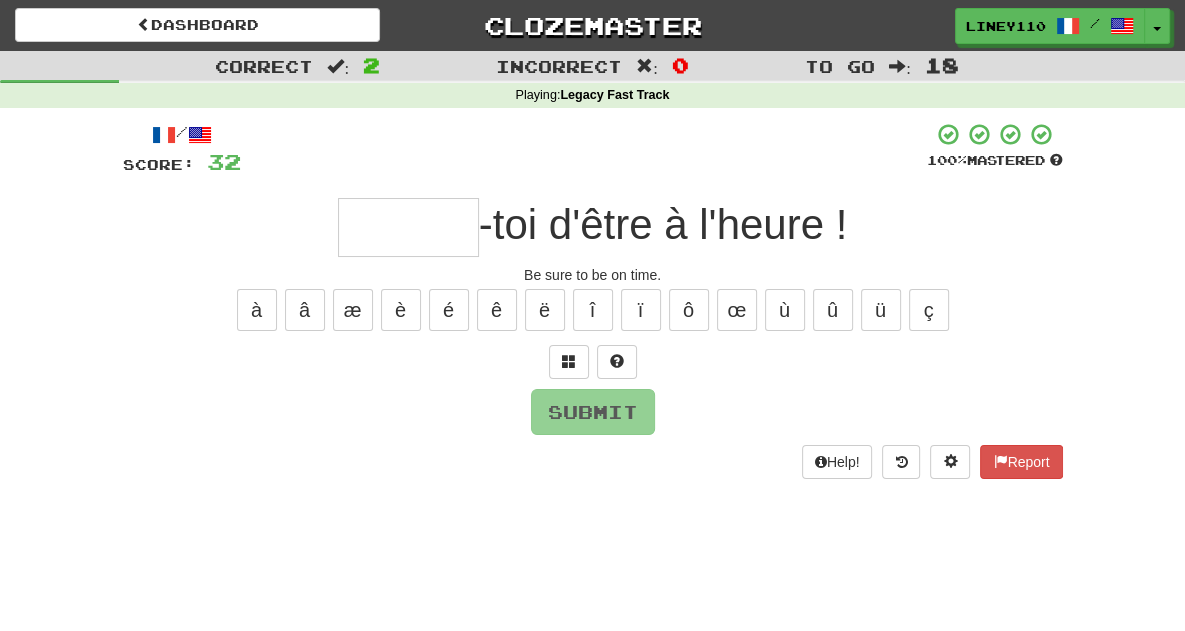 click at bounding box center (408, 227) 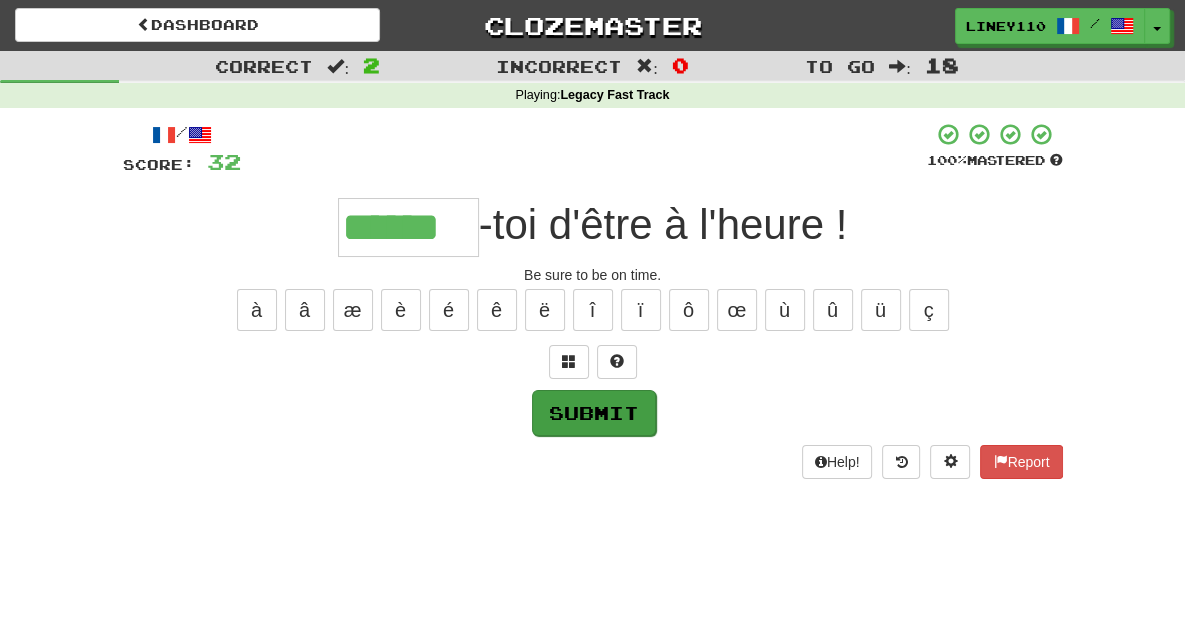type on "******" 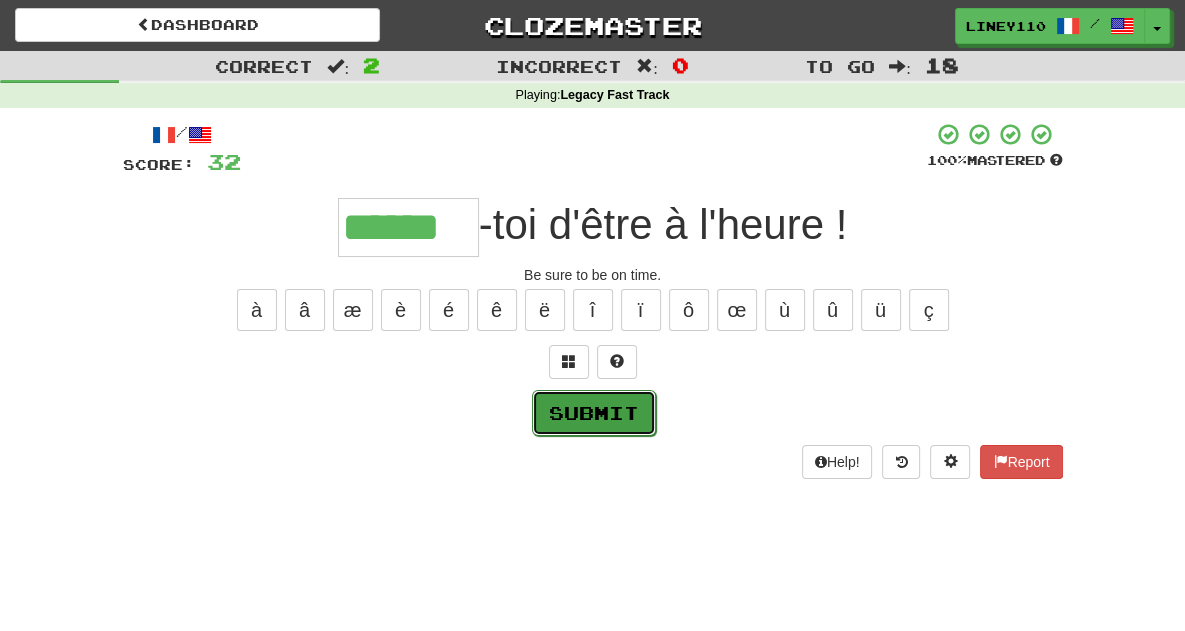 click on "Submit" at bounding box center (594, 413) 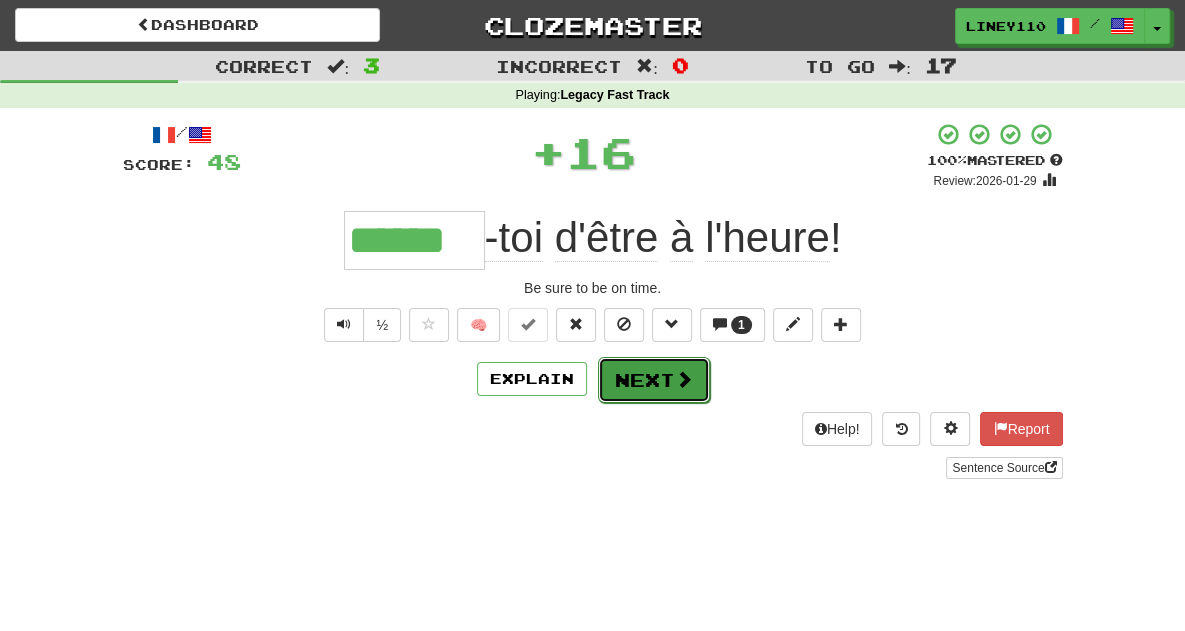 click on "Next" at bounding box center (654, 380) 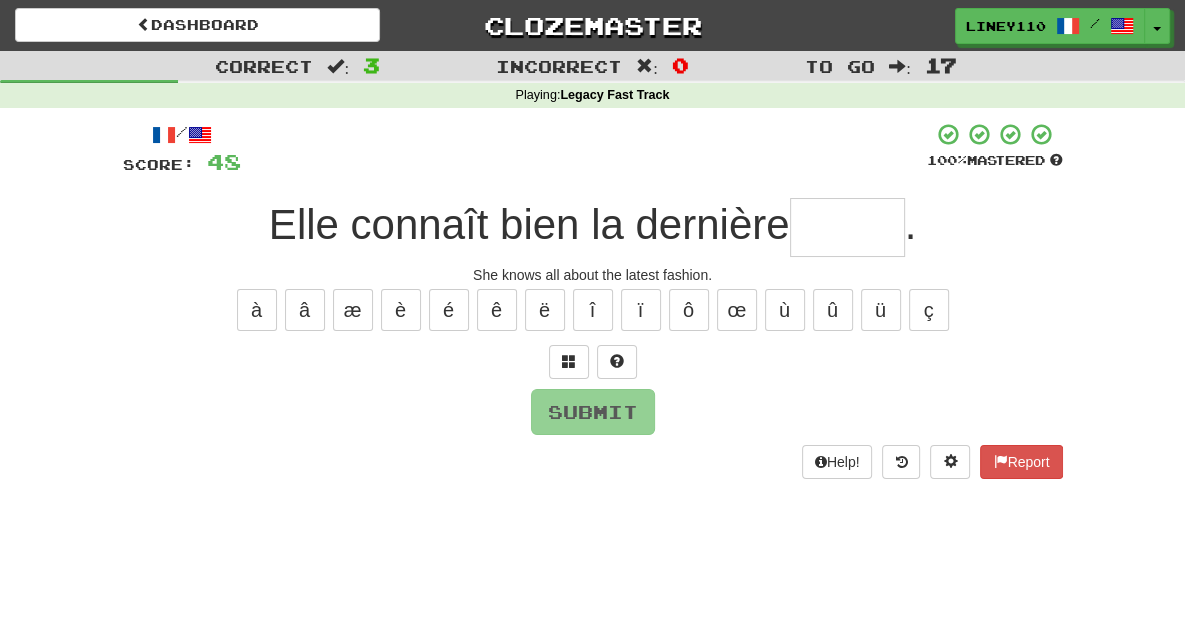 click at bounding box center [847, 227] 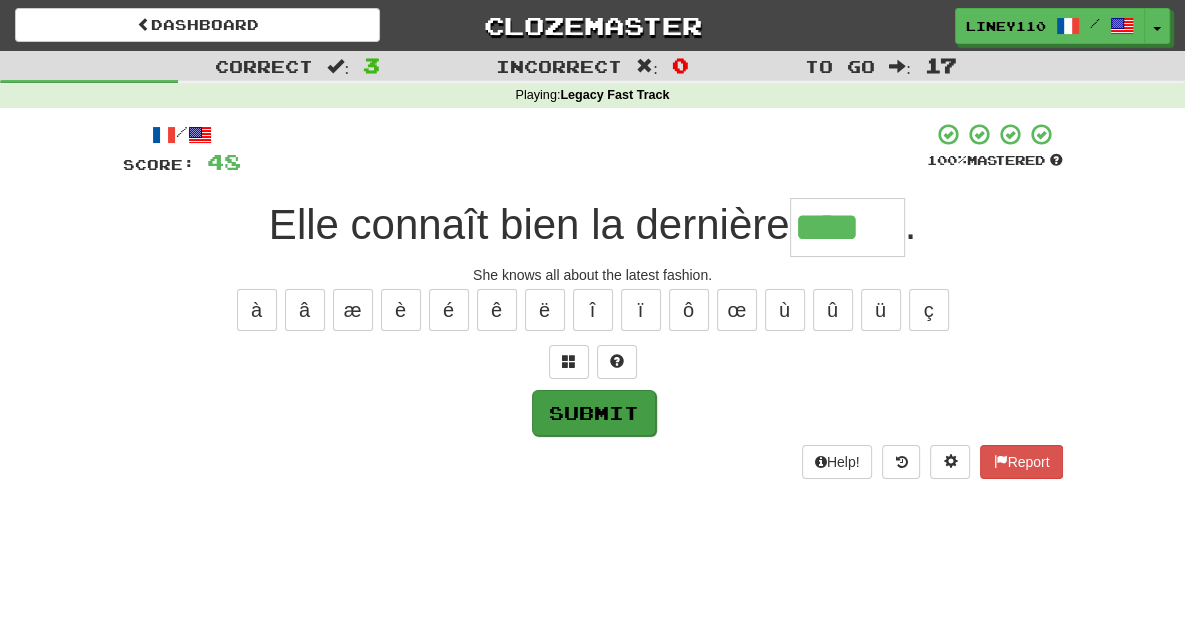 type on "****" 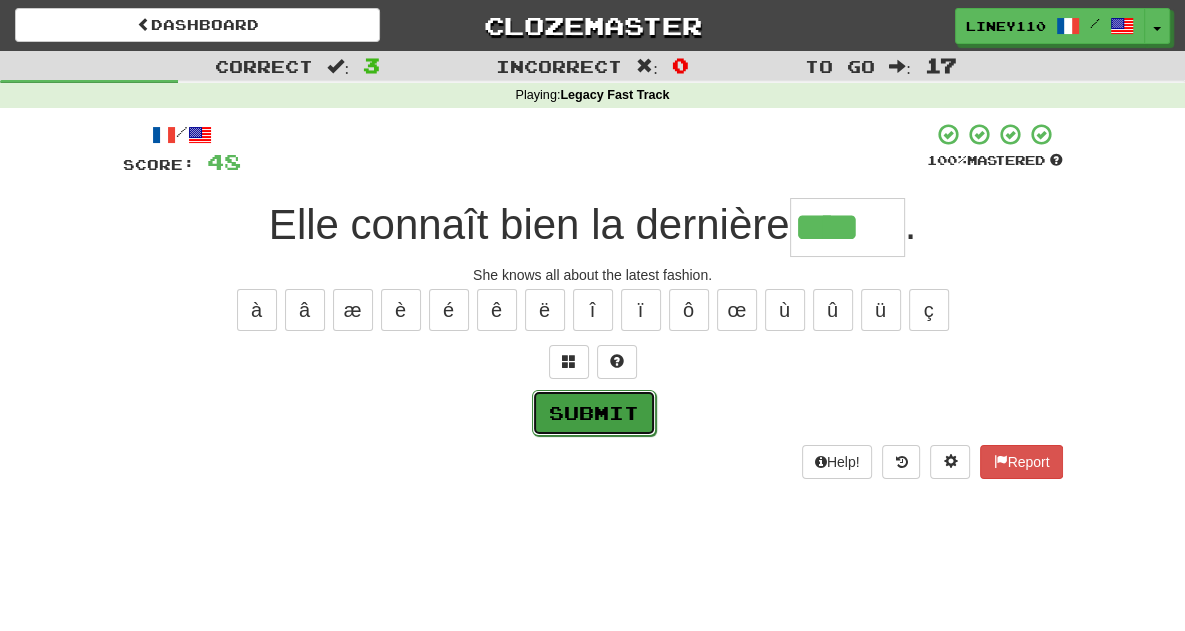 click on "Submit" at bounding box center (594, 413) 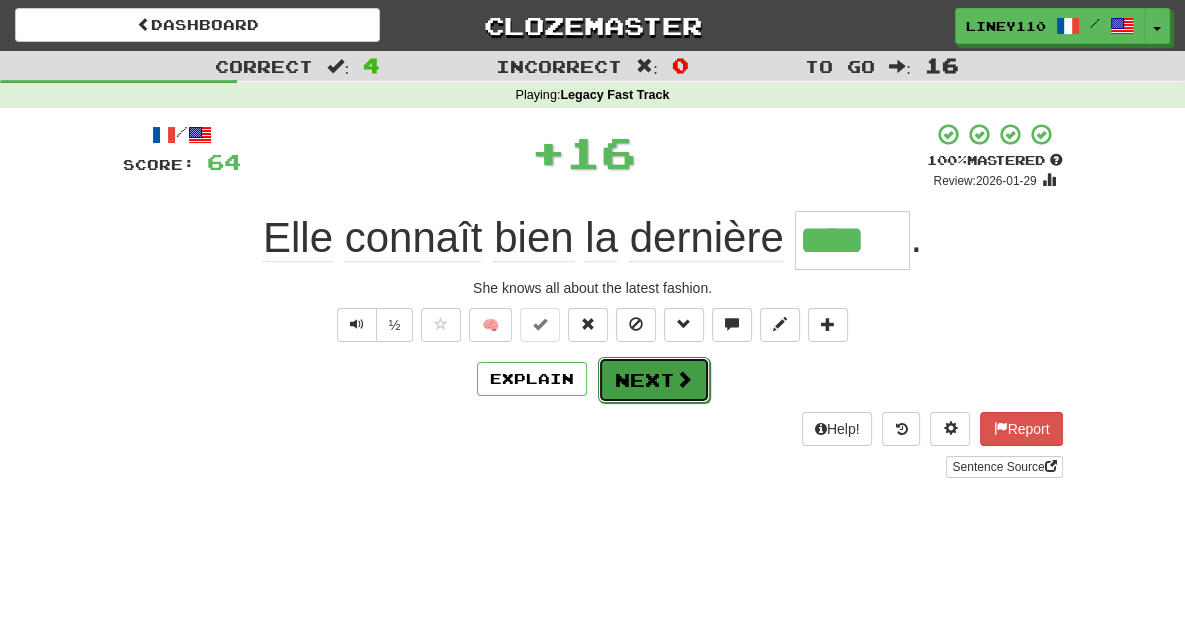 click on "Next" at bounding box center [654, 380] 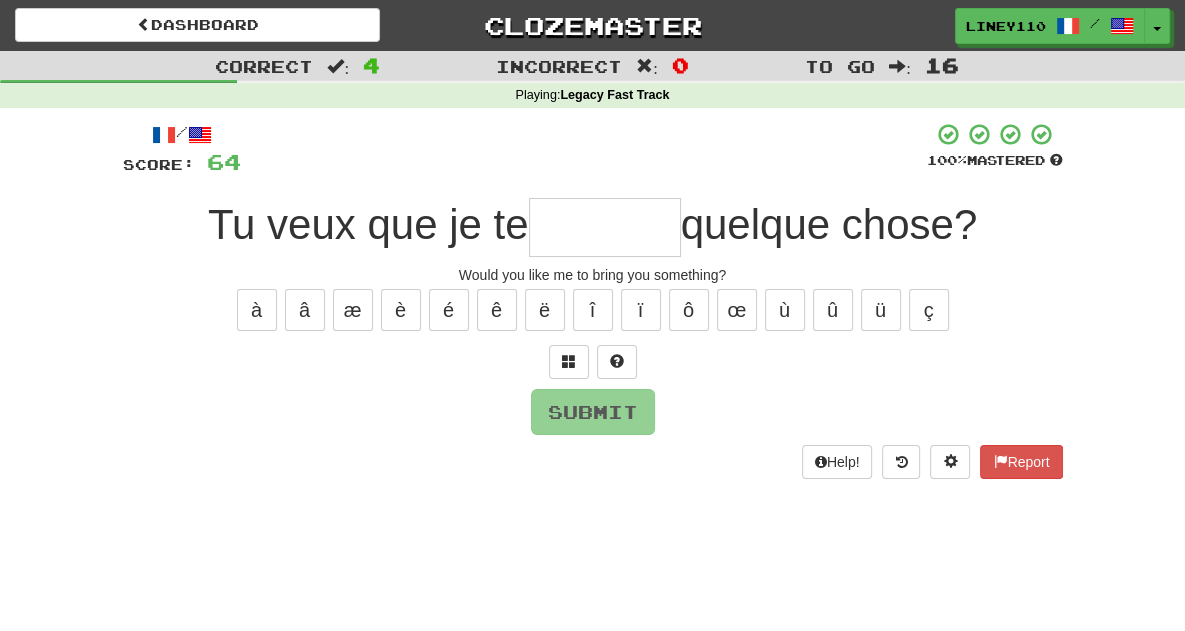 click at bounding box center (605, 227) 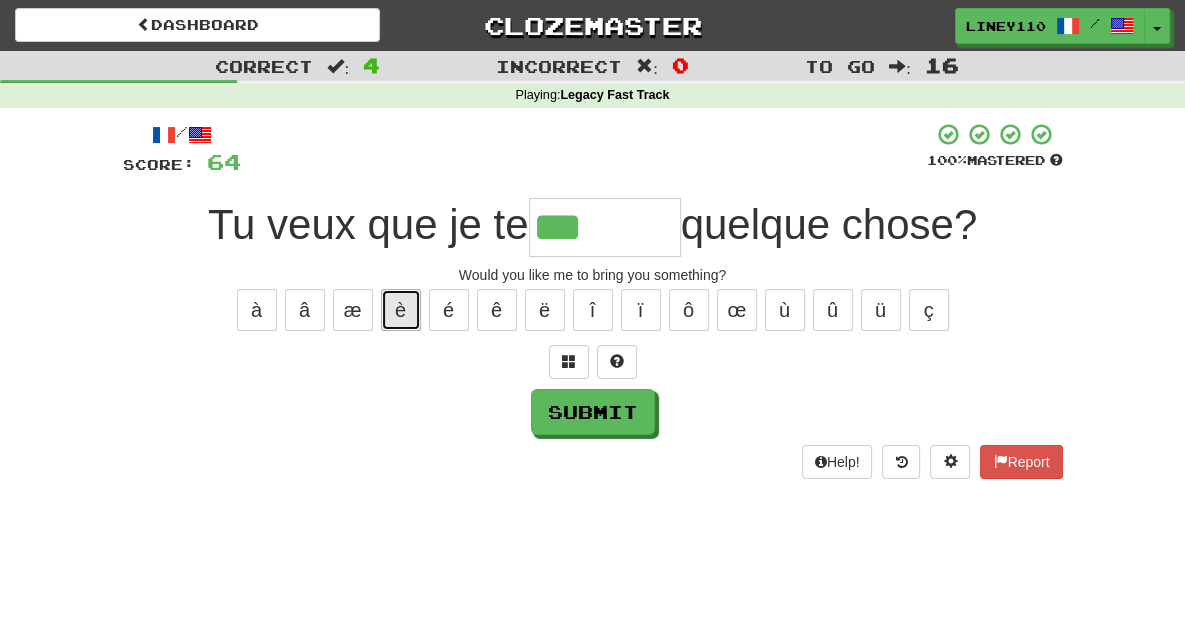 click on "è" at bounding box center (401, 310) 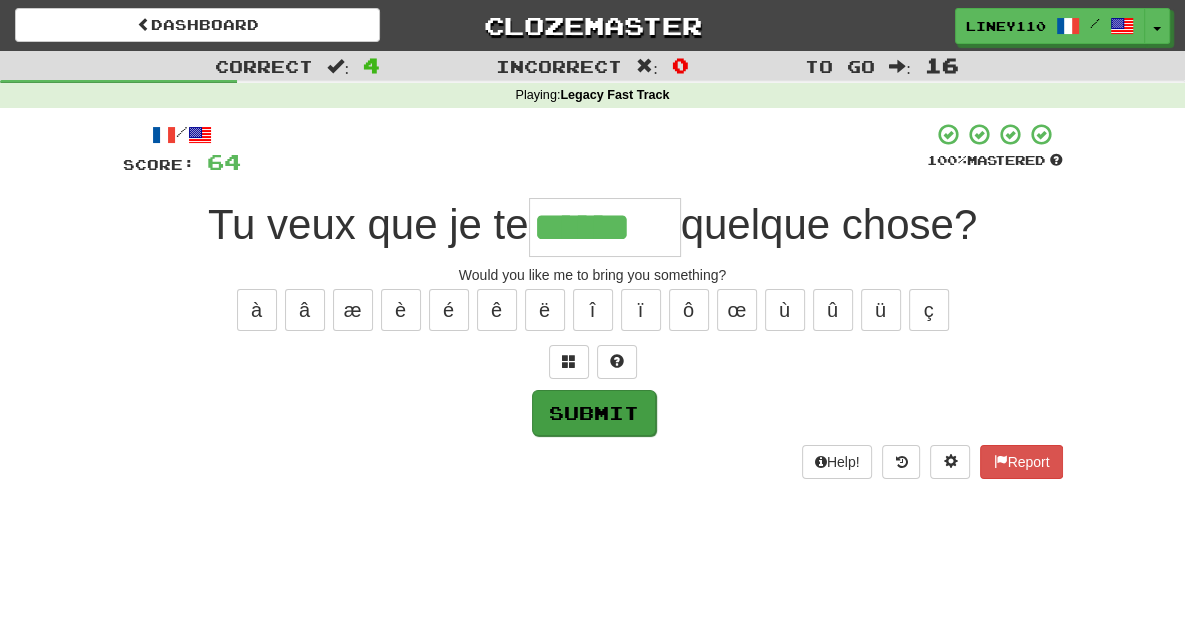 type on "******" 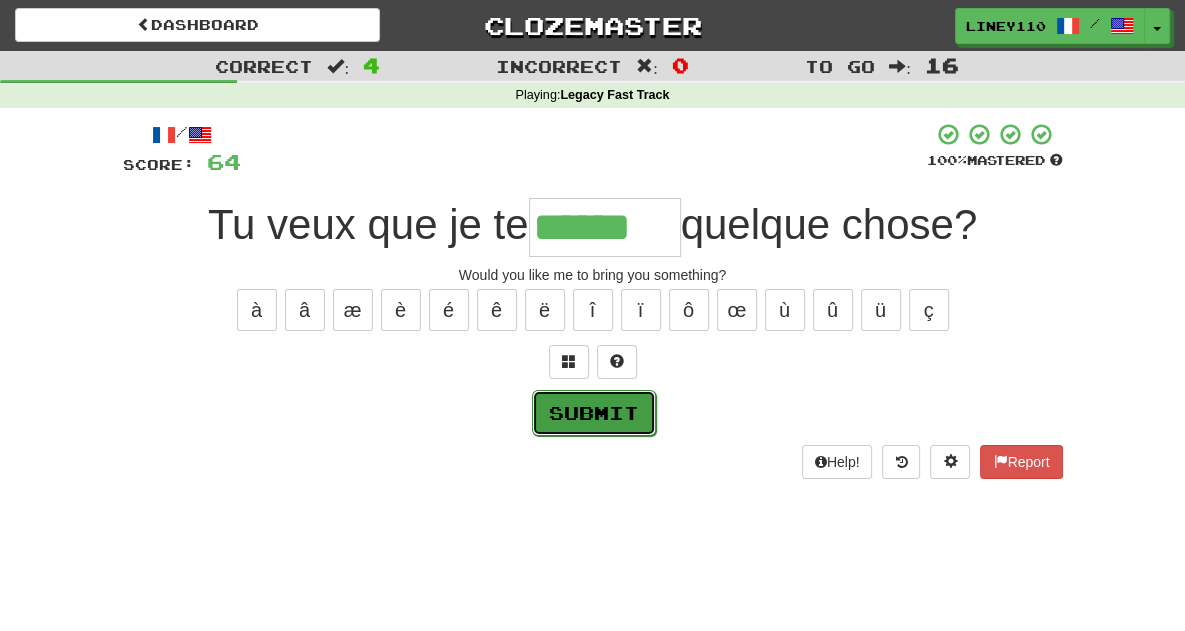 click on "Submit" at bounding box center (594, 413) 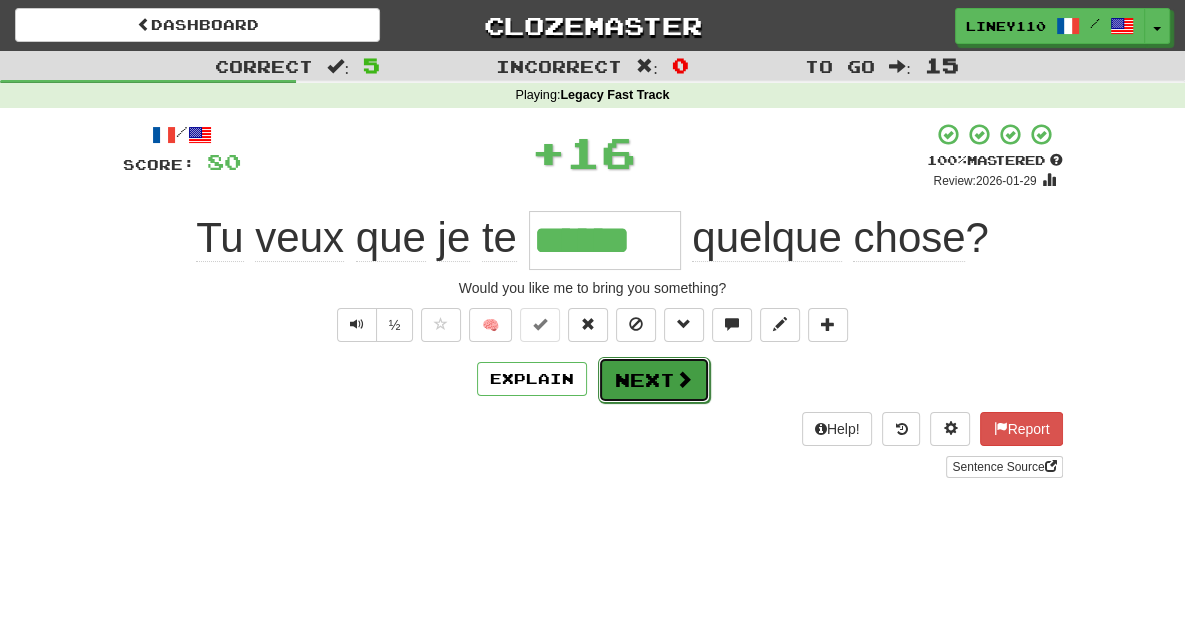click on "Next" at bounding box center [654, 380] 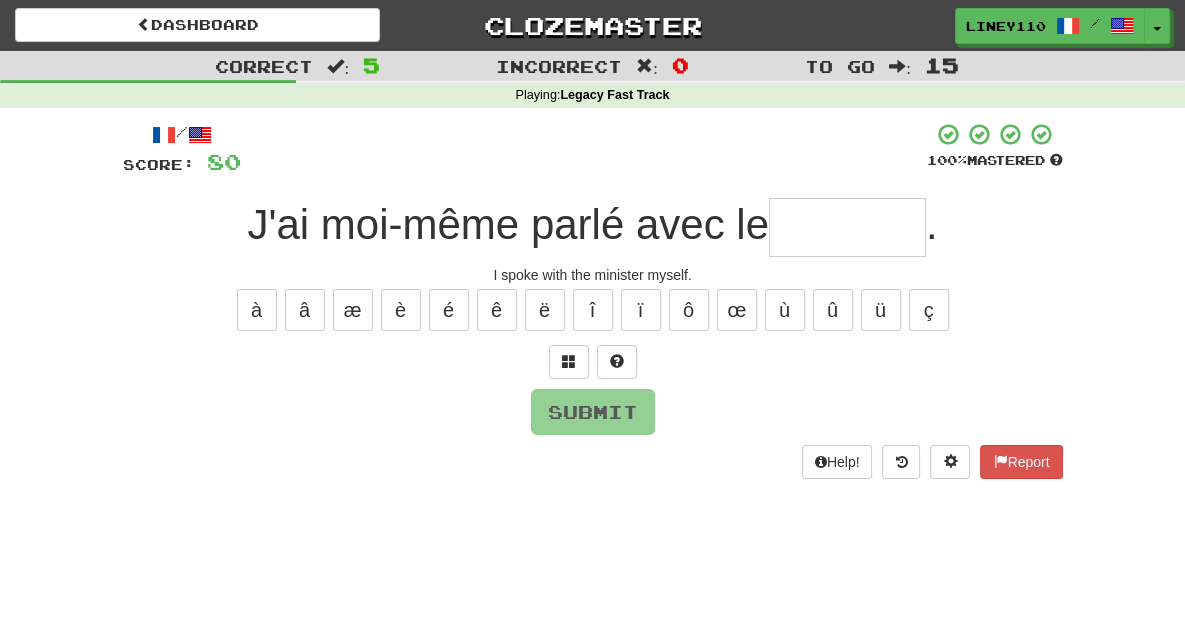 click at bounding box center (847, 227) 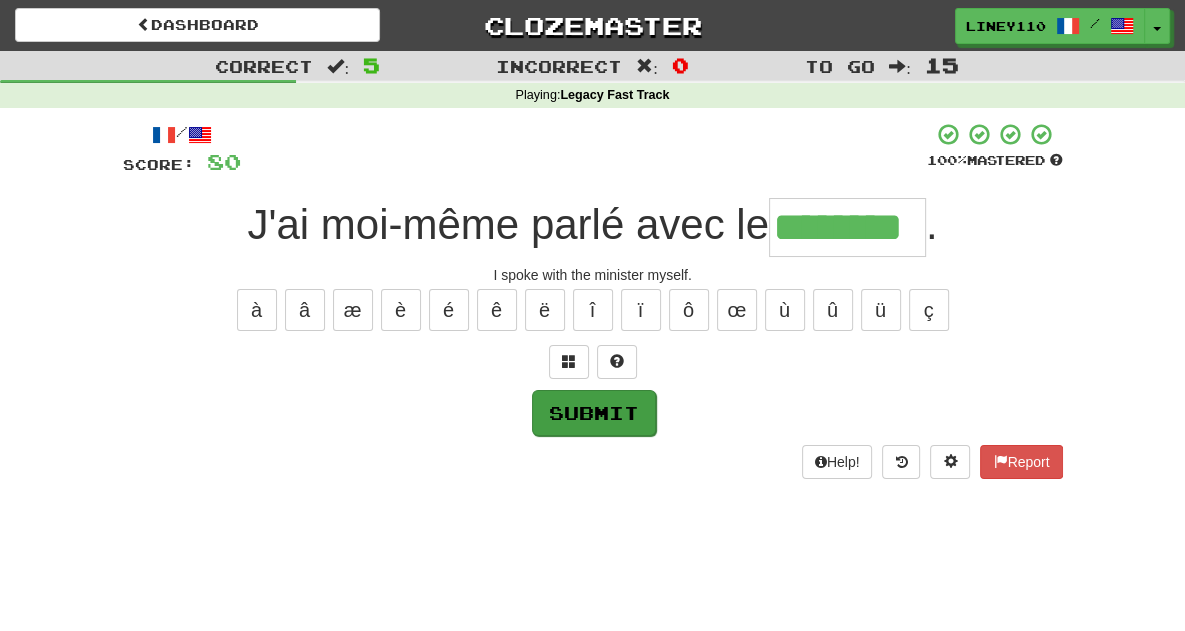 type on "********" 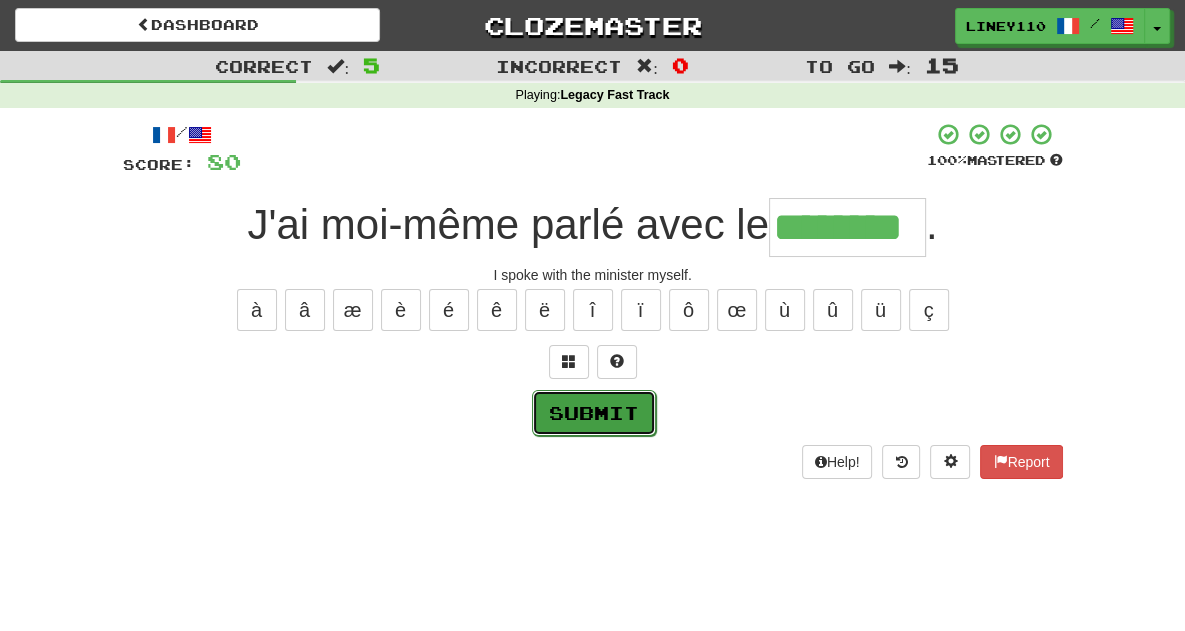 click on "Submit" at bounding box center [594, 413] 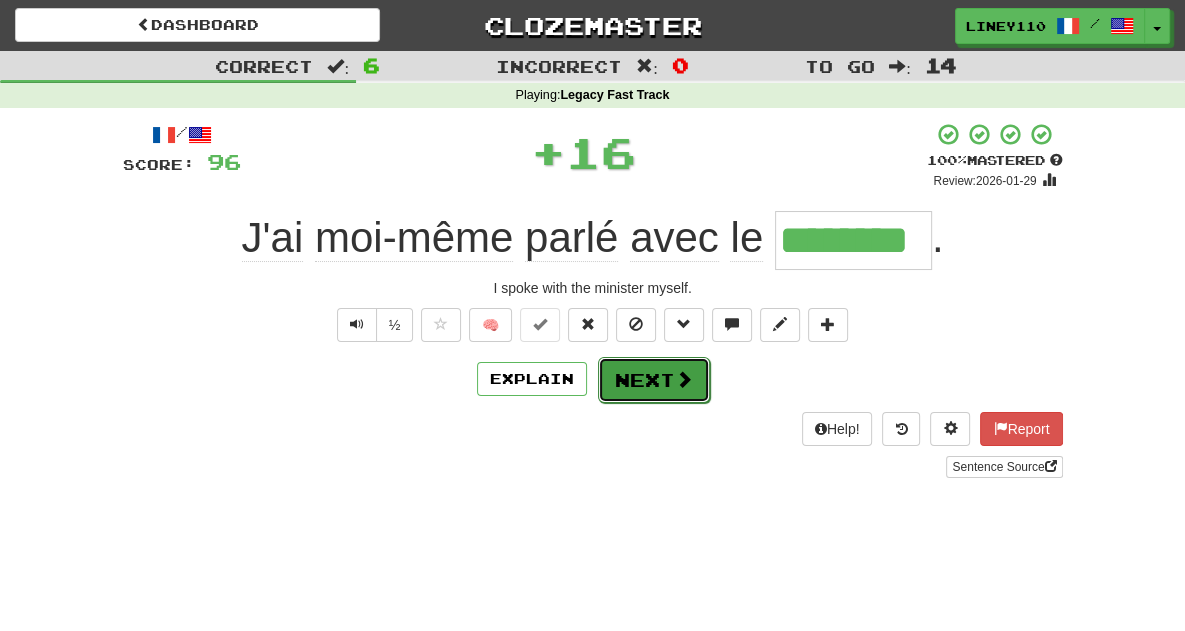 click on "Next" at bounding box center [654, 380] 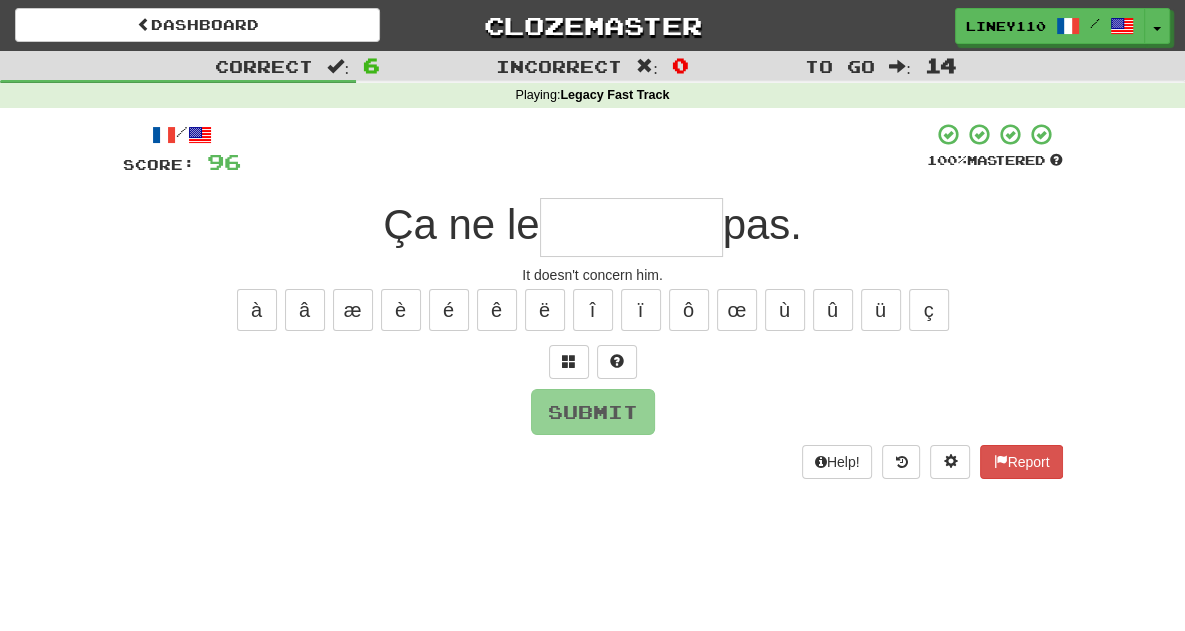 click at bounding box center (631, 227) 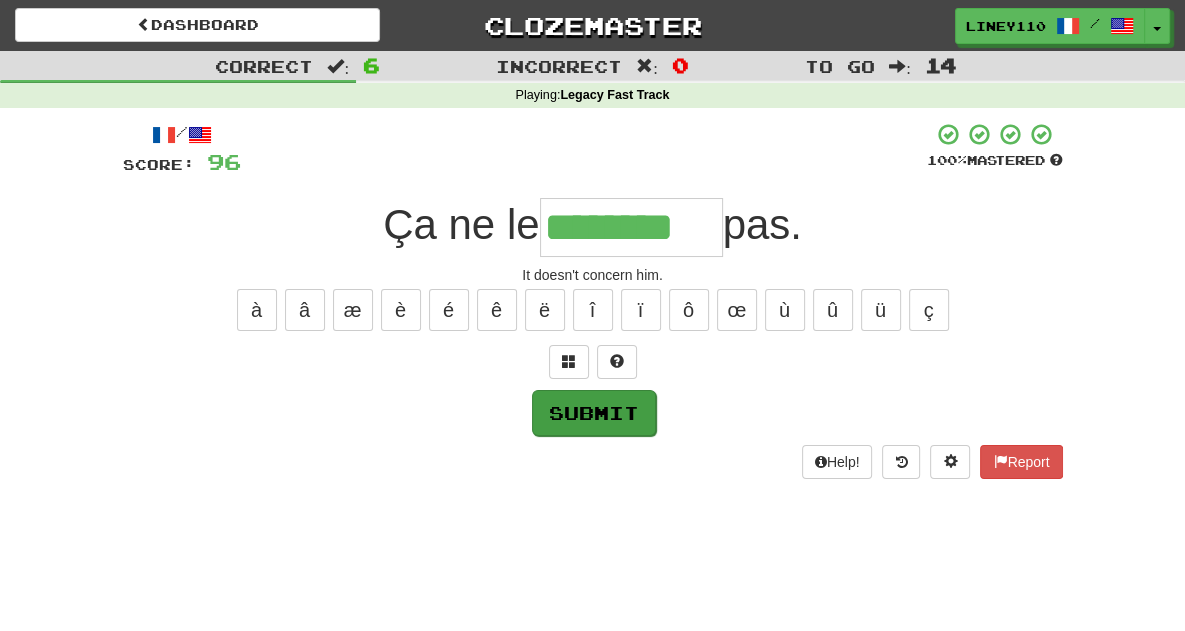 type on "********" 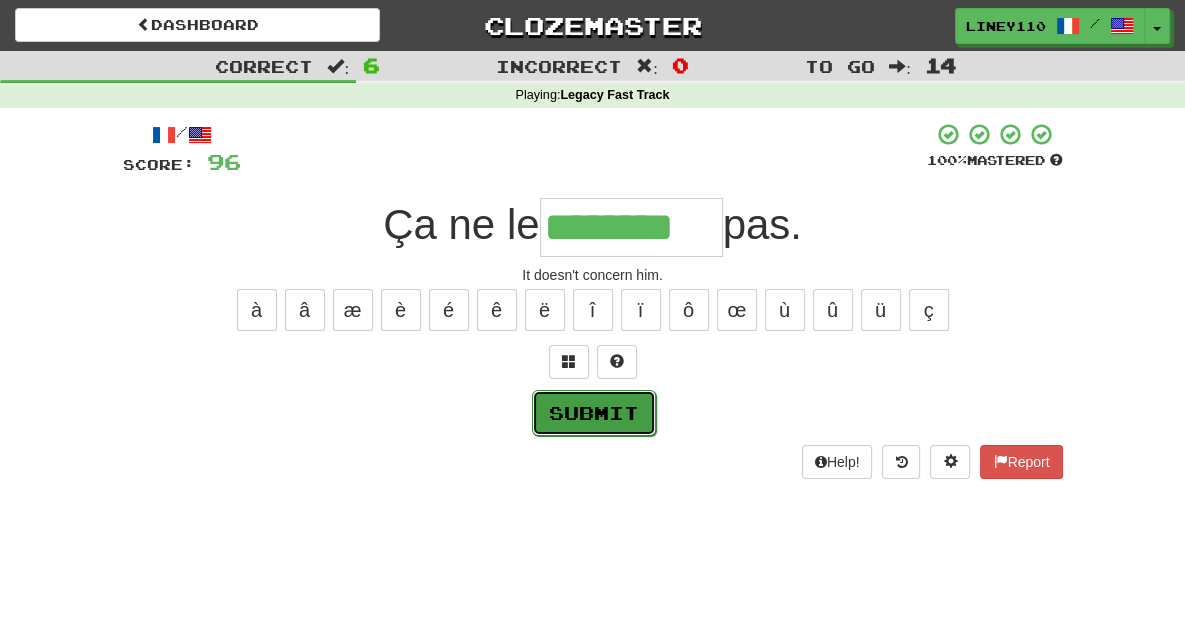 click on "Submit" at bounding box center (594, 413) 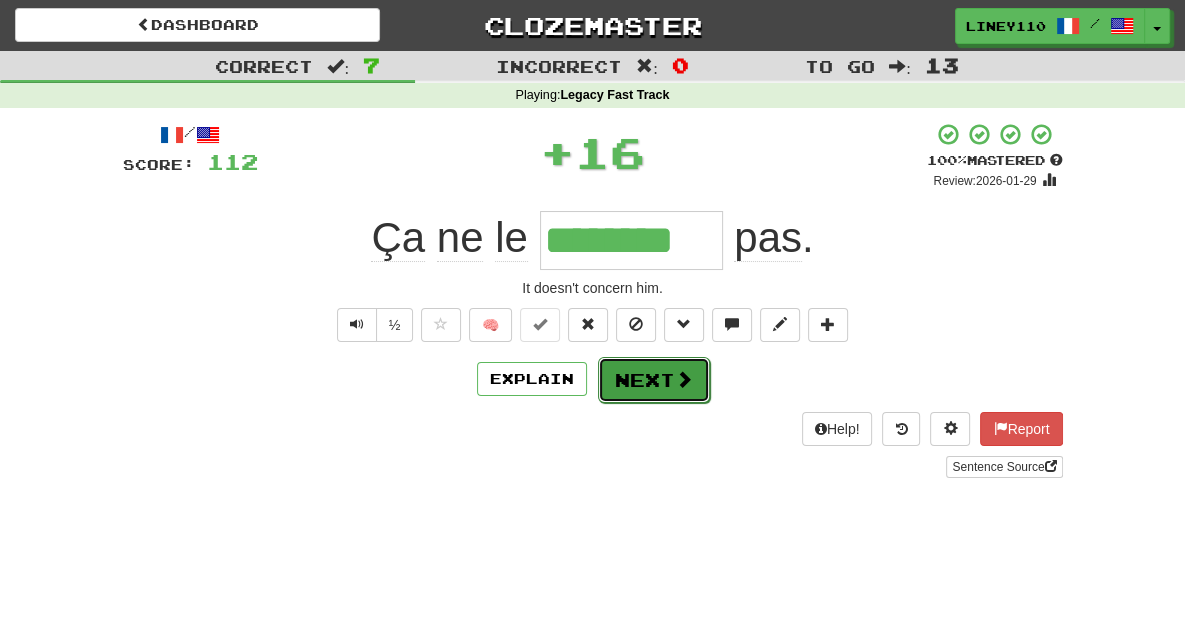 click on "Next" at bounding box center [654, 380] 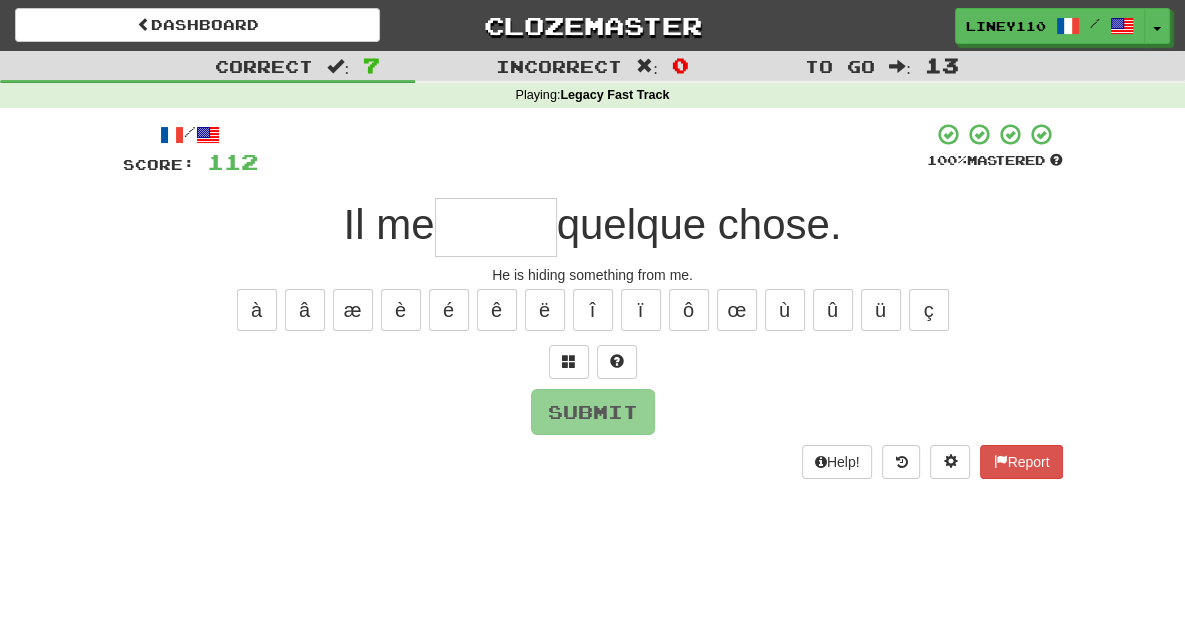 click at bounding box center [496, 227] 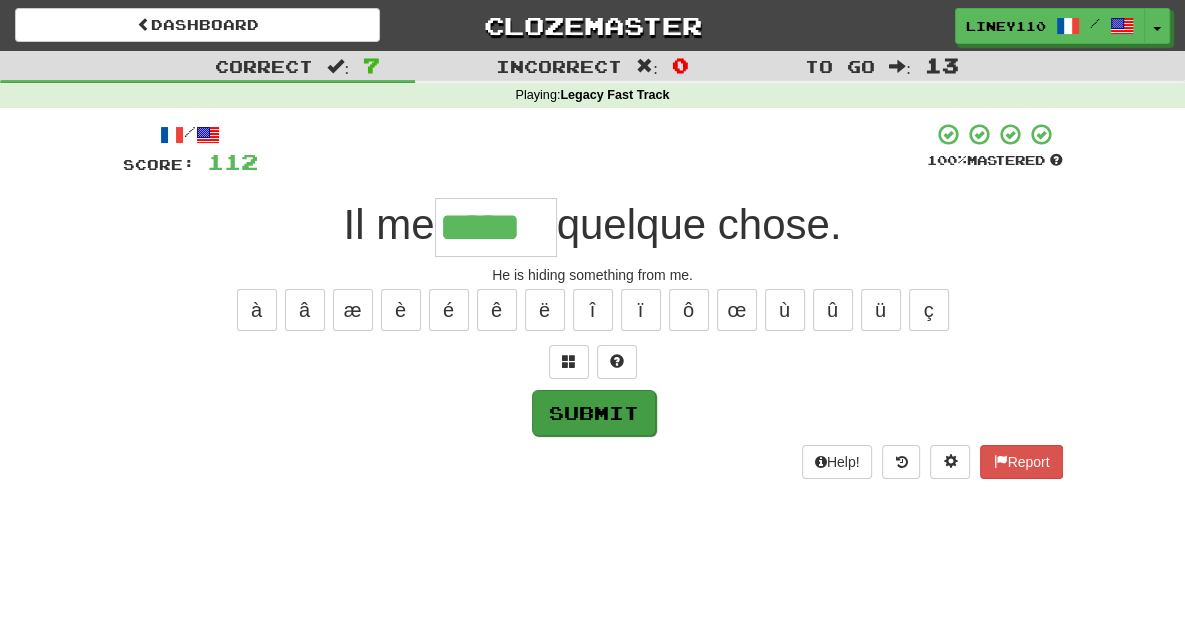 type on "*****" 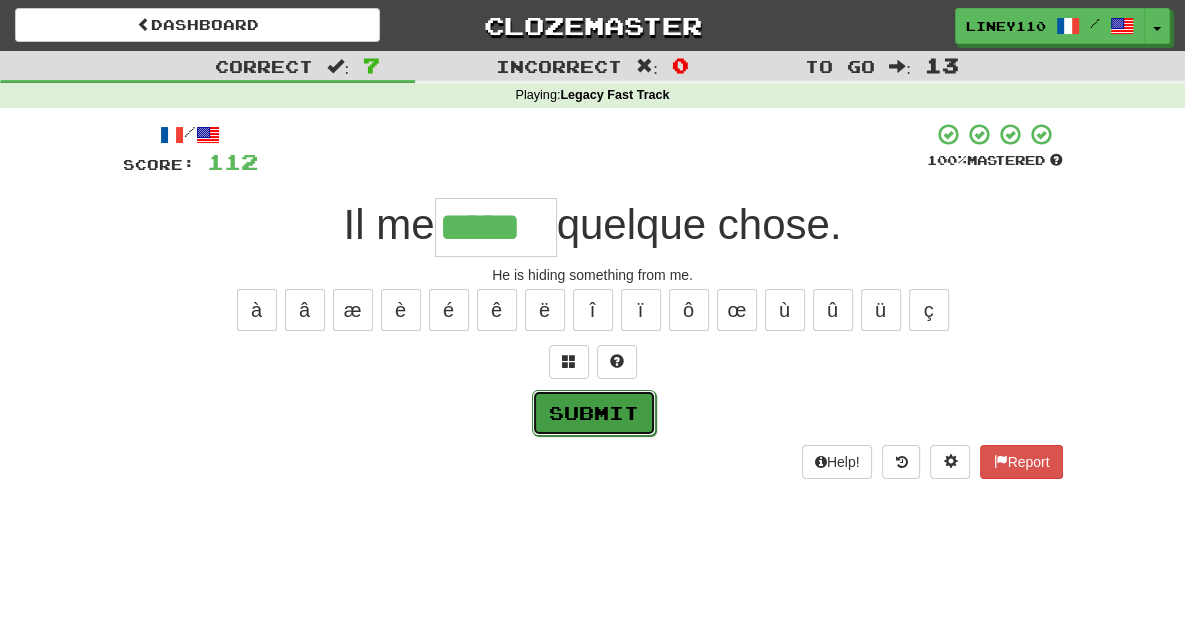 click on "Submit" at bounding box center (594, 413) 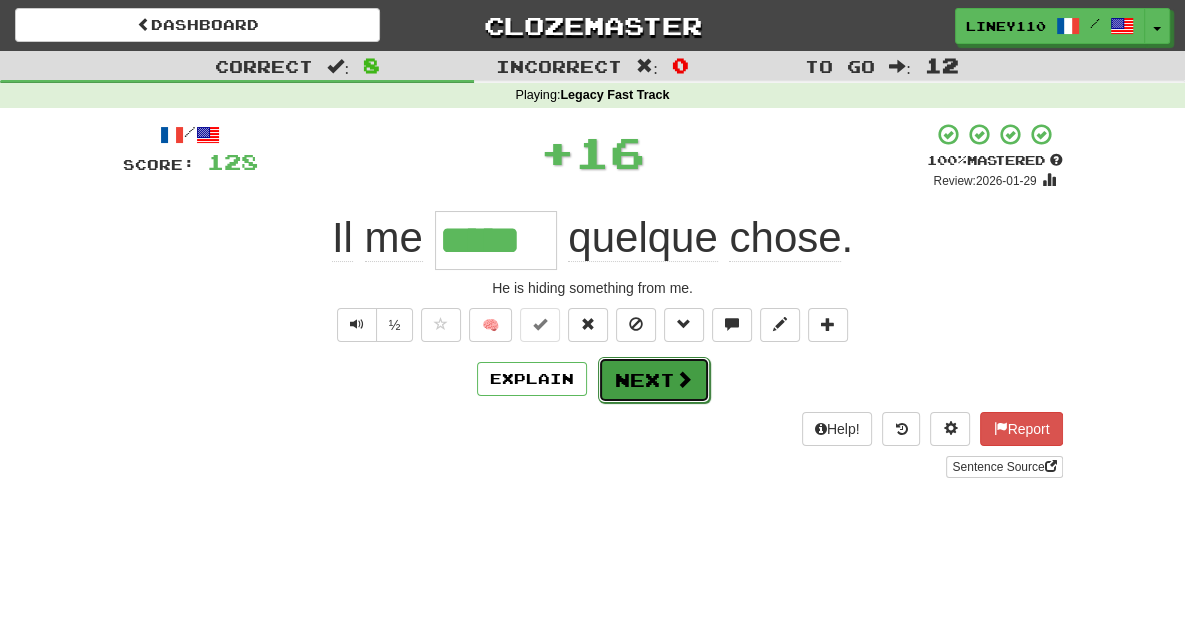 click on "Next" at bounding box center [654, 380] 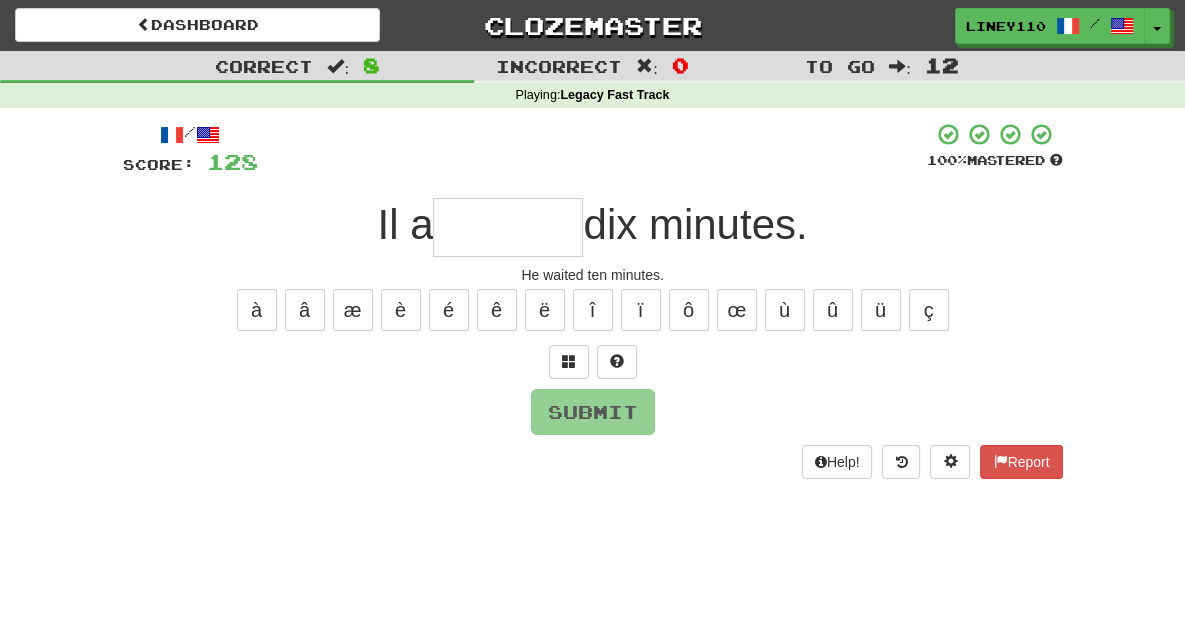 click at bounding box center (508, 227) 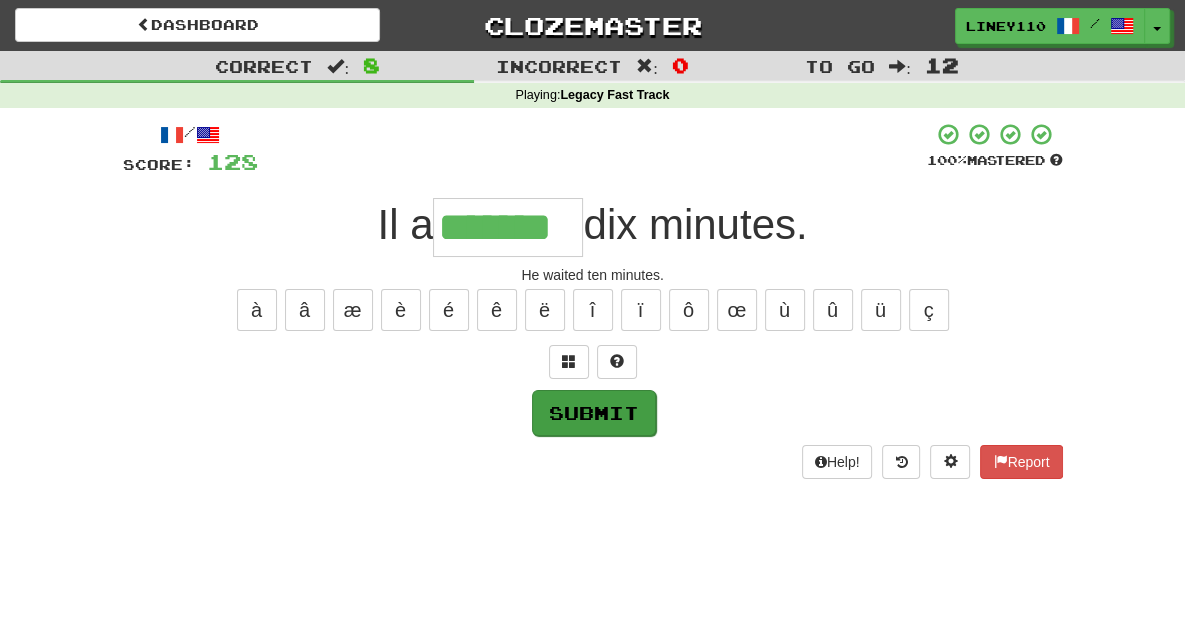 type on "*******" 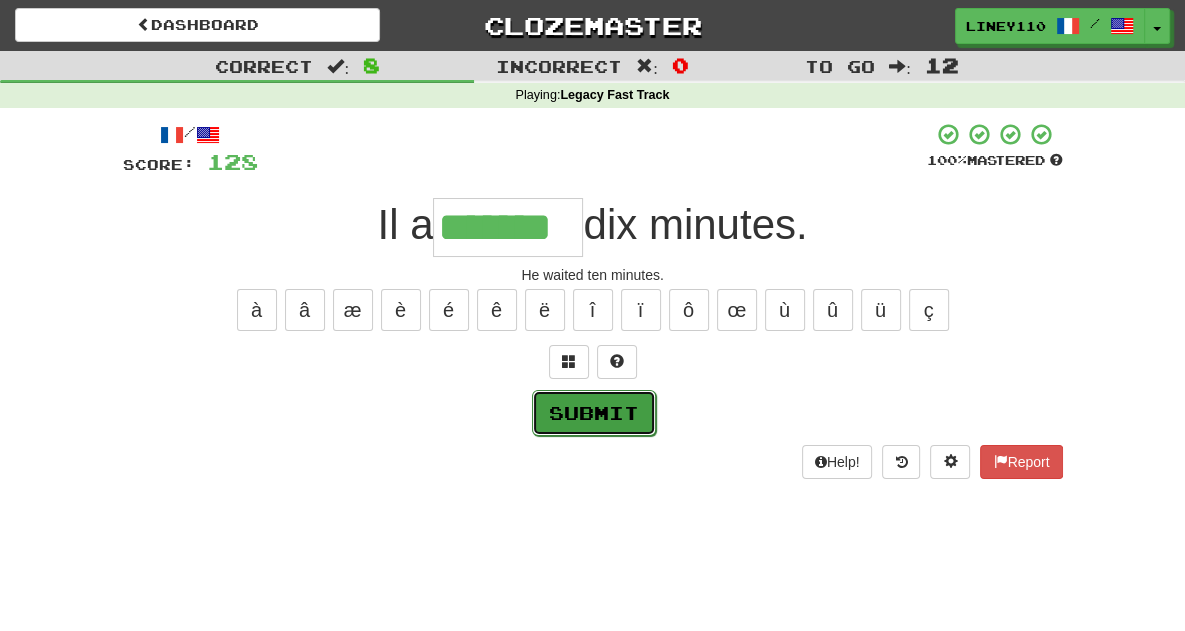click on "Submit" at bounding box center [594, 413] 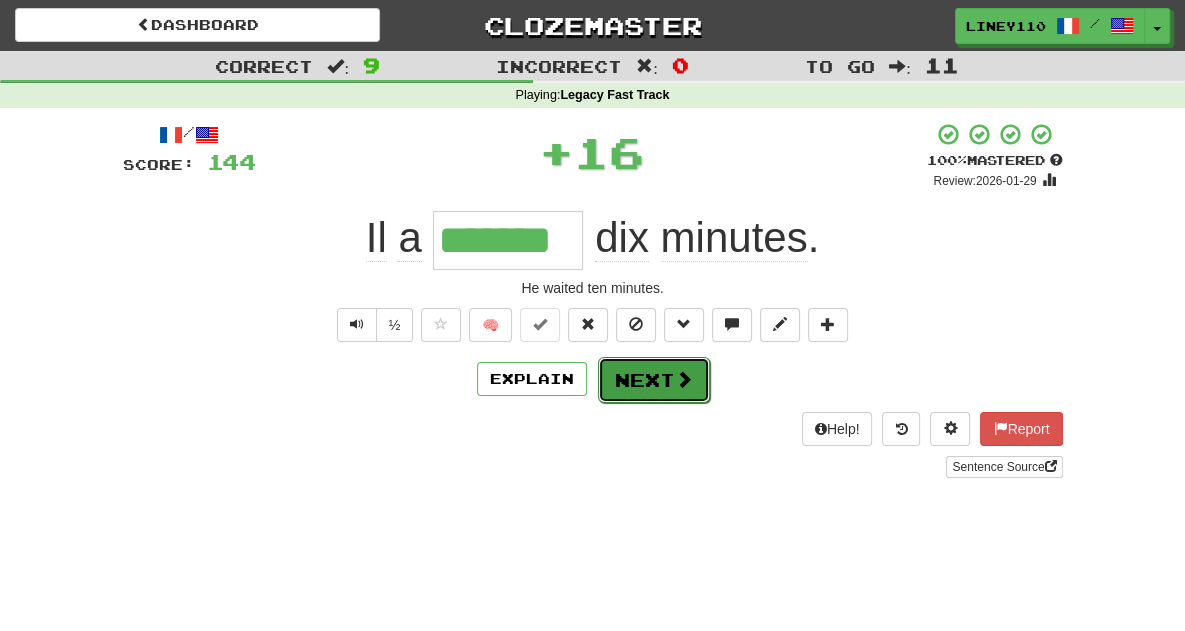 click on "Next" at bounding box center [654, 380] 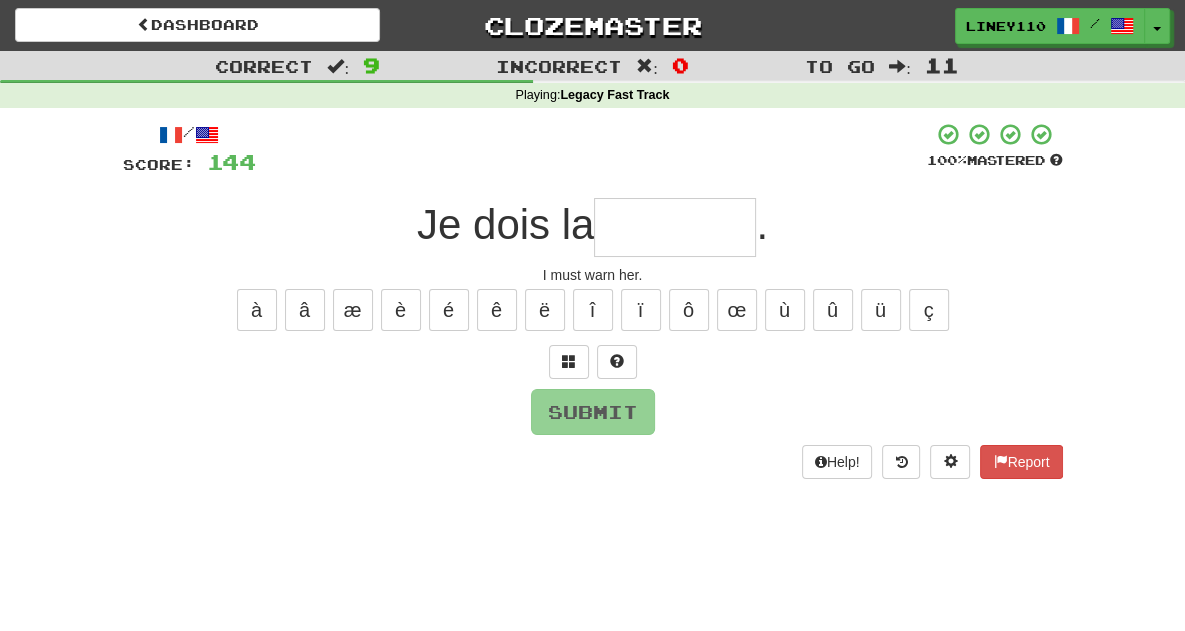 click at bounding box center [675, 227] 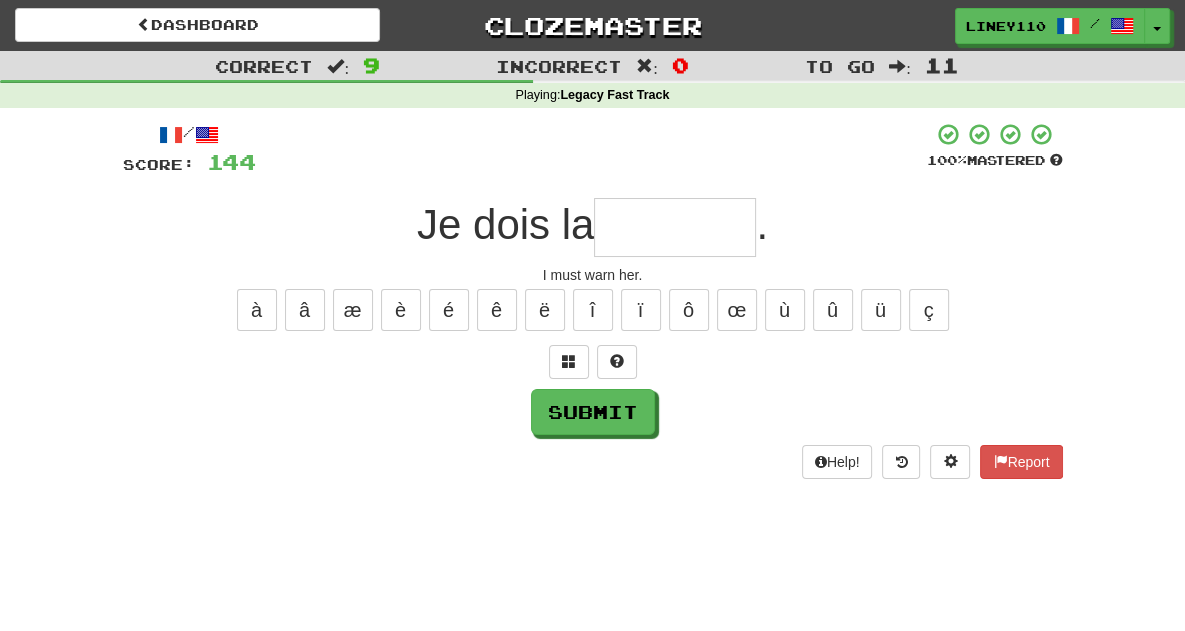type on "*" 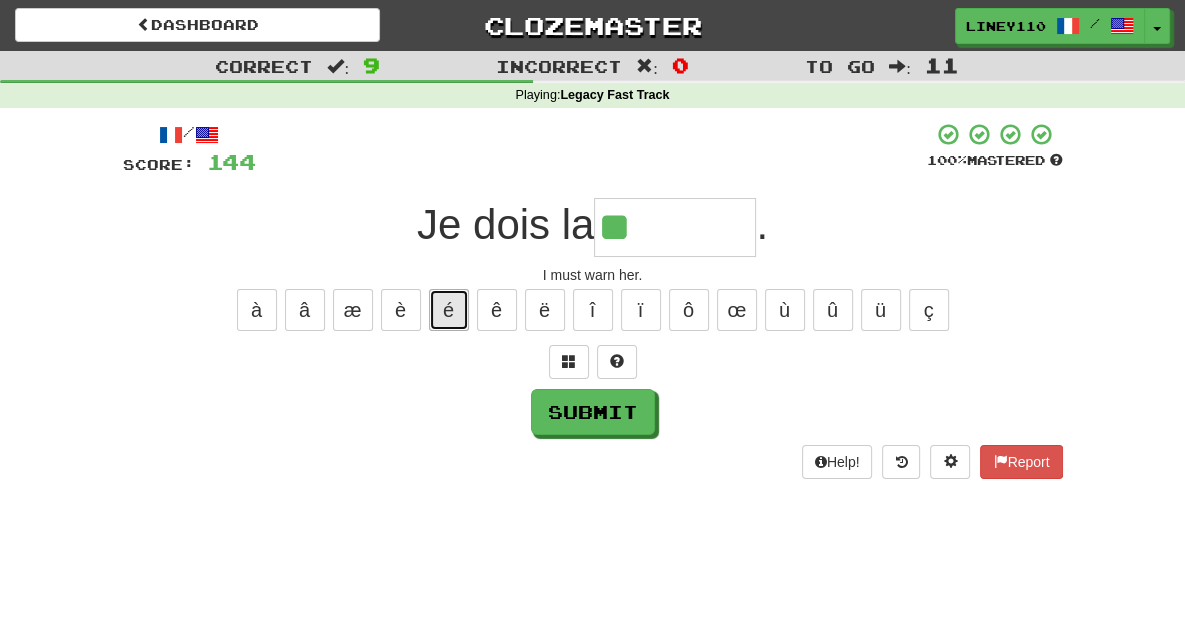 click on "é" at bounding box center (449, 310) 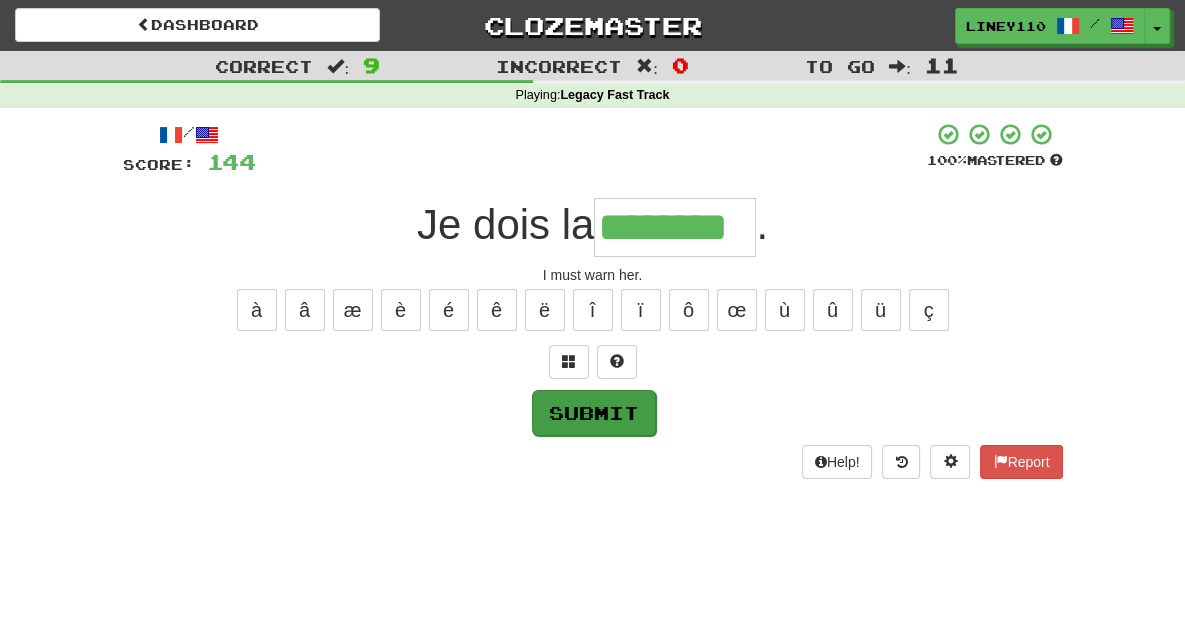 type on "********" 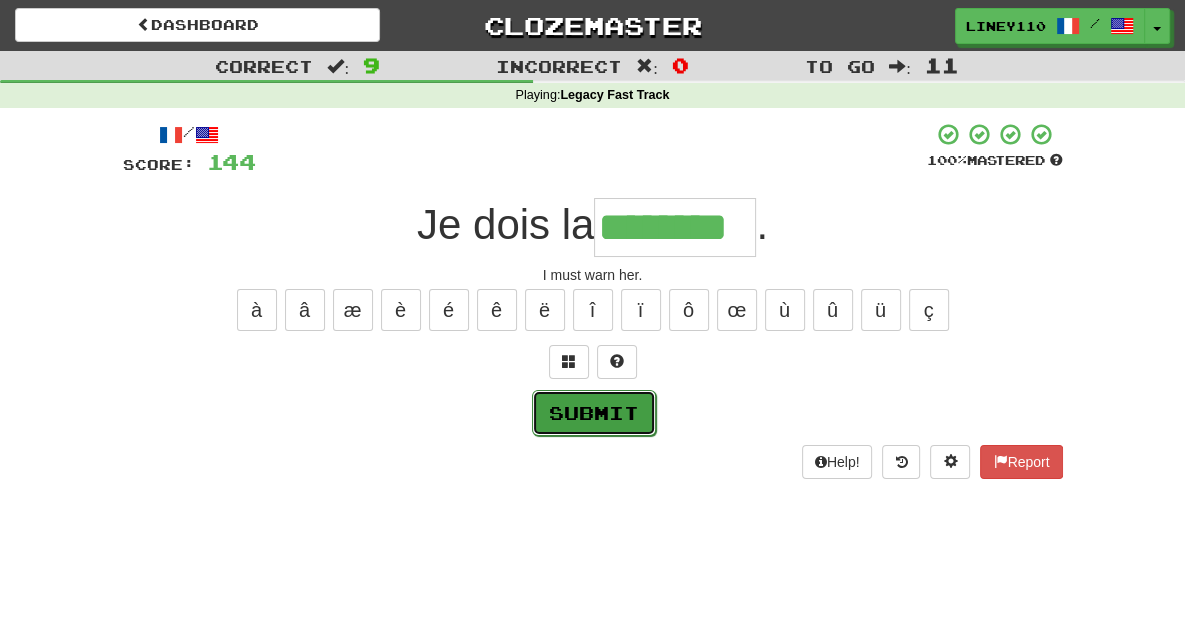 click on "Submit" at bounding box center (594, 413) 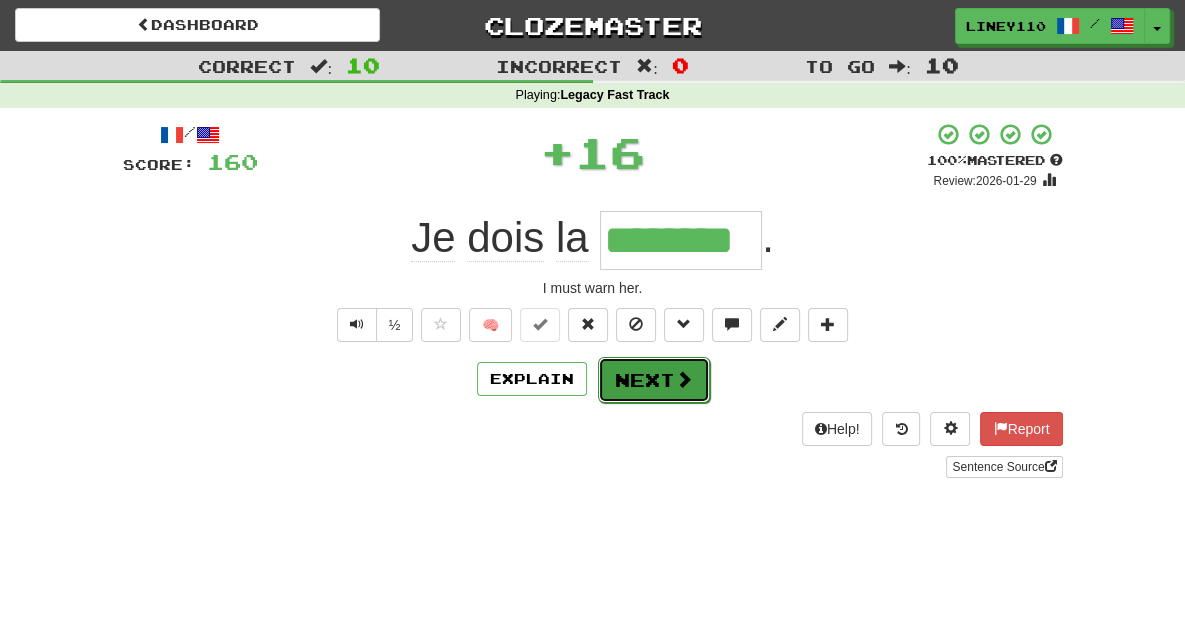 click on "Next" at bounding box center [654, 380] 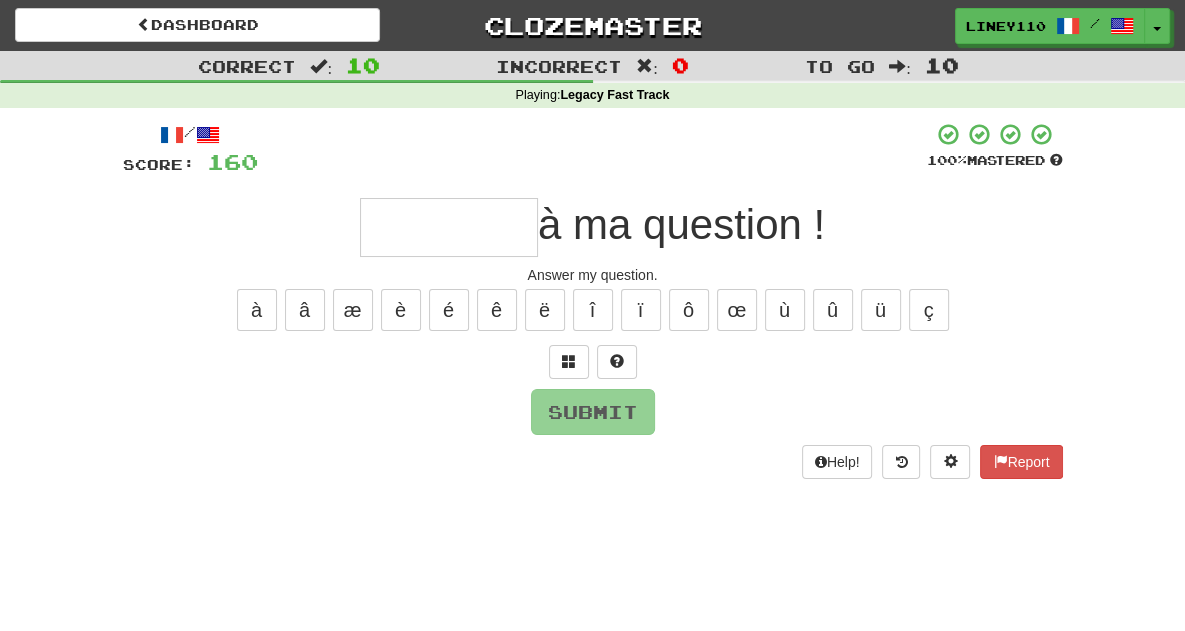 click on "Submit" at bounding box center [593, 412] 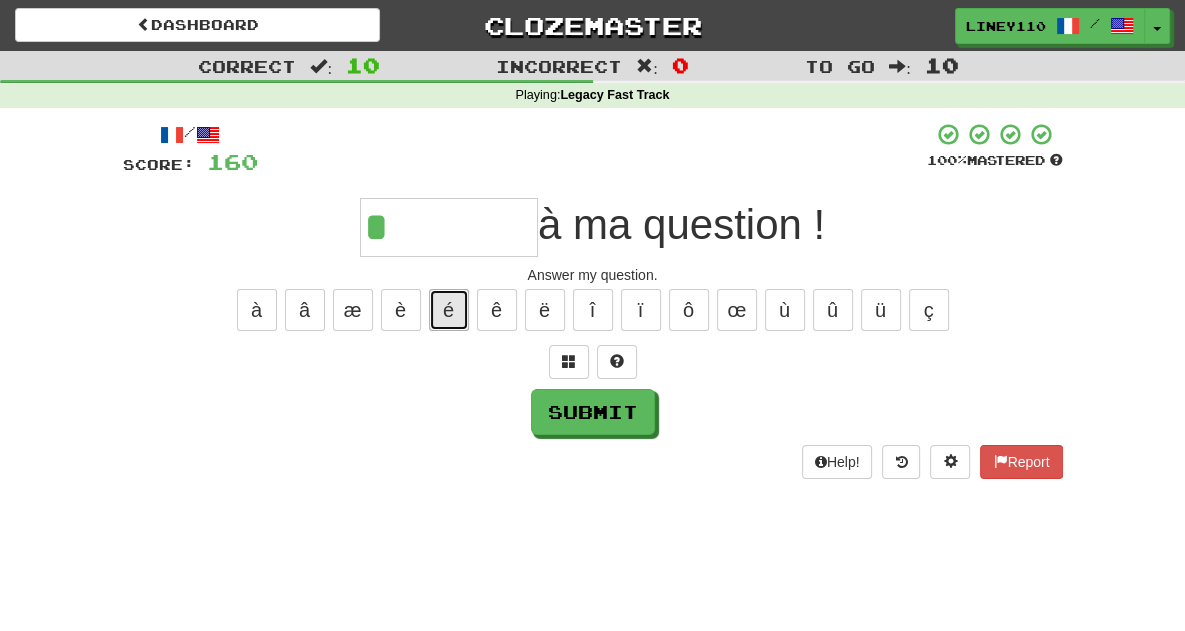 click on "é" at bounding box center (449, 310) 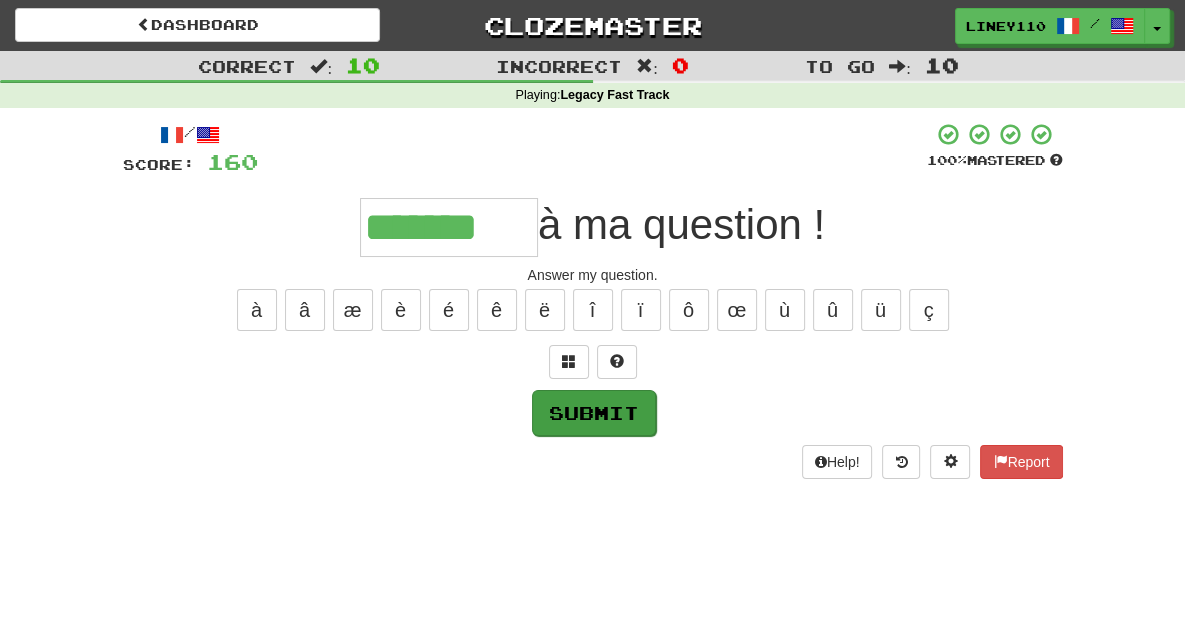 type on "*******" 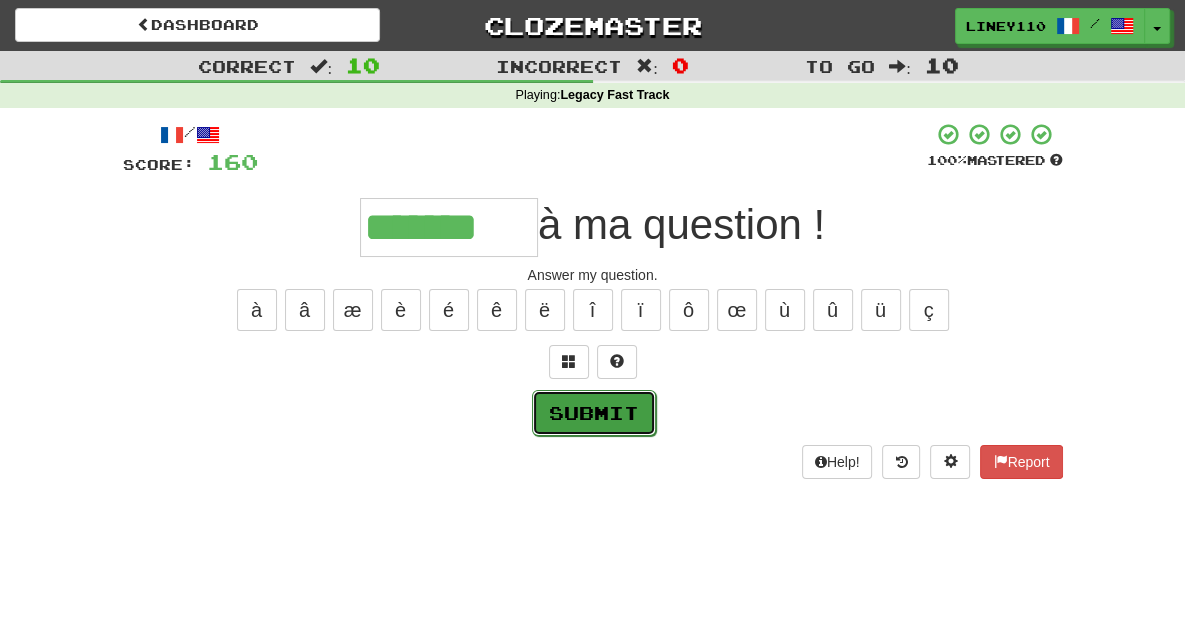 click on "Submit" at bounding box center (594, 413) 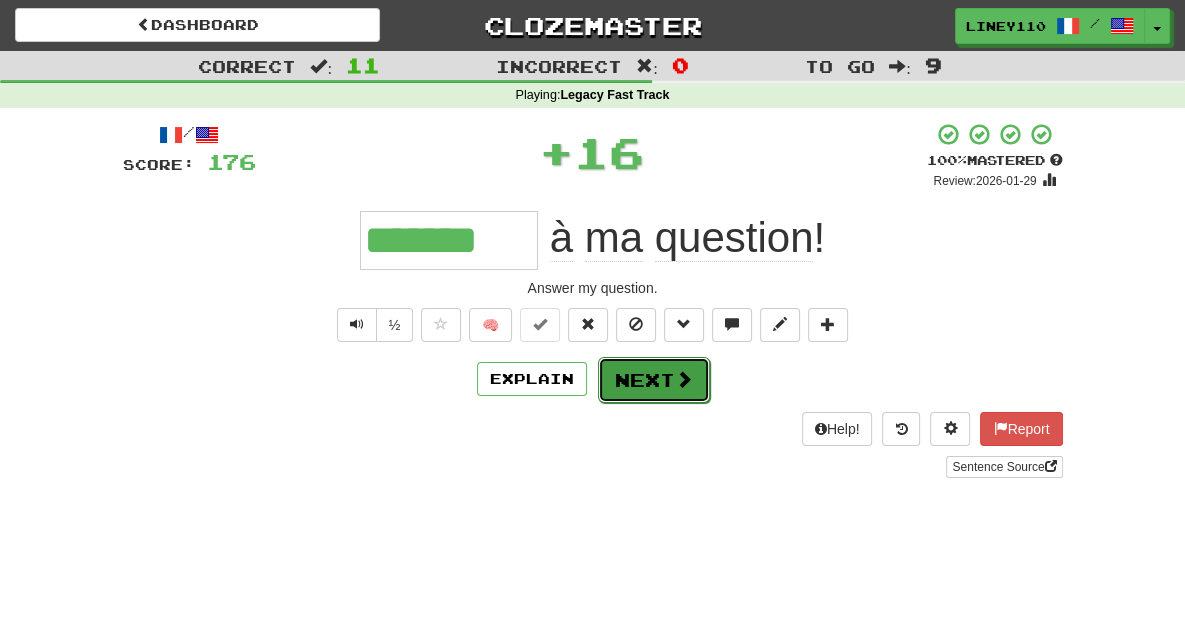 click at bounding box center (684, 379) 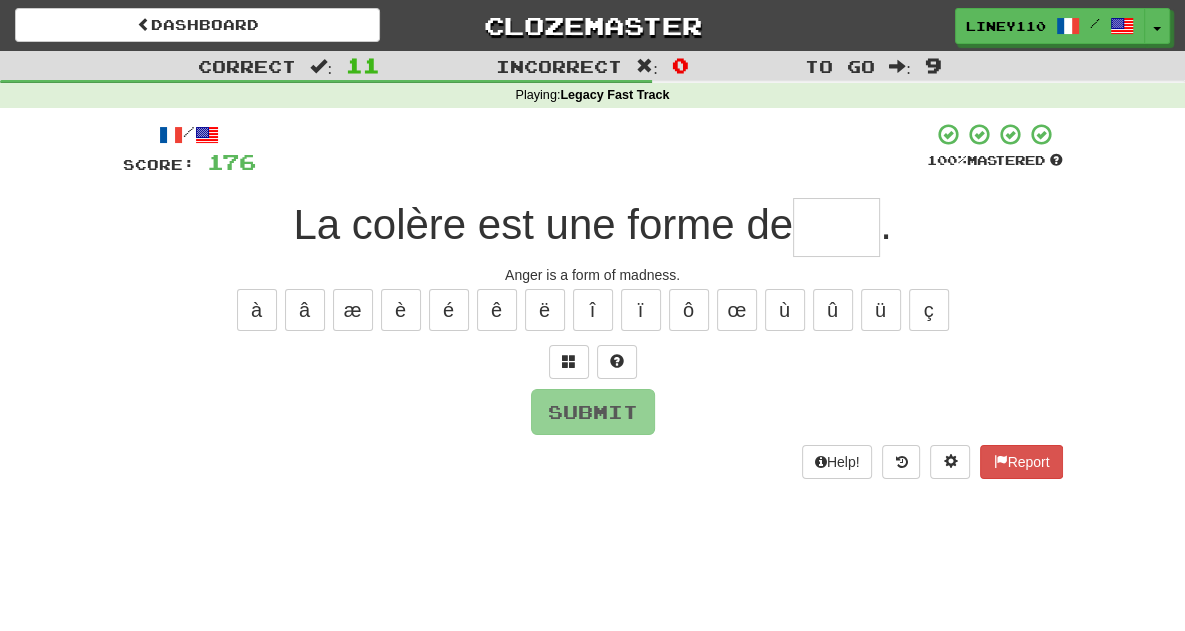 click at bounding box center [836, 227] 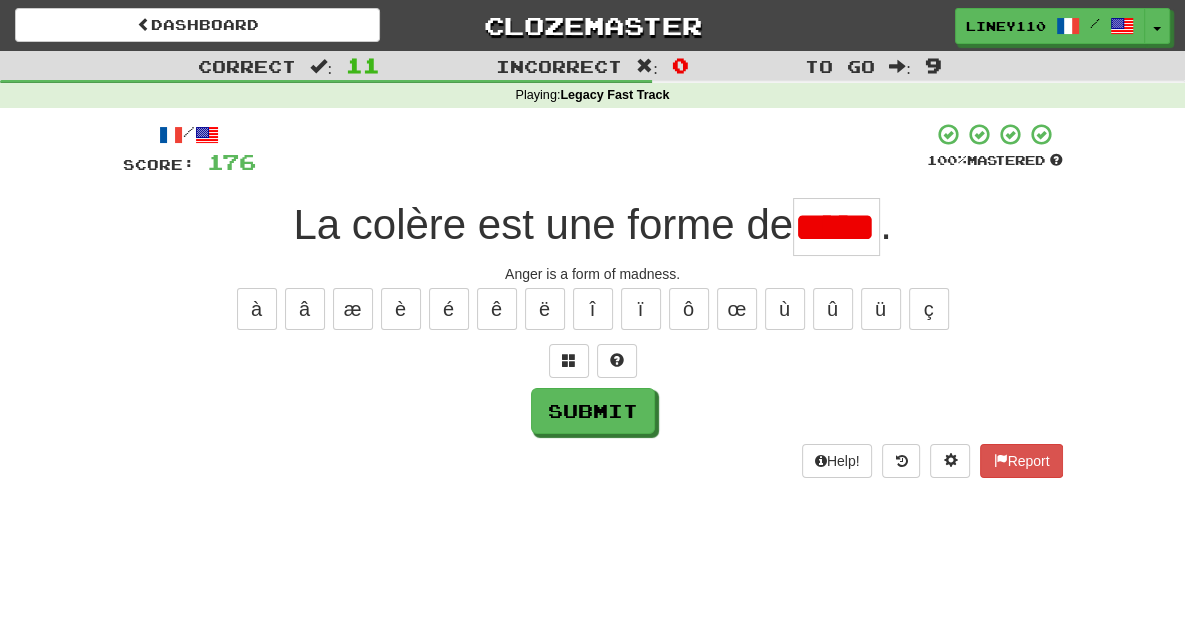 scroll, scrollTop: 0, scrollLeft: 0, axis: both 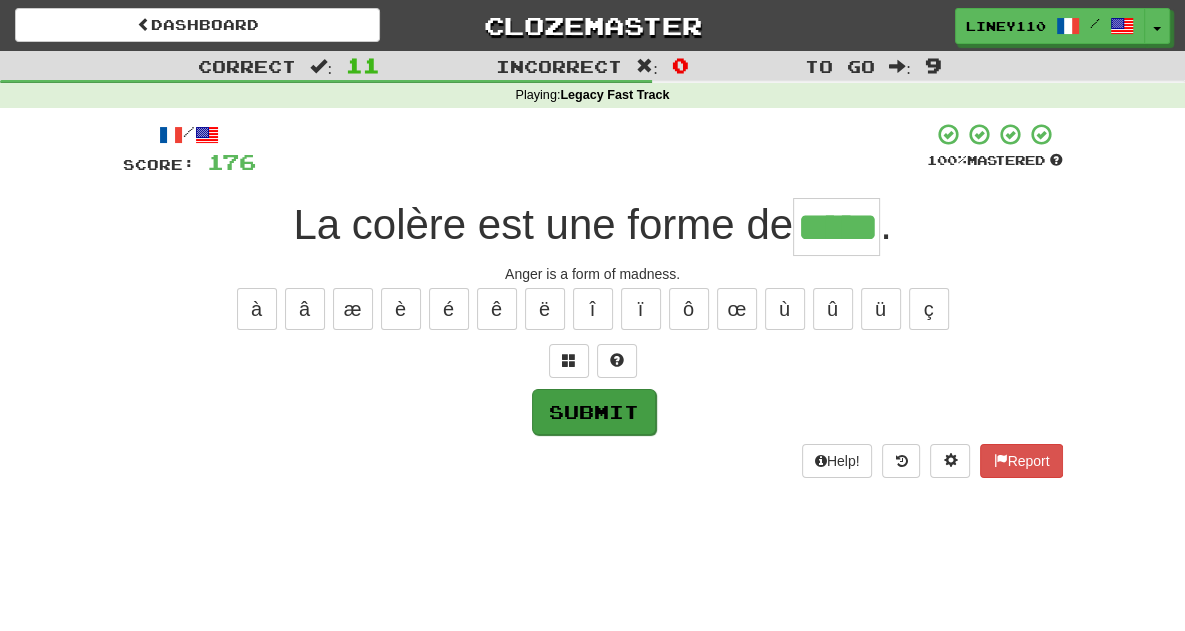 type on "*****" 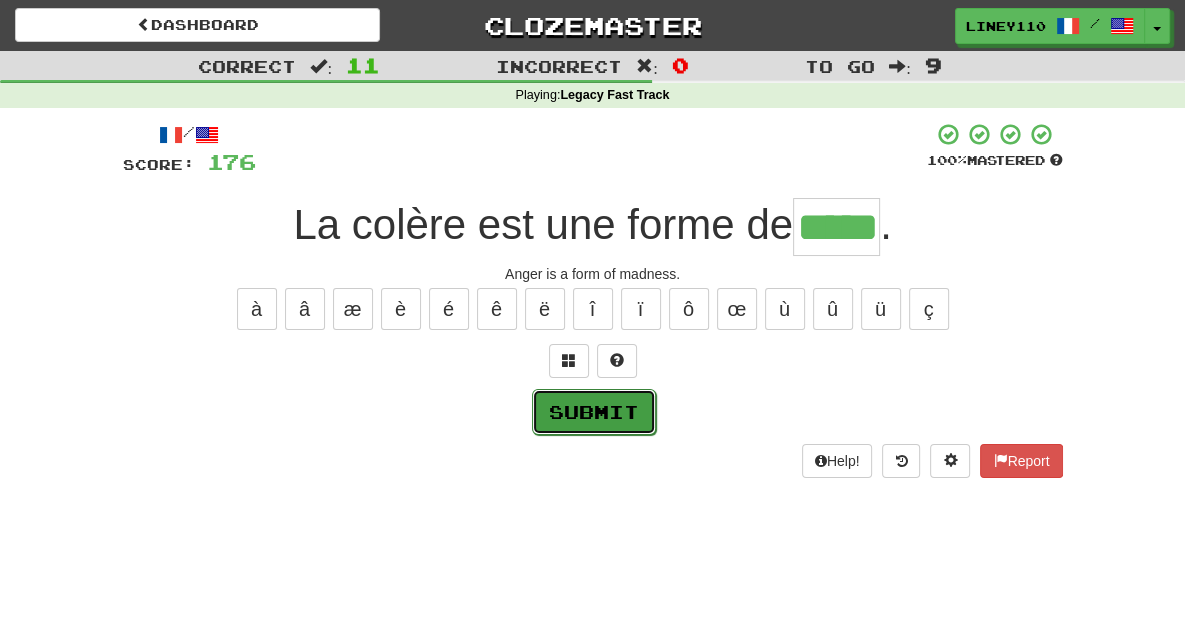 click on "Submit" at bounding box center (594, 412) 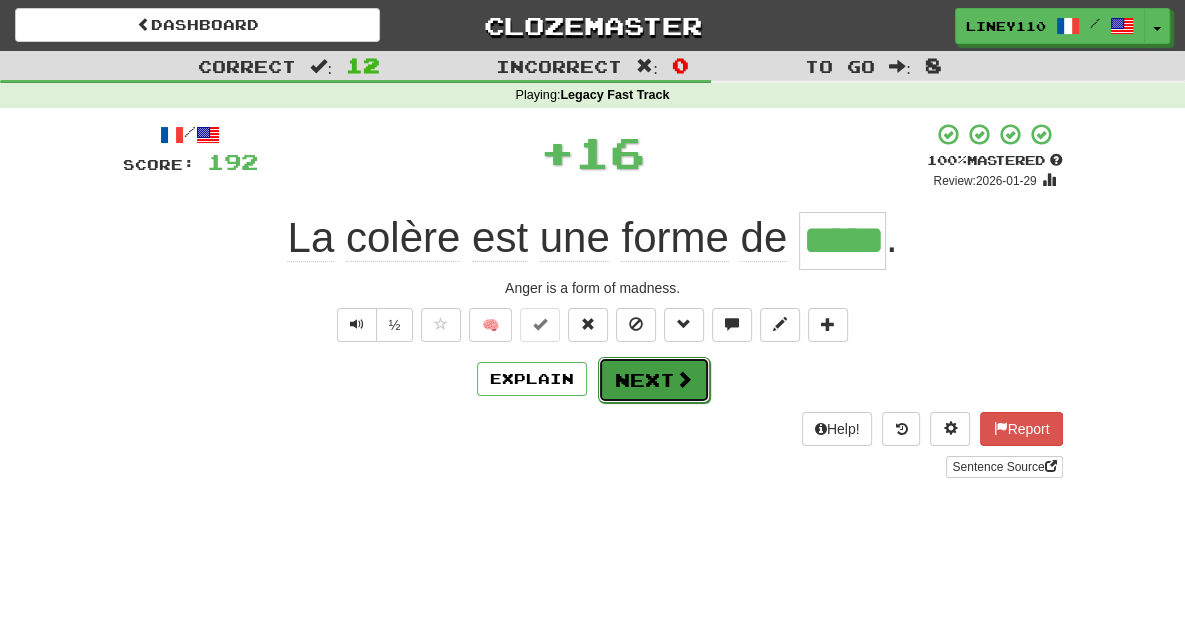 click on "Next" at bounding box center [654, 380] 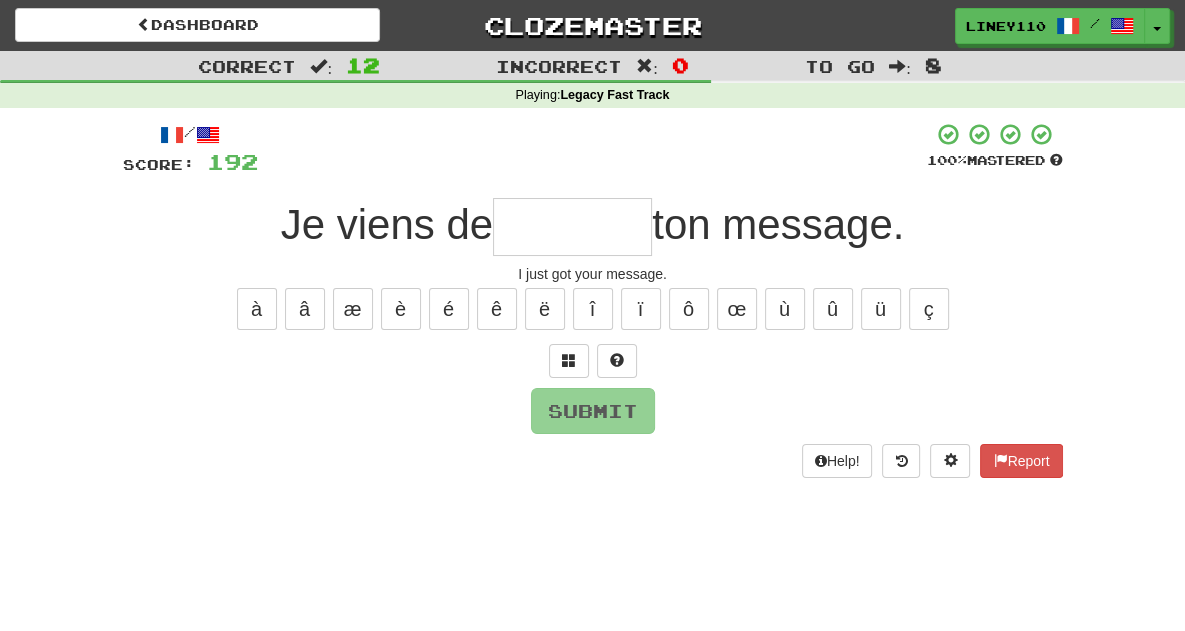 click at bounding box center (572, 227) 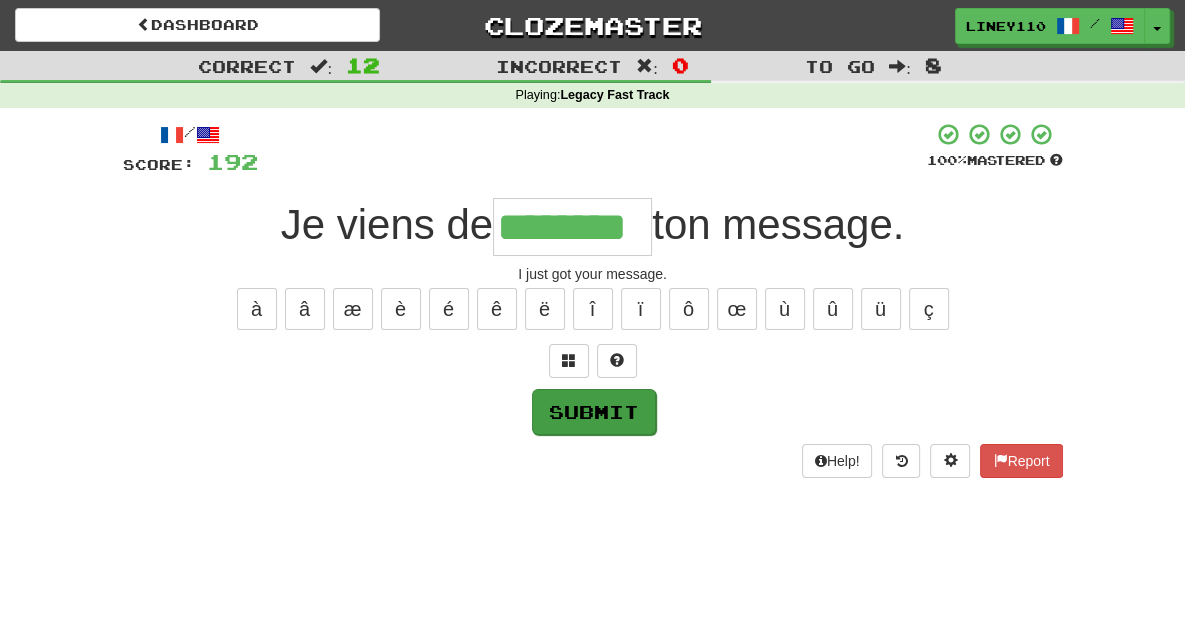 type on "********" 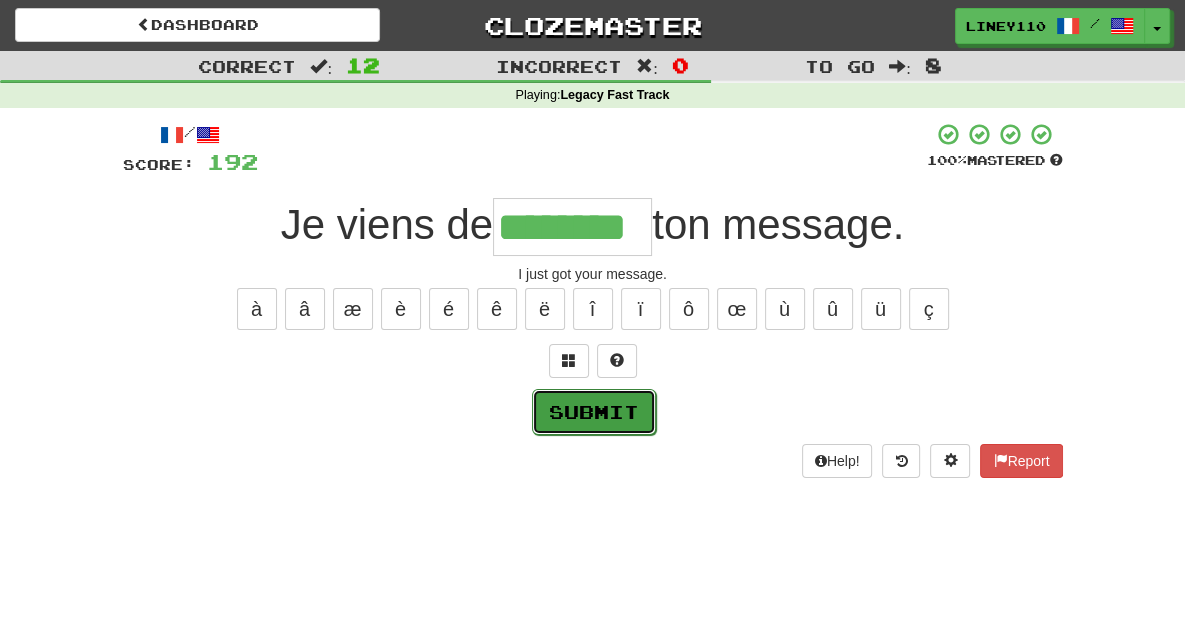 click on "Submit" at bounding box center (594, 412) 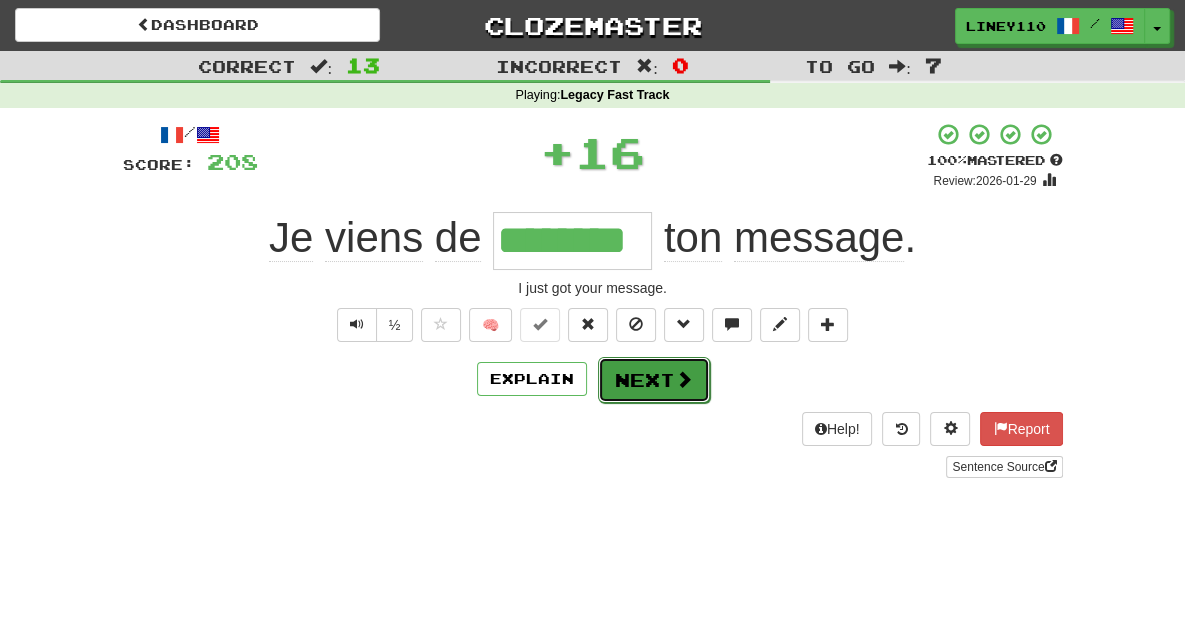 click on "Next" at bounding box center [654, 380] 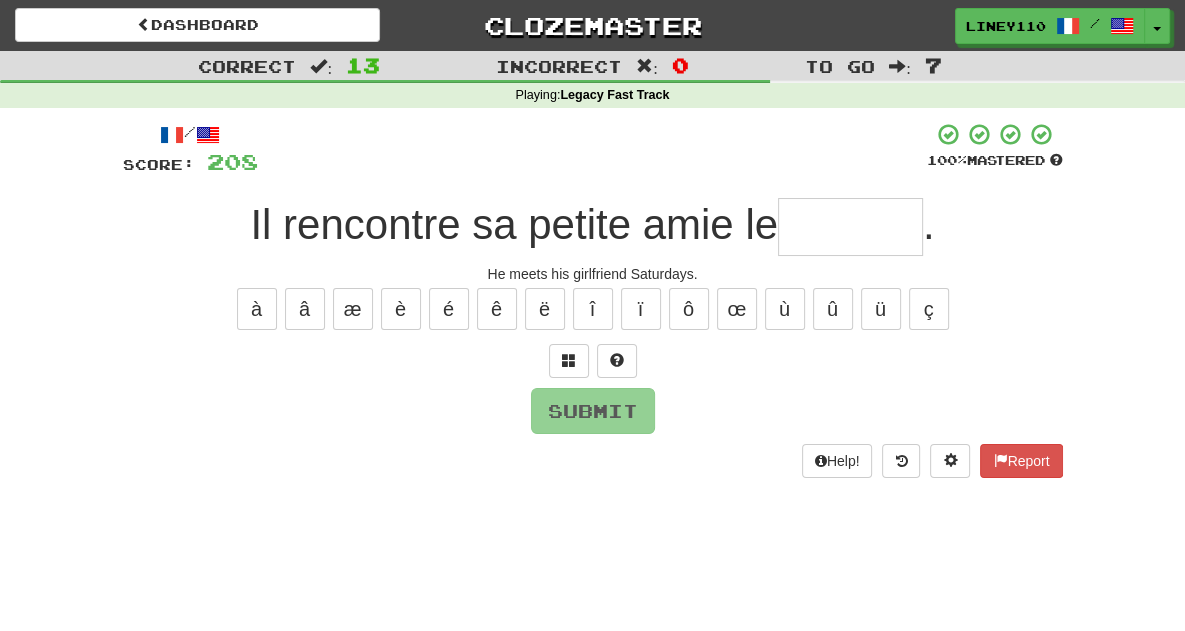 click at bounding box center [850, 227] 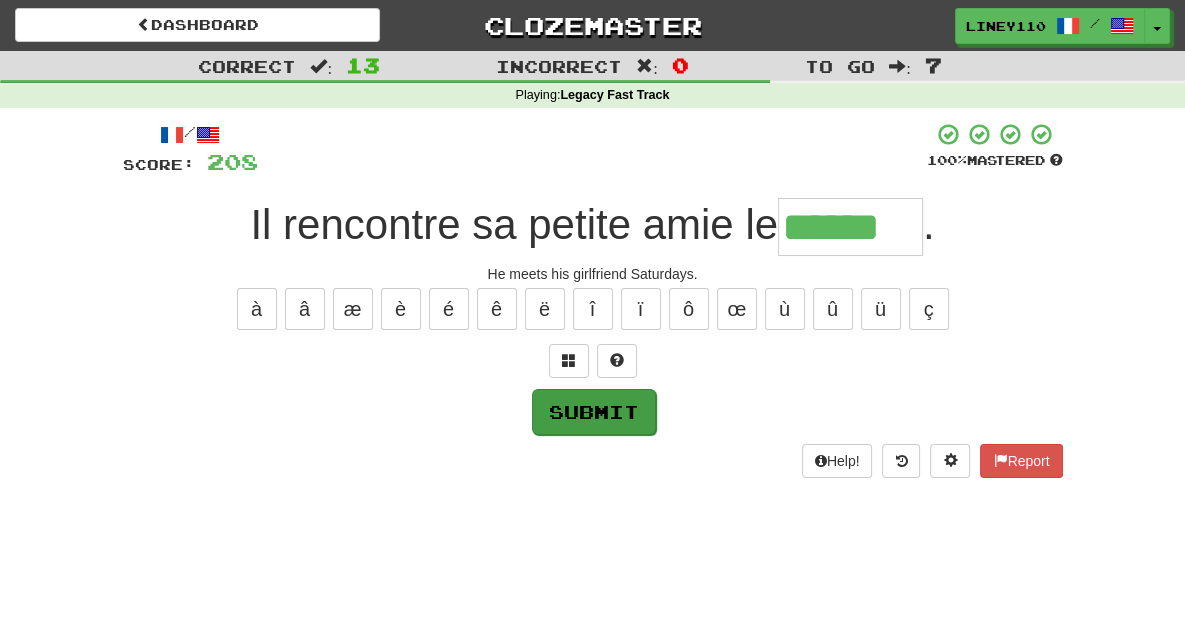type on "******" 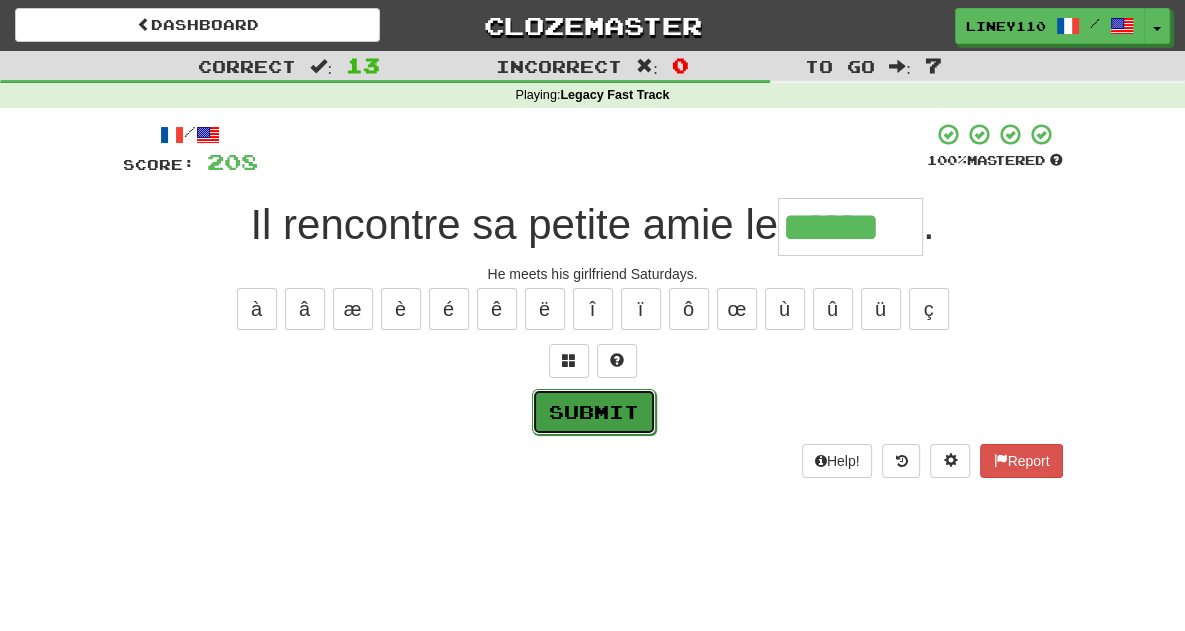 click on "Submit" at bounding box center [594, 412] 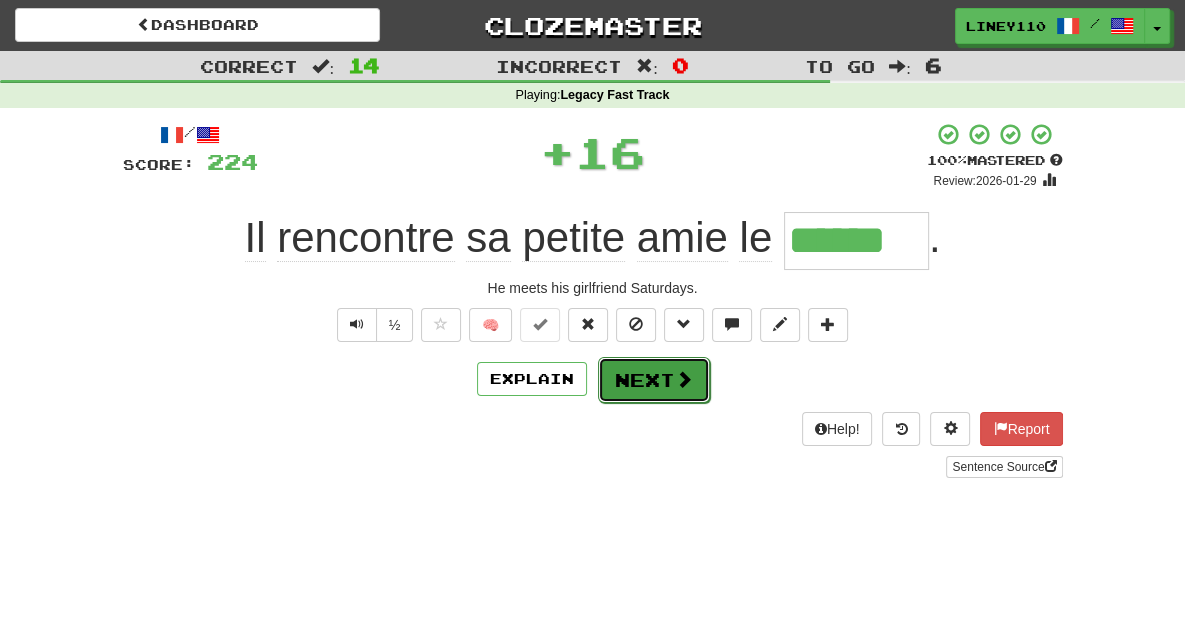 click at bounding box center [684, 379] 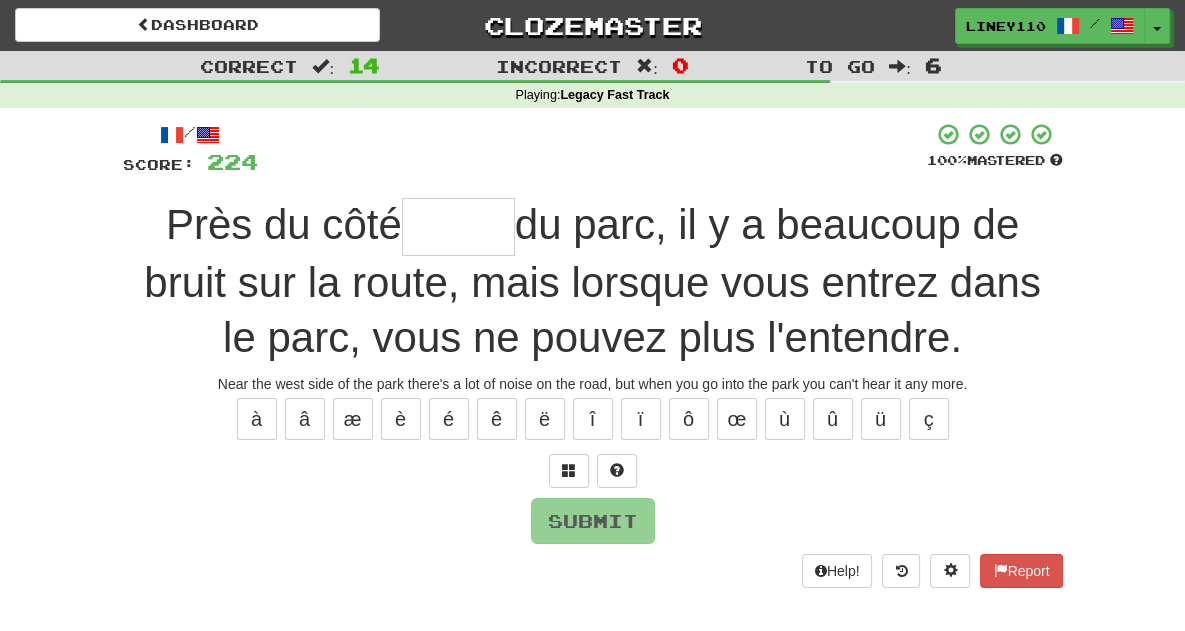 click at bounding box center [458, 227] 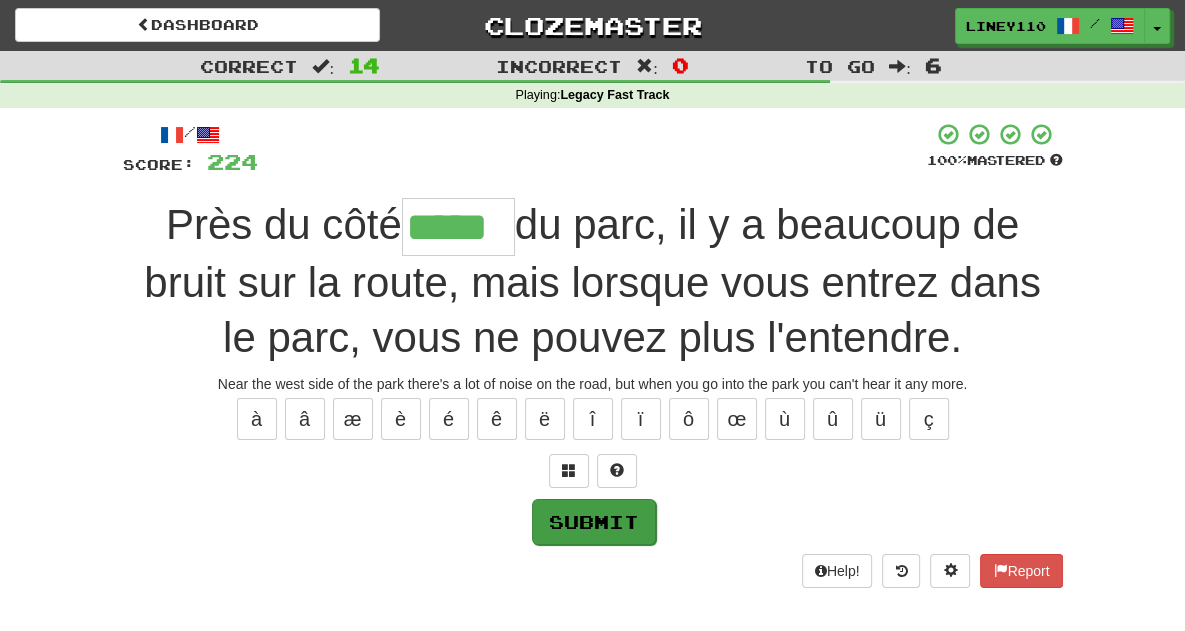 type on "*****" 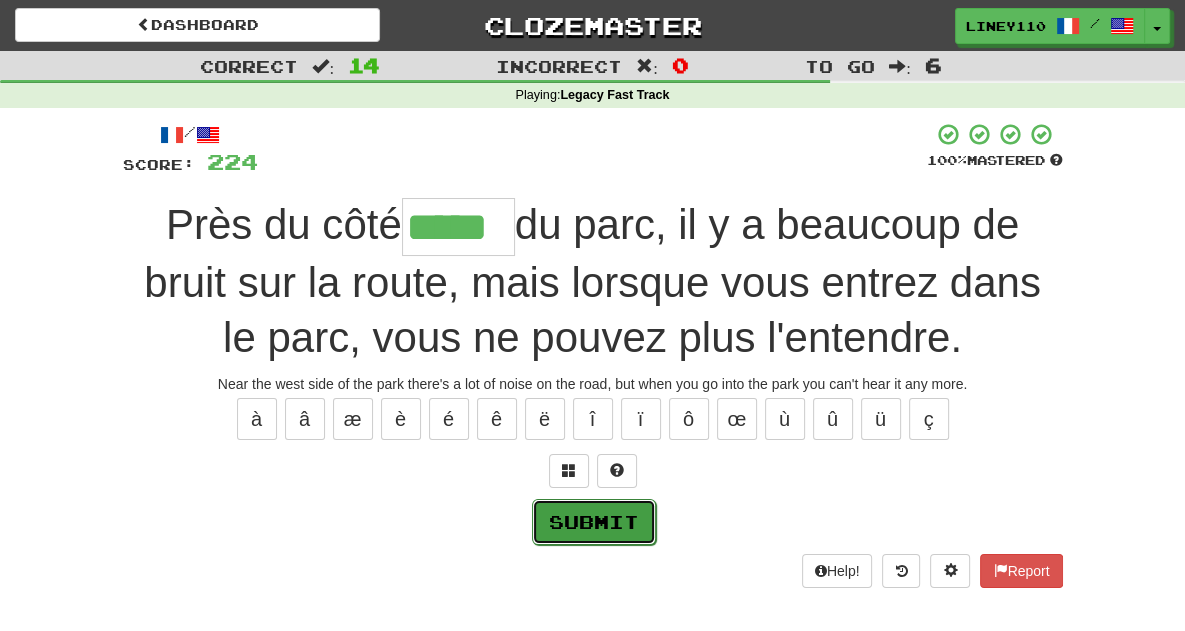 click on "Submit" at bounding box center (594, 522) 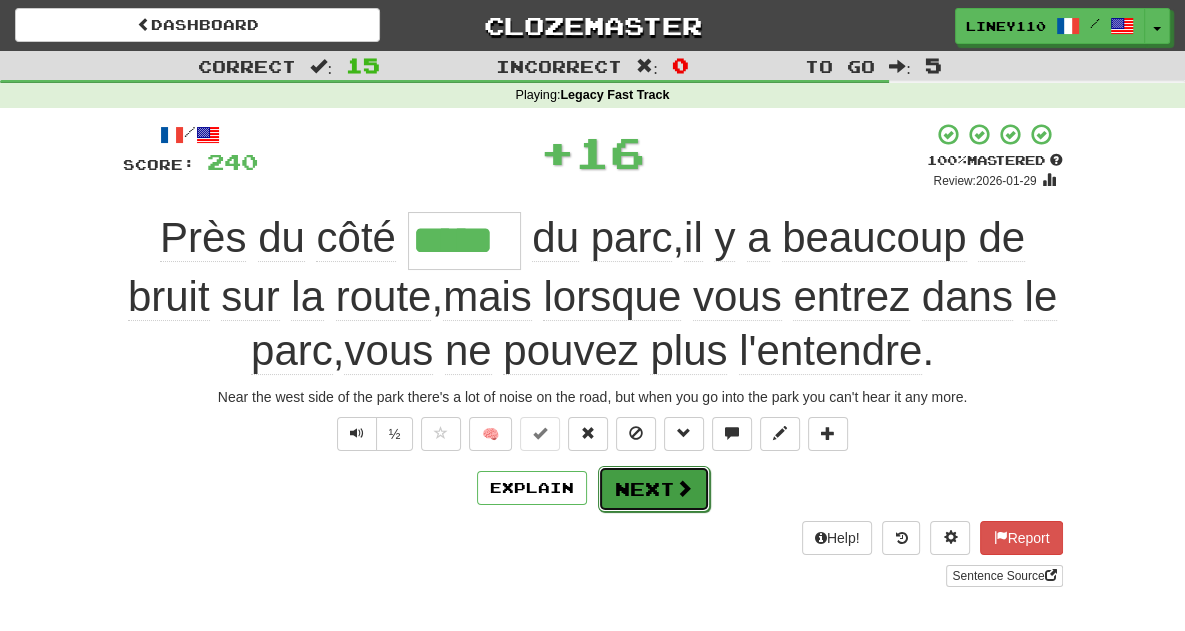 click on "Next" at bounding box center [654, 489] 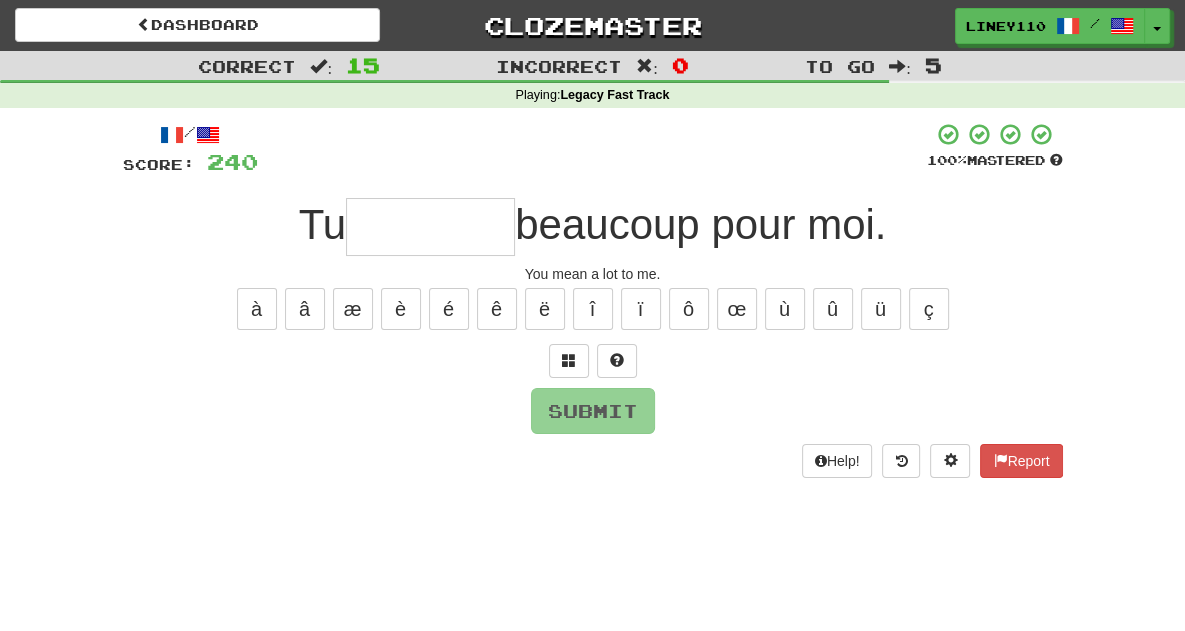 click at bounding box center [430, 227] 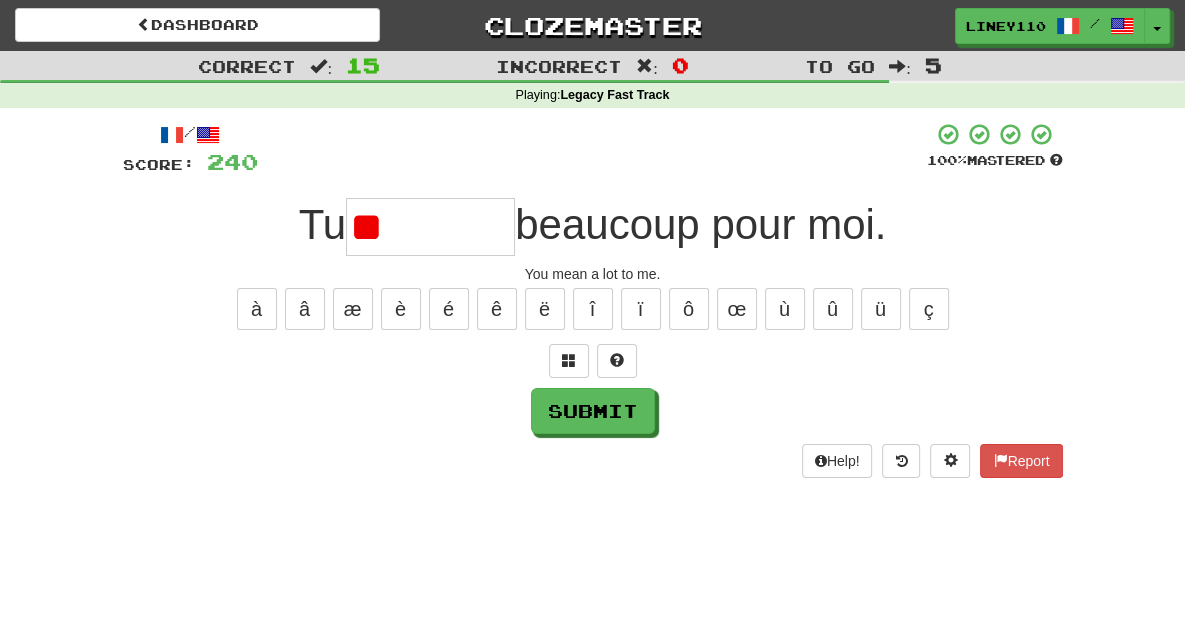 type on "*" 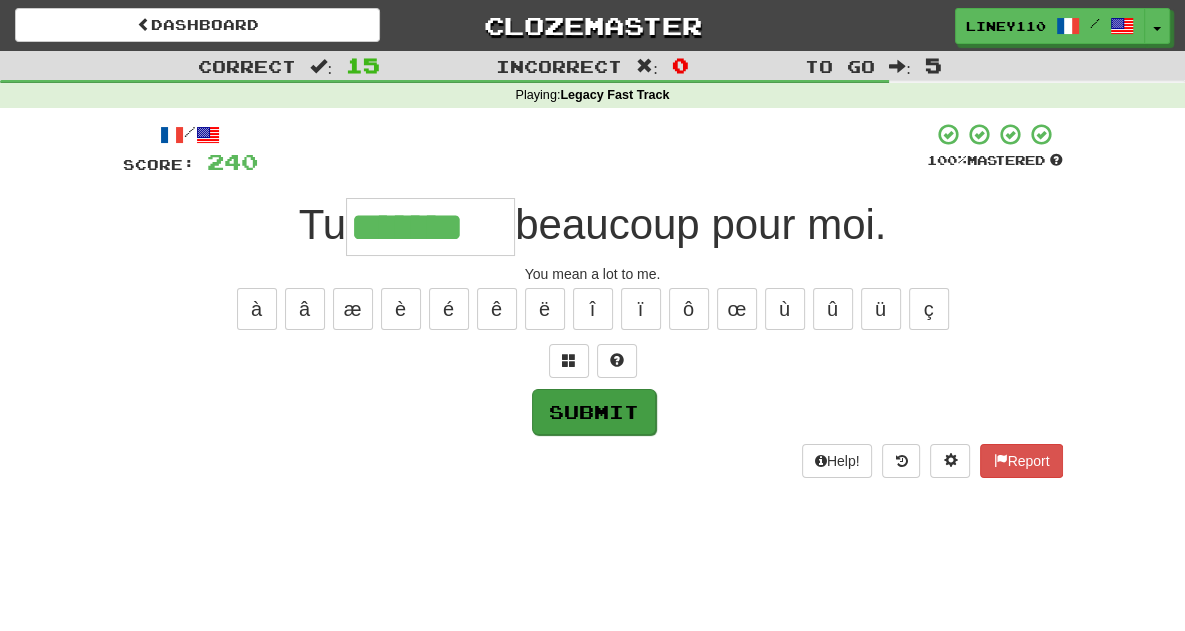 type on "*******" 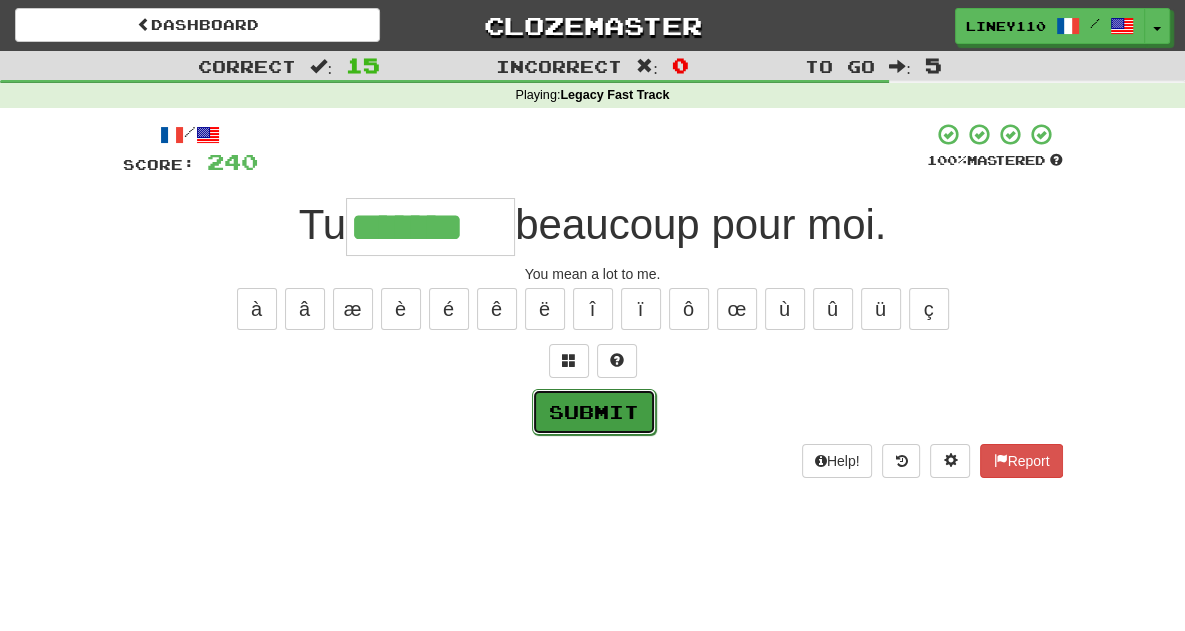 click on "Submit" at bounding box center (594, 412) 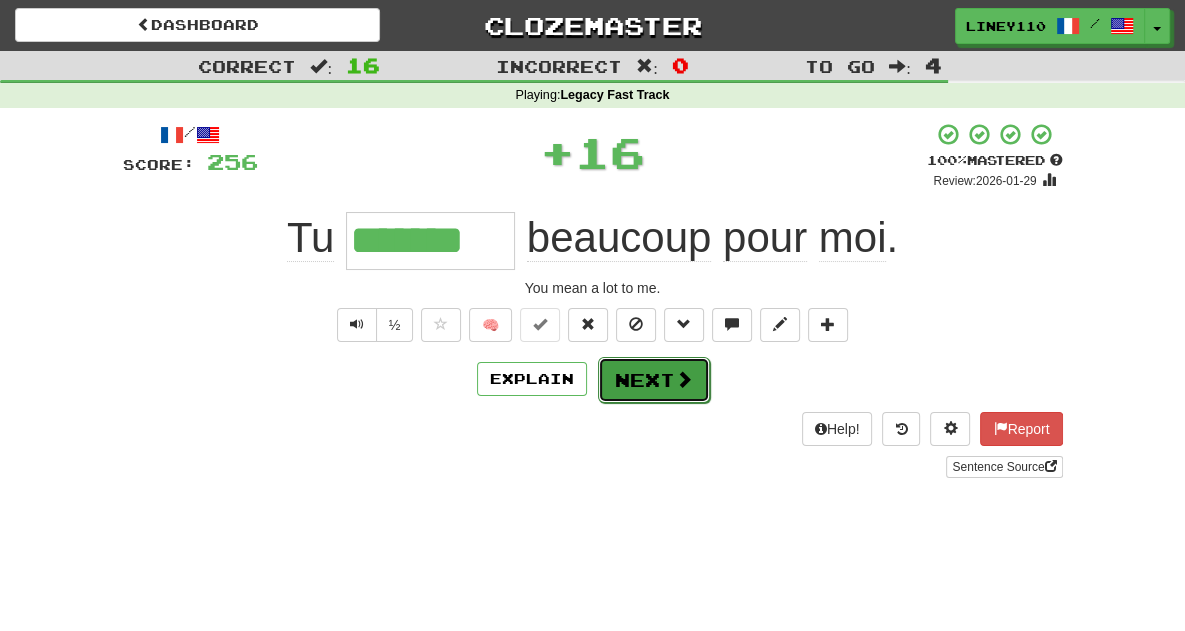 click at bounding box center (684, 379) 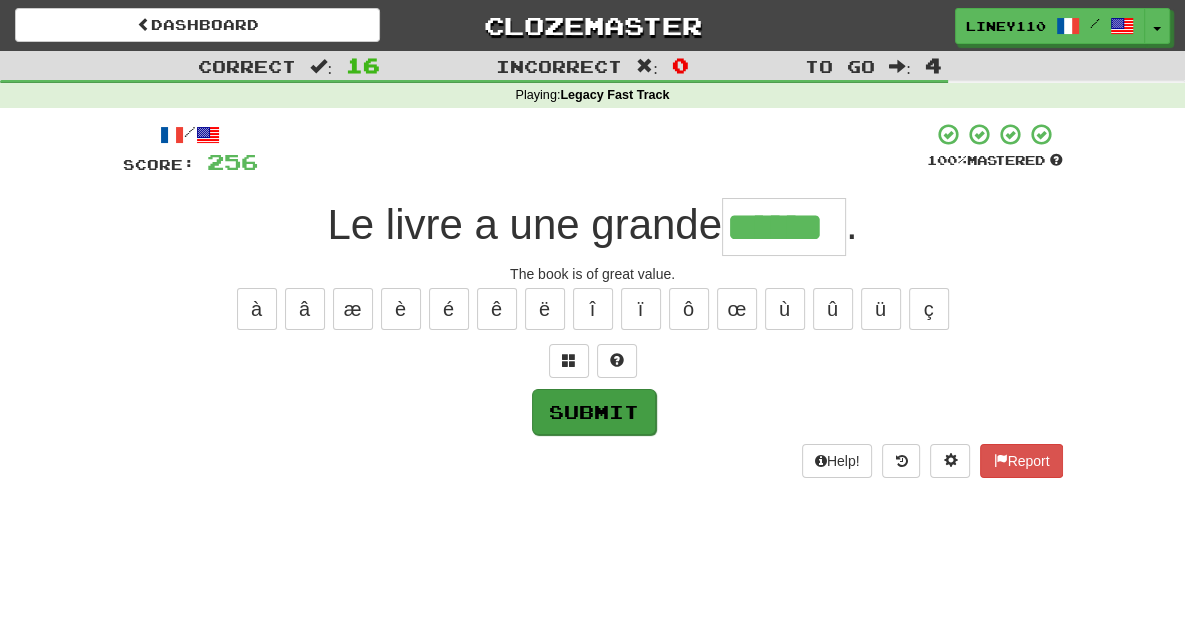 type on "******" 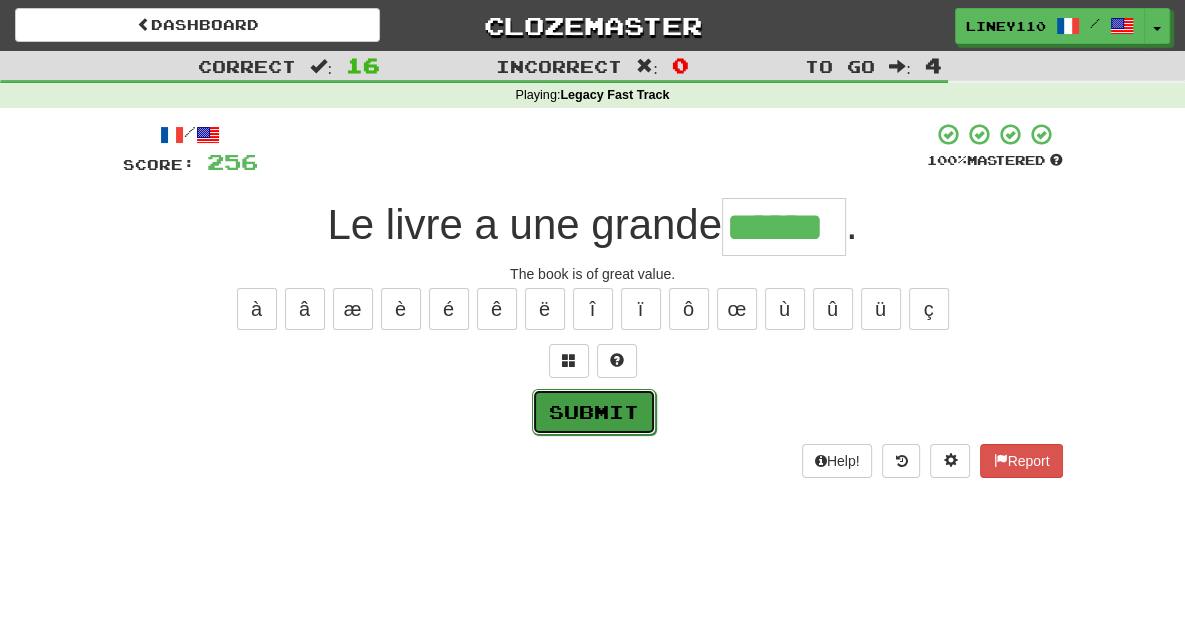 click on "Submit" at bounding box center [594, 412] 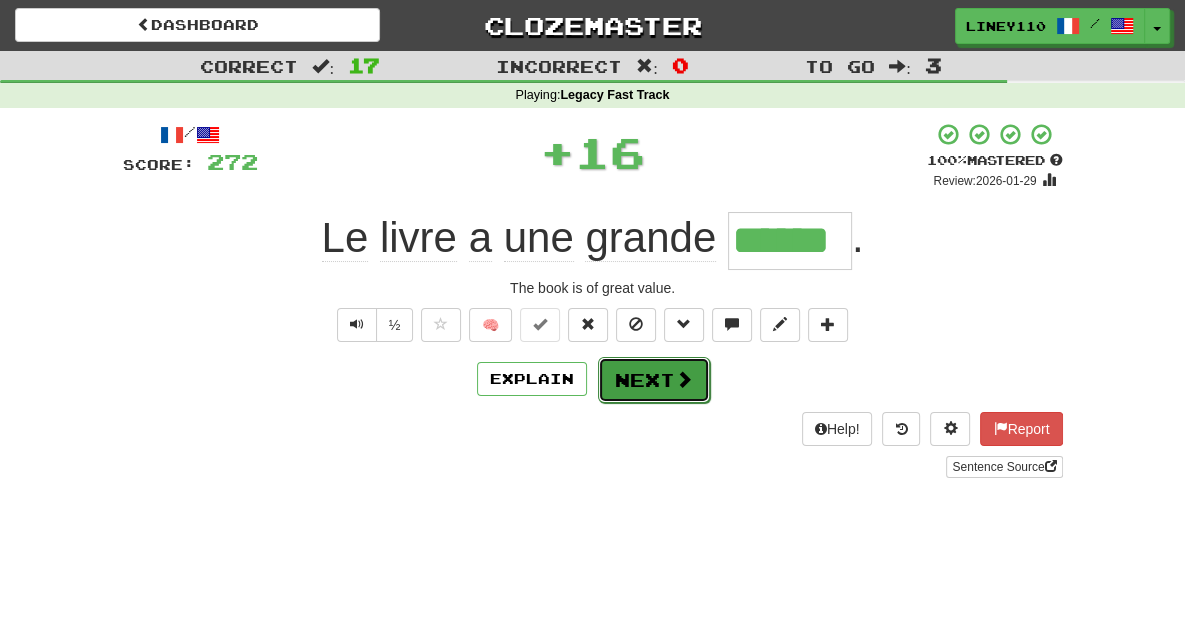 click on "Next" at bounding box center (654, 380) 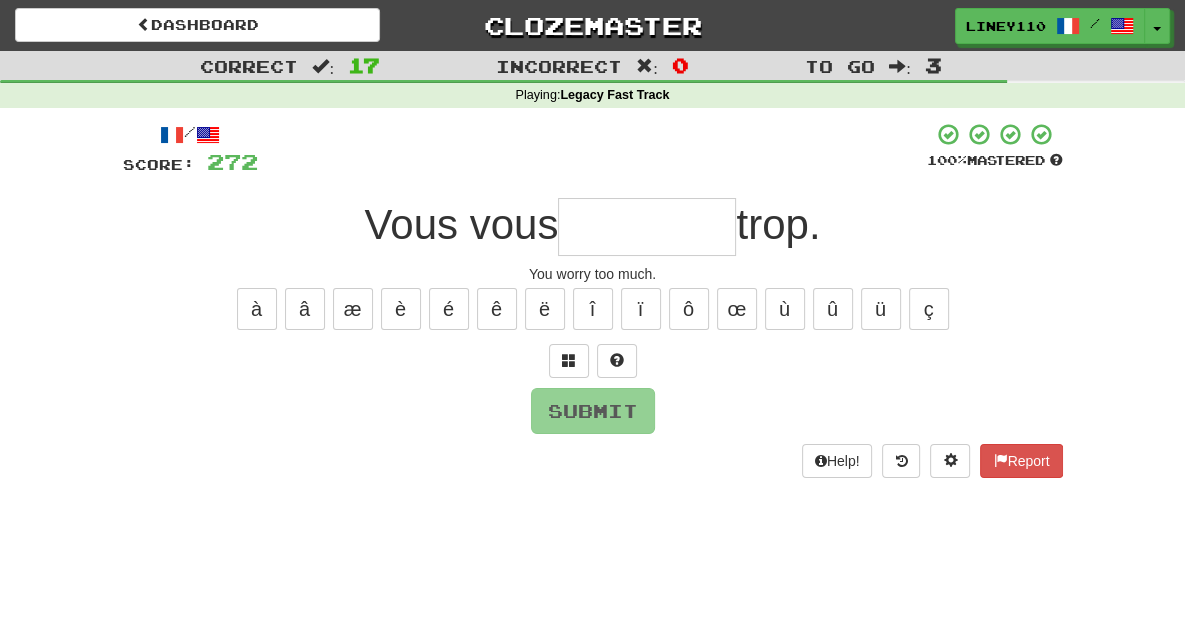click at bounding box center (647, 227) 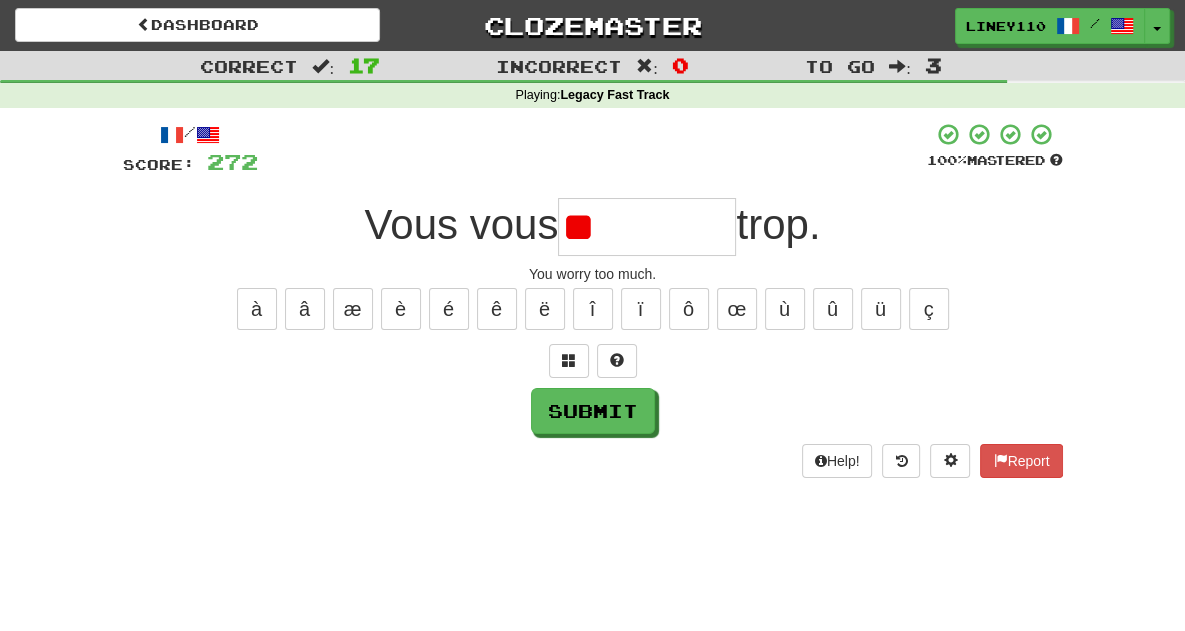 type on "*" 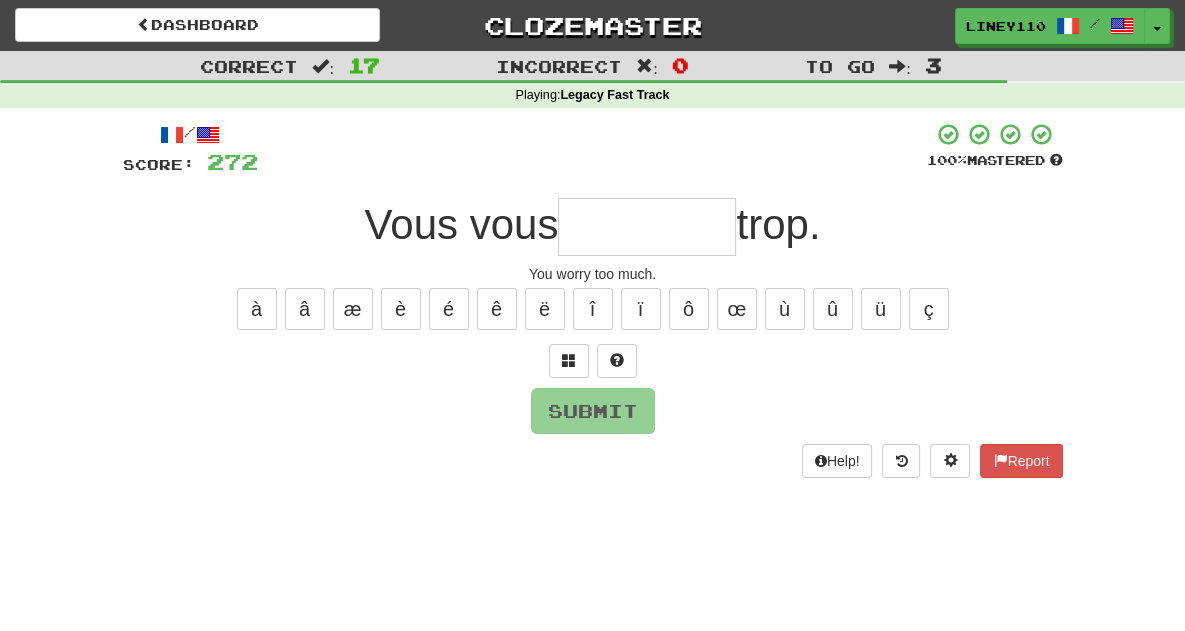 click at bounding box center [647, 227] 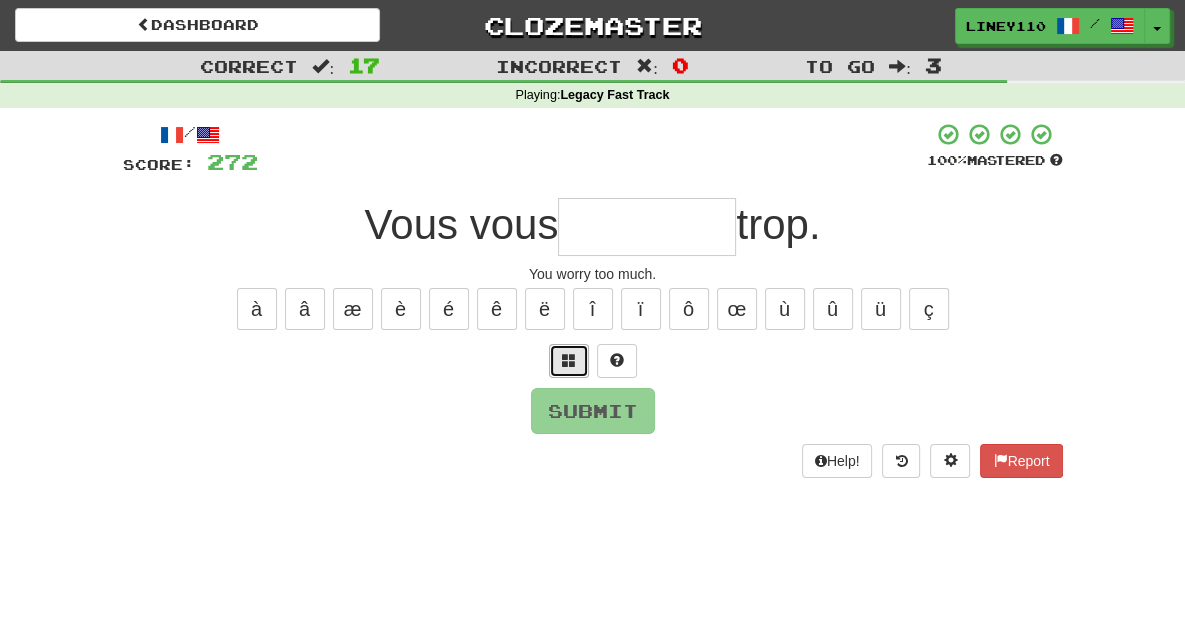 click at bounding box center (569, 360) 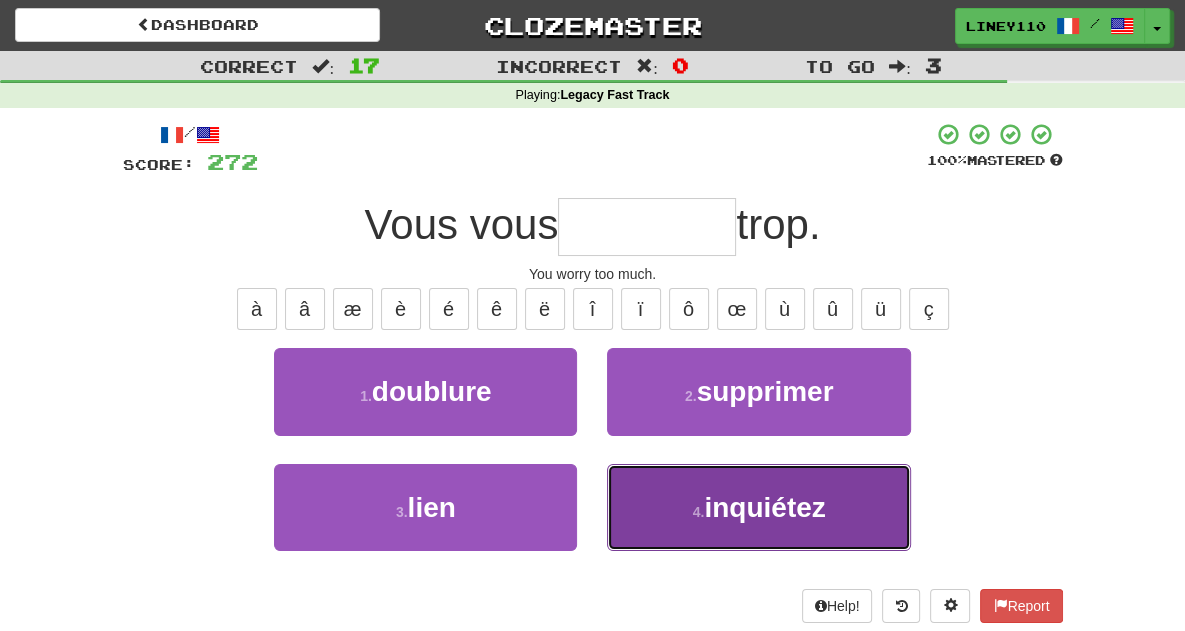 click on "4 .  inquiétez" at bounding box center [758, 507] 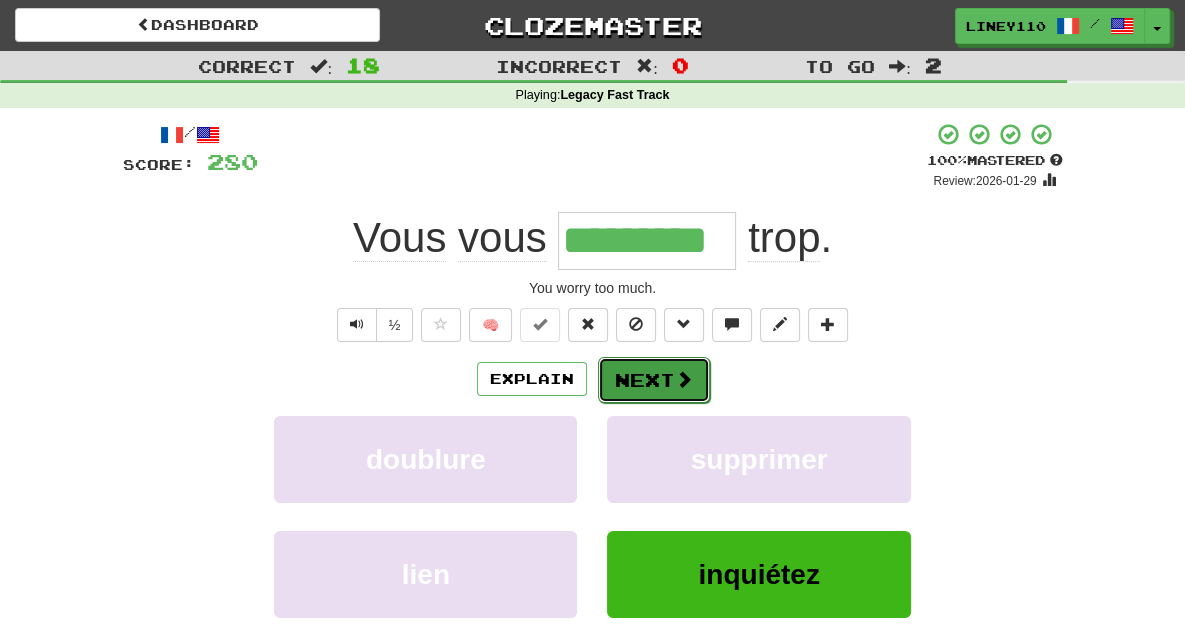 click on "Next" at bounding box center [654, 380] 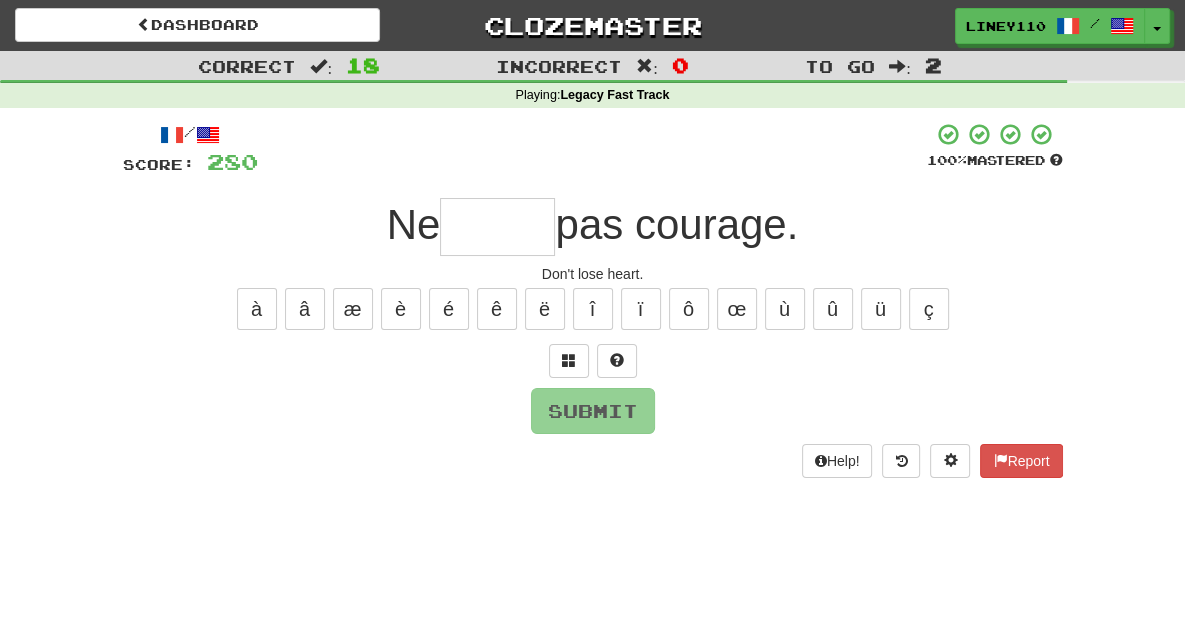 click at bounding box center [497, 227] 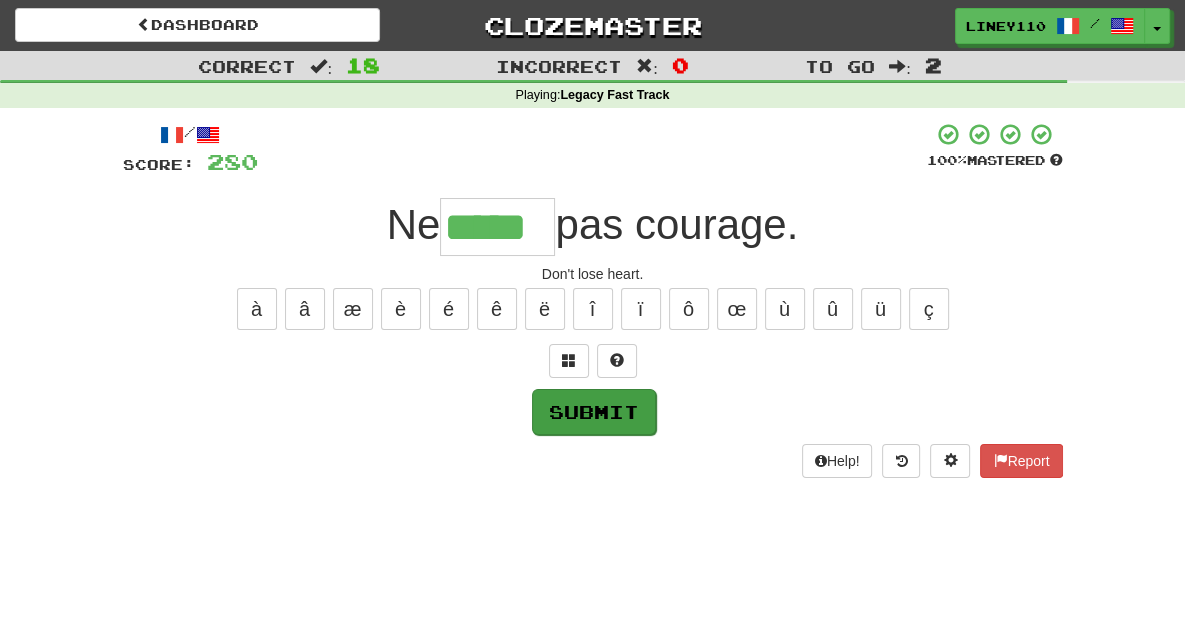 type on "*****" 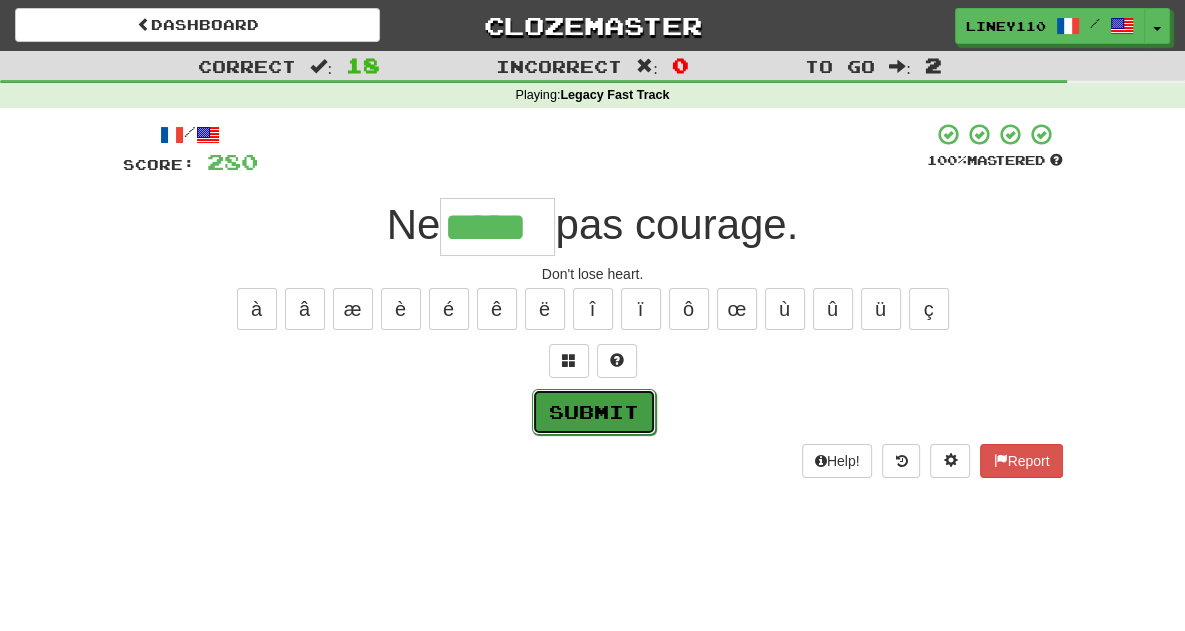 click on "Submit" at bounding box center [594, 412] 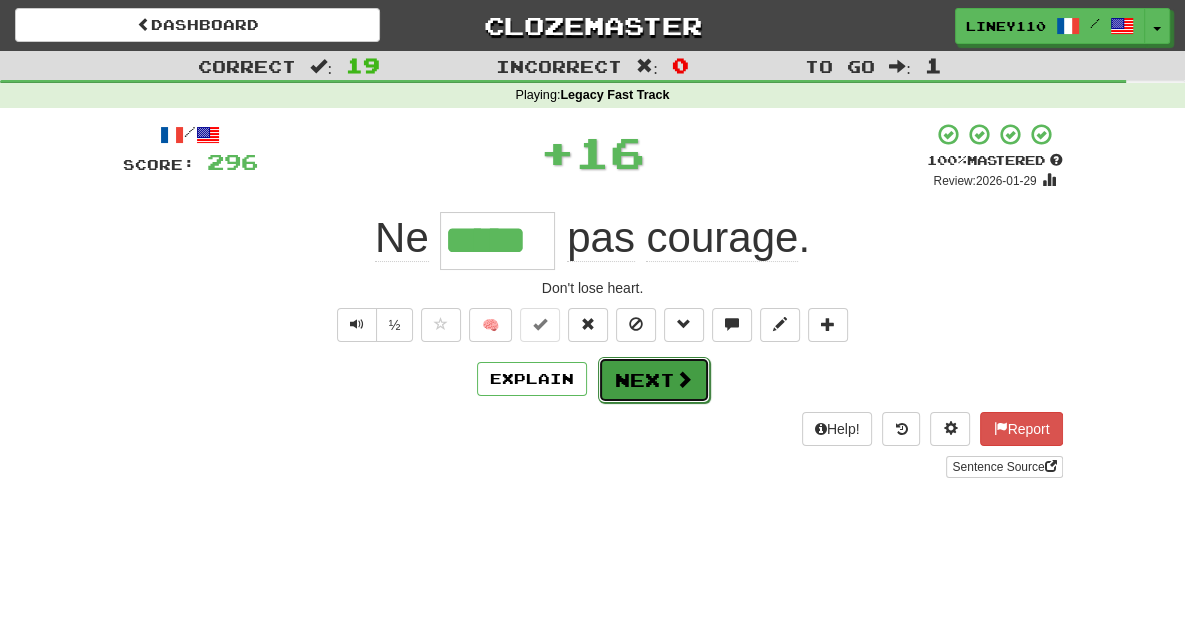 click on "Next" at bounding box center (654, 380) 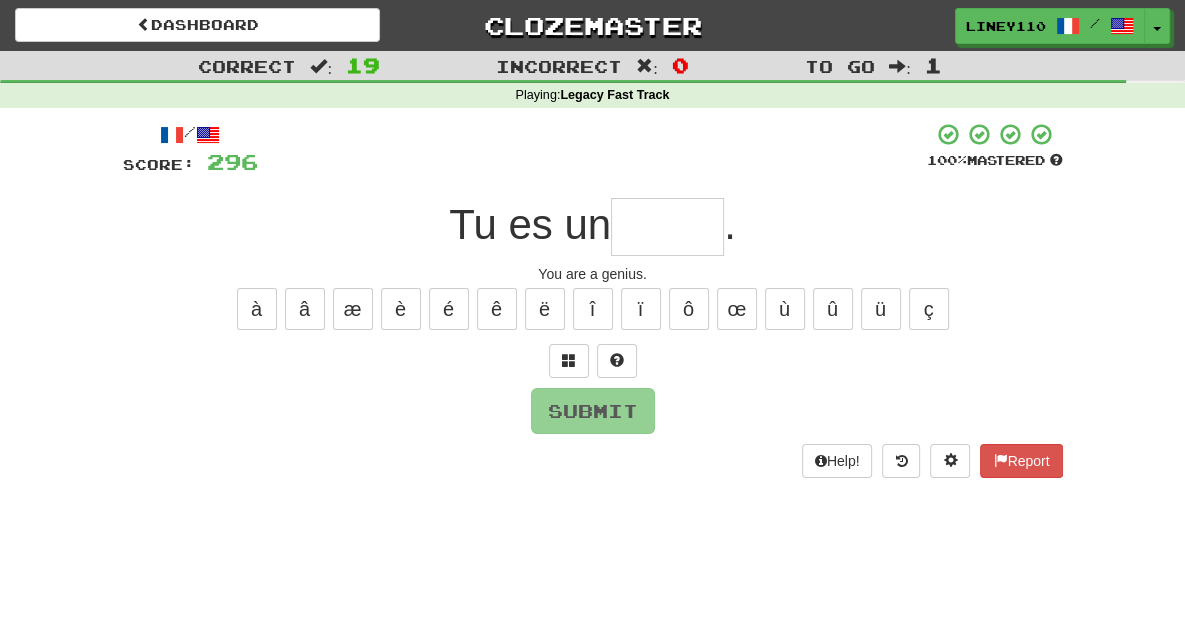 click at bounding box center (667, 227) 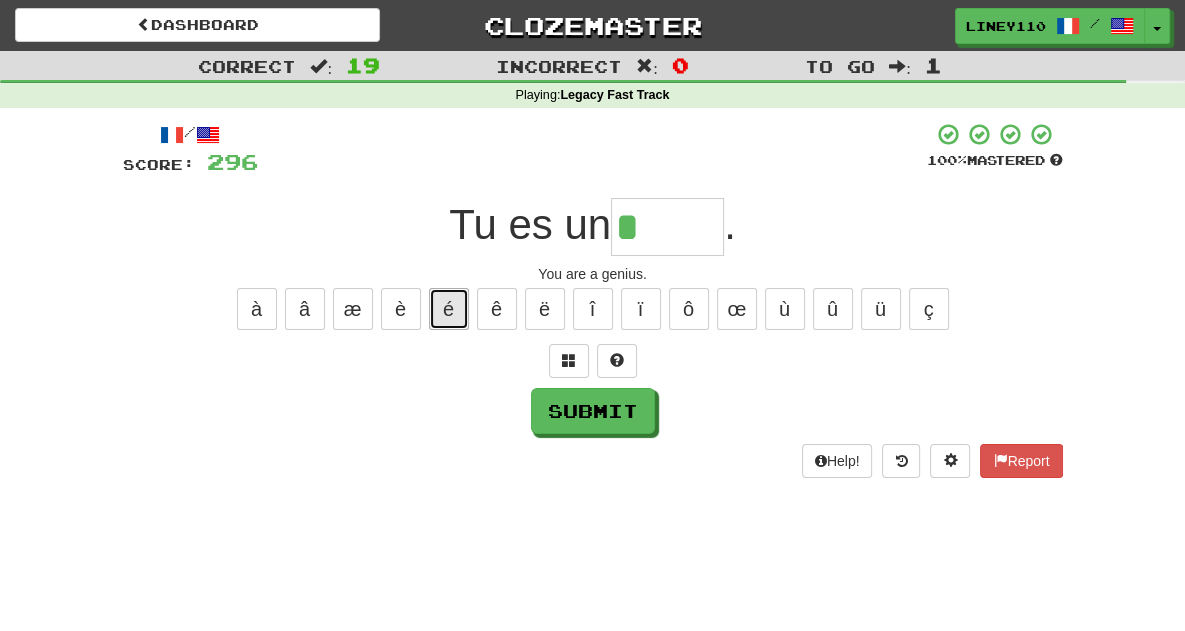click on "é" at bounding box center [449, 309] 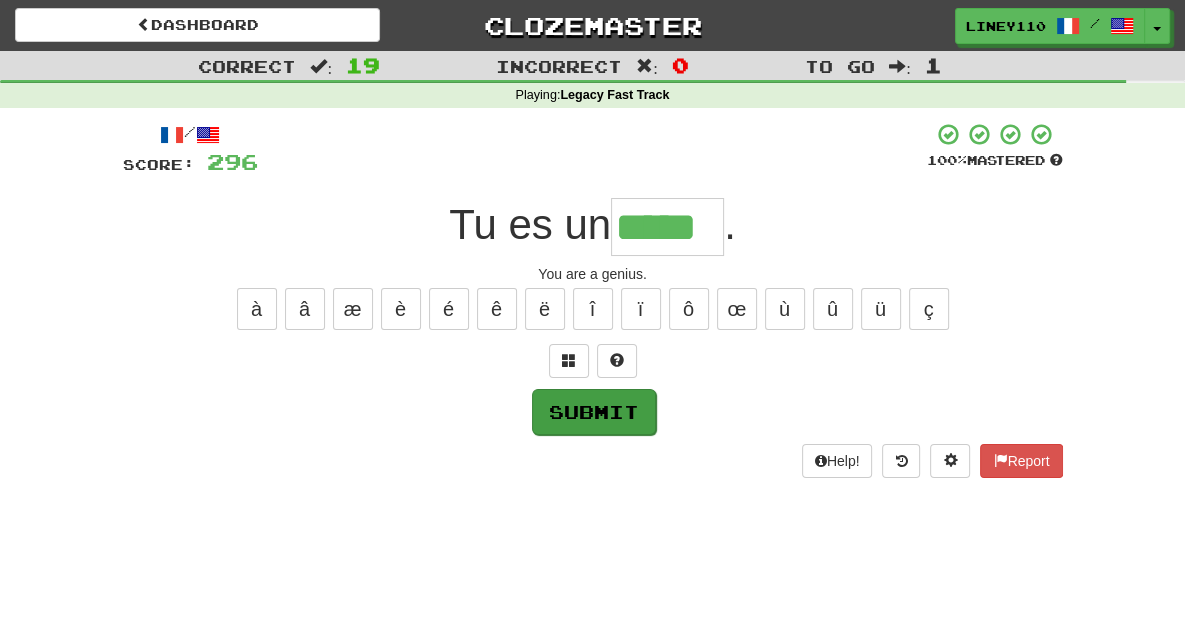 type on "*****" 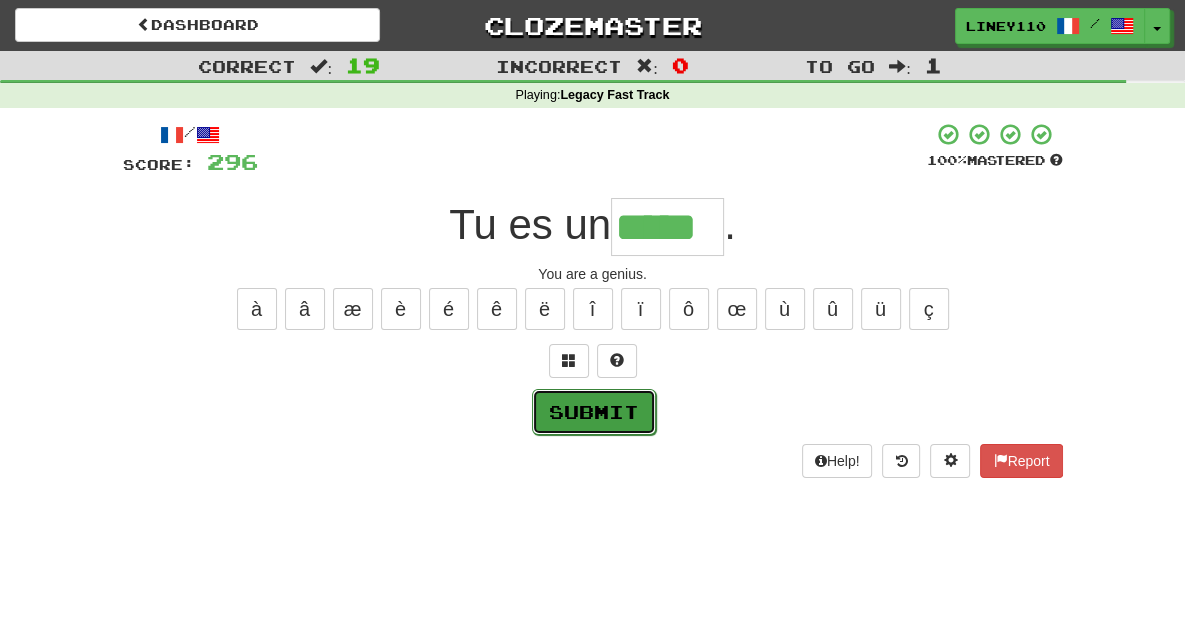 click on "Submit" at bounding box center [594, 412] 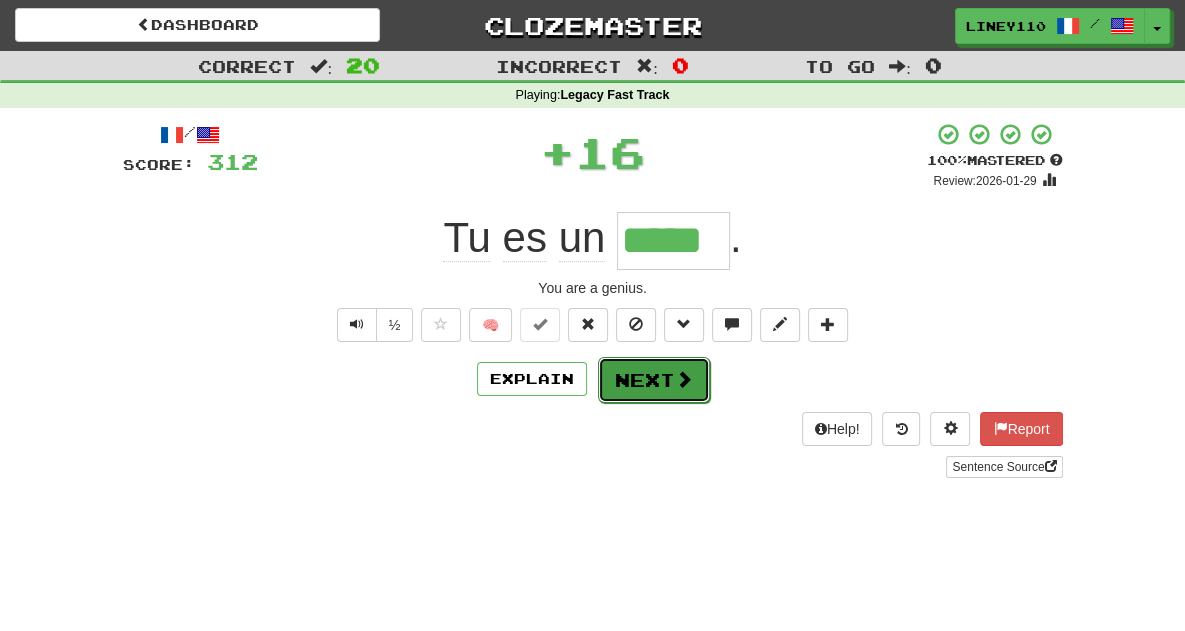 click at bounding box center [684, 379] 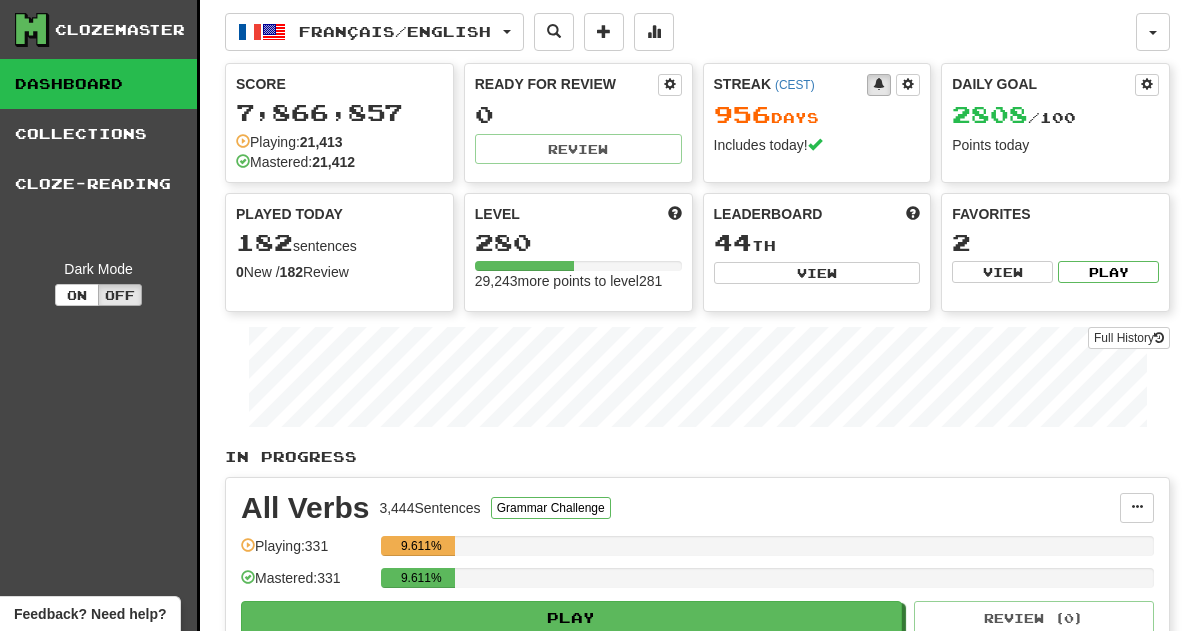 scroll, scrollTop: 0, scrollLeft: 0, axis: both 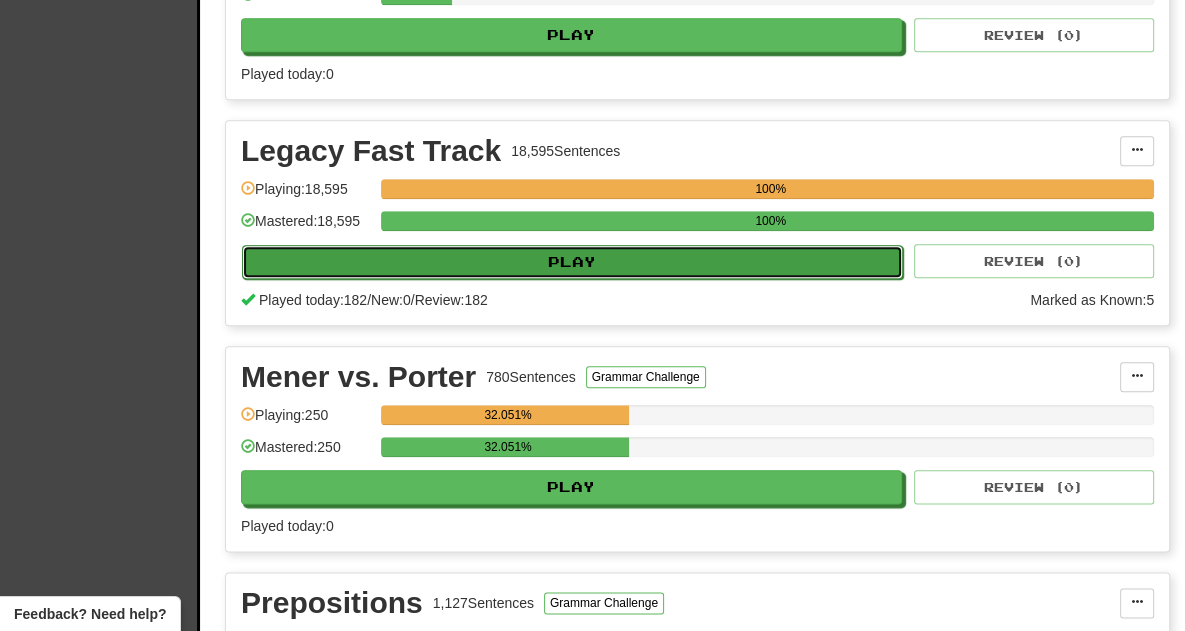 click on "Play" at bounding box center (572, 262) 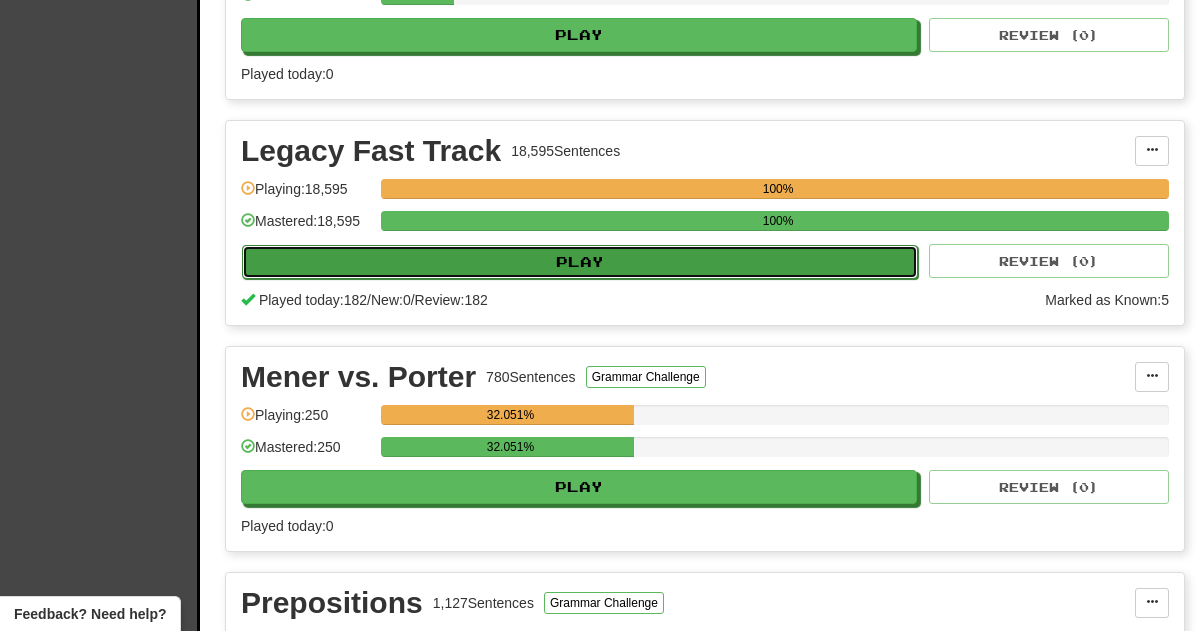 select on "**" 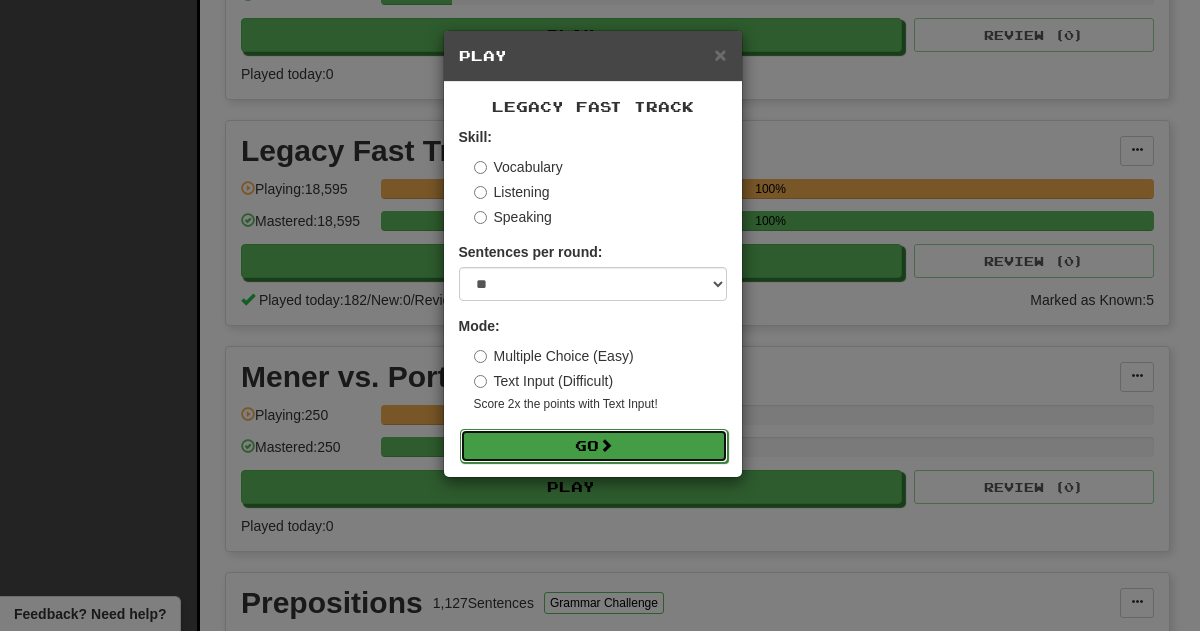 click at bounding box center (606, 445) 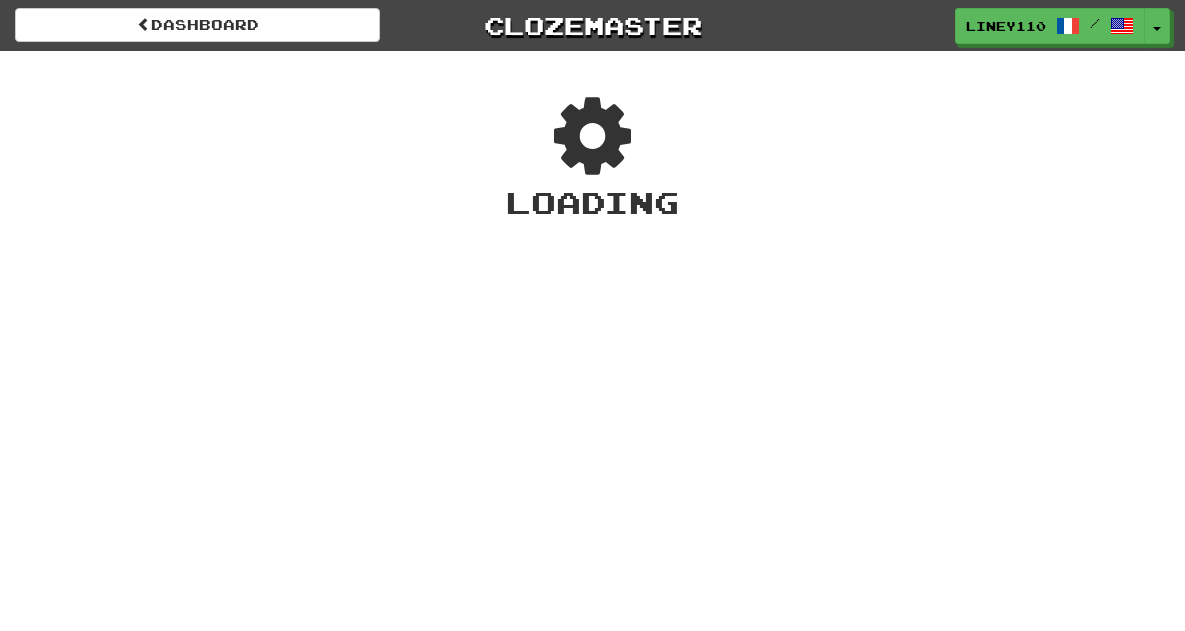 scroll, scrollTop: 0, scrollLeft: 0, axis: both 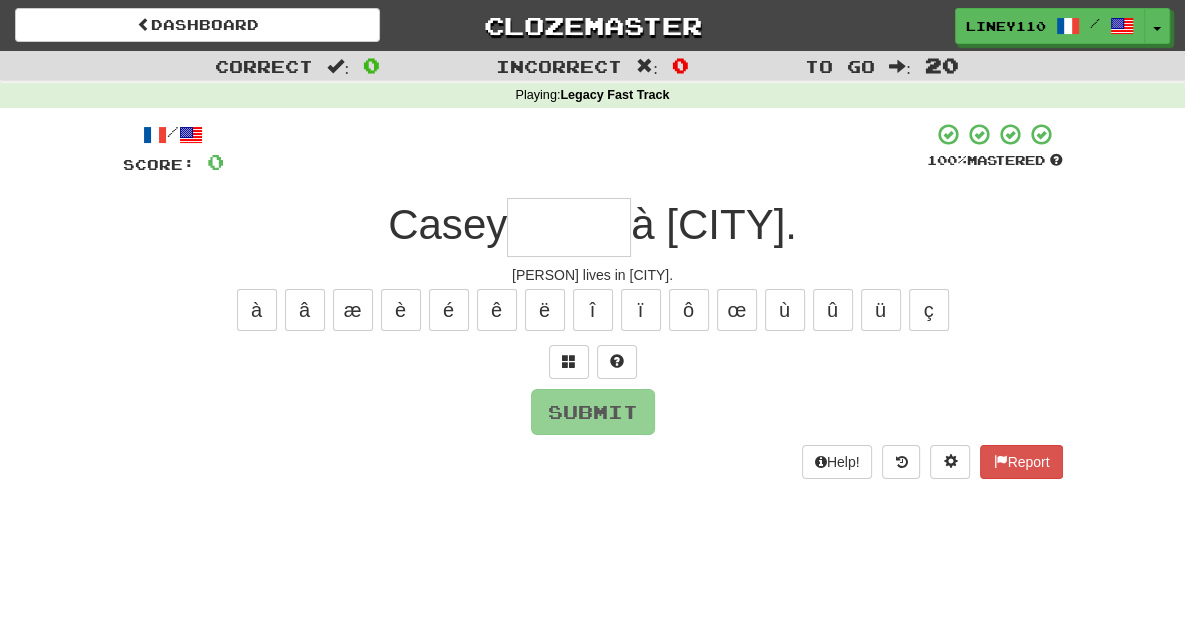 click at bounding box center [569, 227] 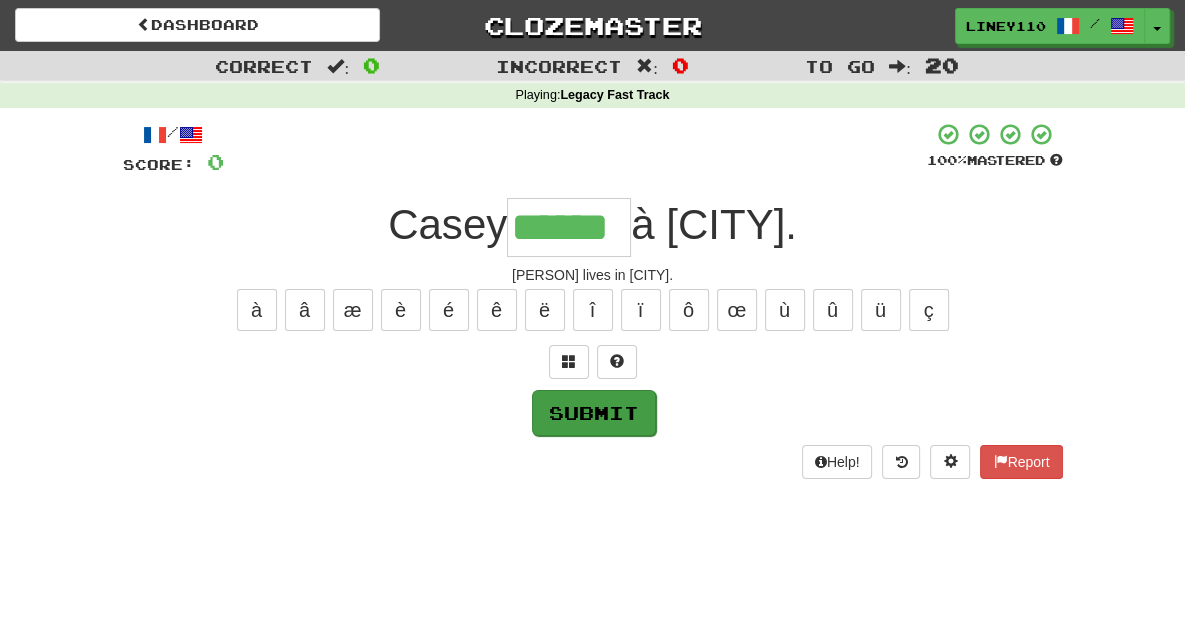 type on "******" 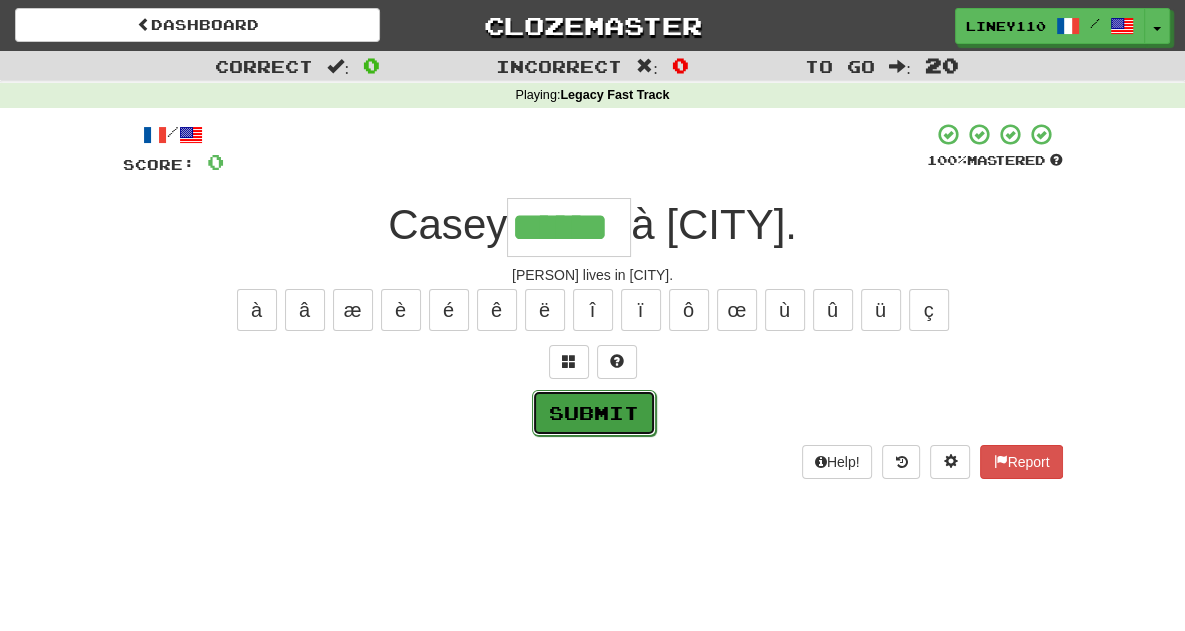 click on "Submit" at bounding box center [594, 413] 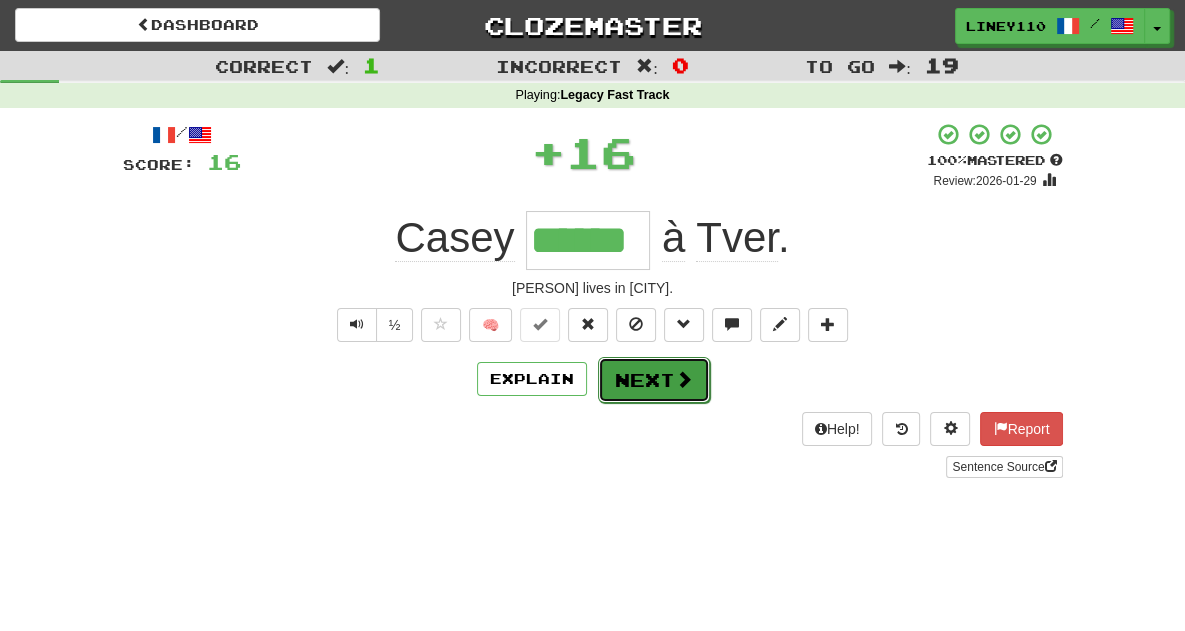 drag, startPoint x: 673, startPoint y: 383, endPoint x: 650, endPoint y: 390, distance: 24.04163 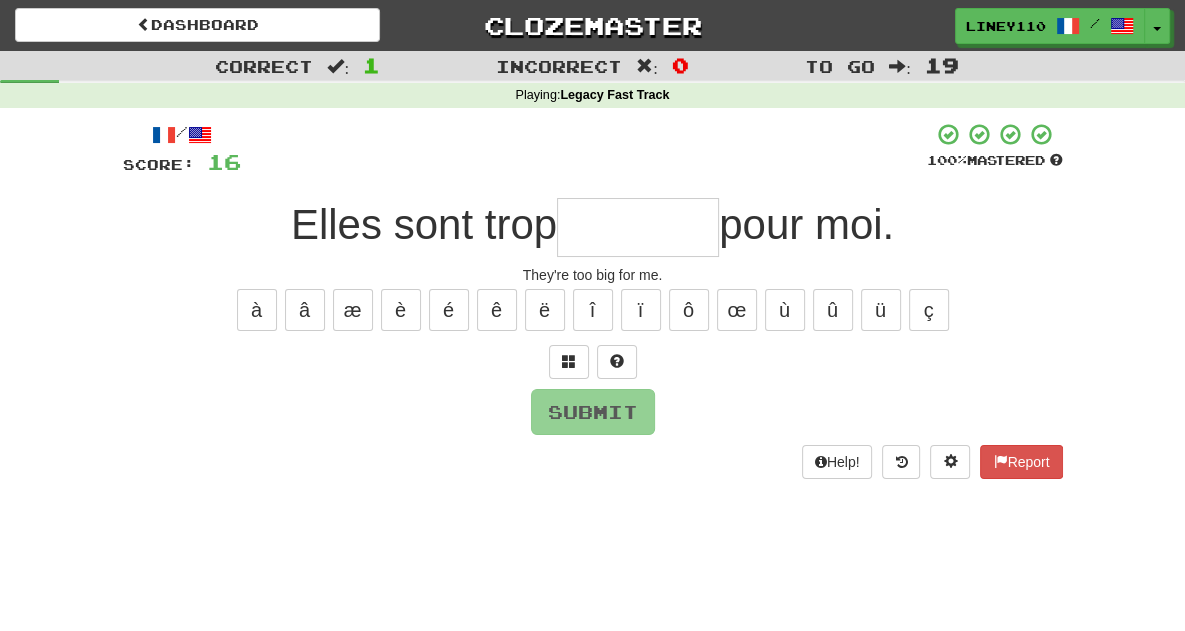 click at bounding box center (638, 227) 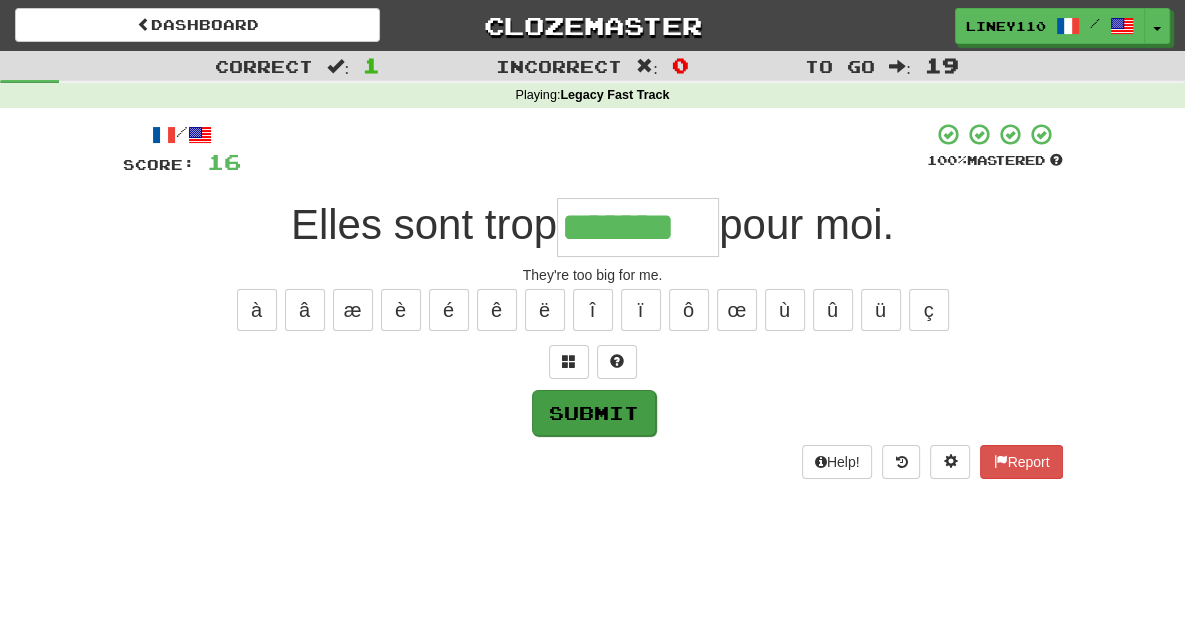 type on "*******" 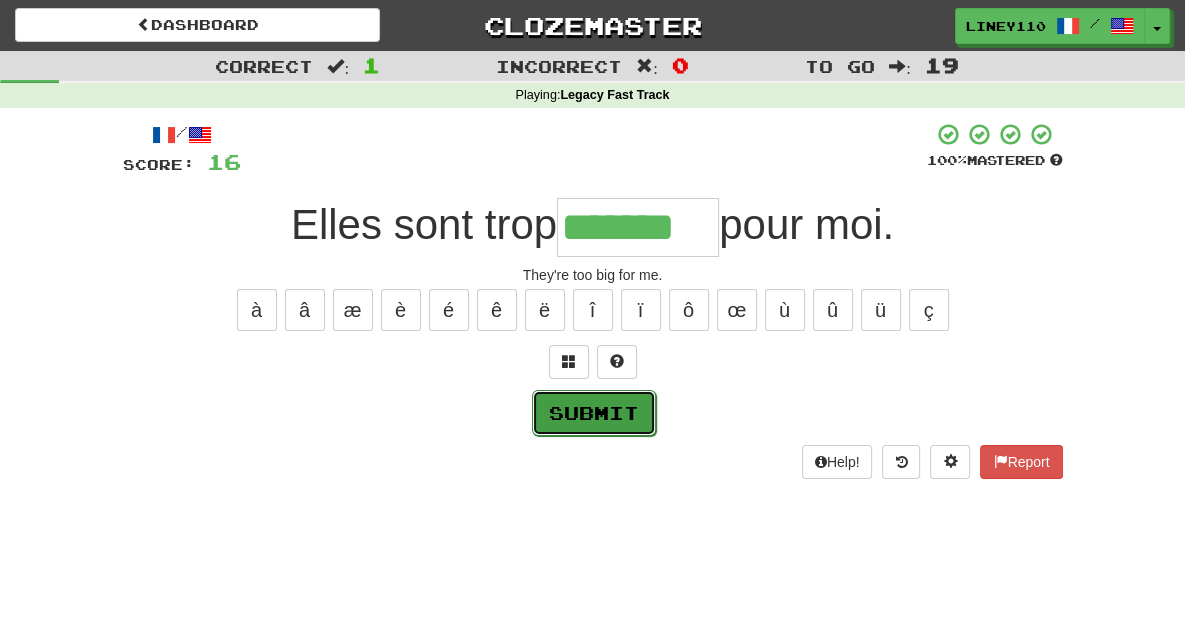 click on "Submit" at bounding box center (594, 413) 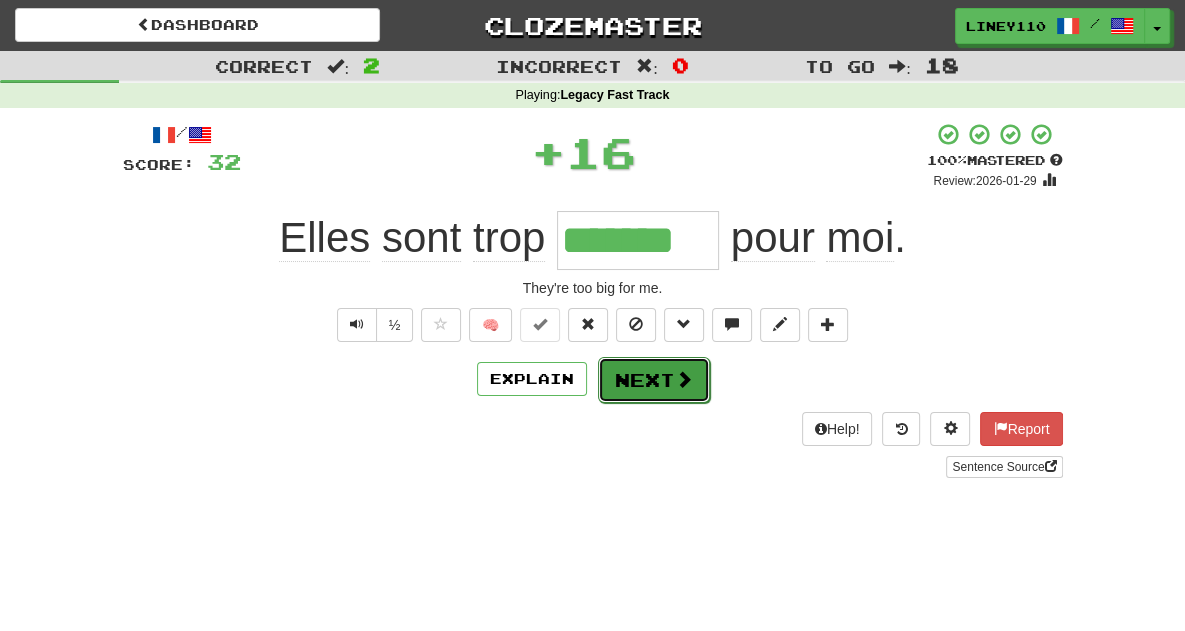 click on "Next" at bounding box center [654, 380] 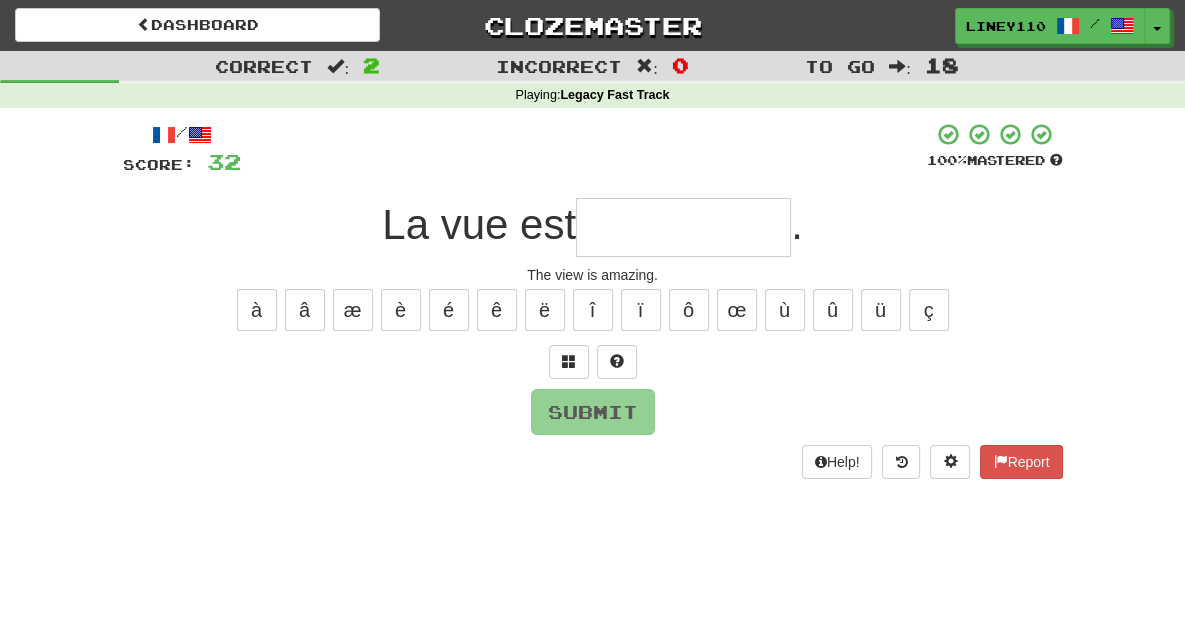 click at bounding box center (683, 227) 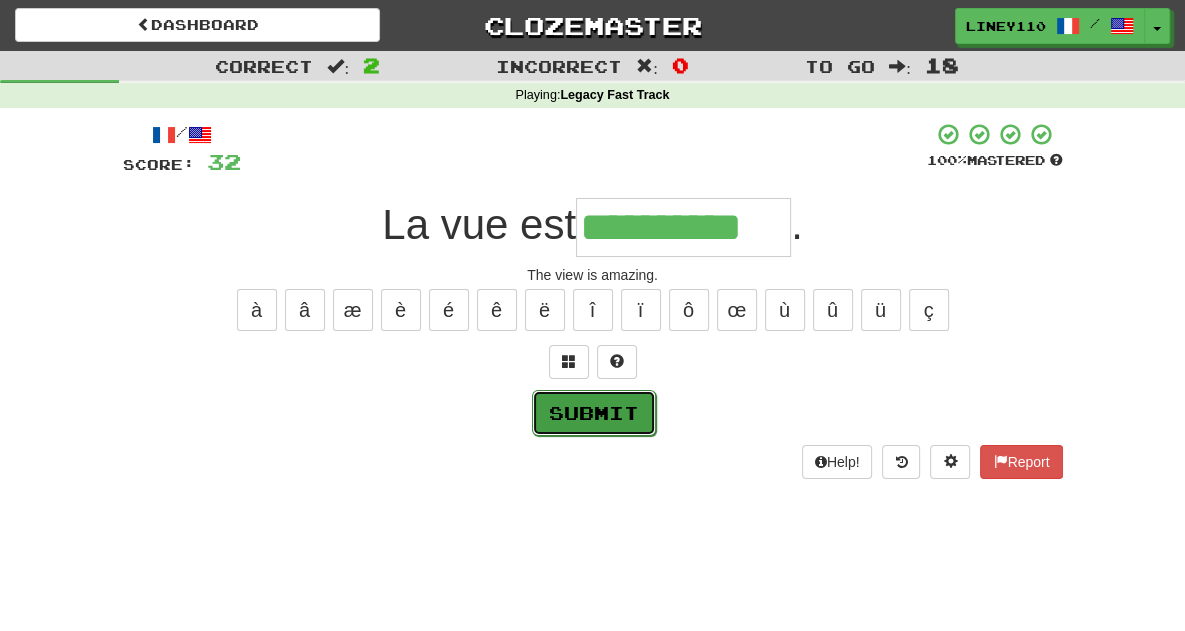 click on "Submit" at bounding box center [594, 413] 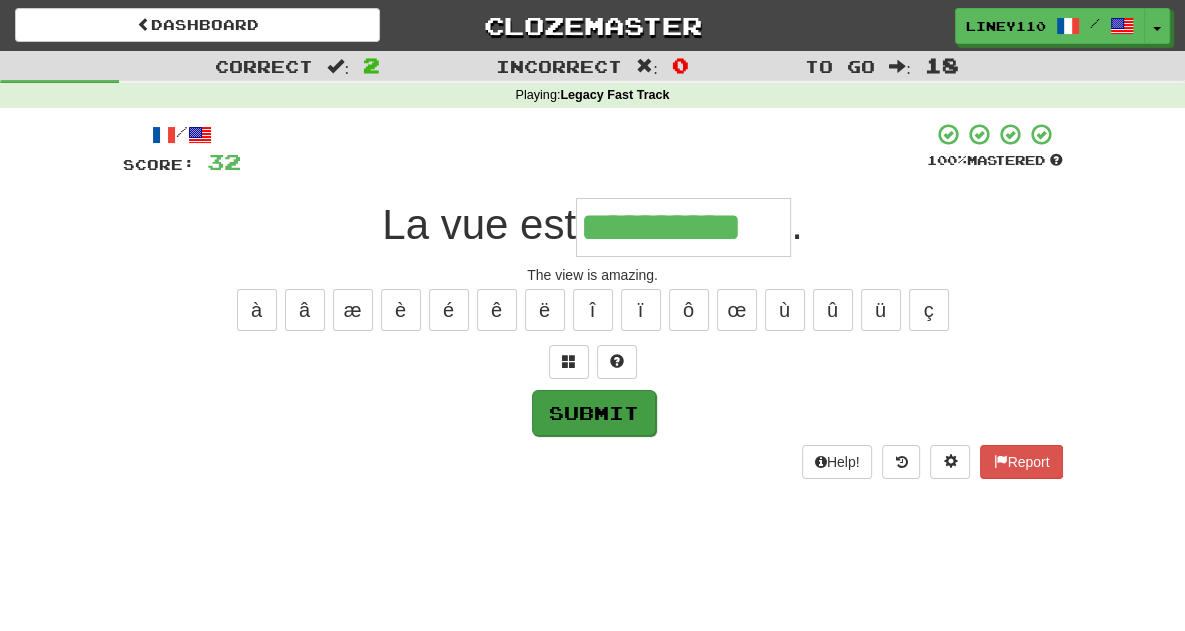 type on "**********" 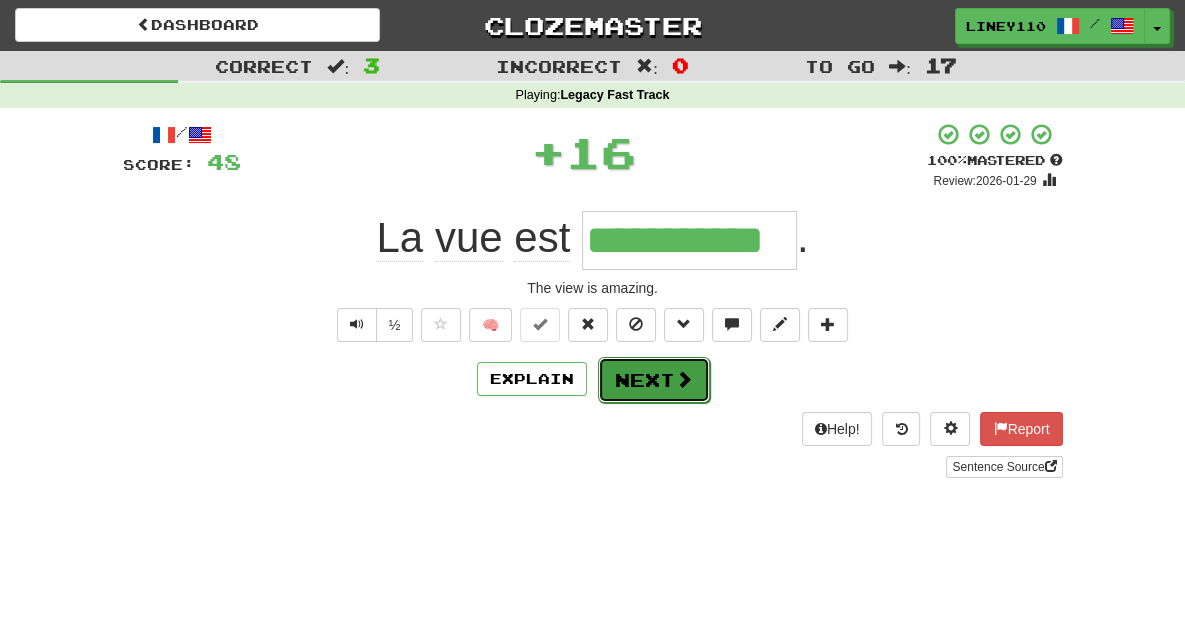 click on "Next" at bounding box center [654, 380] 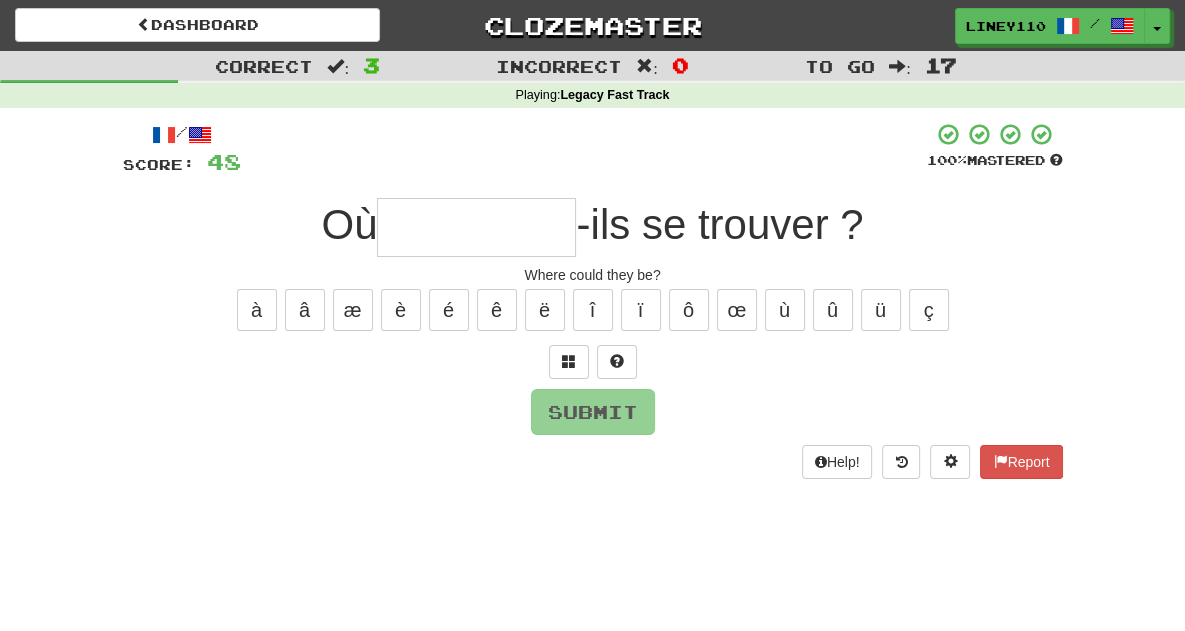 click at bounding box center [476, 227] 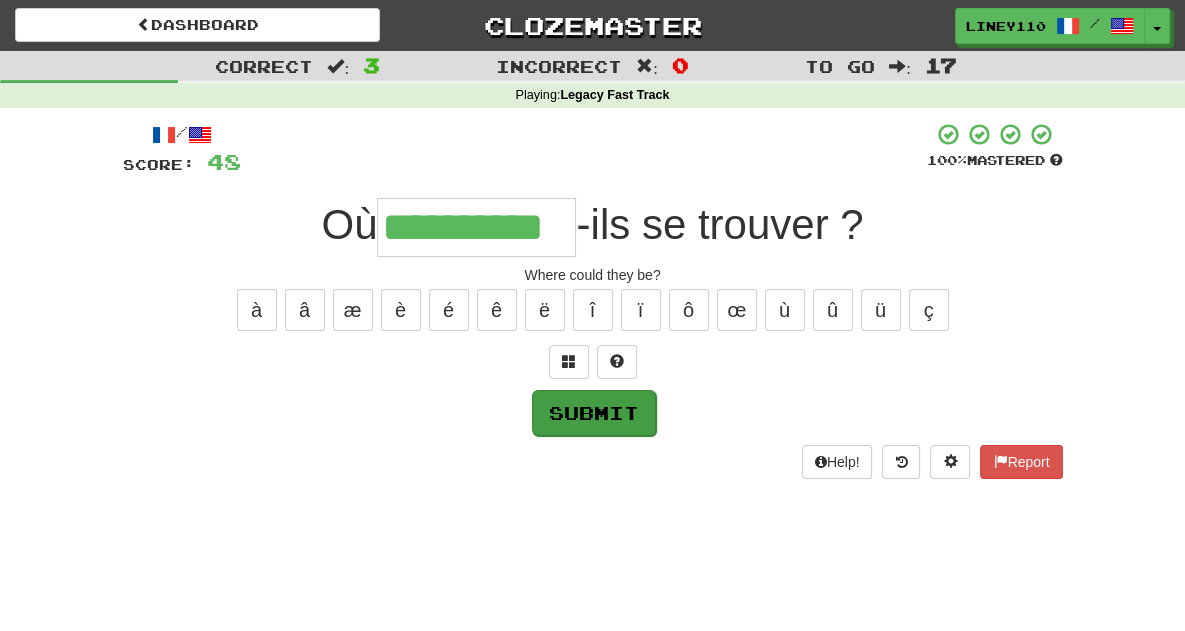 type on "**********" 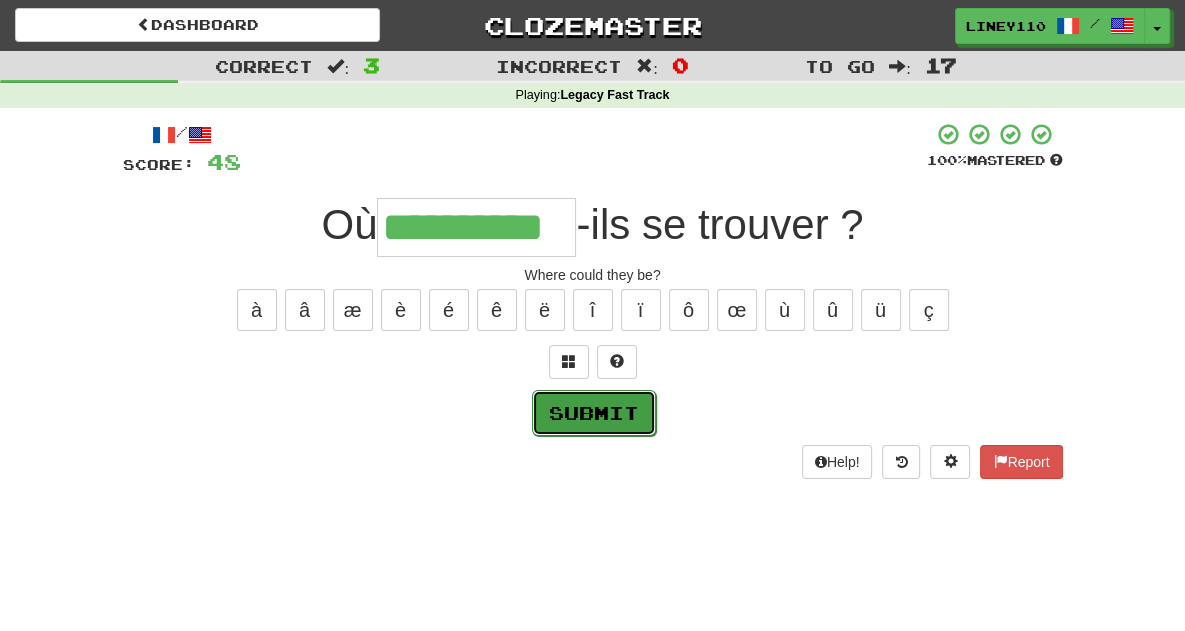 click on "Submit" at bounding box center [594, 413] 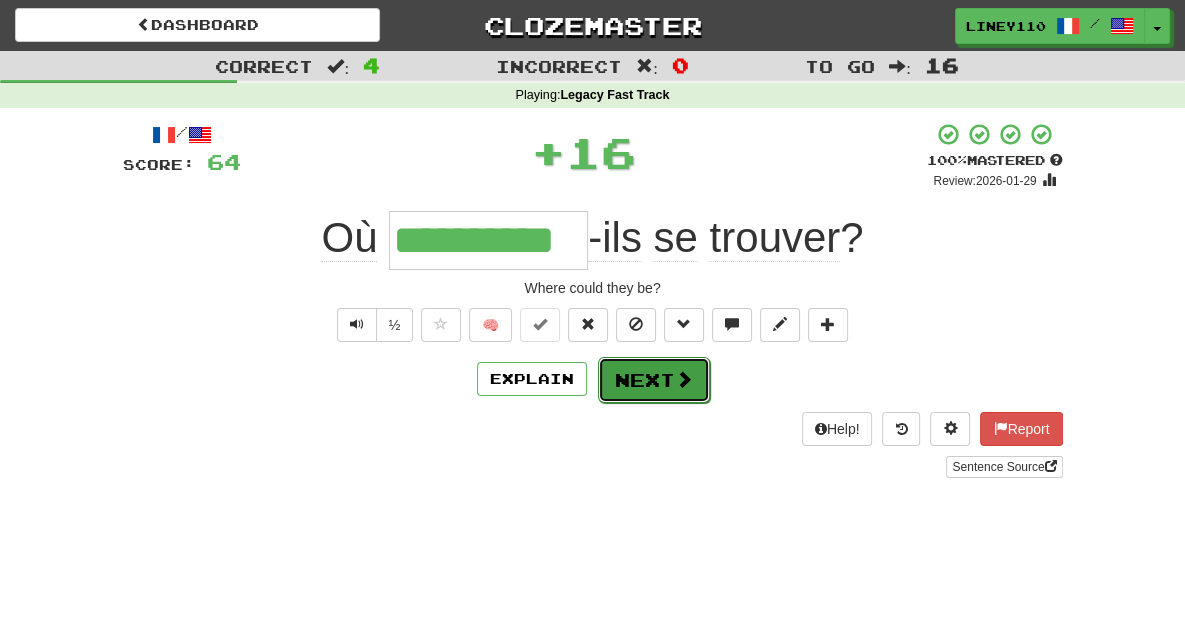 click on "Next" at bounding box center (654, 380) 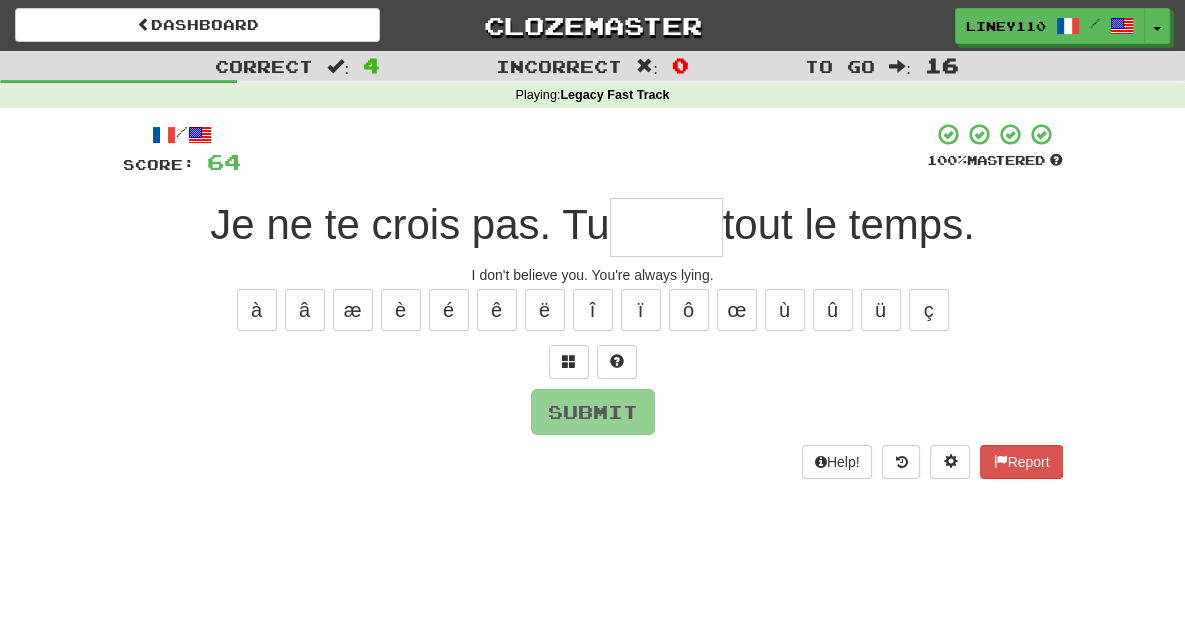 click at bounding box center (666, 227) 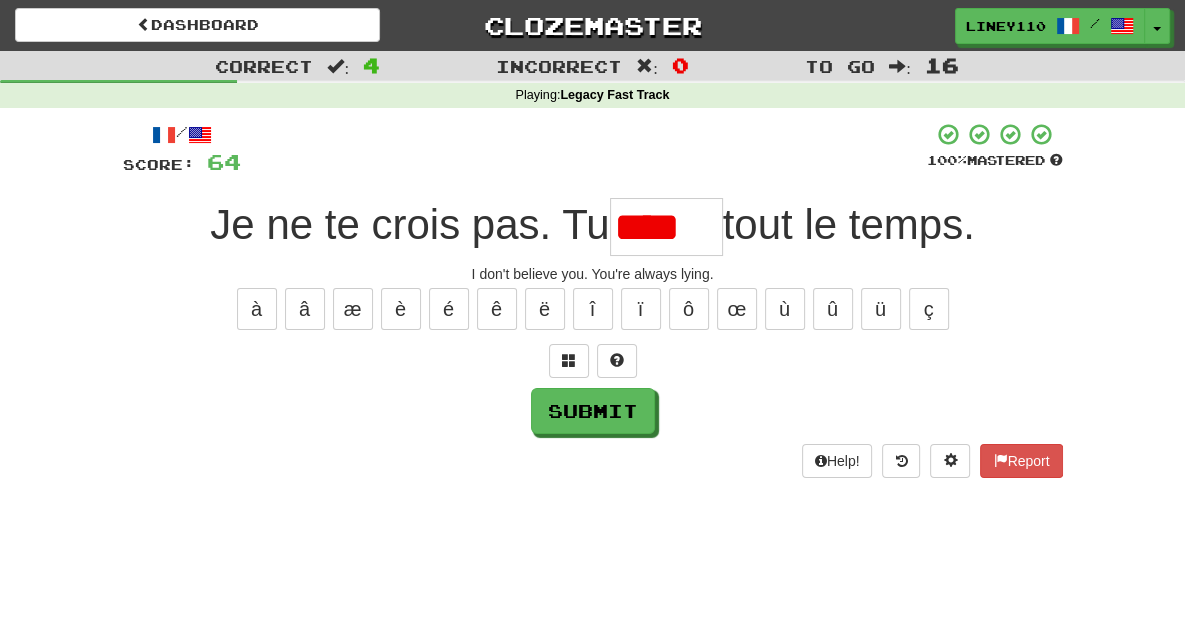 scroll, scrollTop: 0, scrollLeft: 0, axis: both 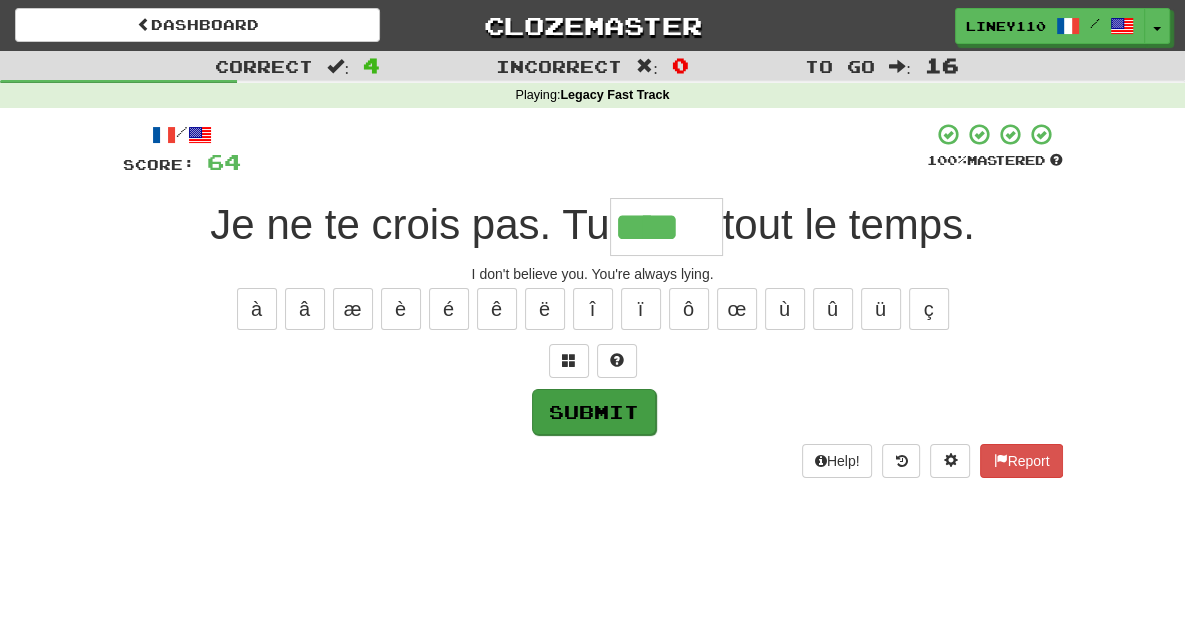type on "****" 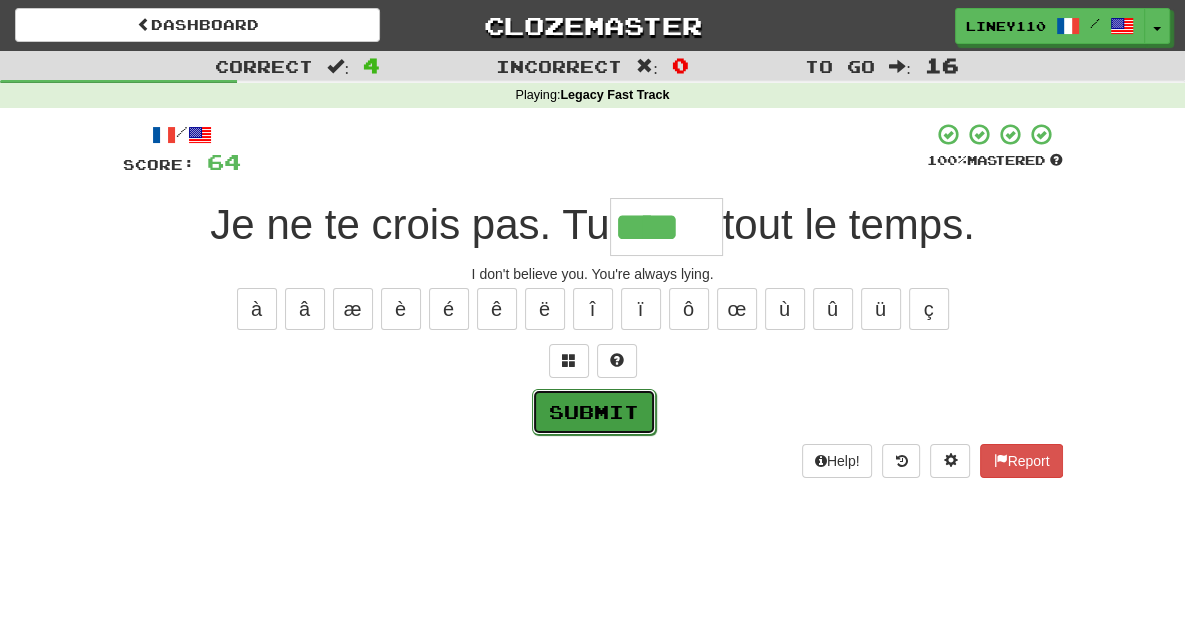 click on "Submit" at bounding box center (594, 412) 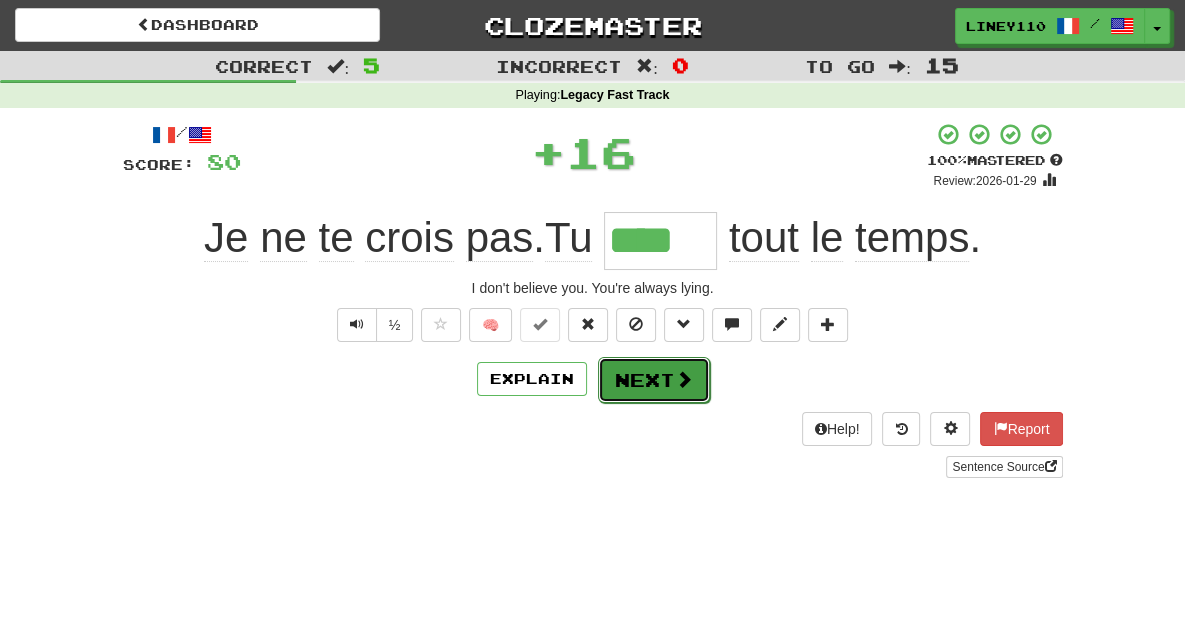 click on "Next" at bounding box center (654, 380) 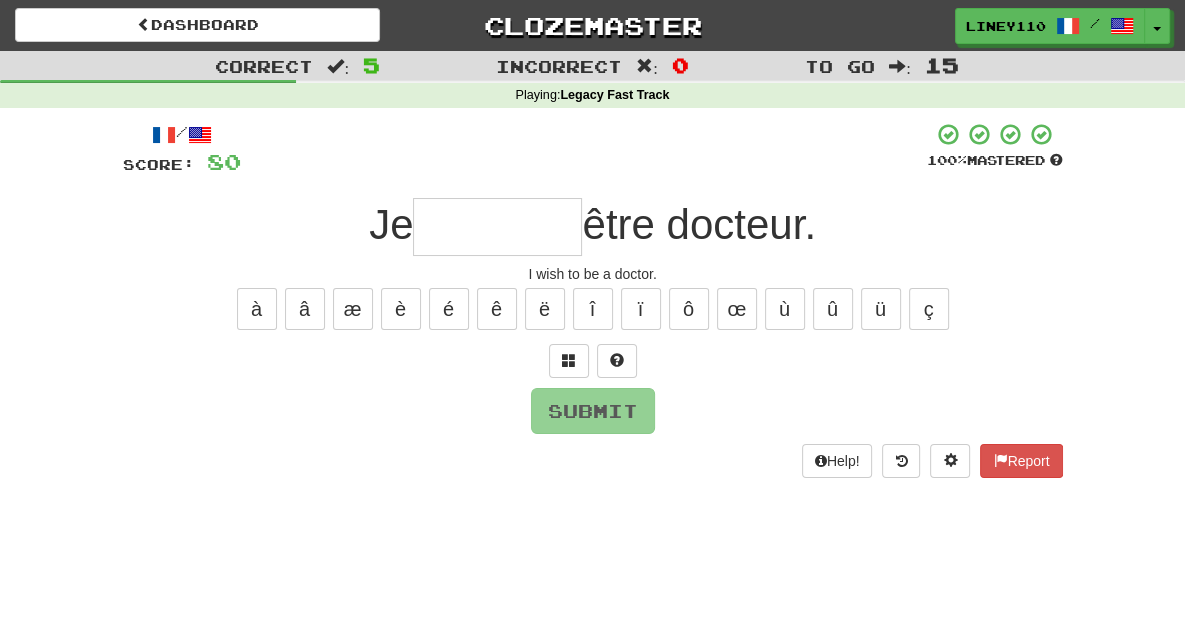 click at bounding box center (497, 227) 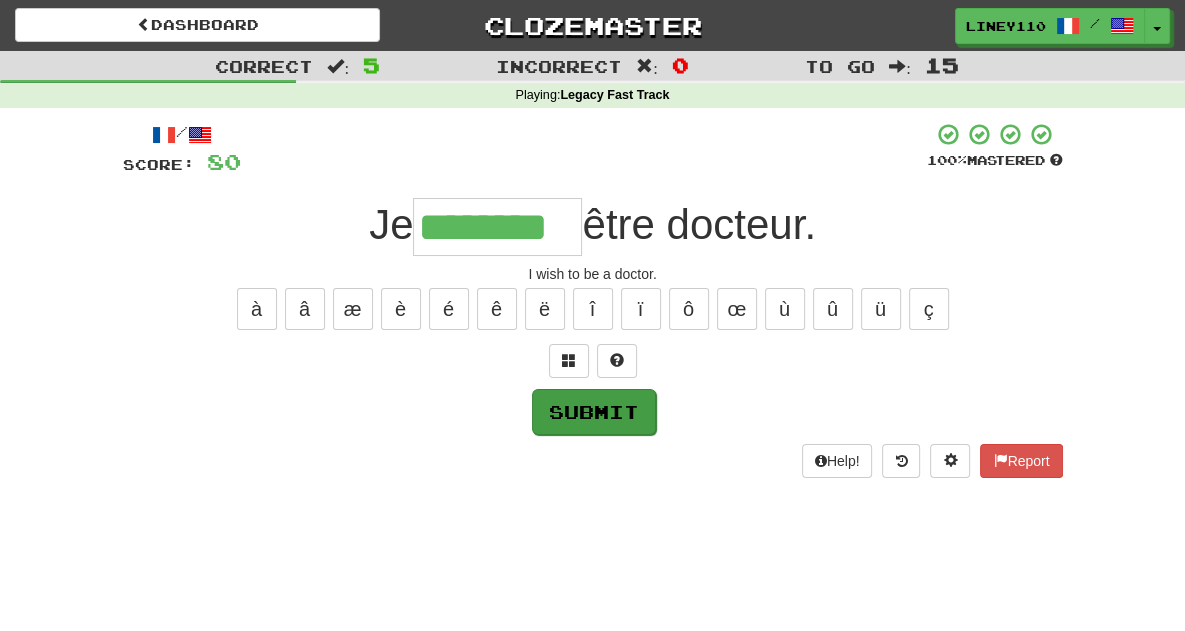 type on "********" 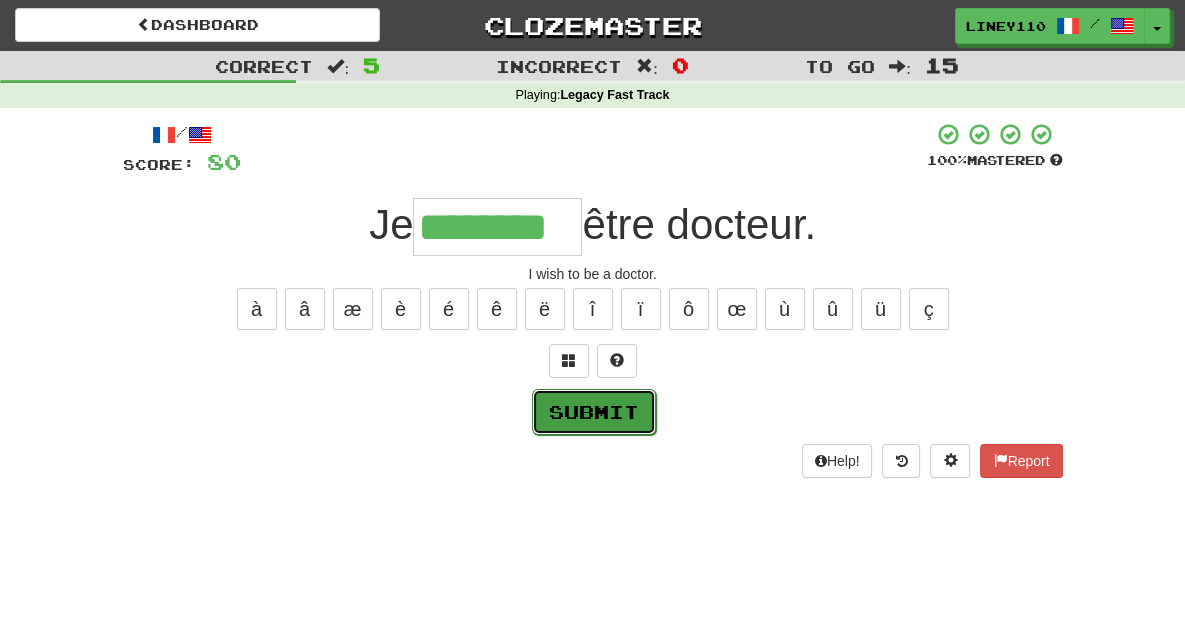 click on "Submit" at bounding box center [594, 412] 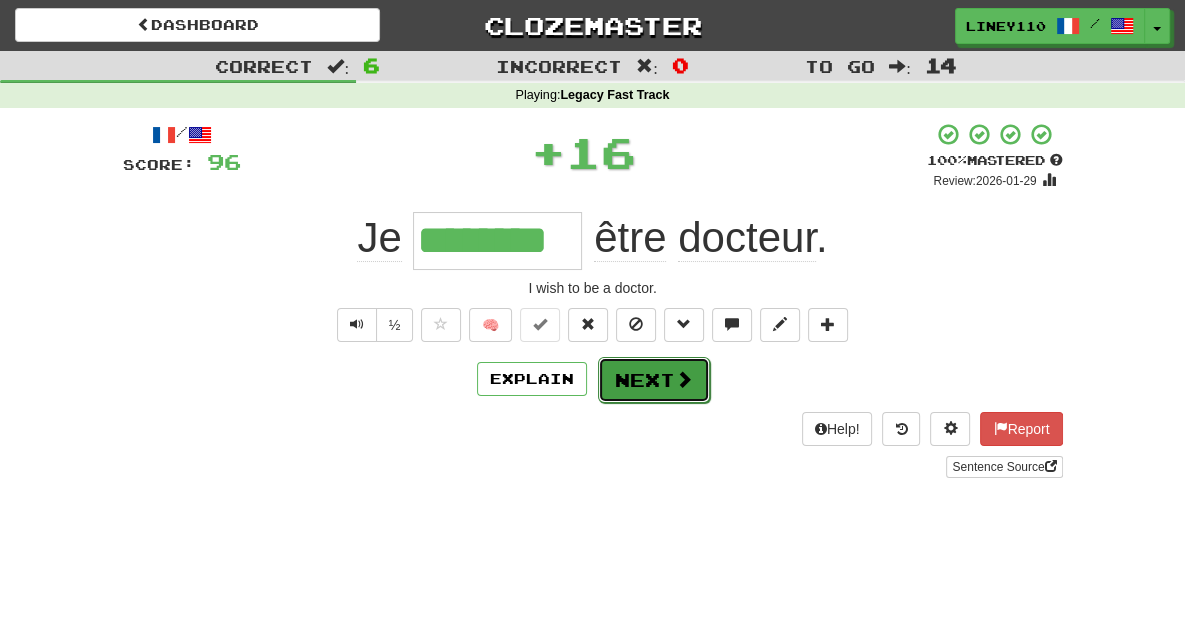 click on "Next" at bounding box center (654, 380) 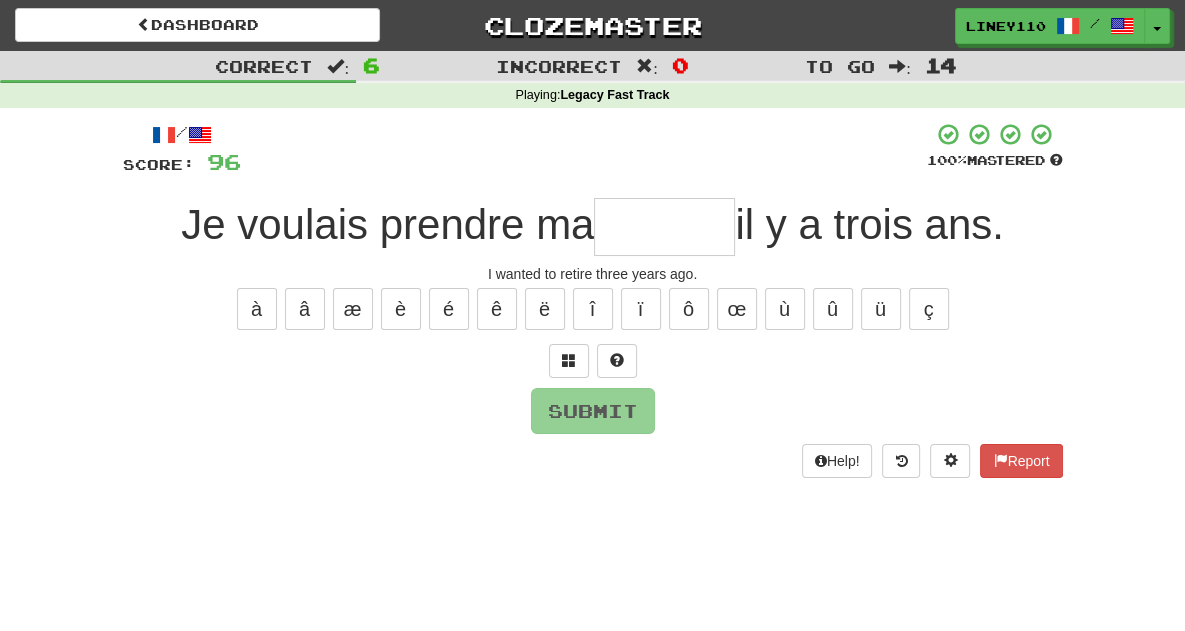click at bounding box center (664, 227) 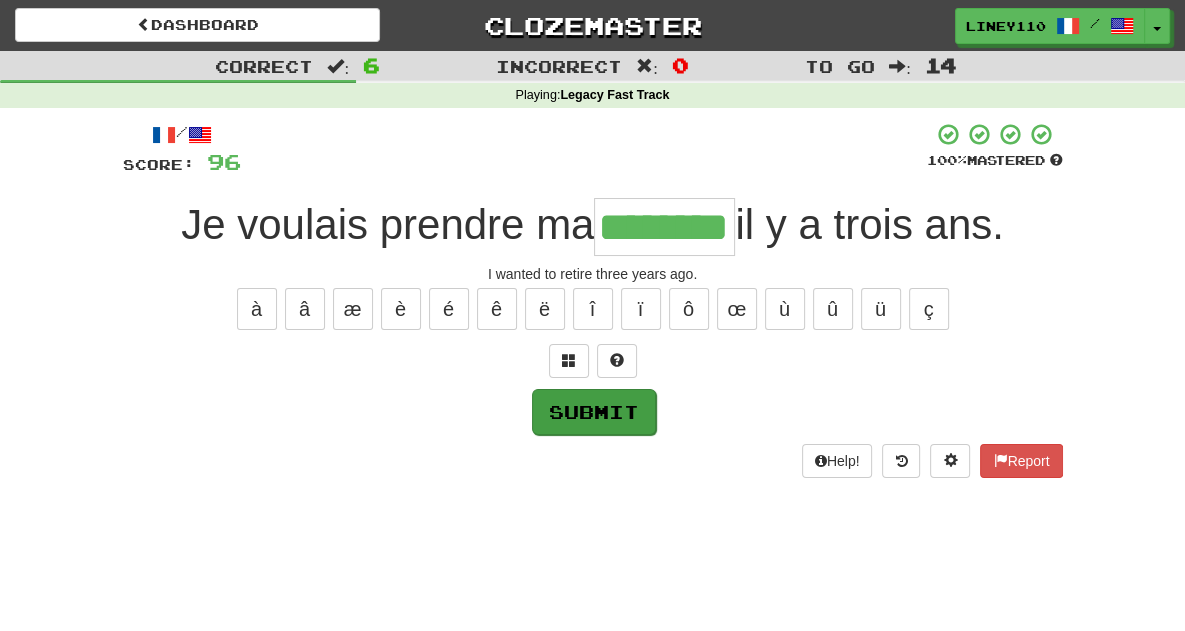 type on "********" 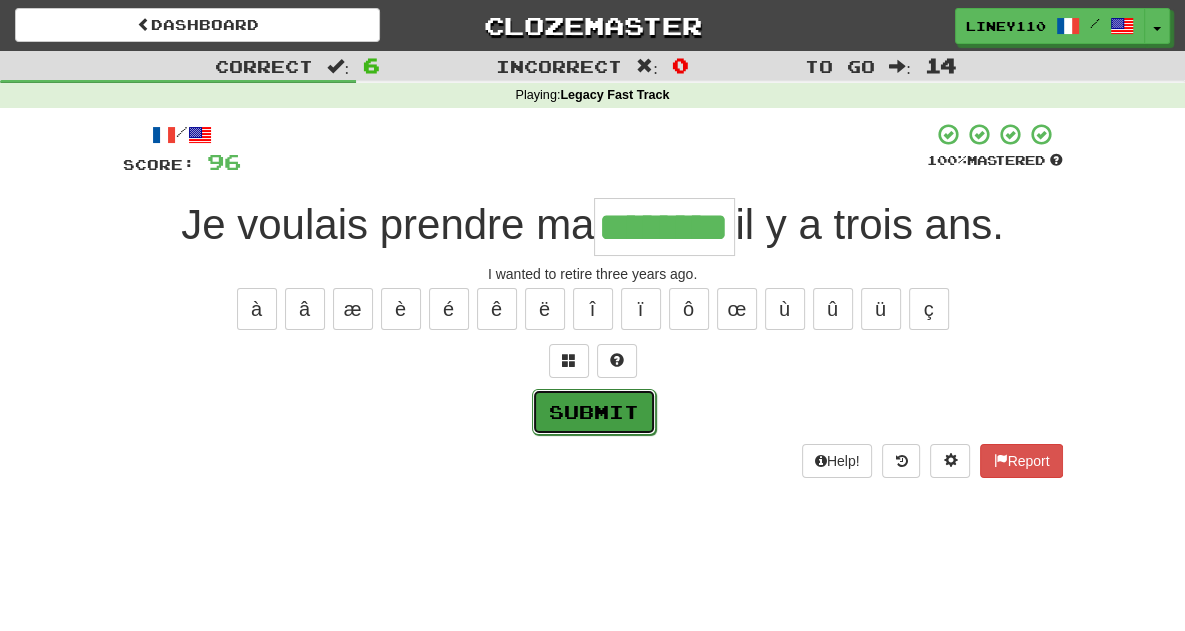 click on "Submit" at bounding box center [594, 412] 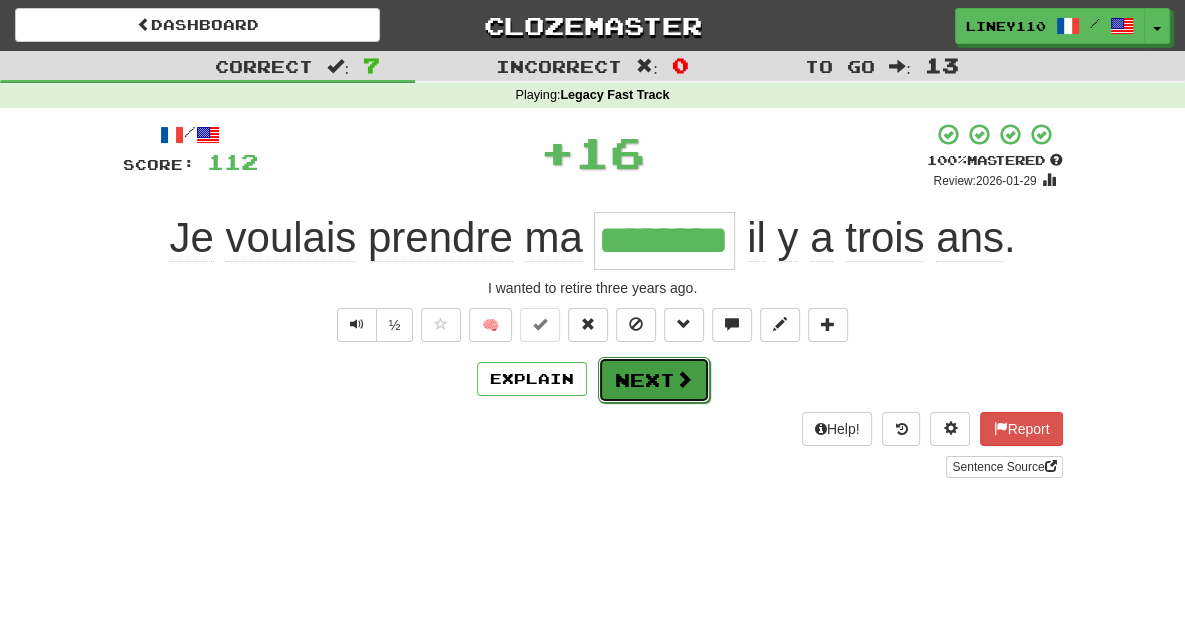 click on "Next" at bounding box center [654, 380] 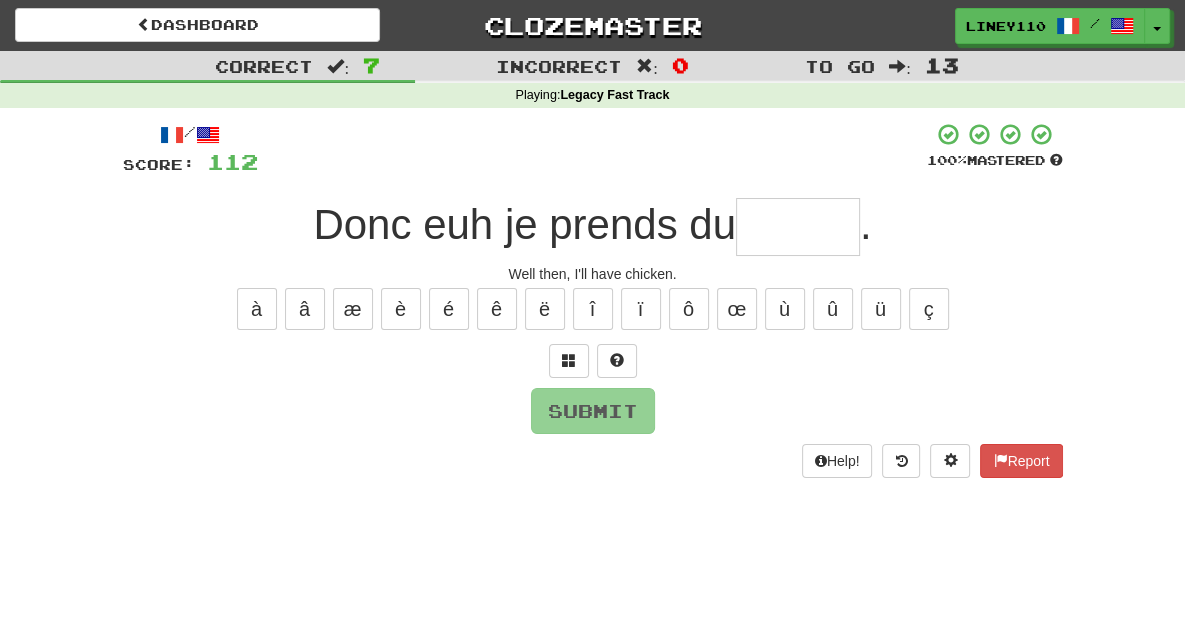 type on "*" 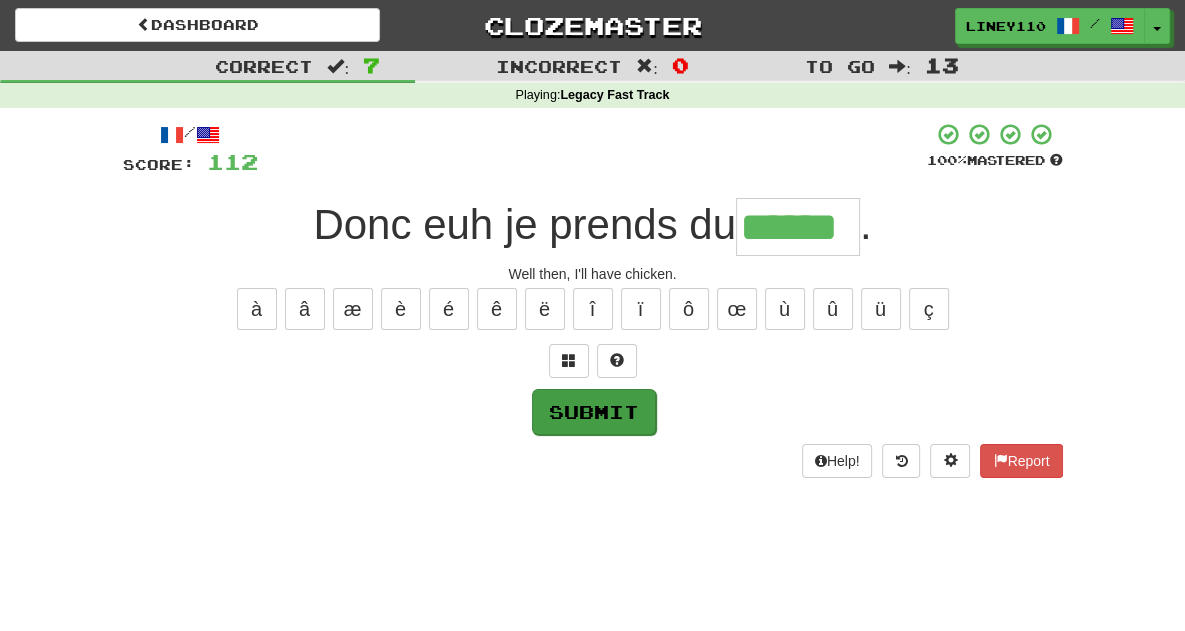 type on "******" 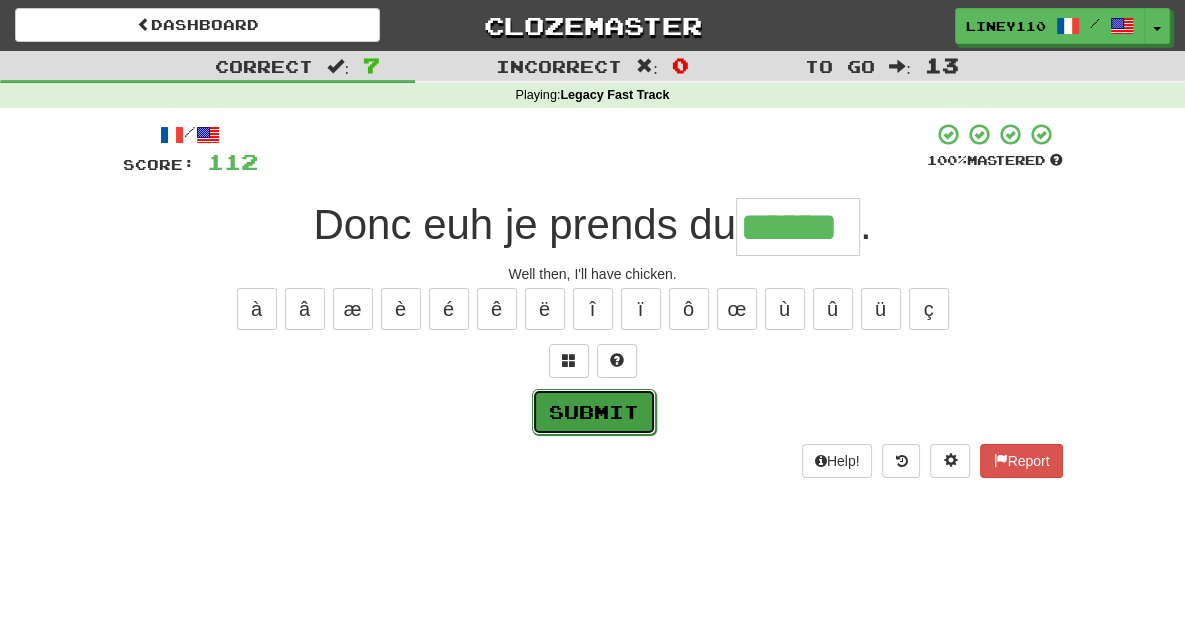 click on "Submit" at bounding box center (594, 412) 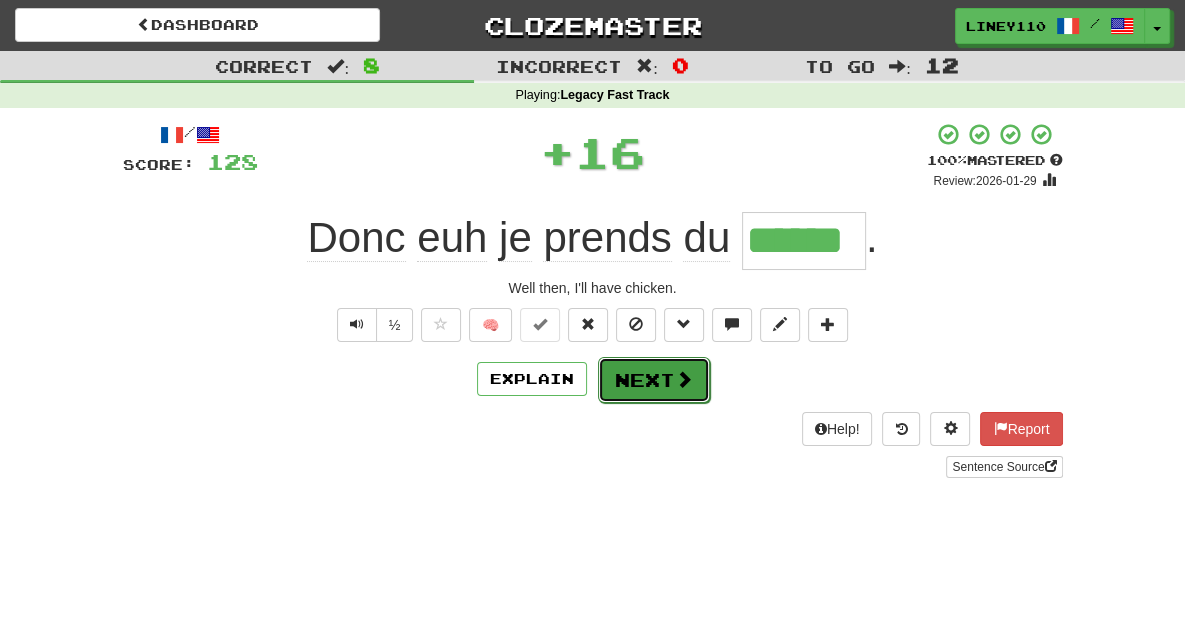 click on "Next" at bounding box center [654, 380] 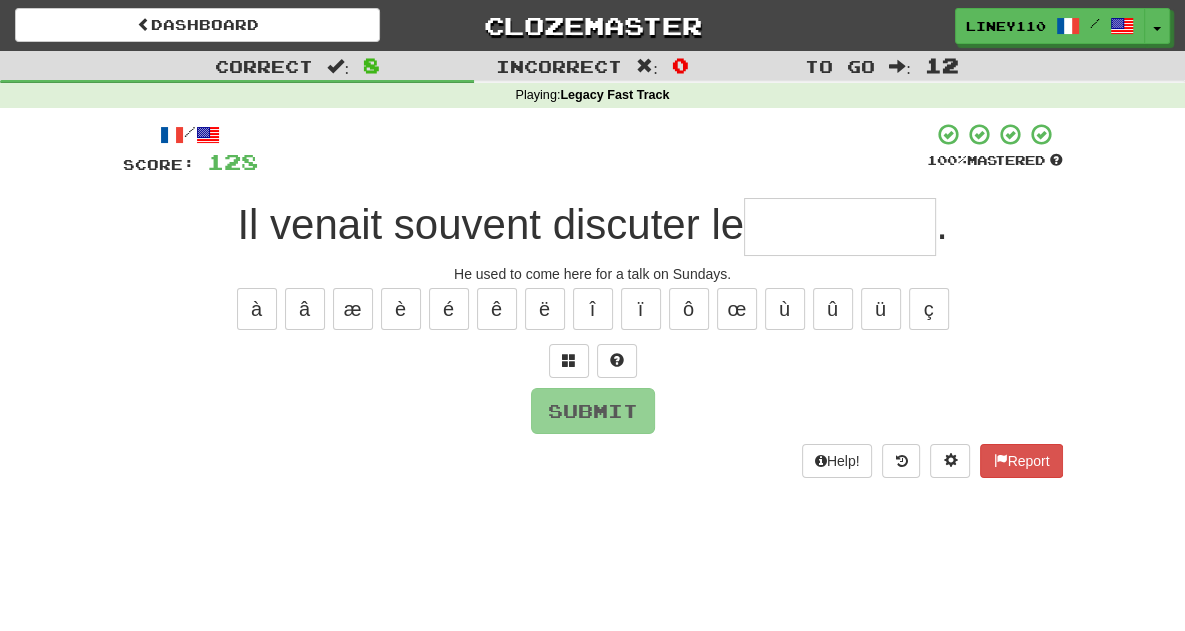 click at bounding box center [840, 227] 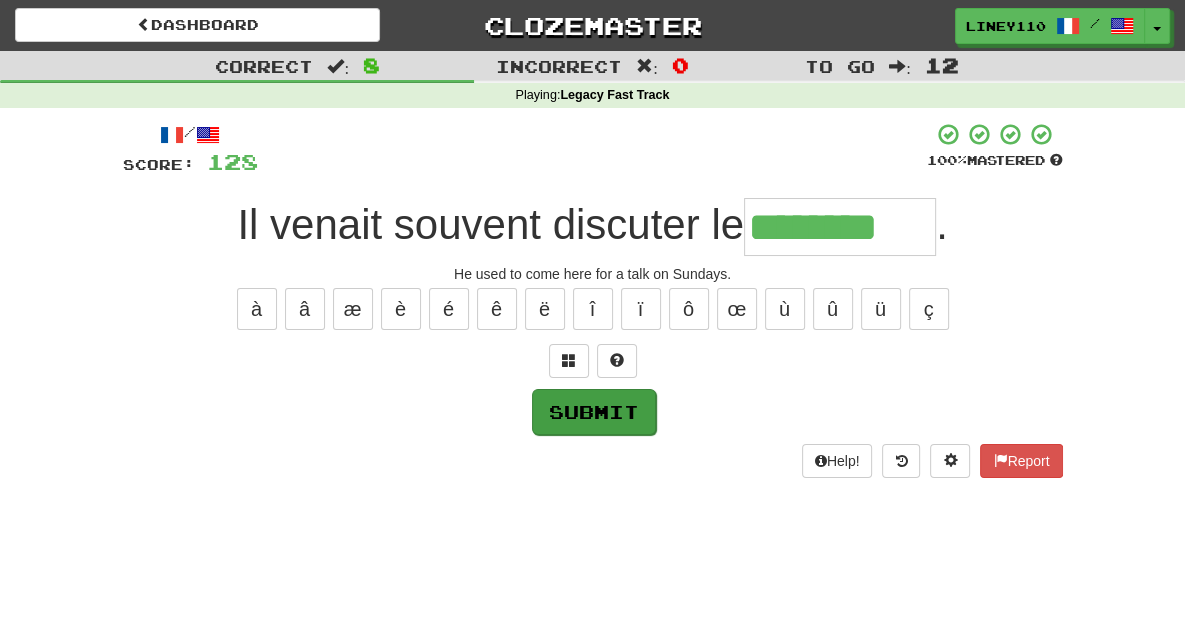 type on "********" 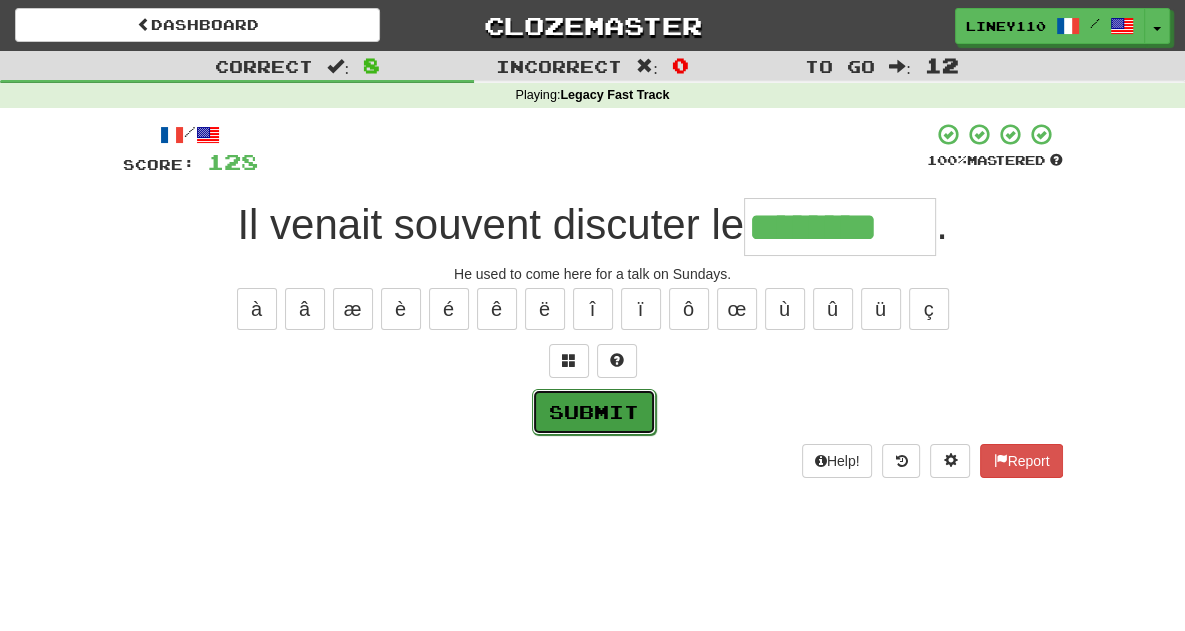 click on "Submit" at bounding box center [594, 412] 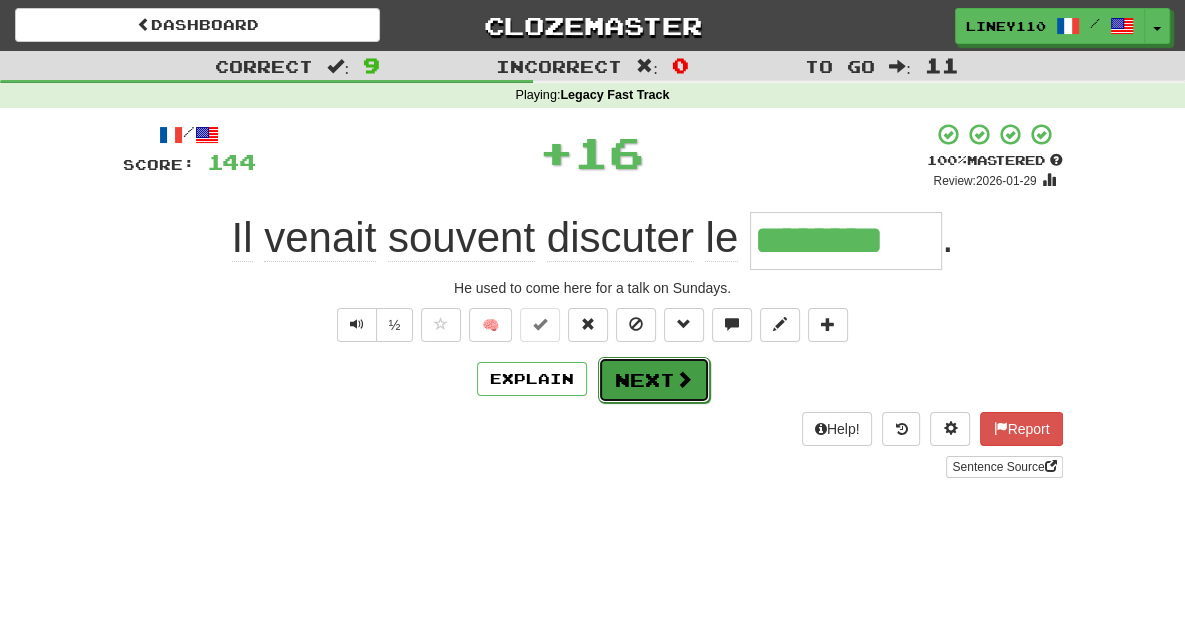 click on "Next" at bounding box center [654, 380] 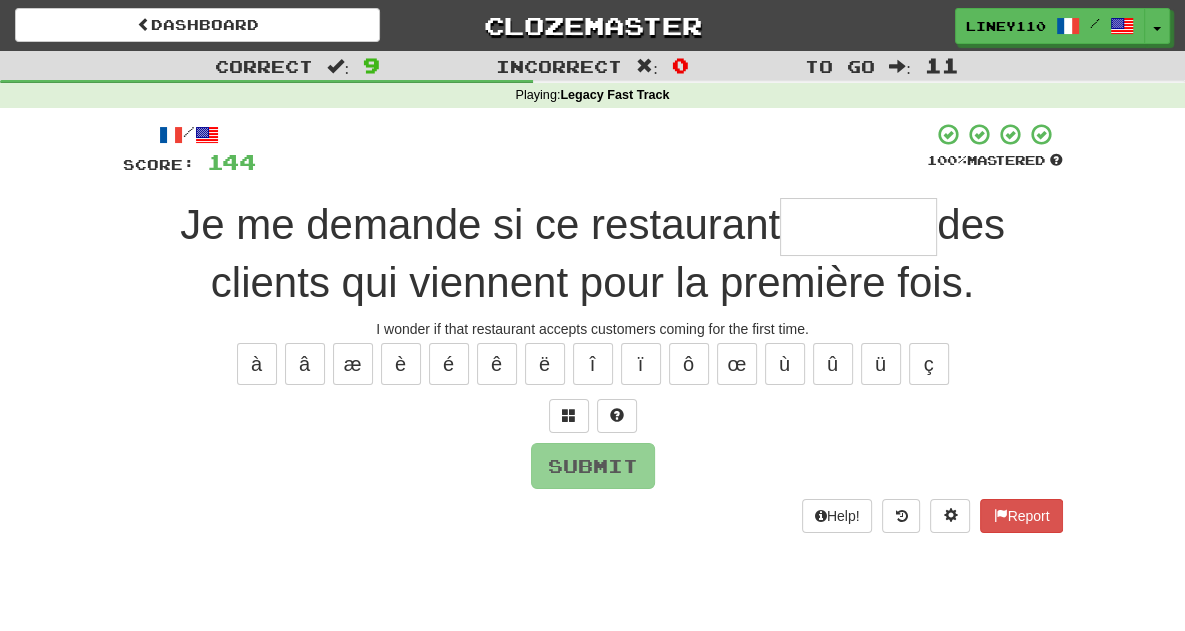 click at bounding box center (858, 227) 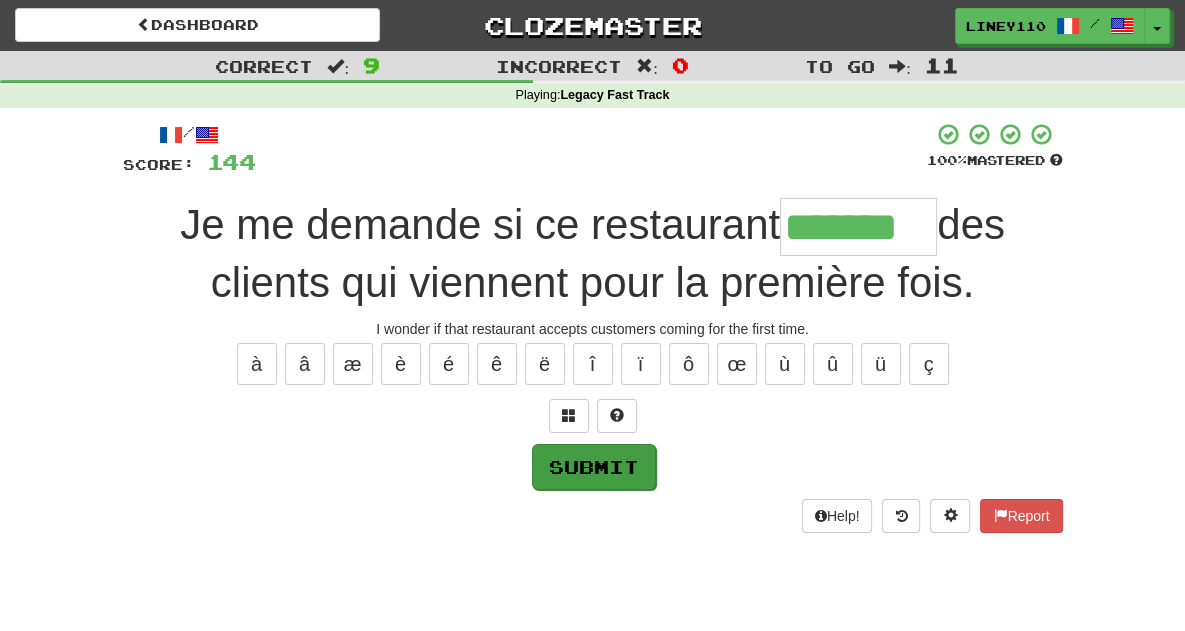 type on "*******" 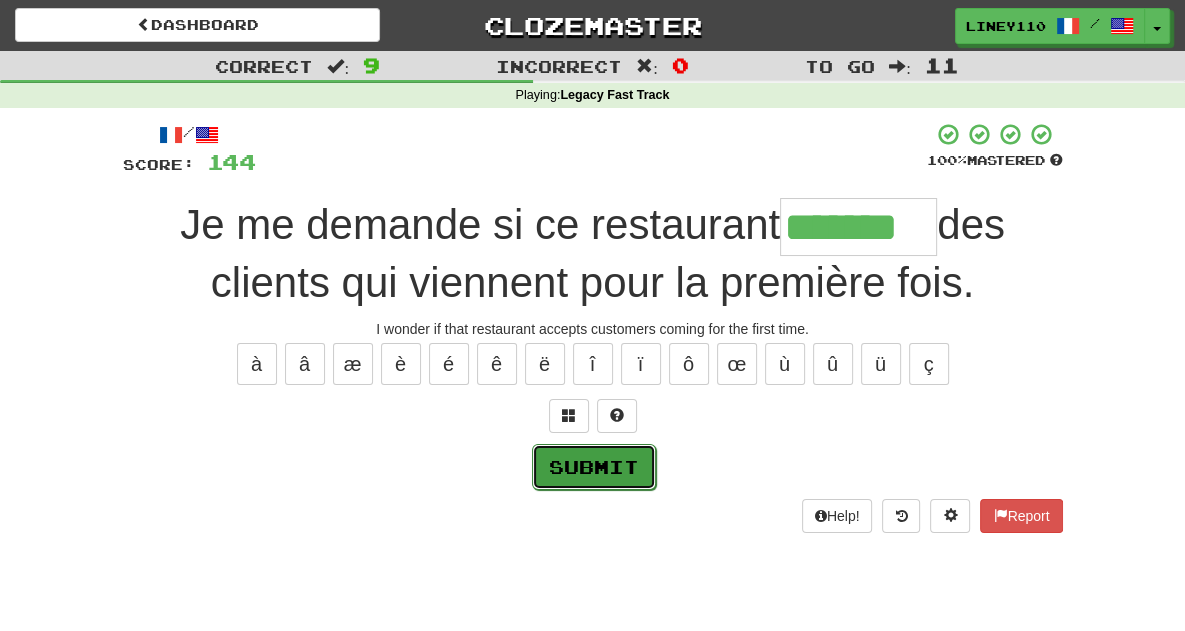 click on "Submit" at bounding box center (594, 467) 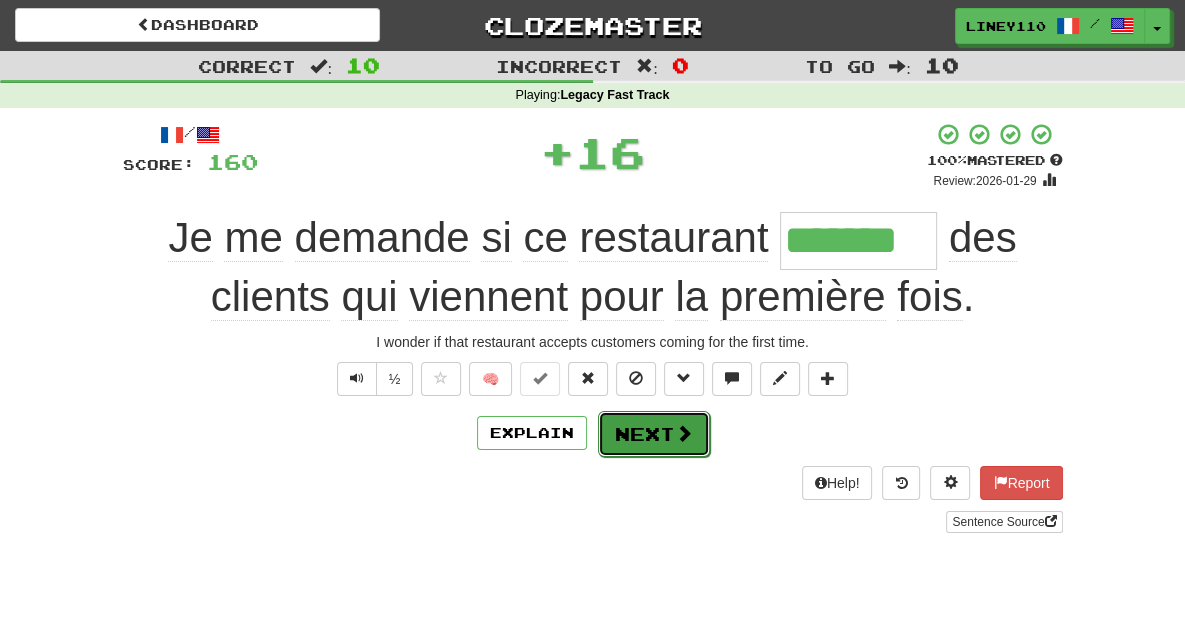 click on "Next" at bounding box center [654, 434] 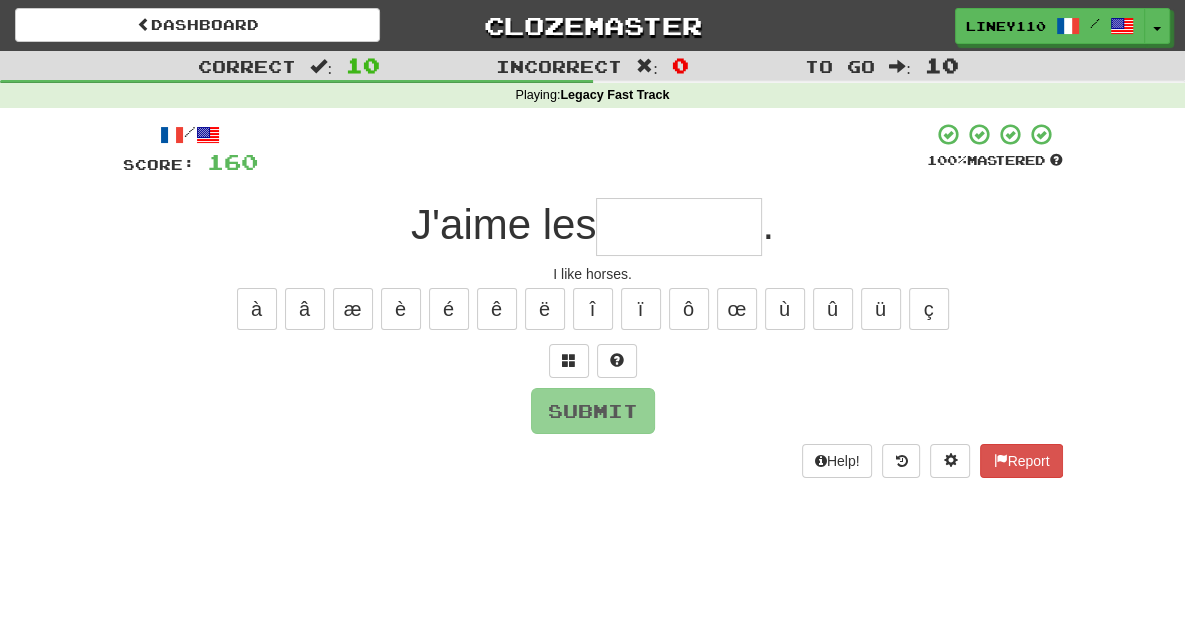 click at bounding box center (679, 227) 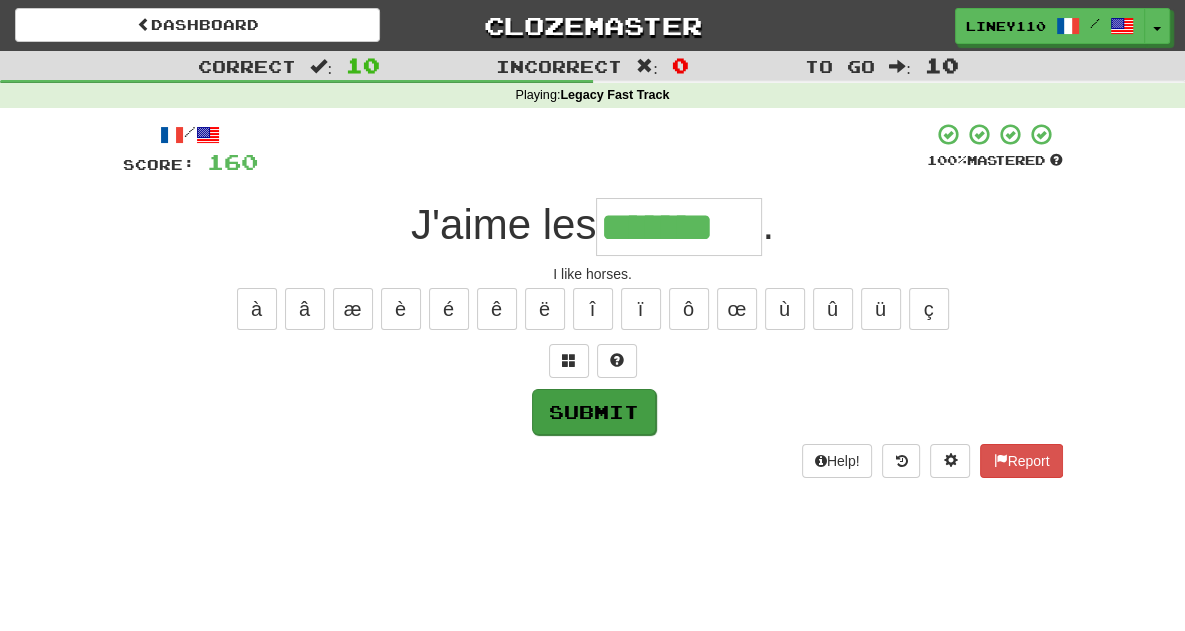 type on "*******" 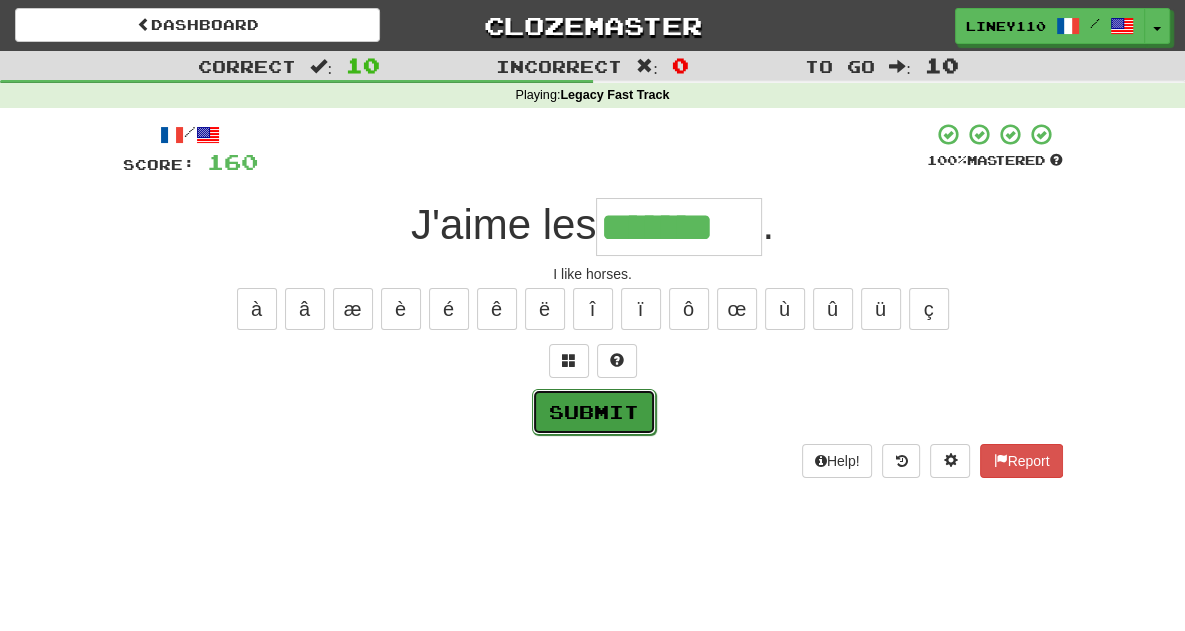 click on "Submit" at bounding box center (594, 412) 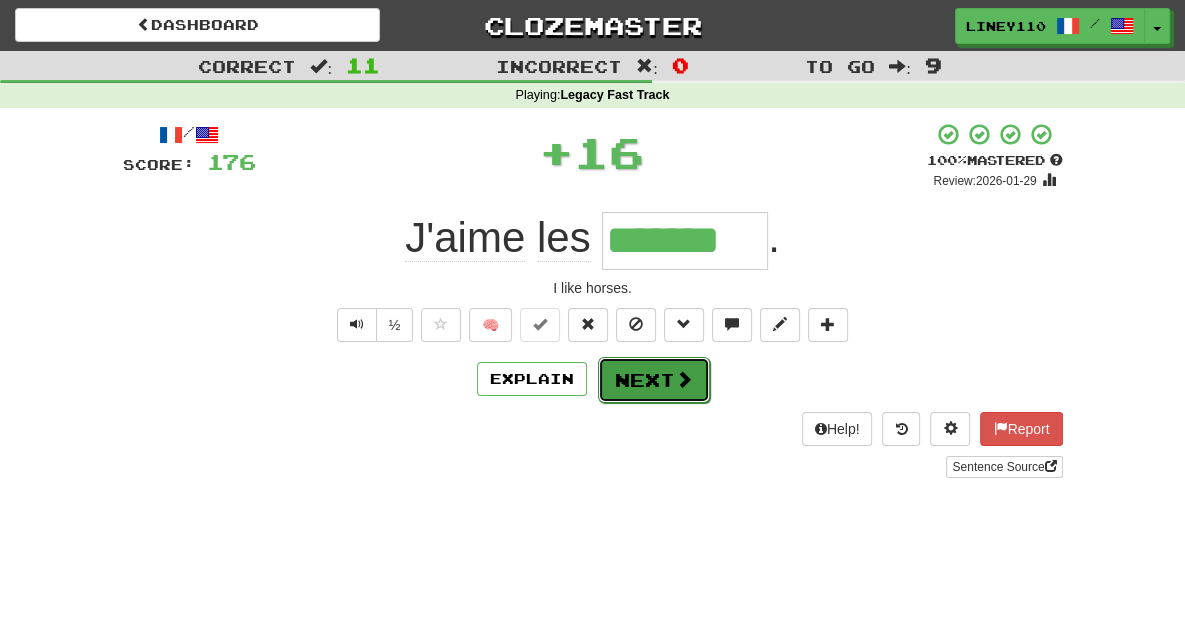 click on "Next" at bounding box center [654, 380] 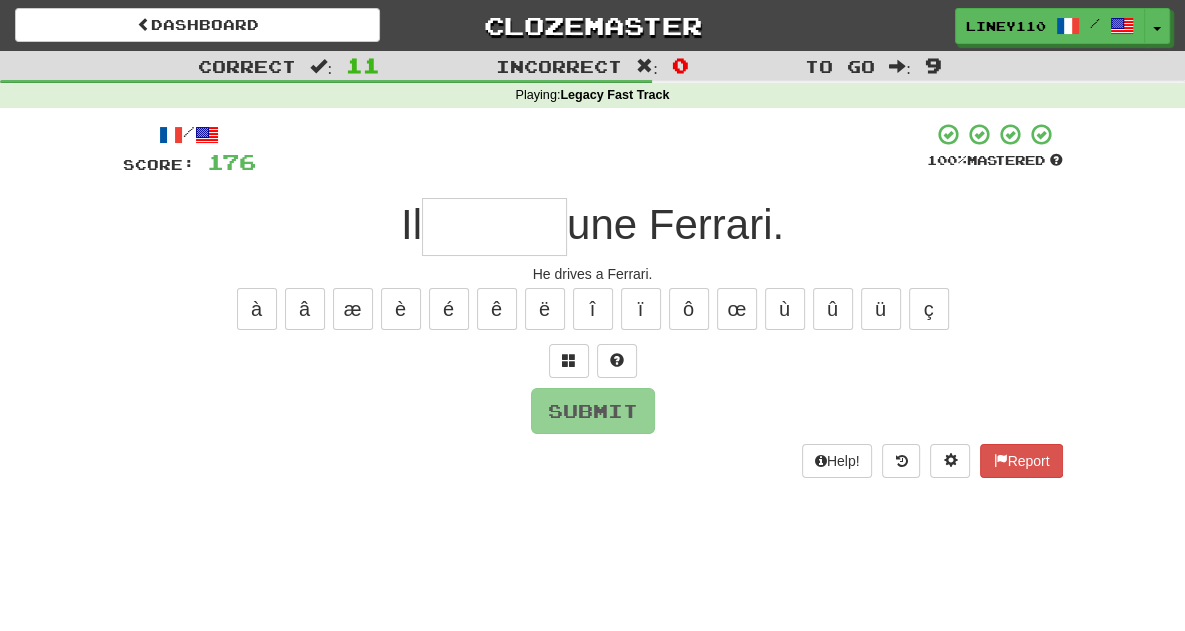 click at bounding box center [494, 227] 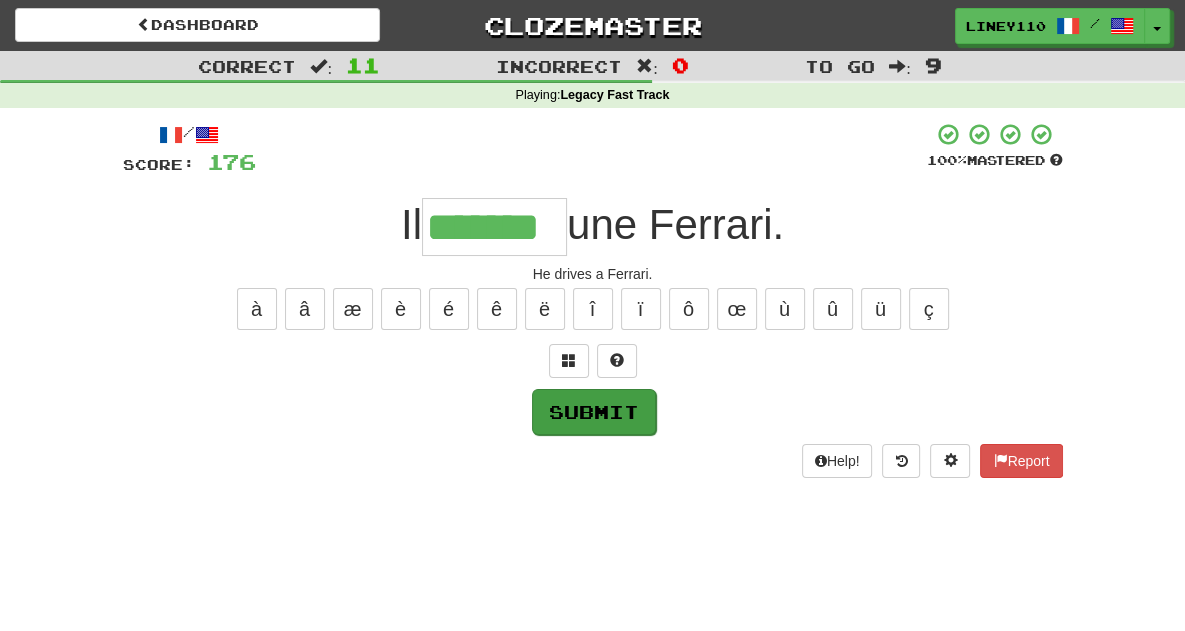 type on "*******" 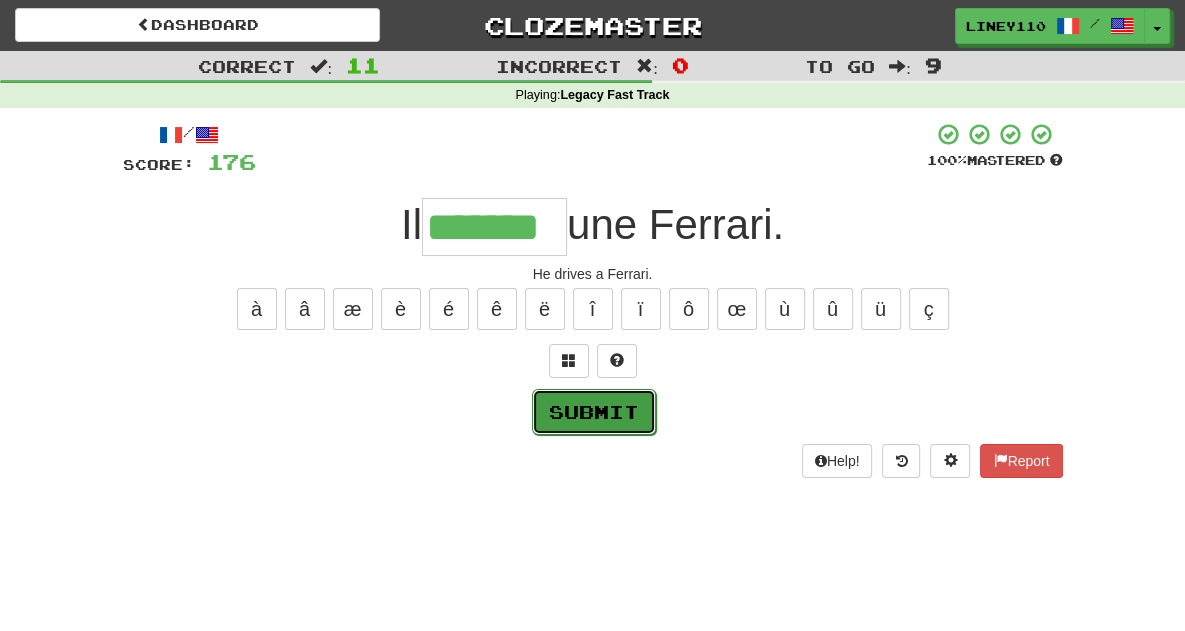 click on "Submit" at bounding box center (594, 412) 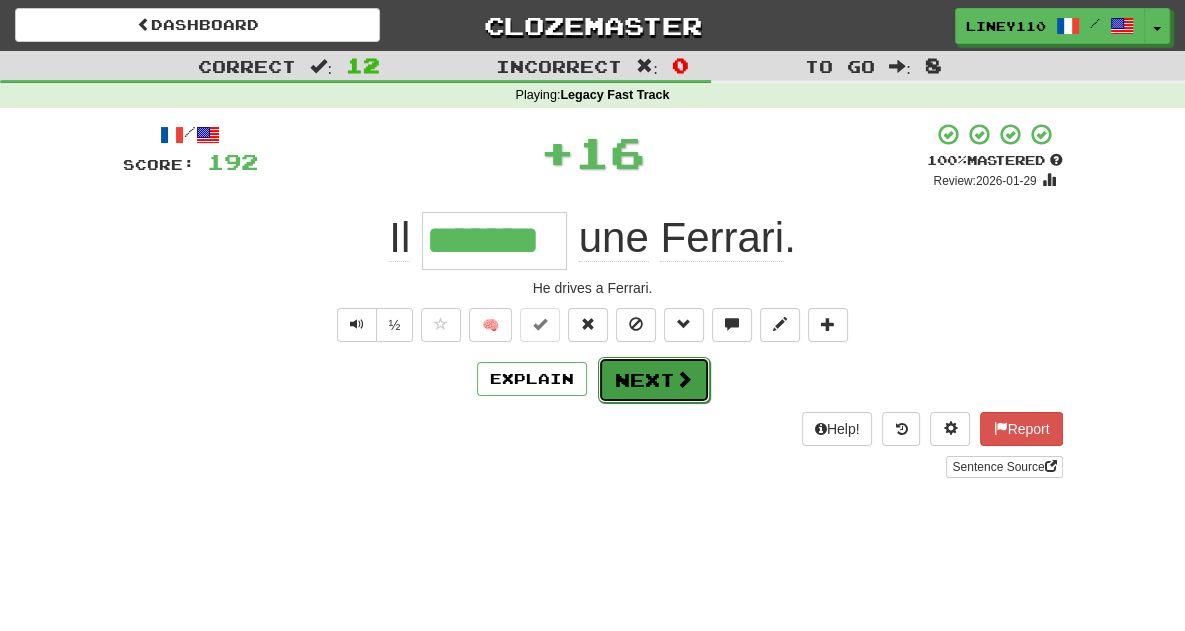 click on "Next" at bounding box center [654, 380] 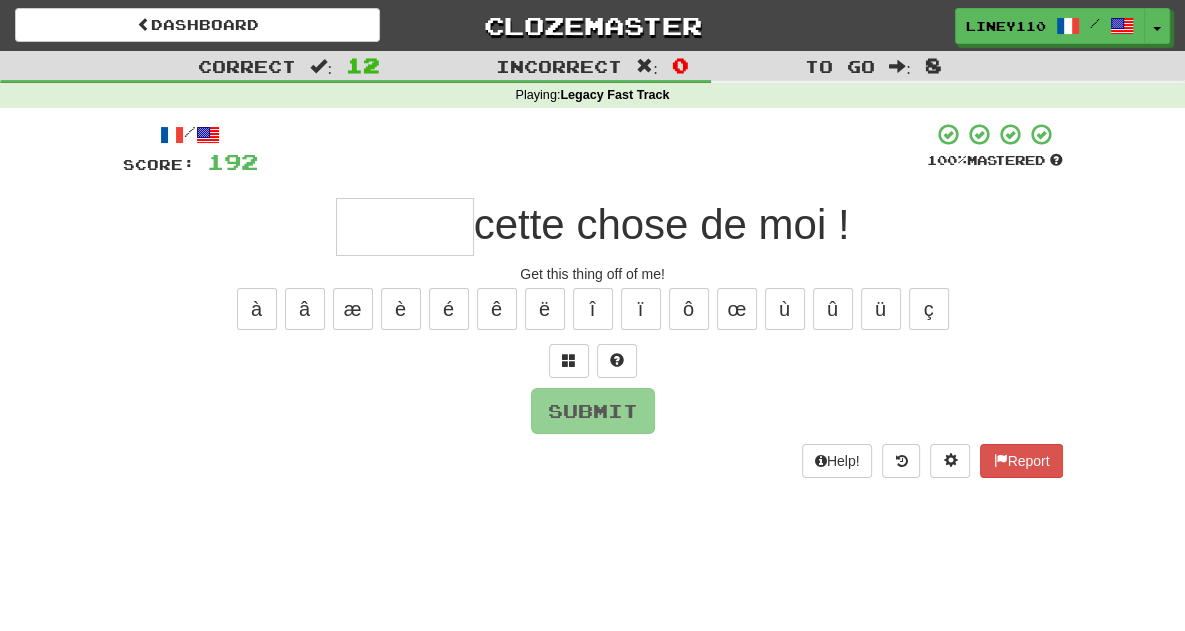 click at bounding box center [405, 227] 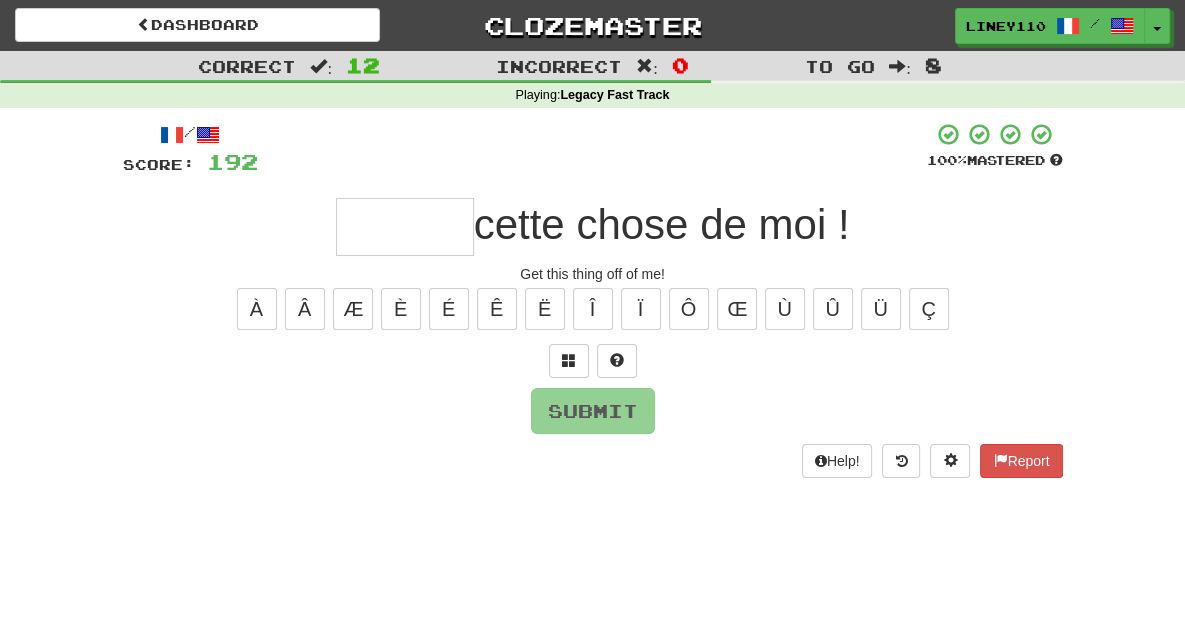 type on "*" 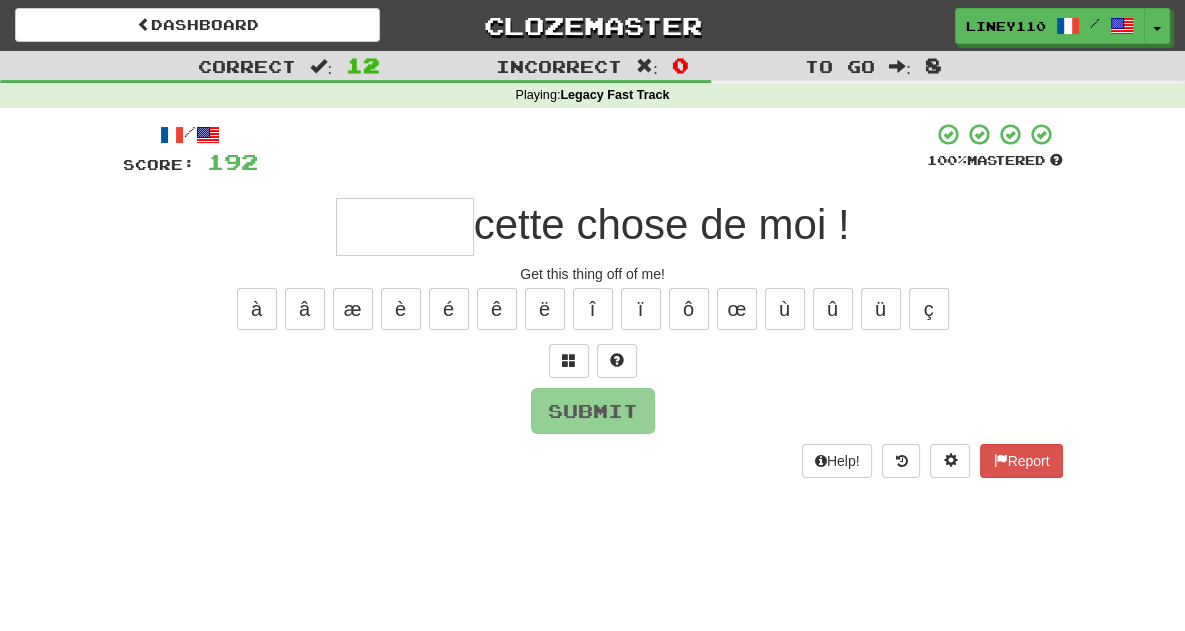 click at bounding box center [405, 227] 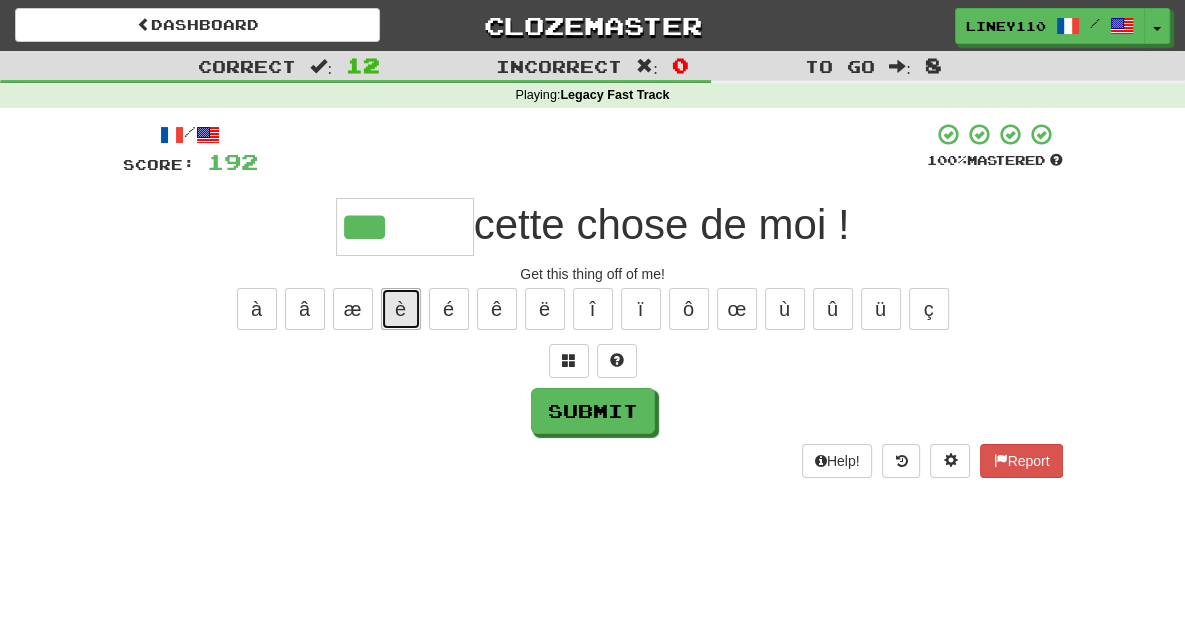 click on "è" at bounding box center (401, 309) 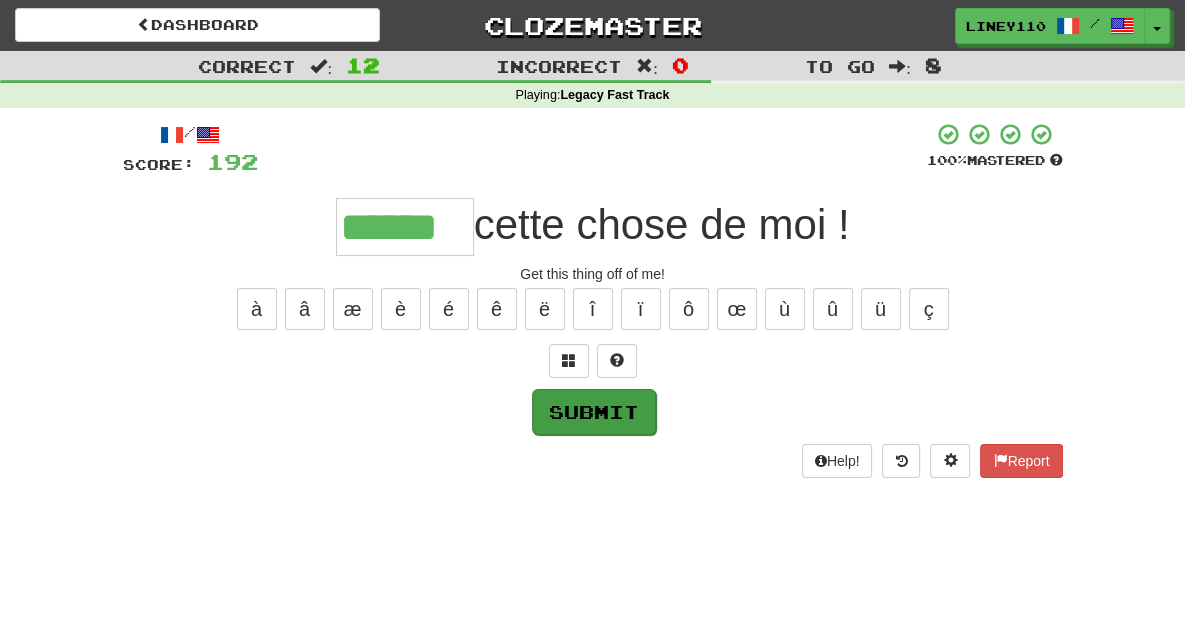 type on "******" 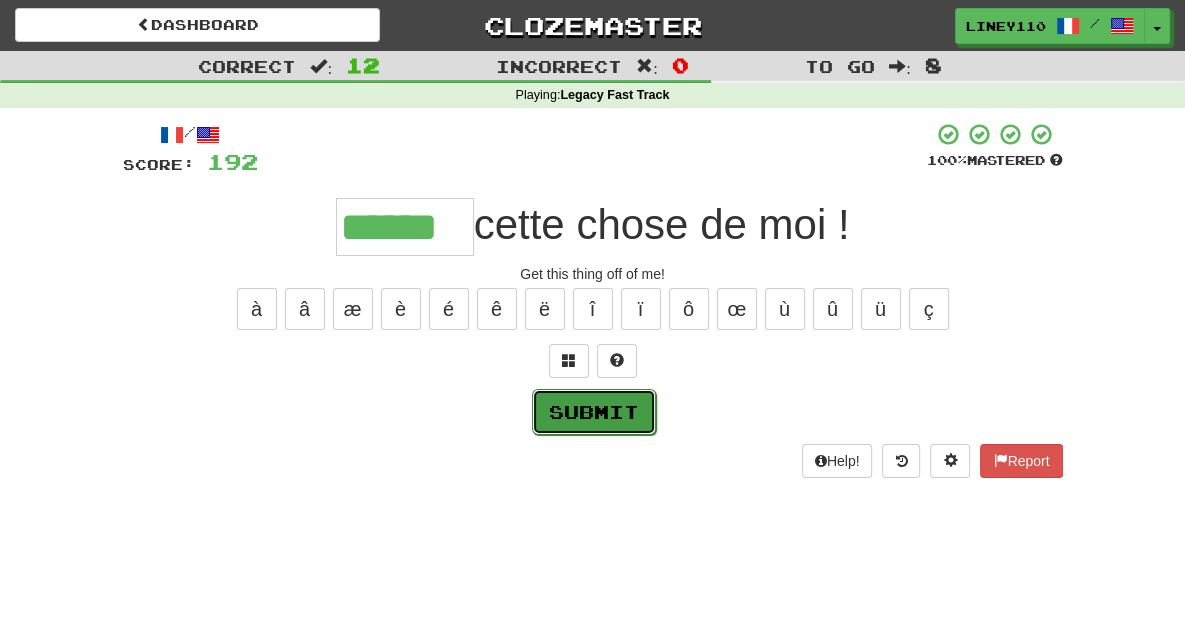 click on "Submit" at bounding box center (594, 412) 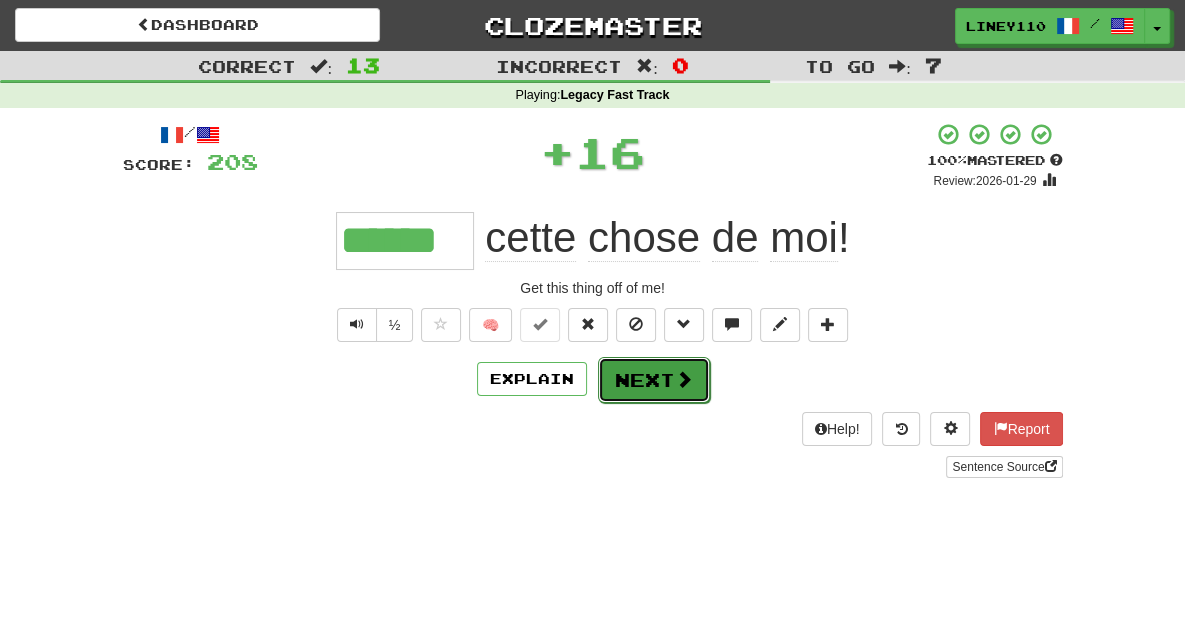 click at bounding box center [684, 379] 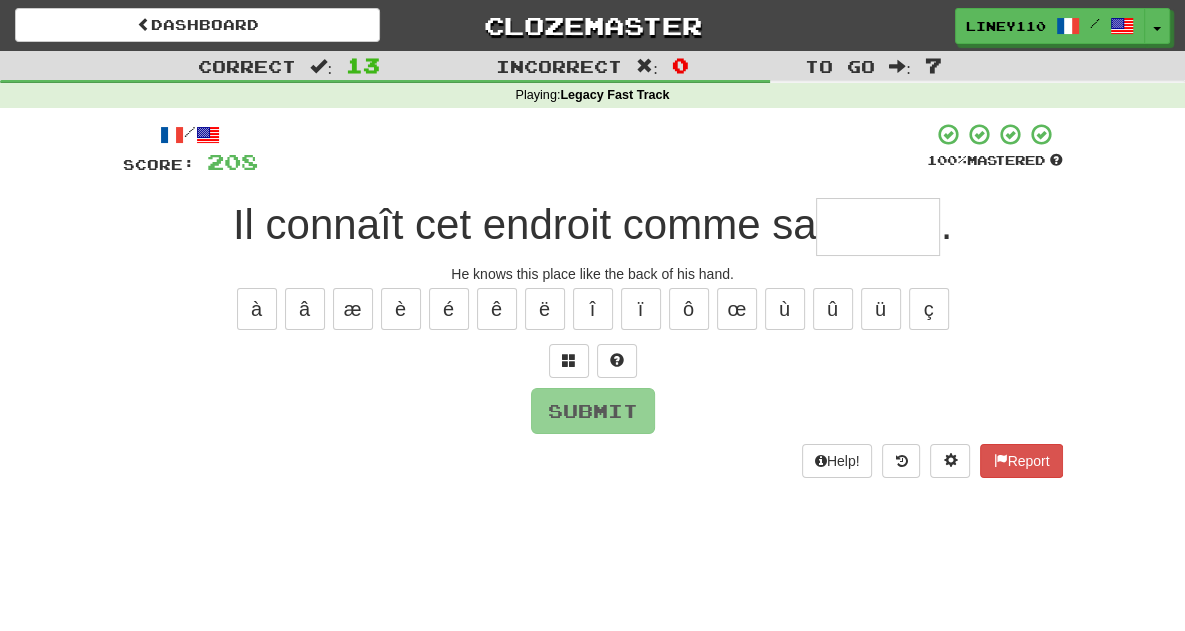 click at bounding box center [878, 227] 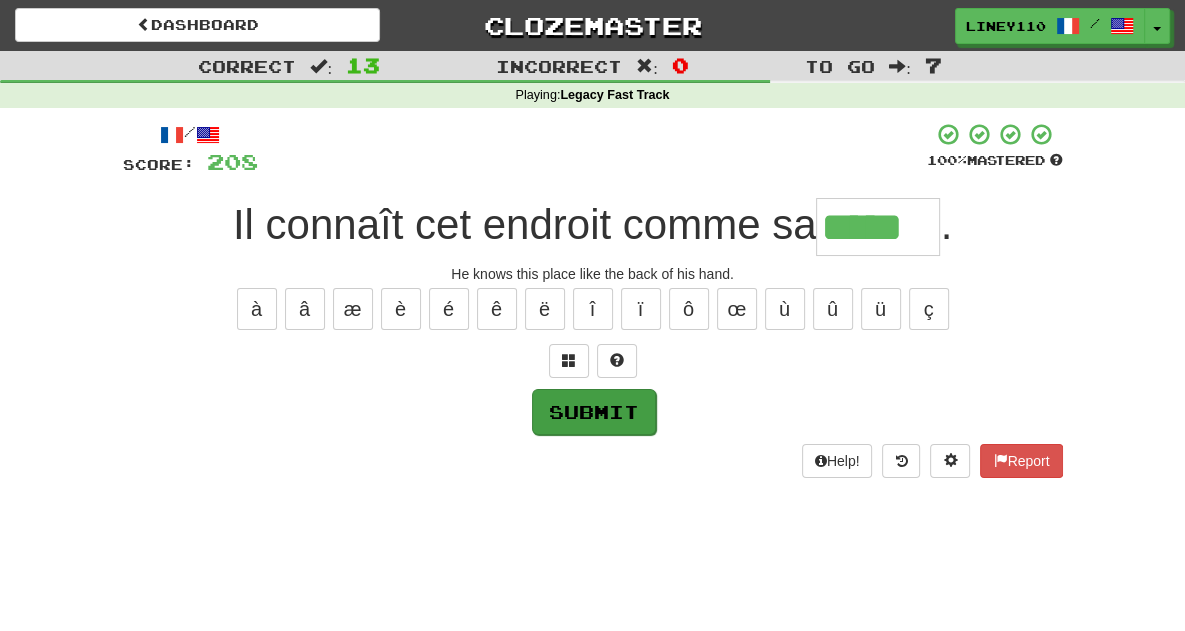 type on "*****" 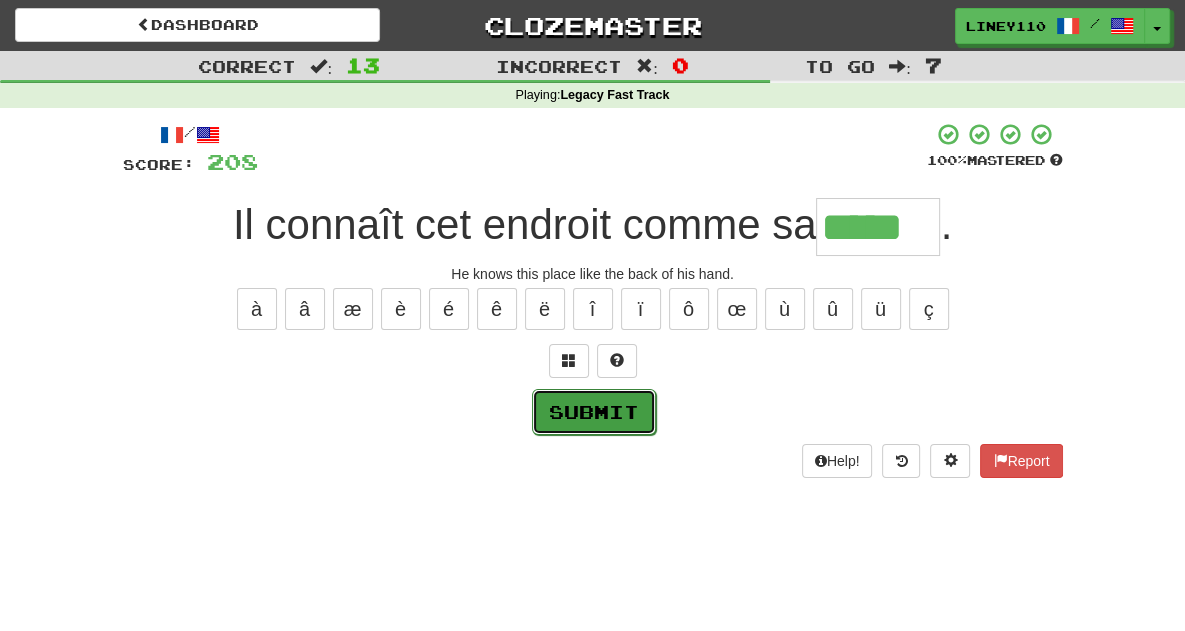 click on "Submit" at bounding box center [594, 412] 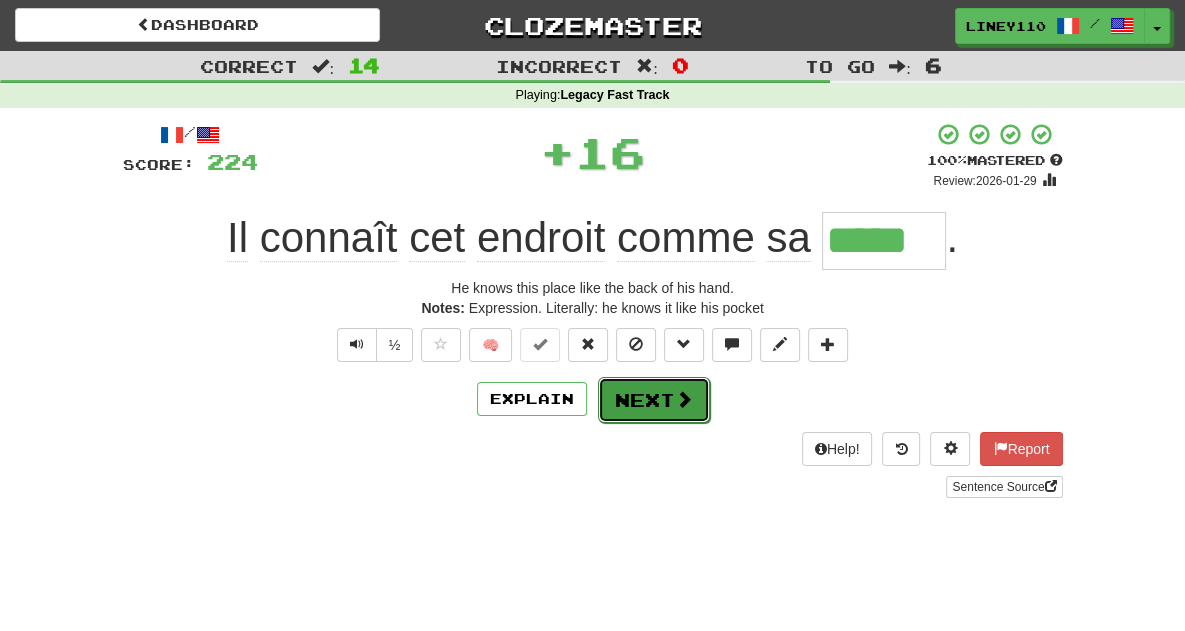 click on "Next" at bounding box center [654, 400] 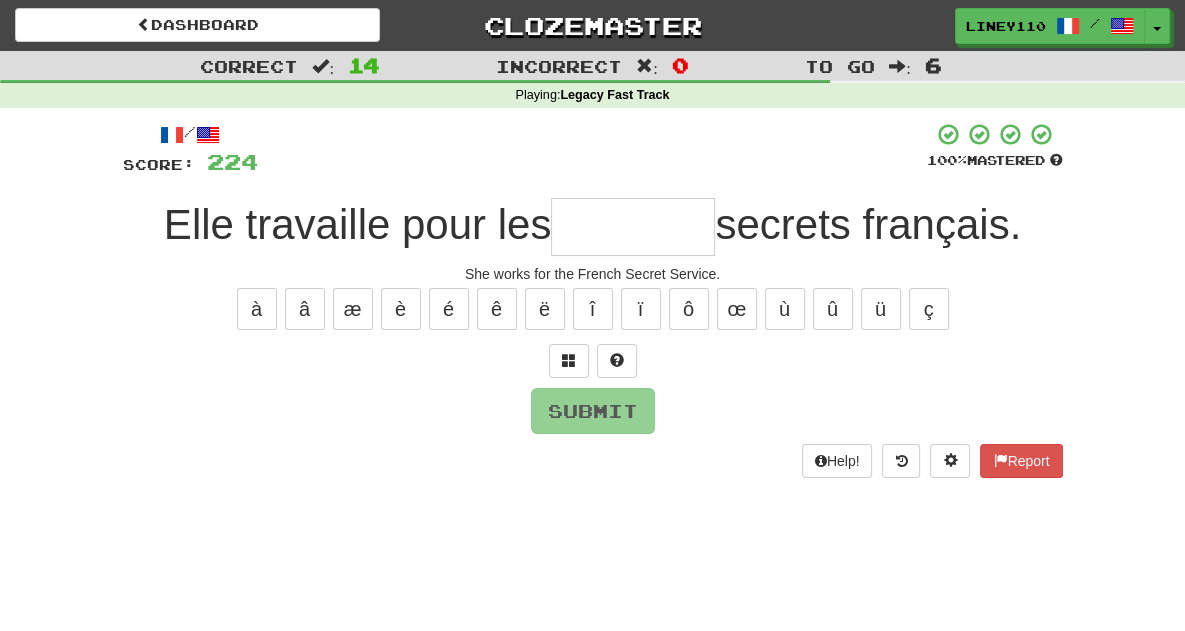 click on "/  Score:   224 100 %  Mastered Elle travaille pour les   secrets français. She works for the French Secret Service. à â æ è é ê ë î ï ô œ ù û ü ç Submit  Help!  Report" at bounding box center (593, 300) 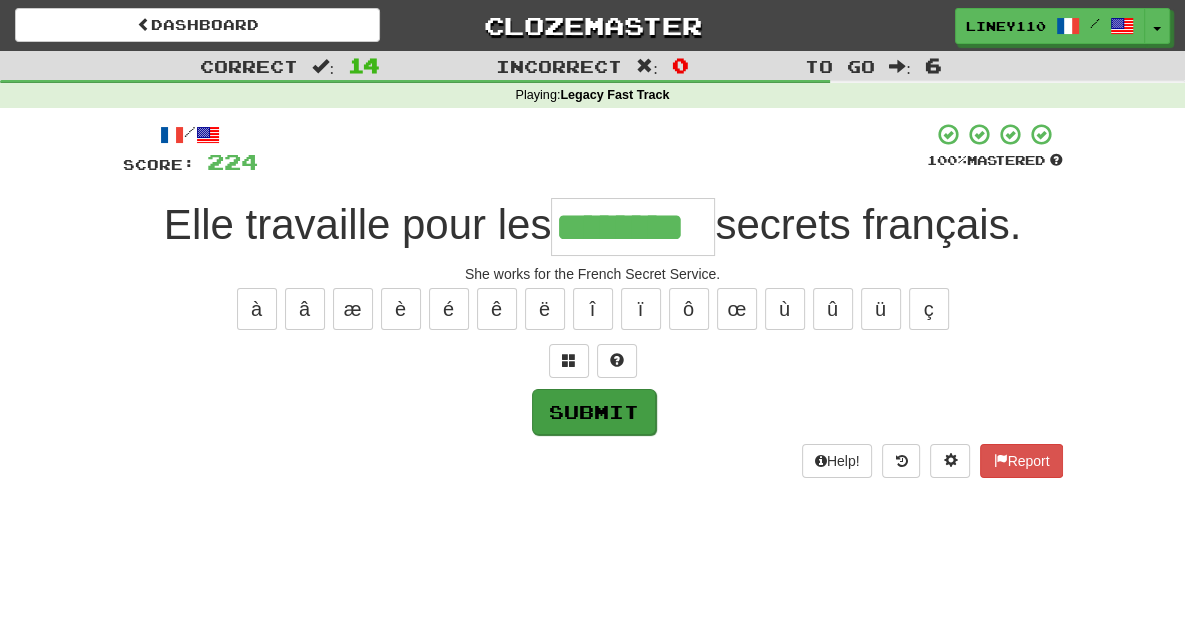 type on "********" 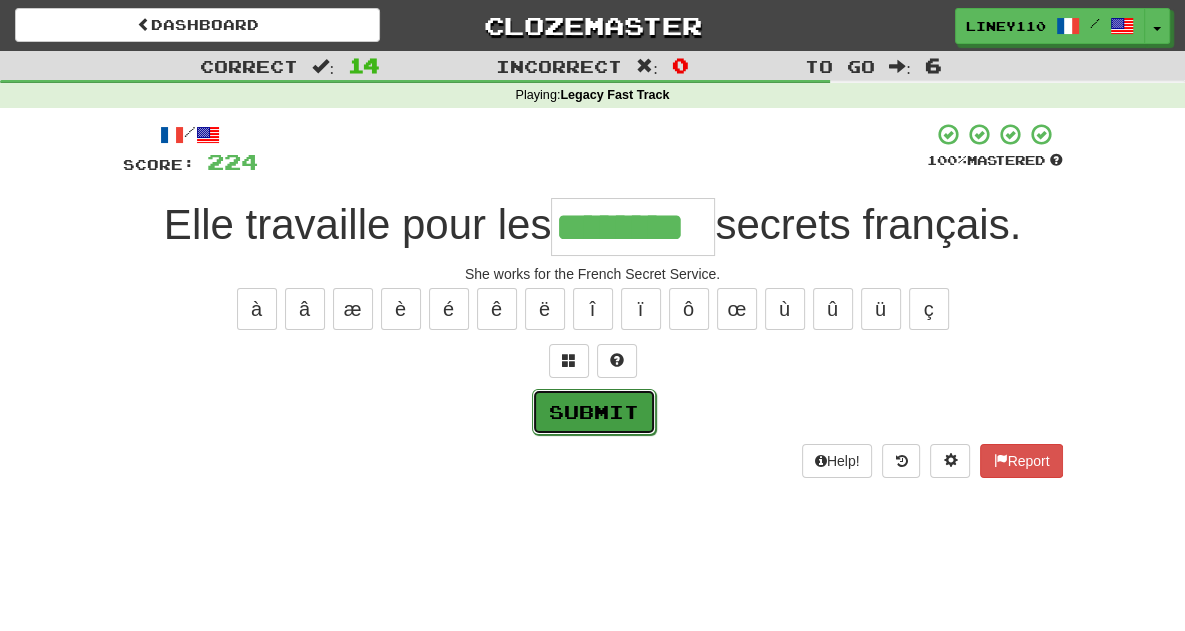 click on "Submit" at bounding box center (594, 412) 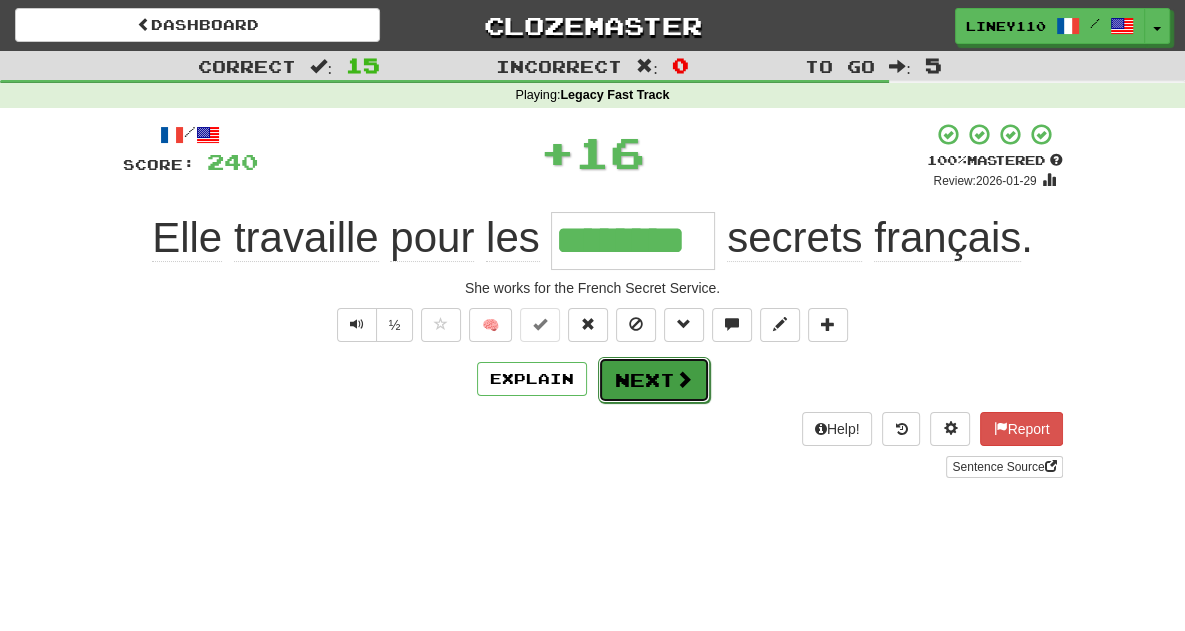 click on "Next" at bounding box center (654, 380) 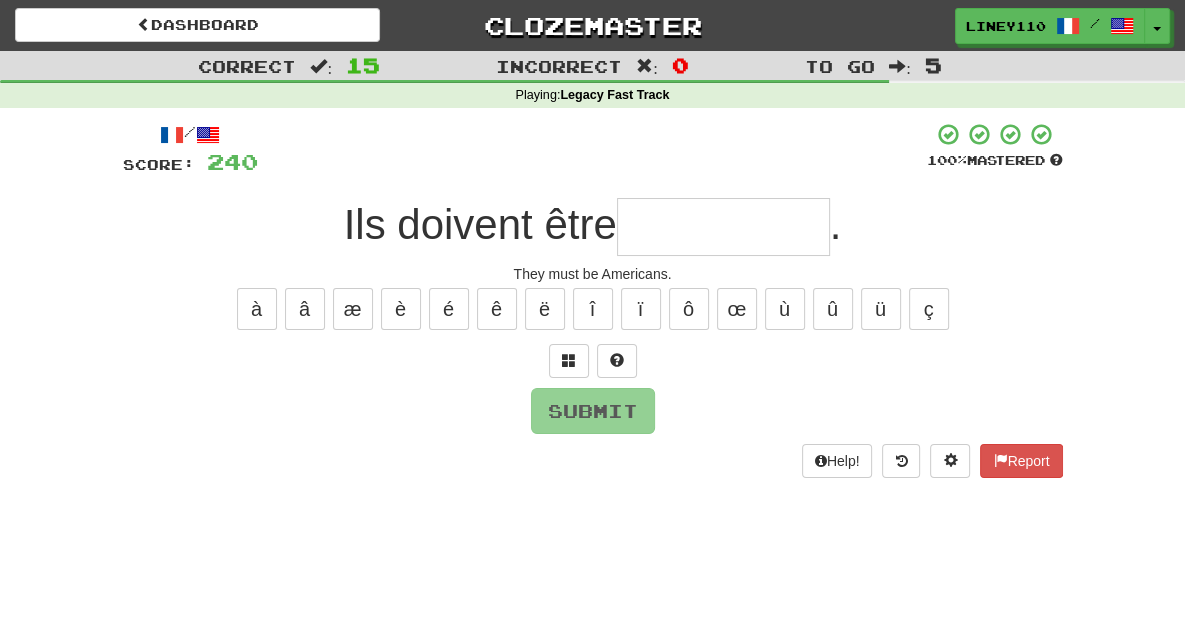 click at bounding box center [723, 227] 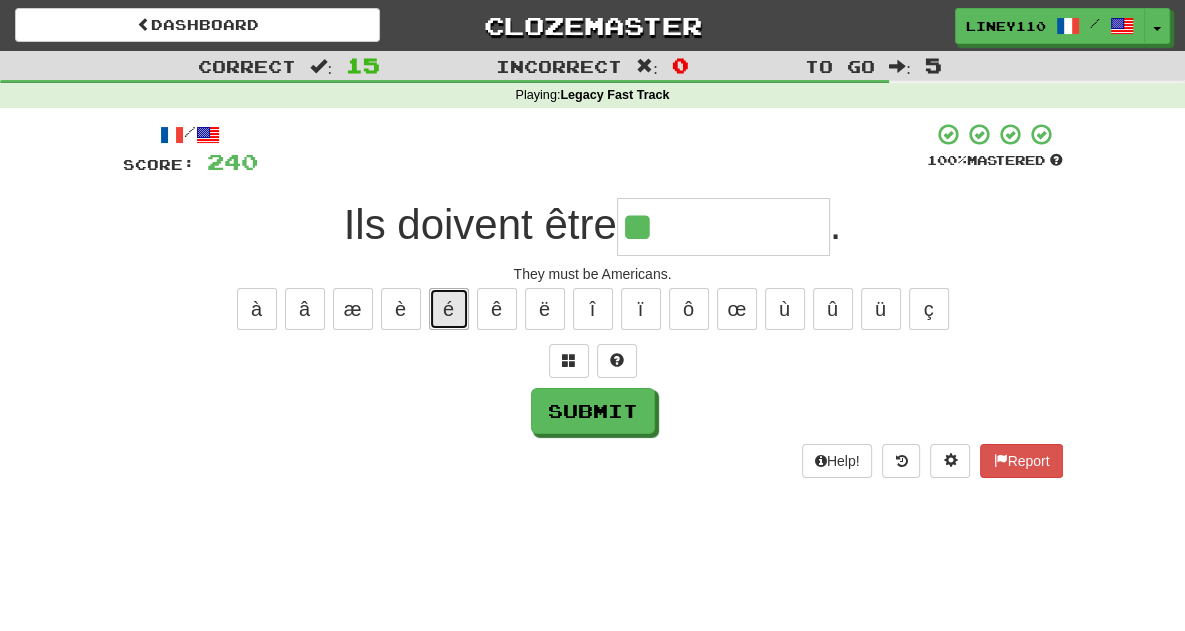 click on "é" at bounding box center [449, 309] 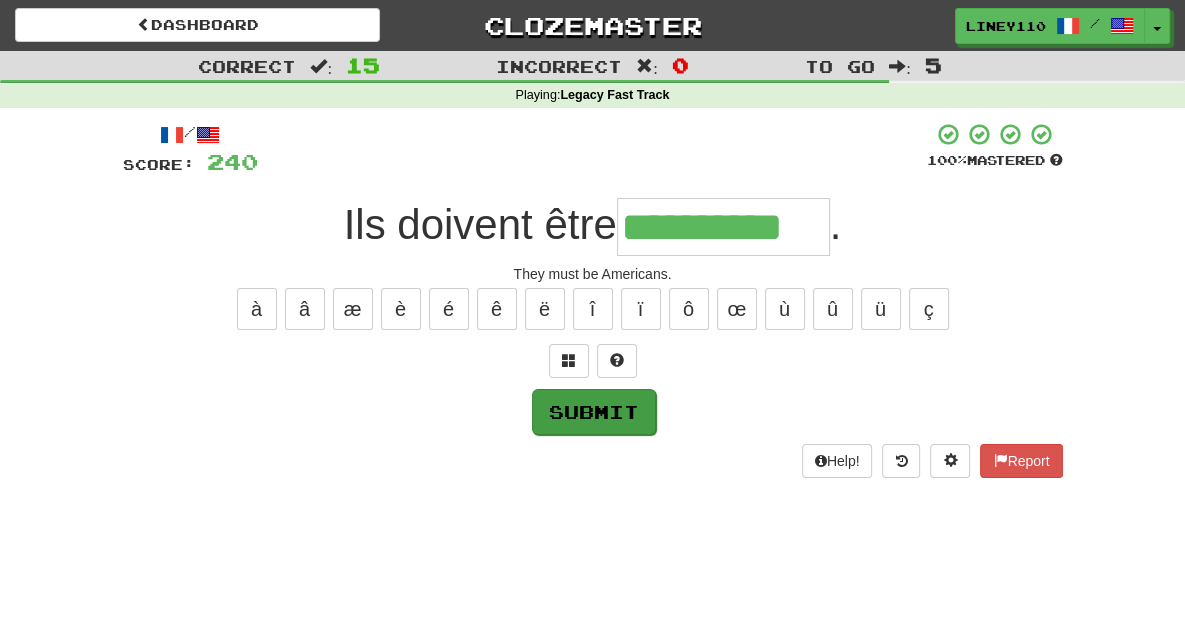 type on "**********" 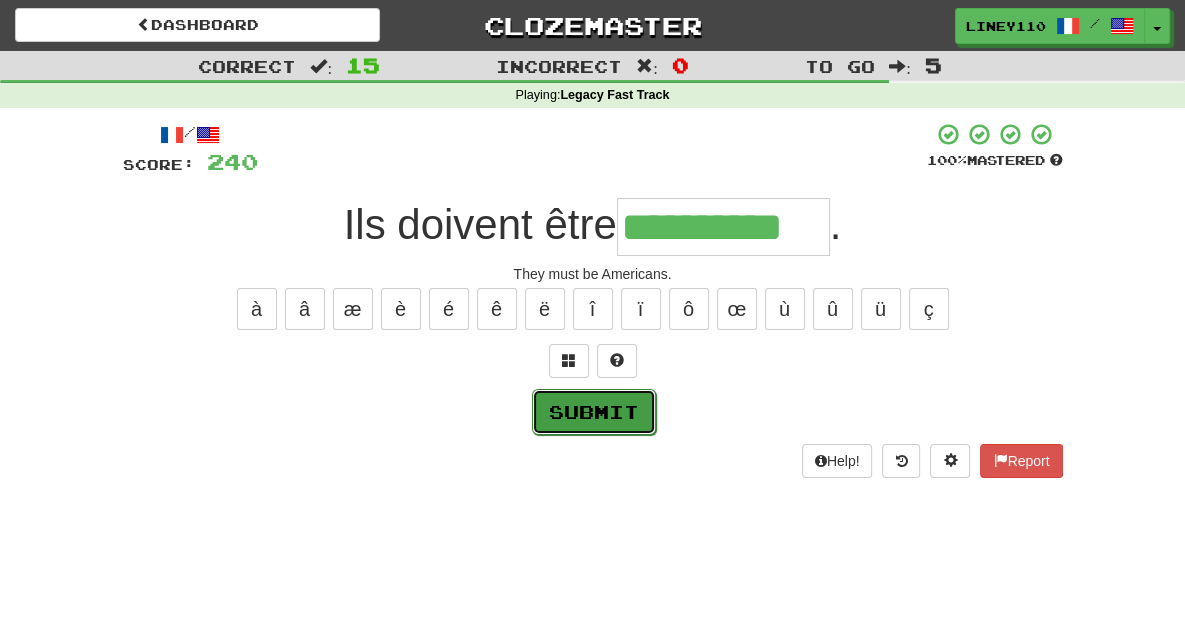 click on "Submit" at bounding box center (594, 412) 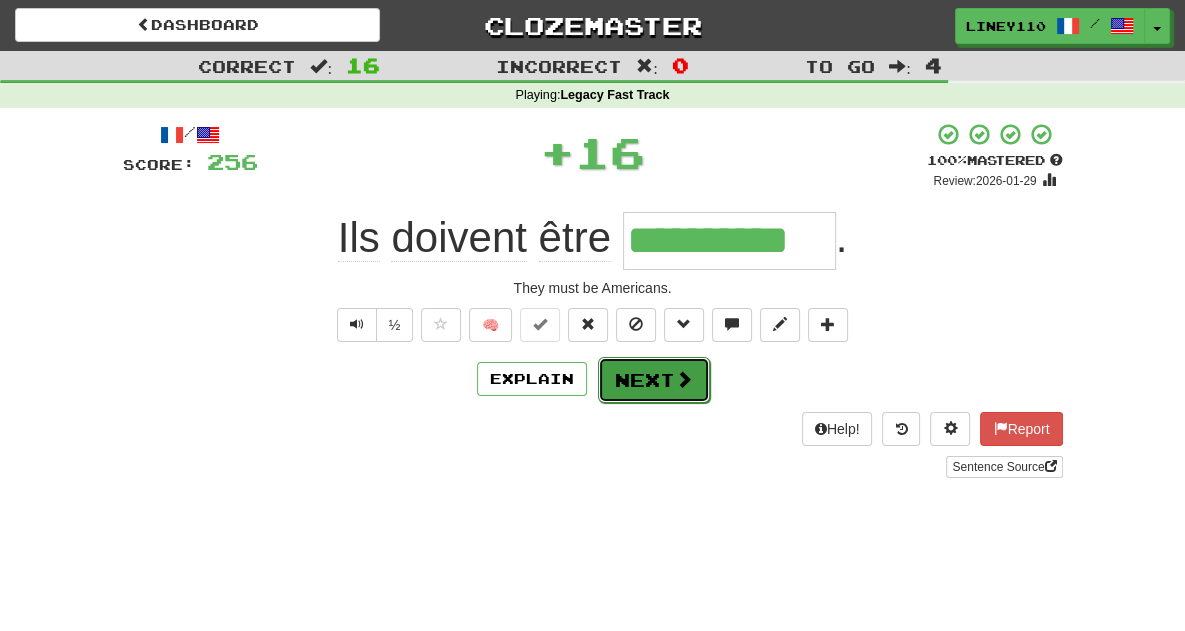 click at bounding box center (684, 379) 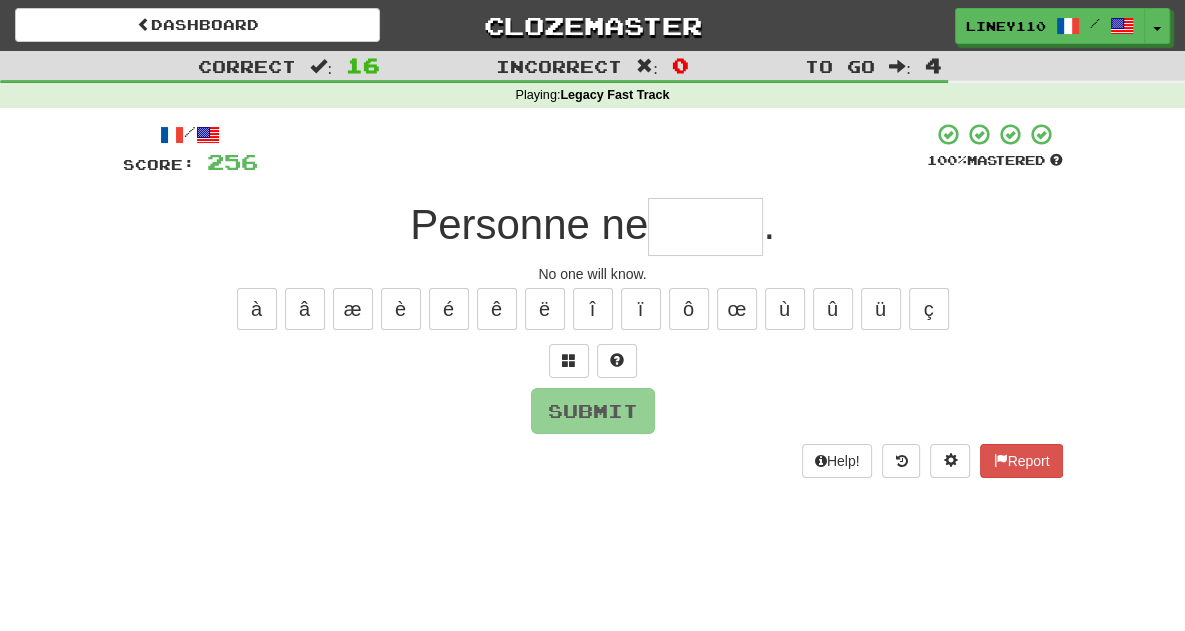 click at bounding box center (705, 227) 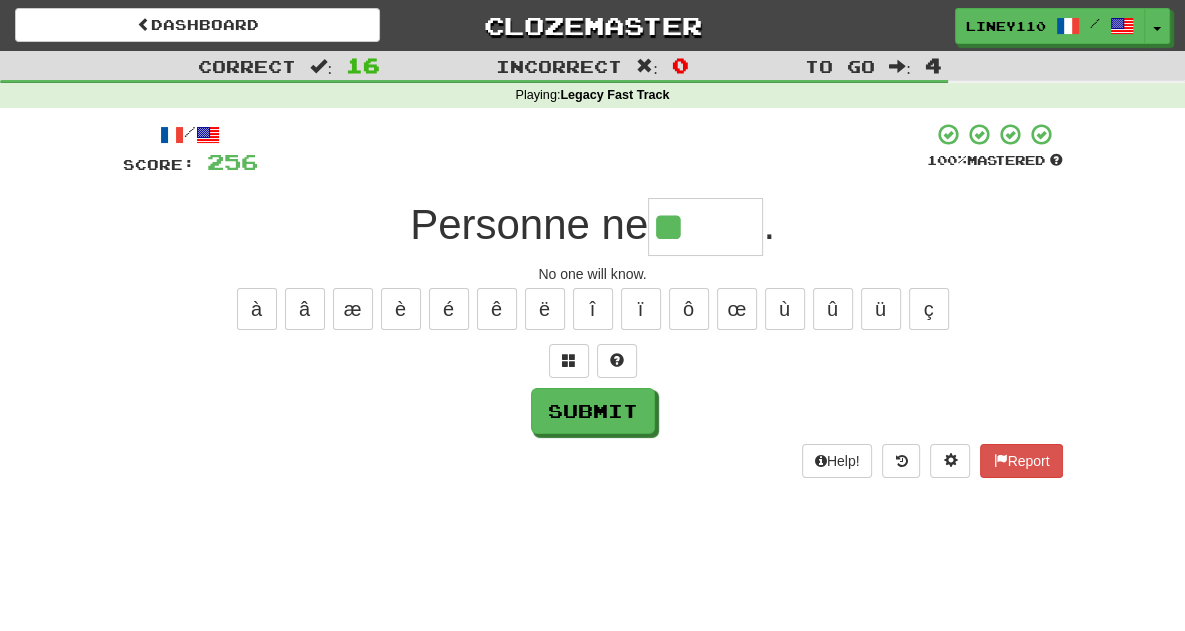 click on "**" at bounding box center [705, 227] 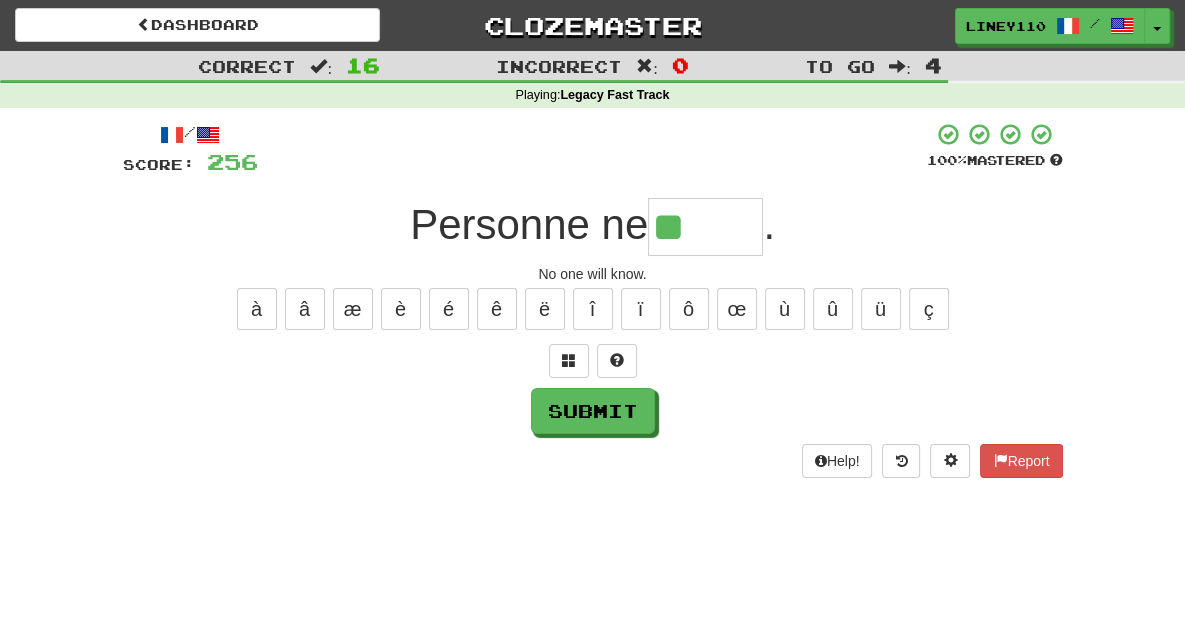 click on "**" at bounding box center (705, 227) 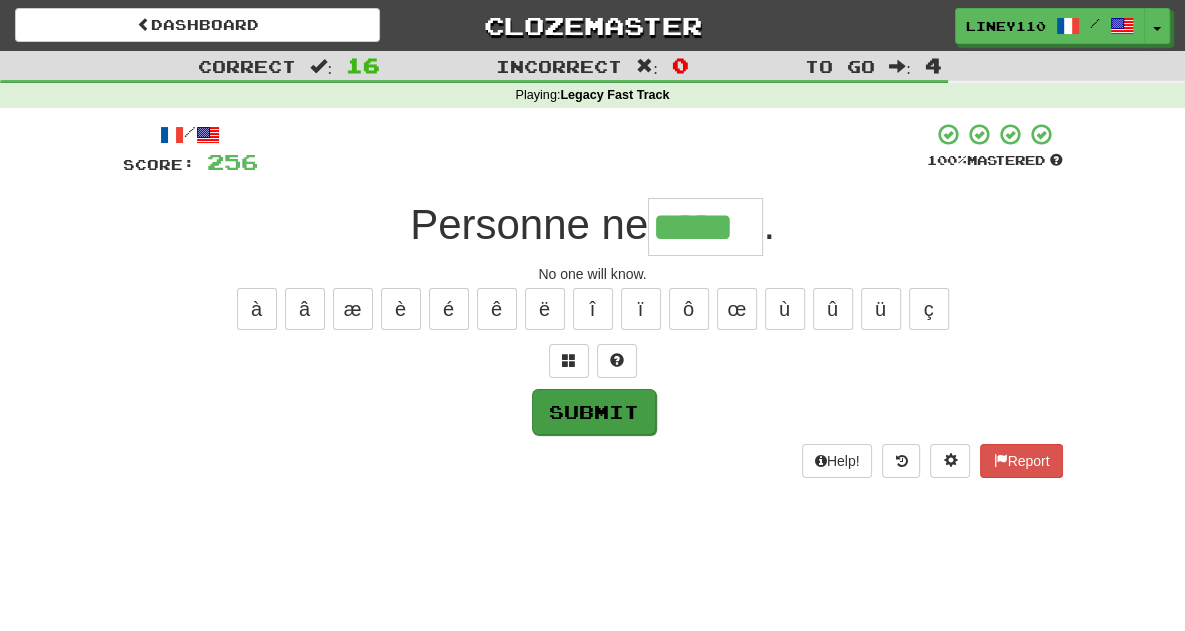 type on "*****" 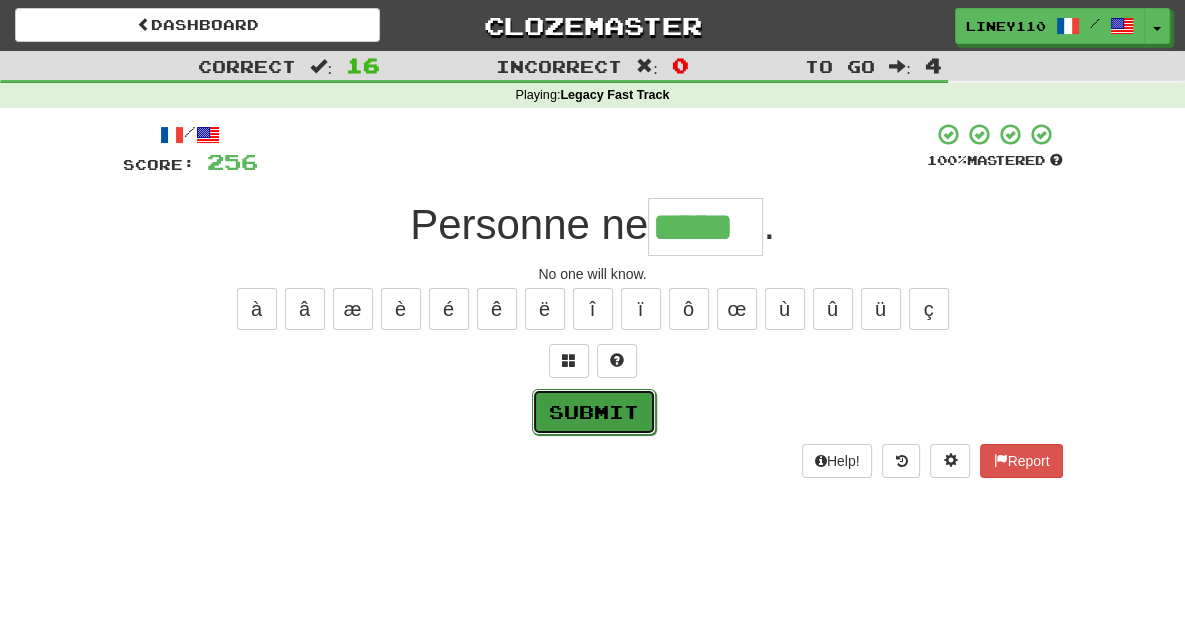 click on "Submit" at bounding box center (594, 412) 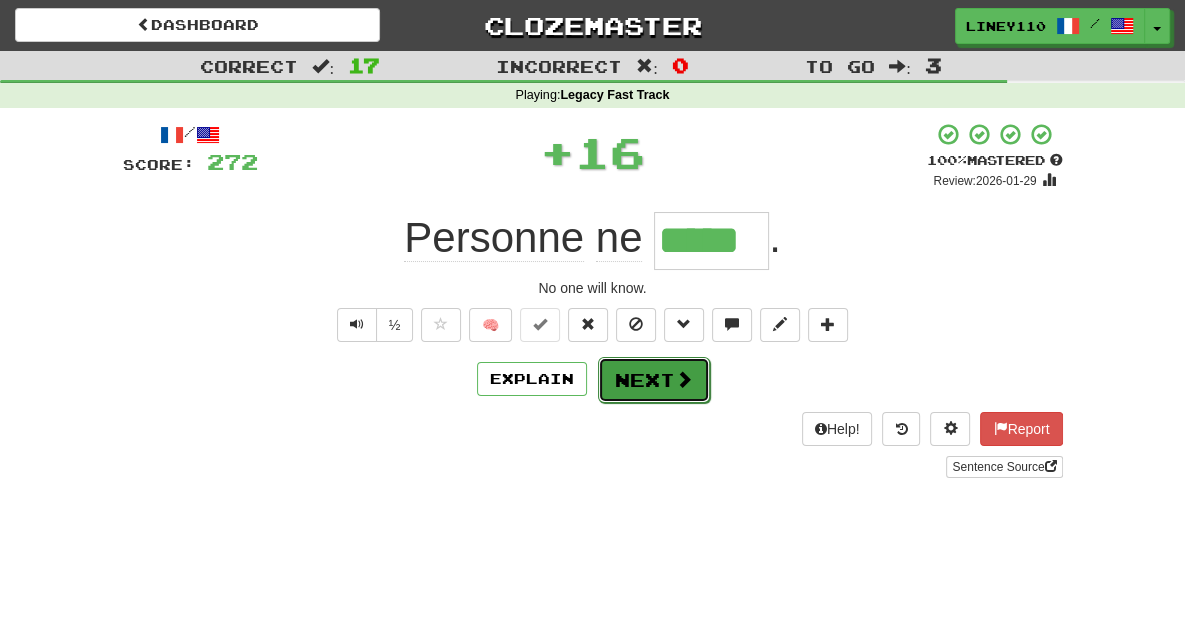 click on "Next" at bounding box center (654, 380) 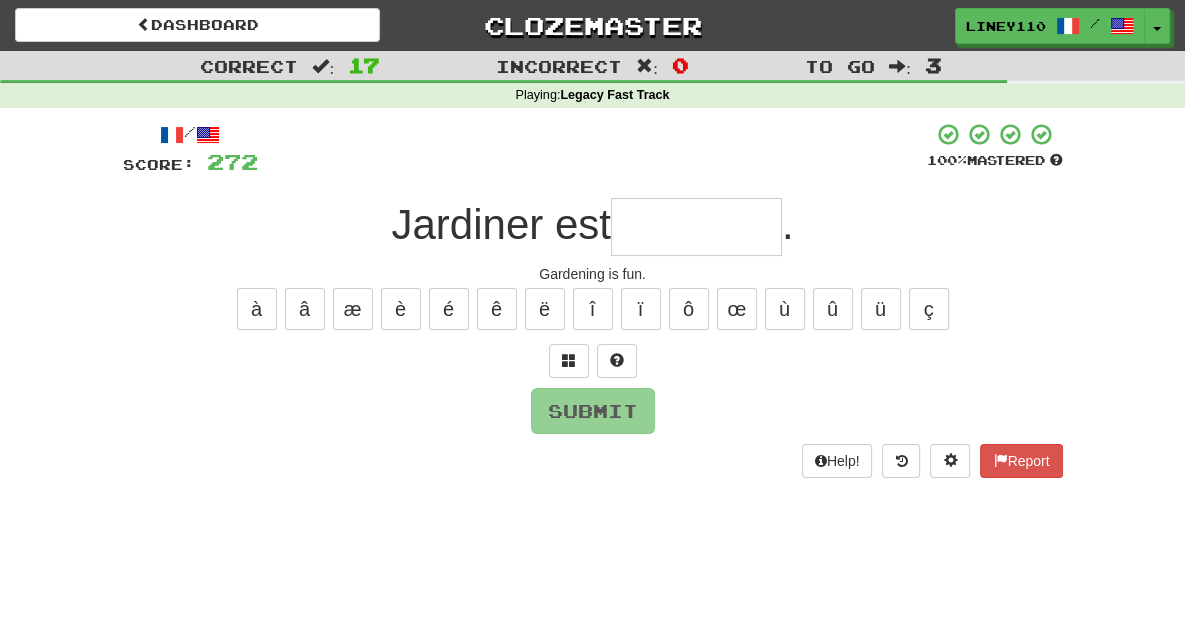 click at bounding box center [696, 227] 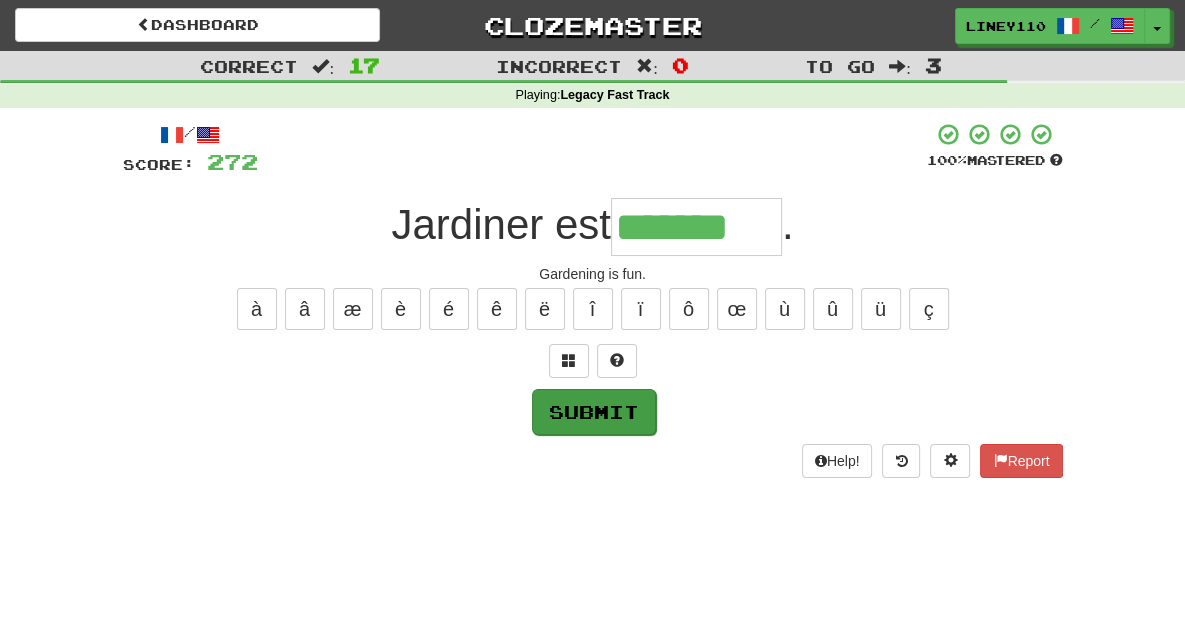 type on "*******" 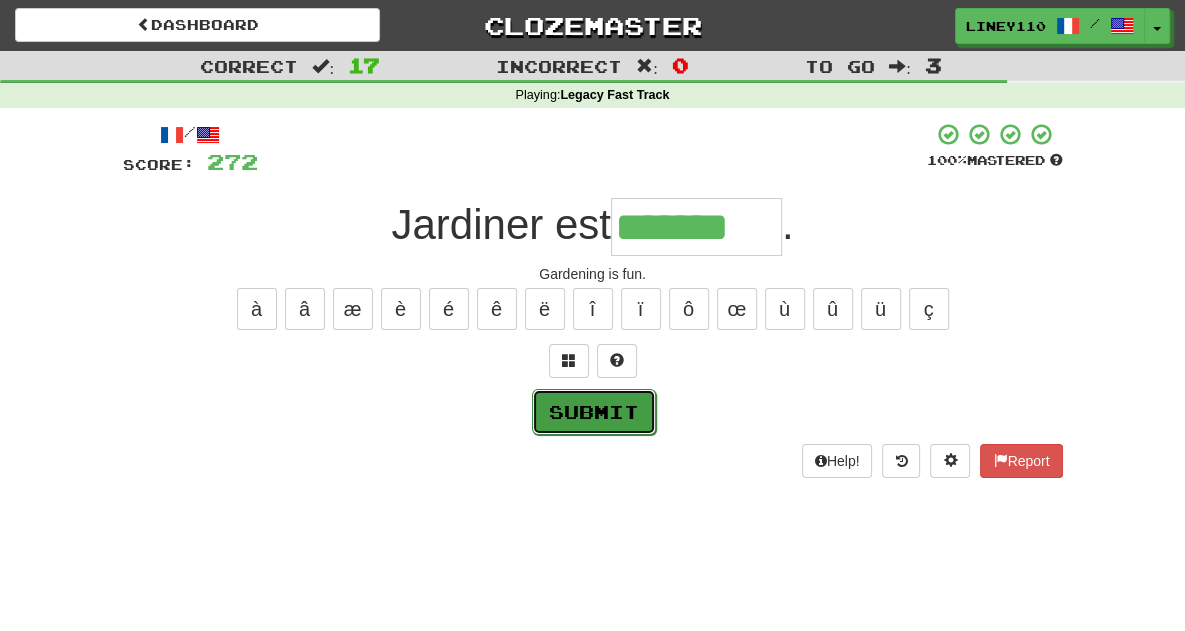 click on "Submit" at bounding box center (594, 412) 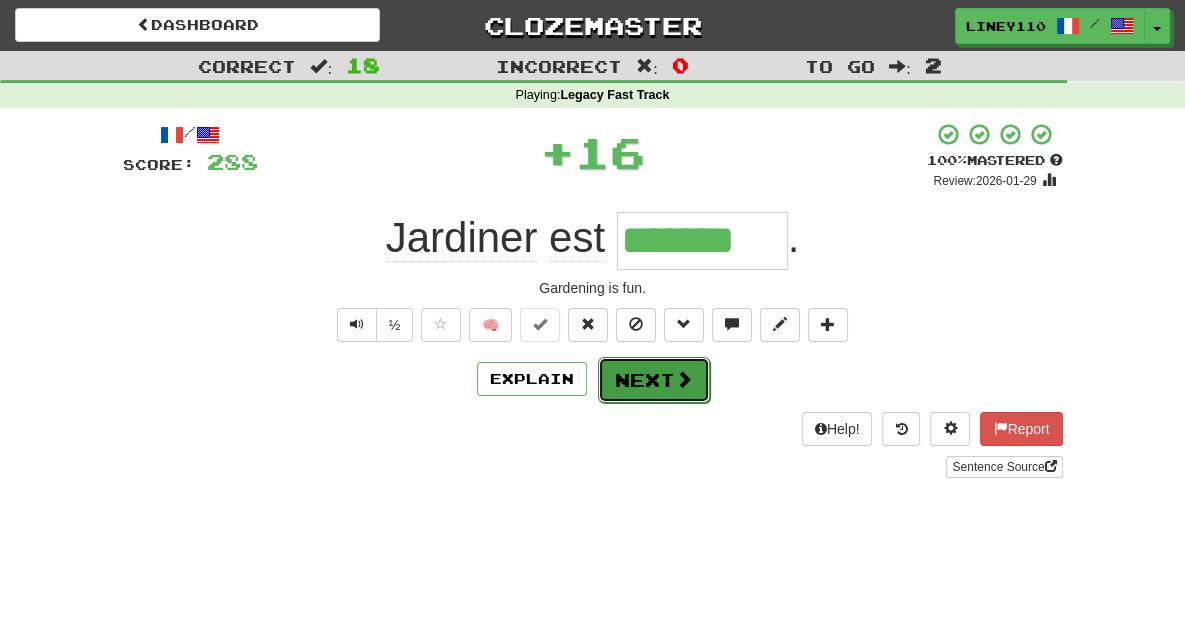 click on "Next" at bounding box center (654, 380) 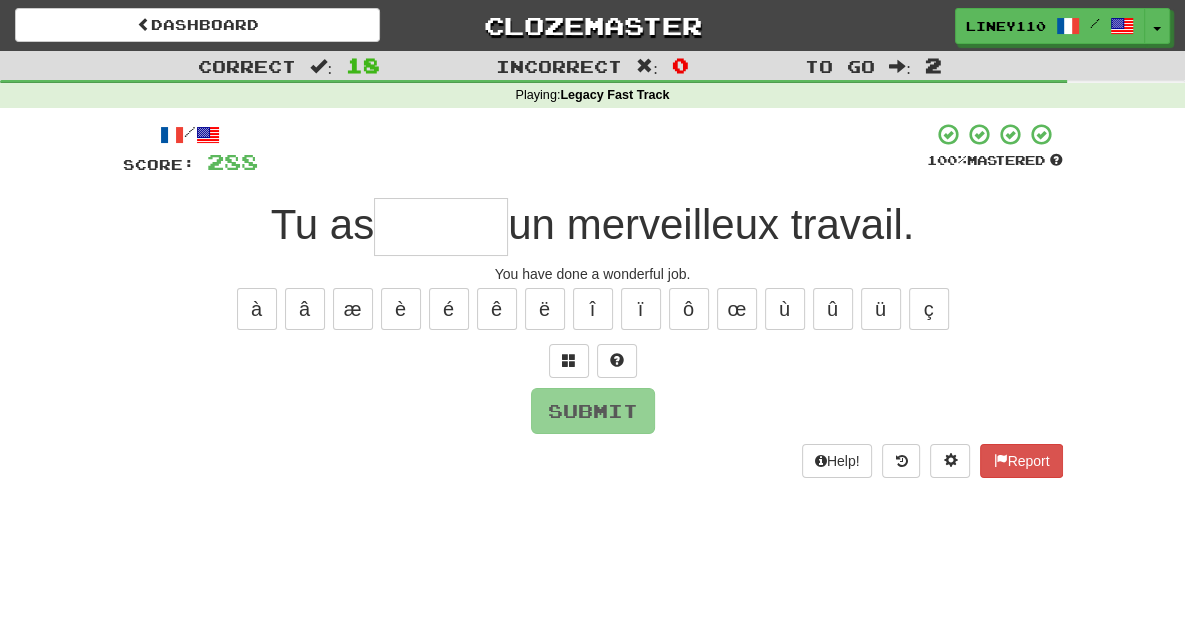 click at bounding box center [441, 227] 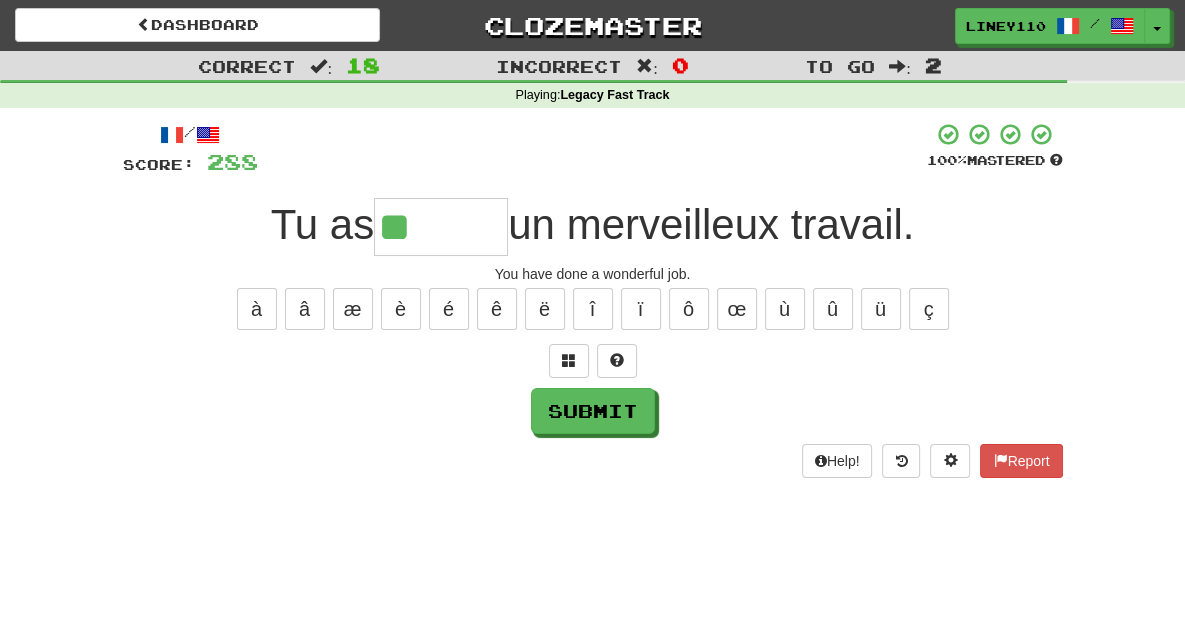type on "*" 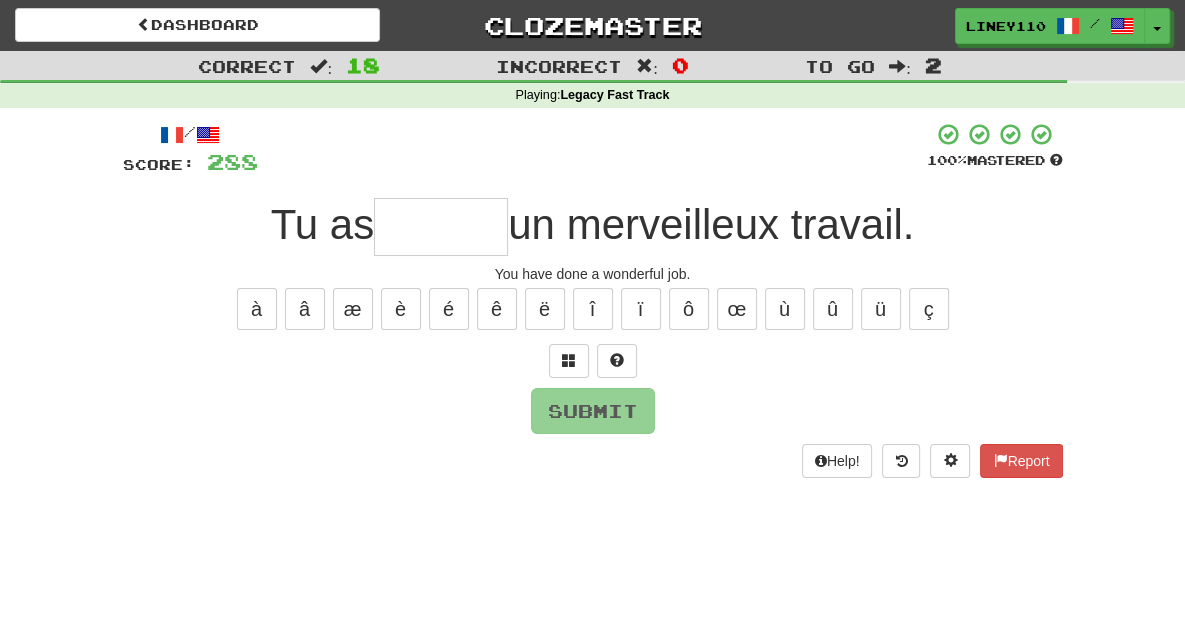 type on "*" 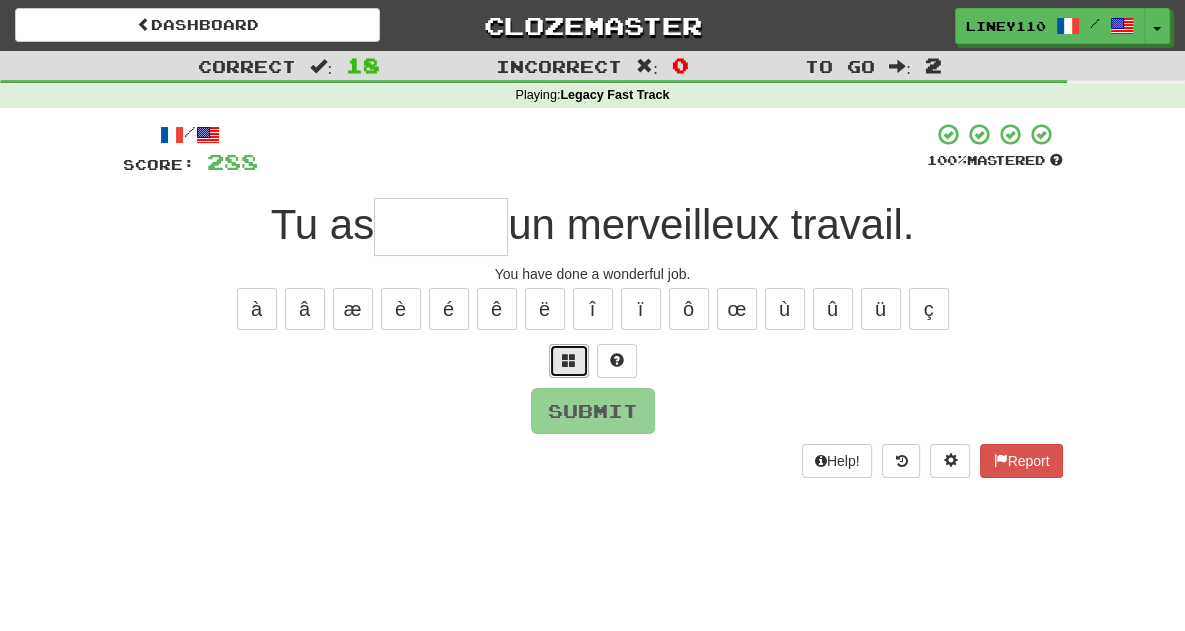 click at bounding box center (569, 360) 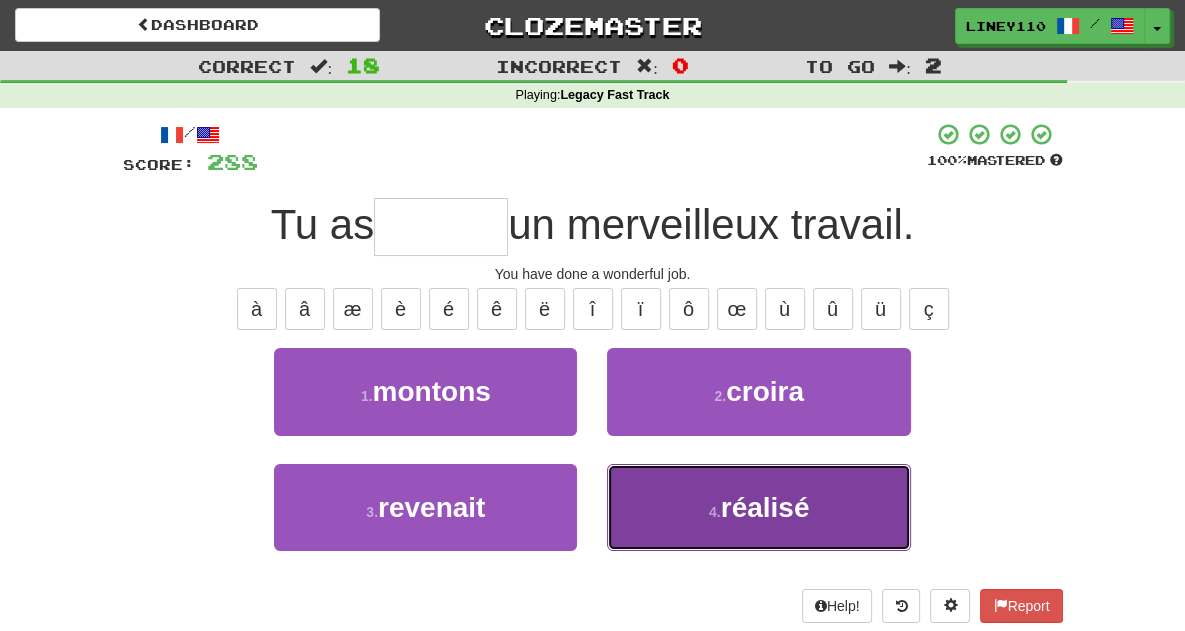 click on "4 .  réalisé" at bounding box center [758, 507] 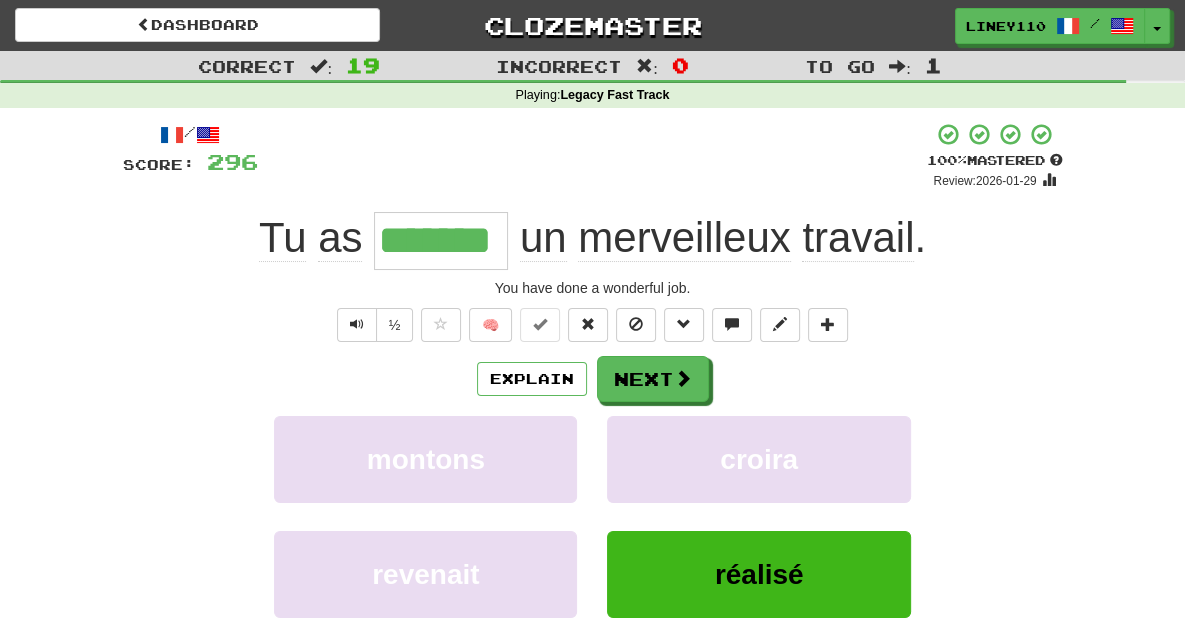 click on "revenait réalisé" at bounding box center [593, 588] 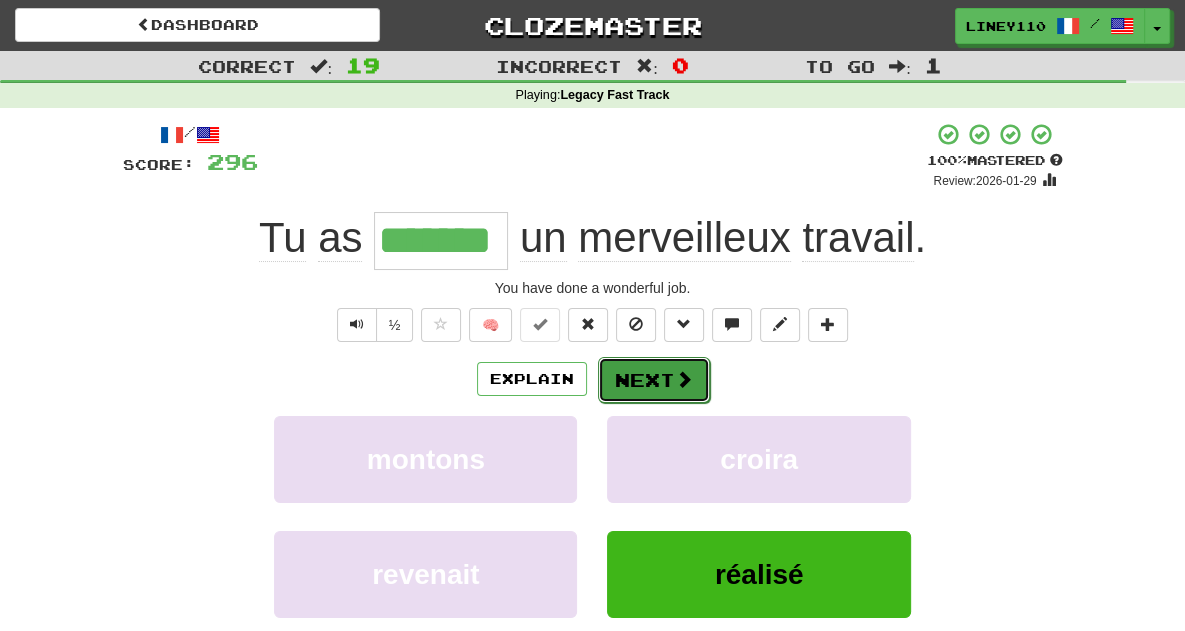 click on "Next" at bounding box center (654, 380) 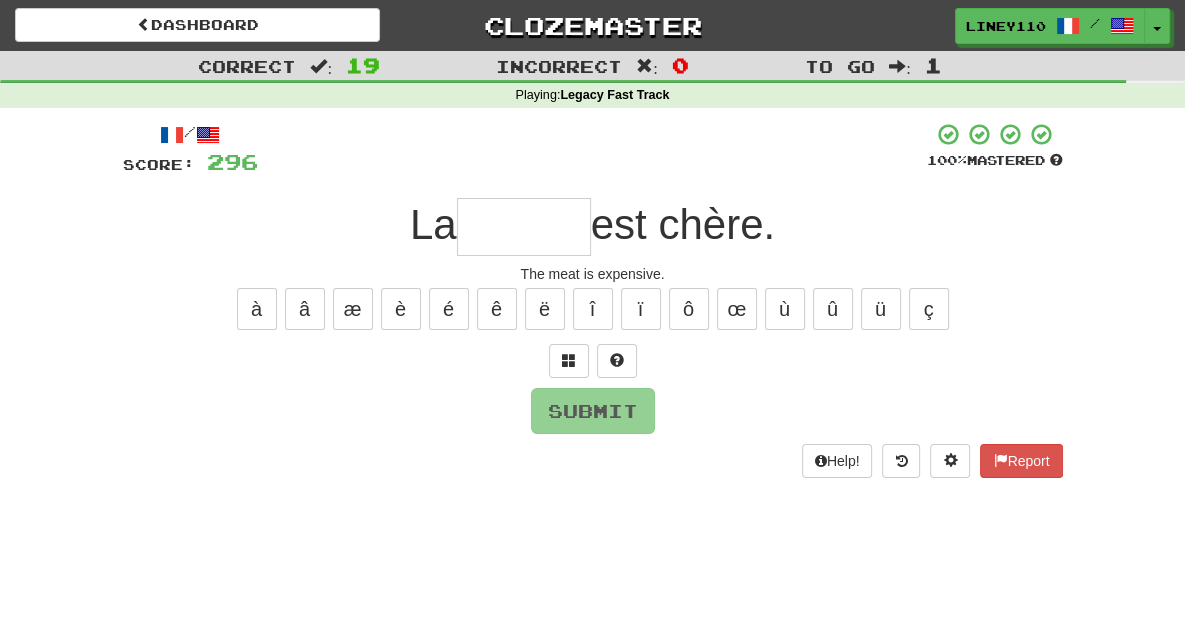 click on "/  Score:   296 100 %  Mastered La   est chère. The meat is expensive. à â æ è é ê ë î ï ô œ ù û ü ç Submit  Help!  Report" at bounding box center (593, 300) 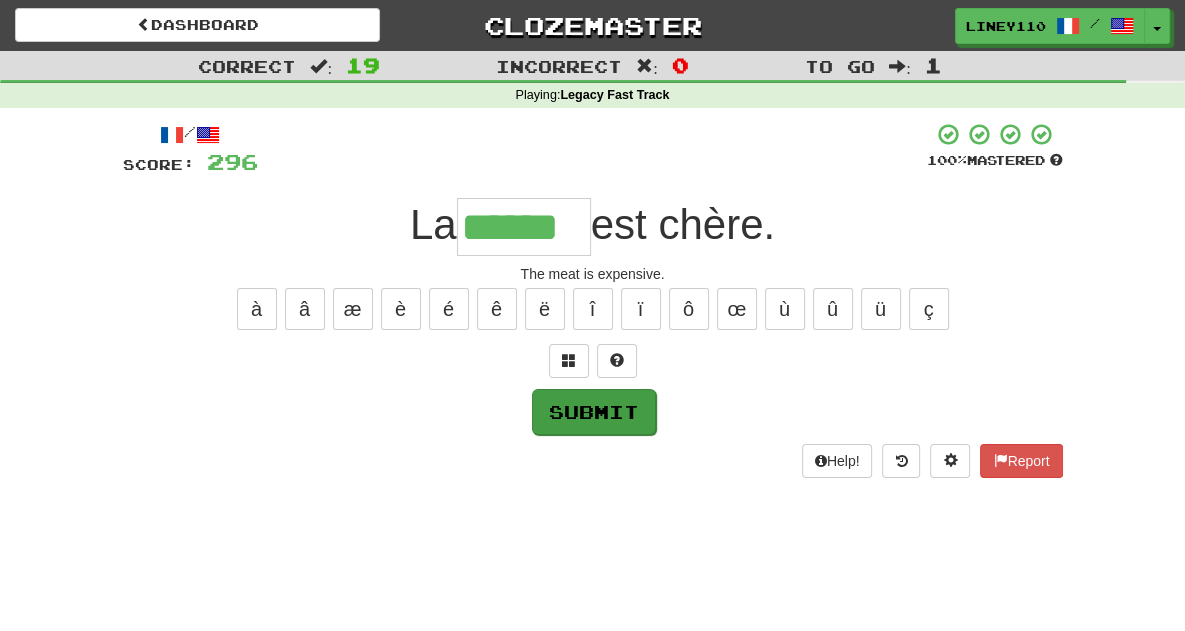 type on "******" 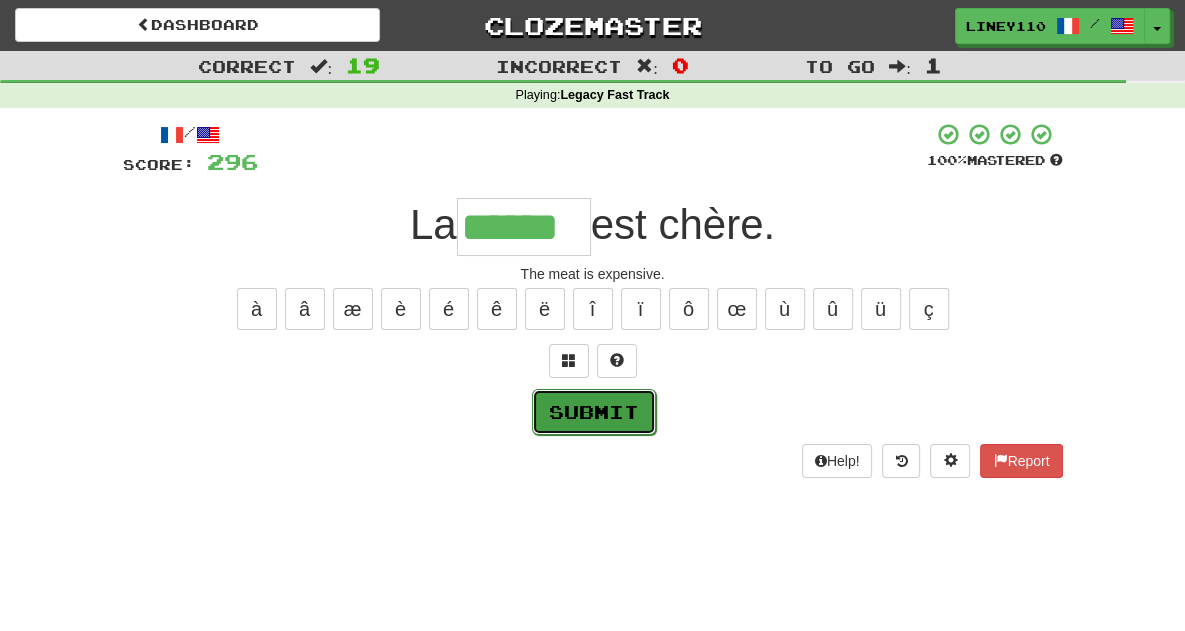 click on "Submit" at bounding box center [594, 412] 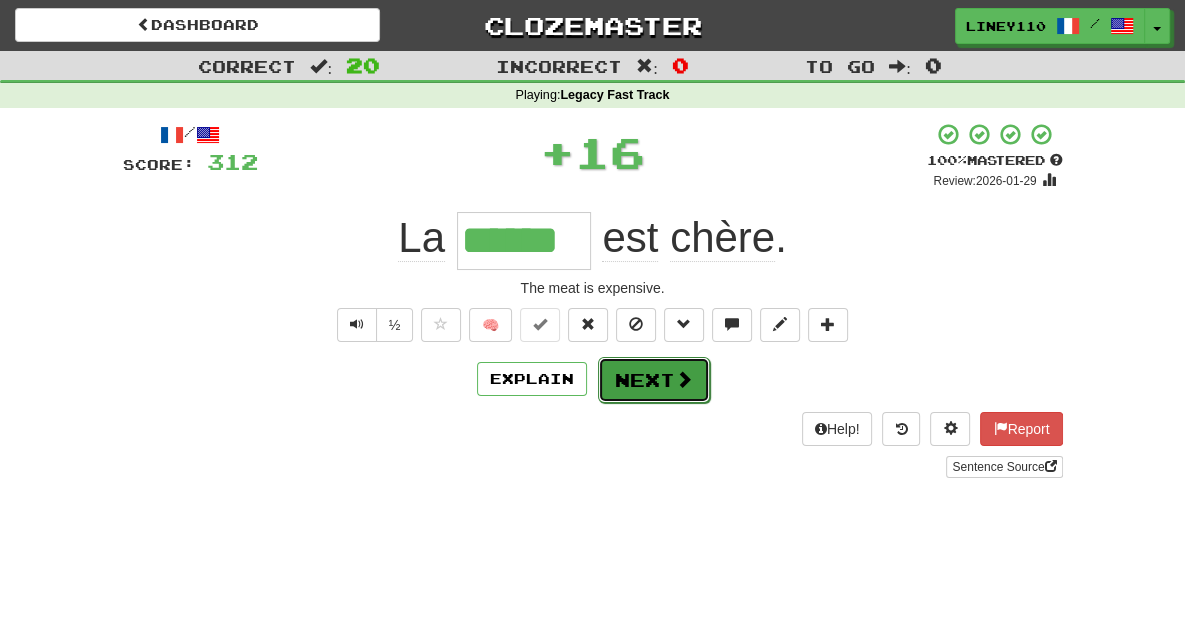 click on "Next" at bounding box center [654, 380] 